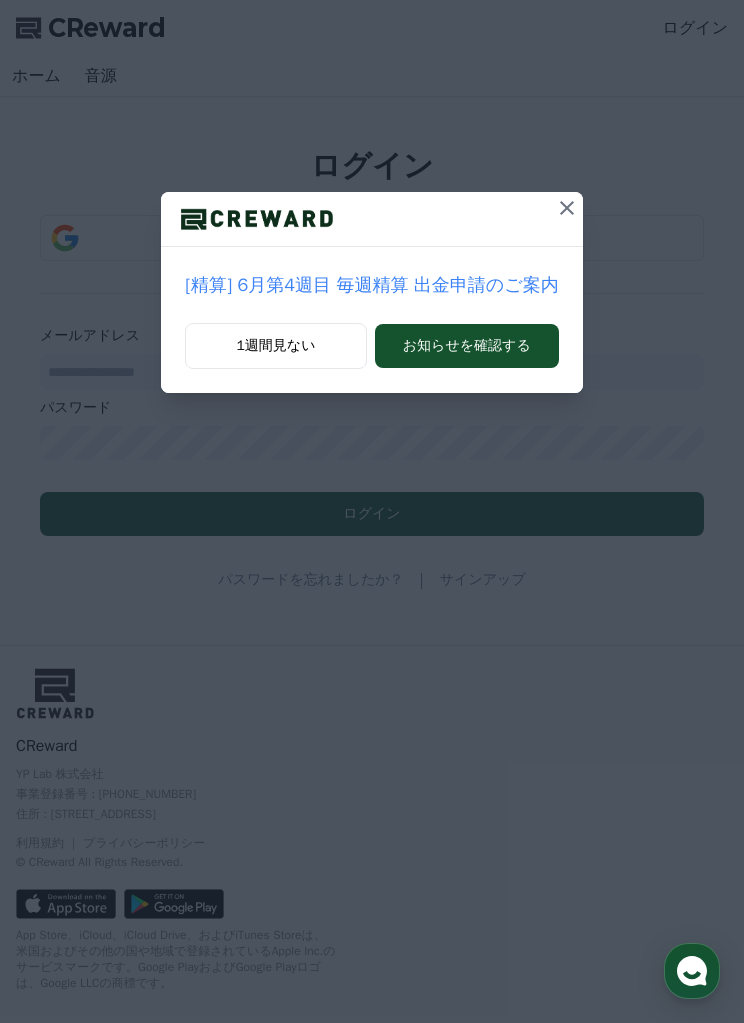 scroll, scrollTop: 0, scrollLeft: 0, axis: both 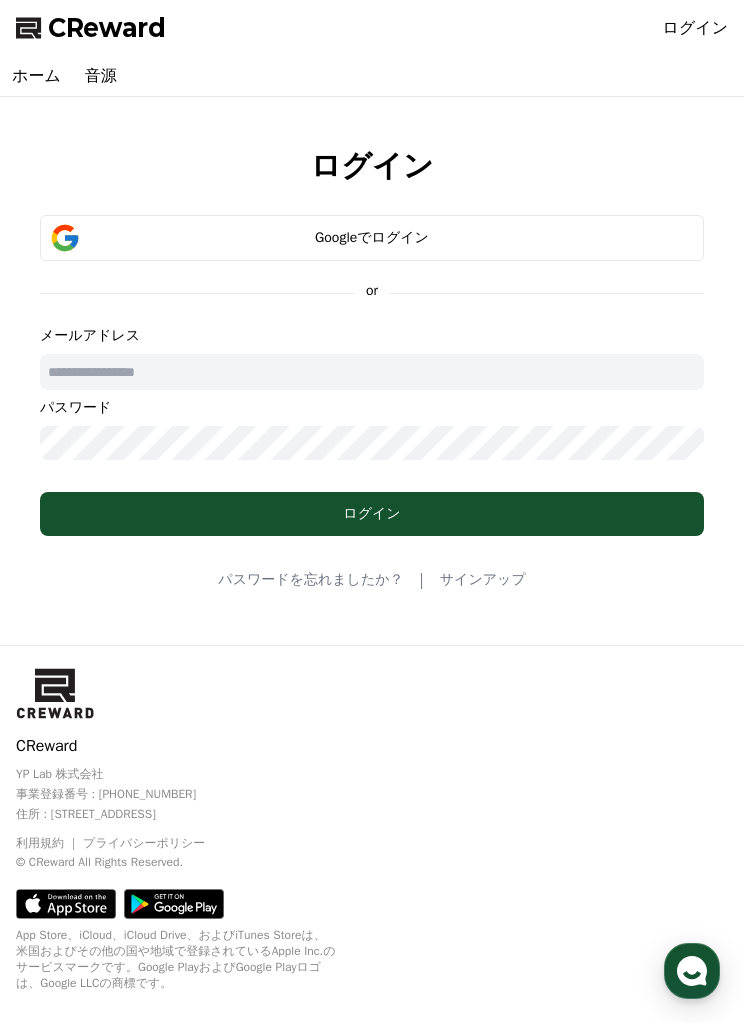 click on "Googleでログイン" at bounding box center [372, 238] 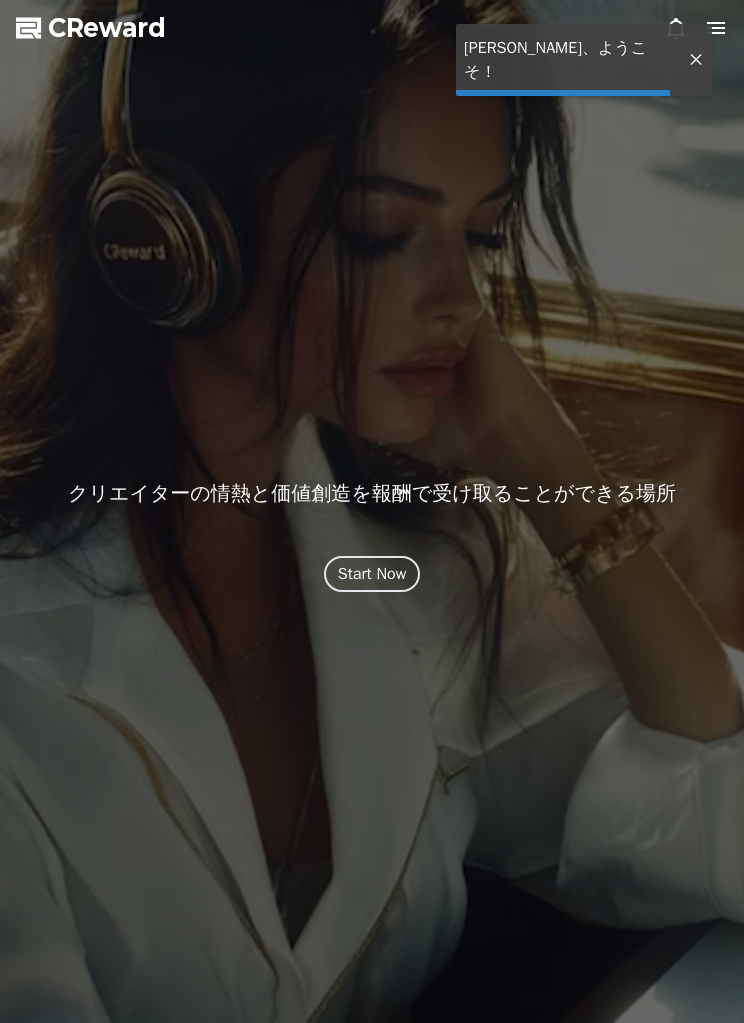 scroll, scrollTop: 0, scrollLeft: 0, axis: both 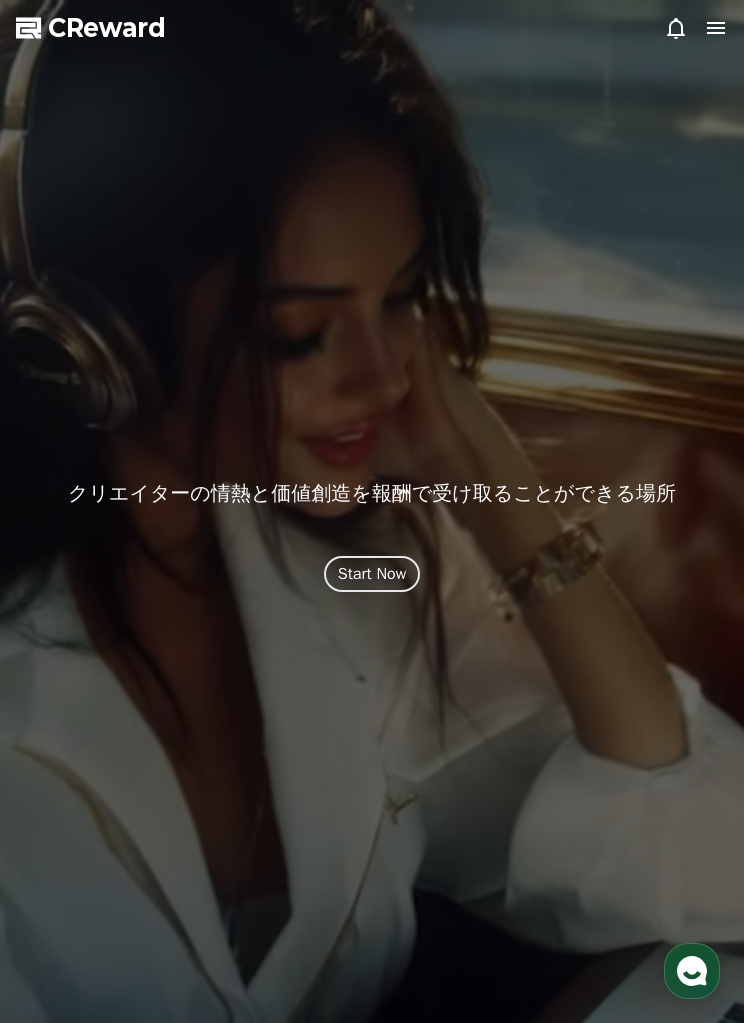 click on "Start Now" at bounding box center [372, 574] 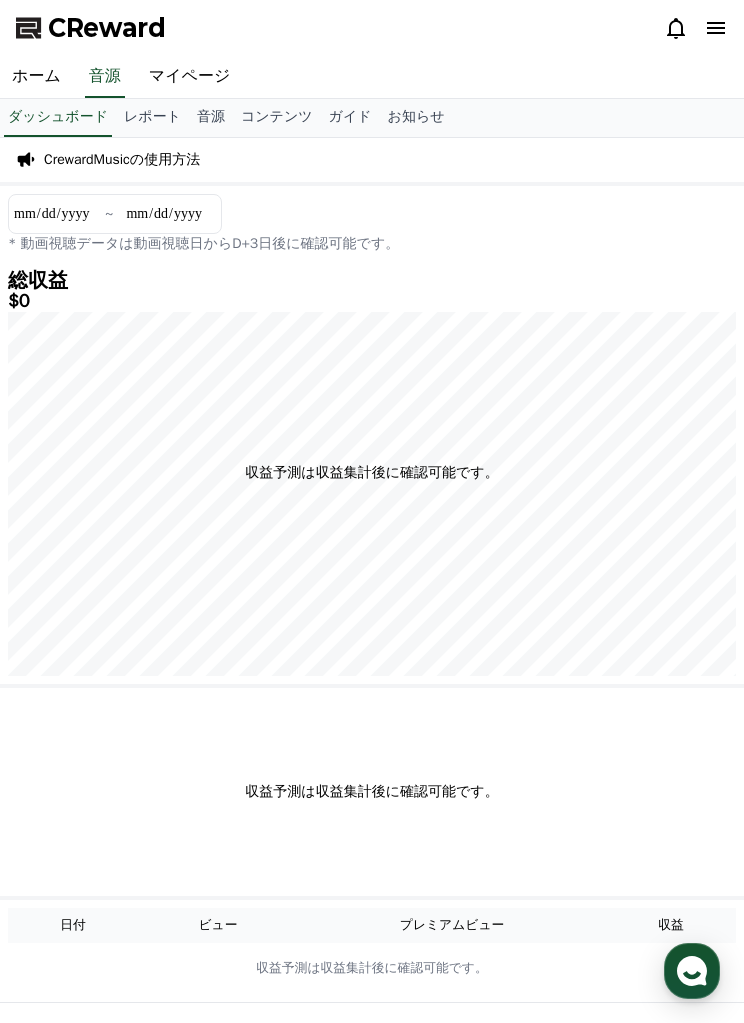 click on "音源" at bounding box center [211, 118] 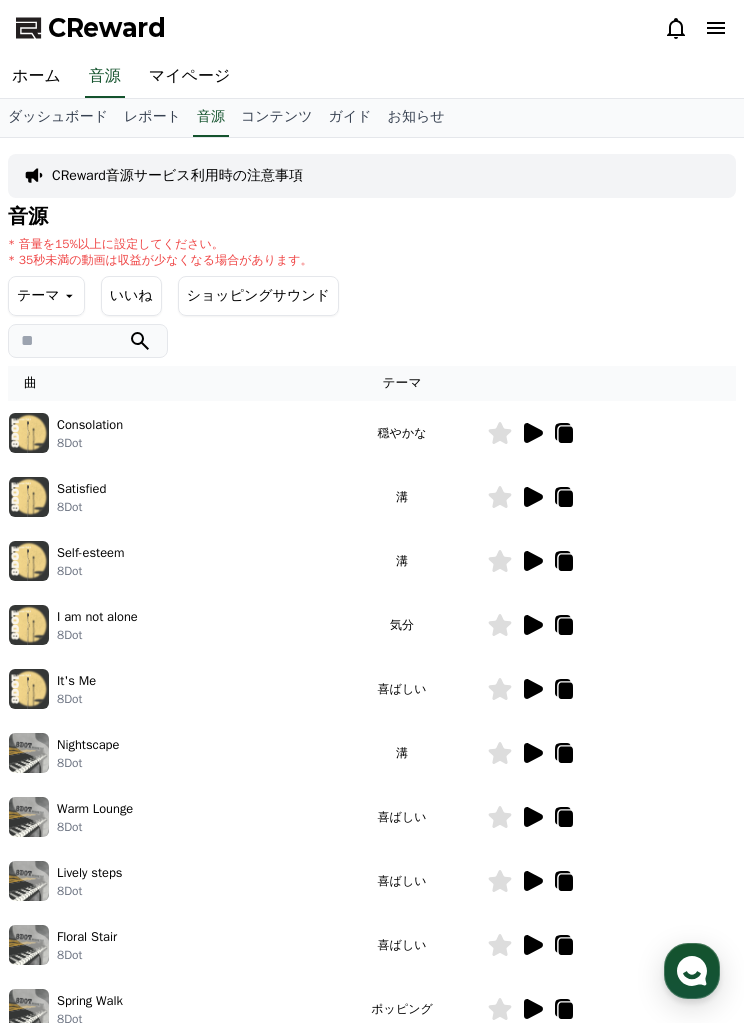 click on "ショッピングサウンド" at bounding box center (258, 296) 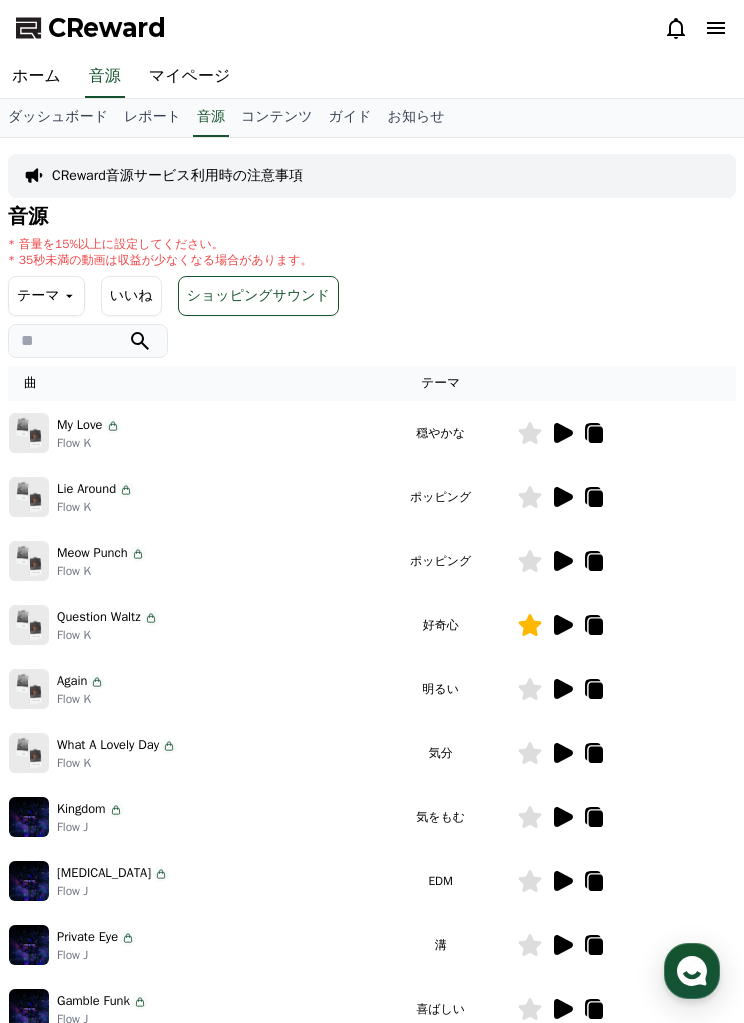 click on "いいね" at bounding box center (131, 296) 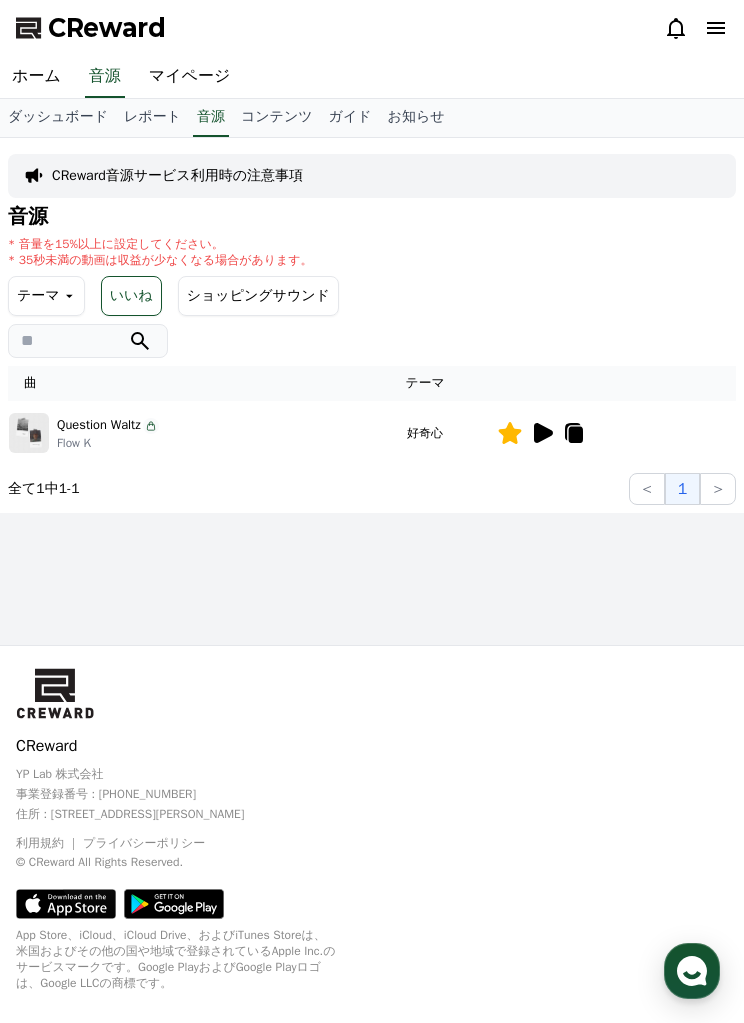click on "テーマ" at bounding box center (46, 296) 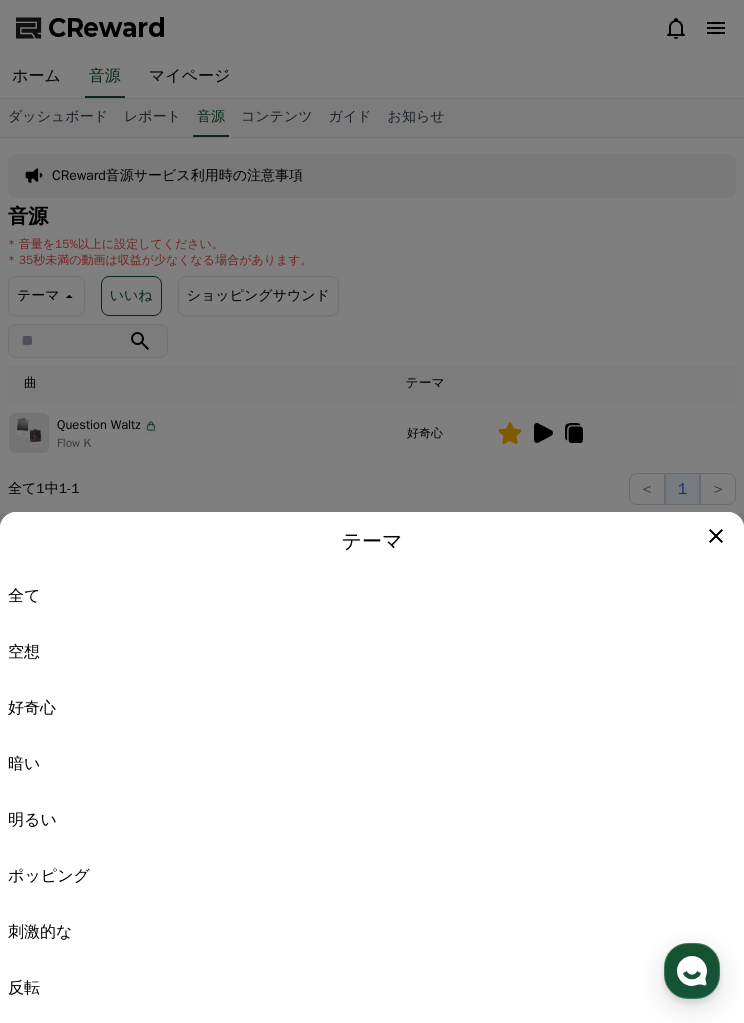 click on "全て" at bounding box center (372, 596) 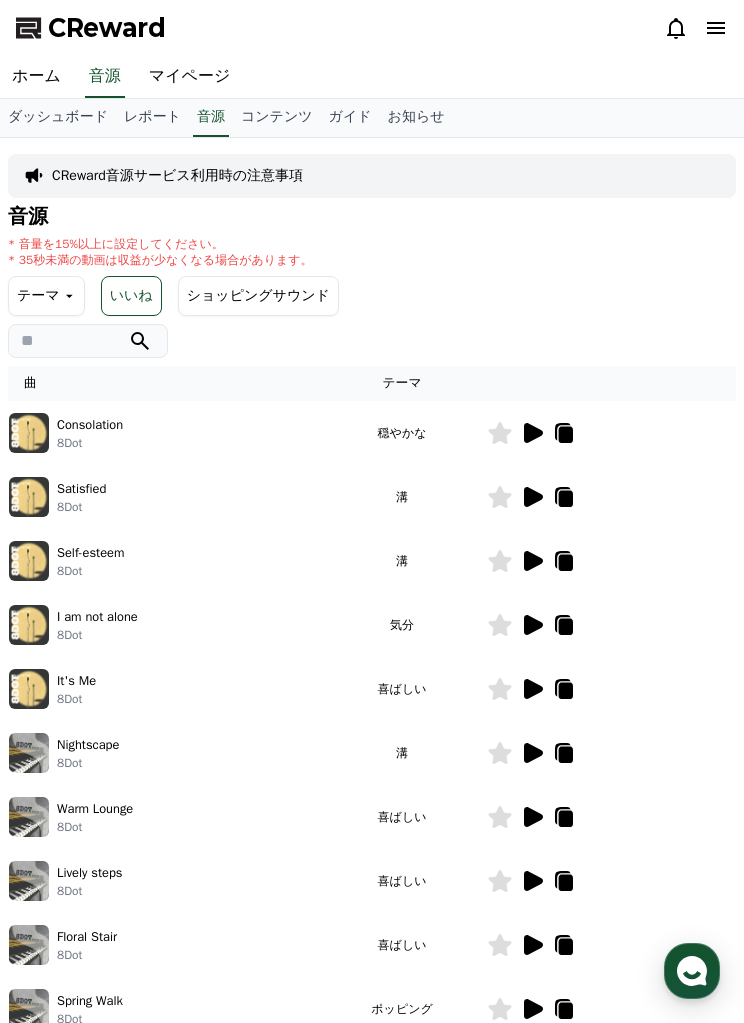 scroll, scrollTop: 0, scrollLeft: 0, axis: both 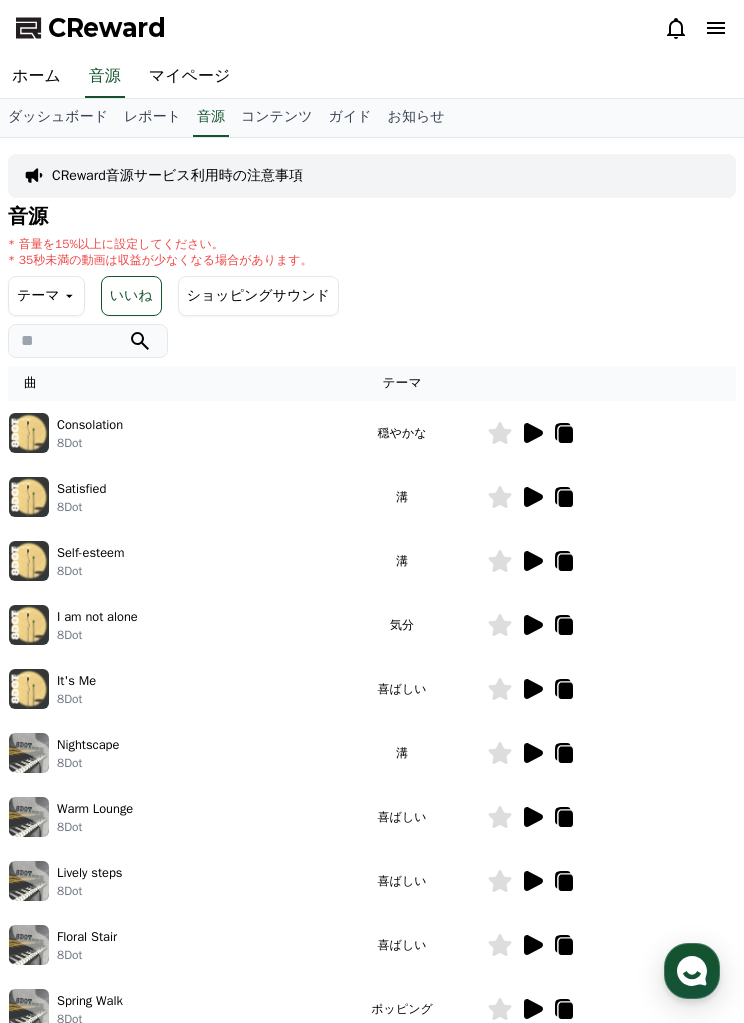 click on "いいね" at bounding box center (131, 296) 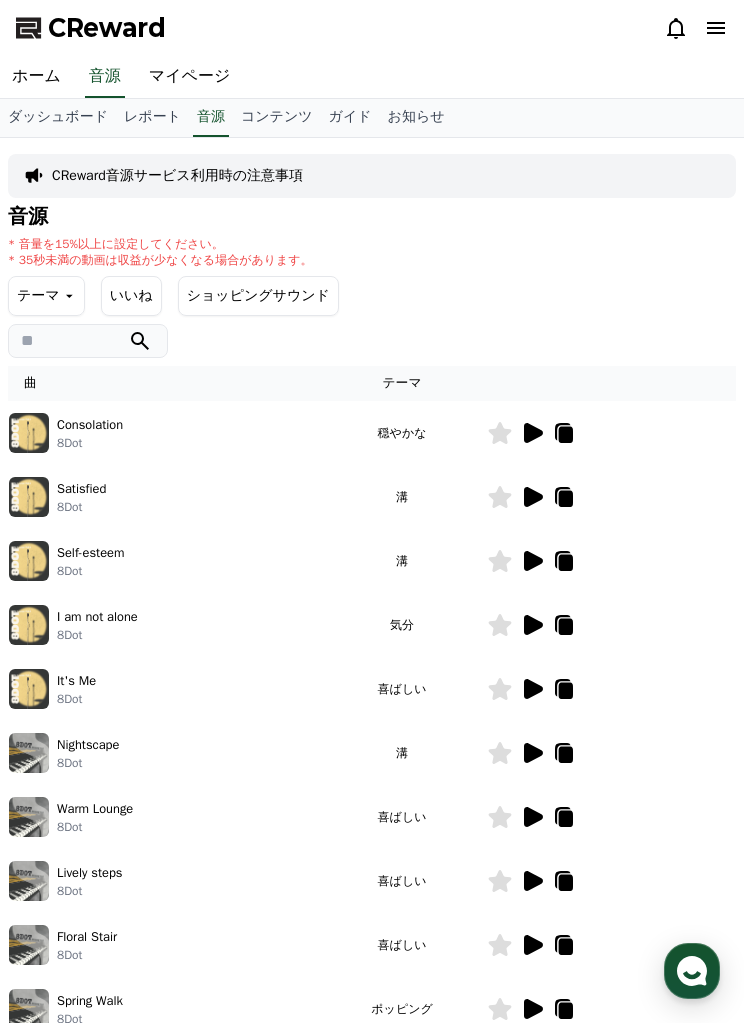 click on "Consolation     8Dot" at bounding box center [166, 433] 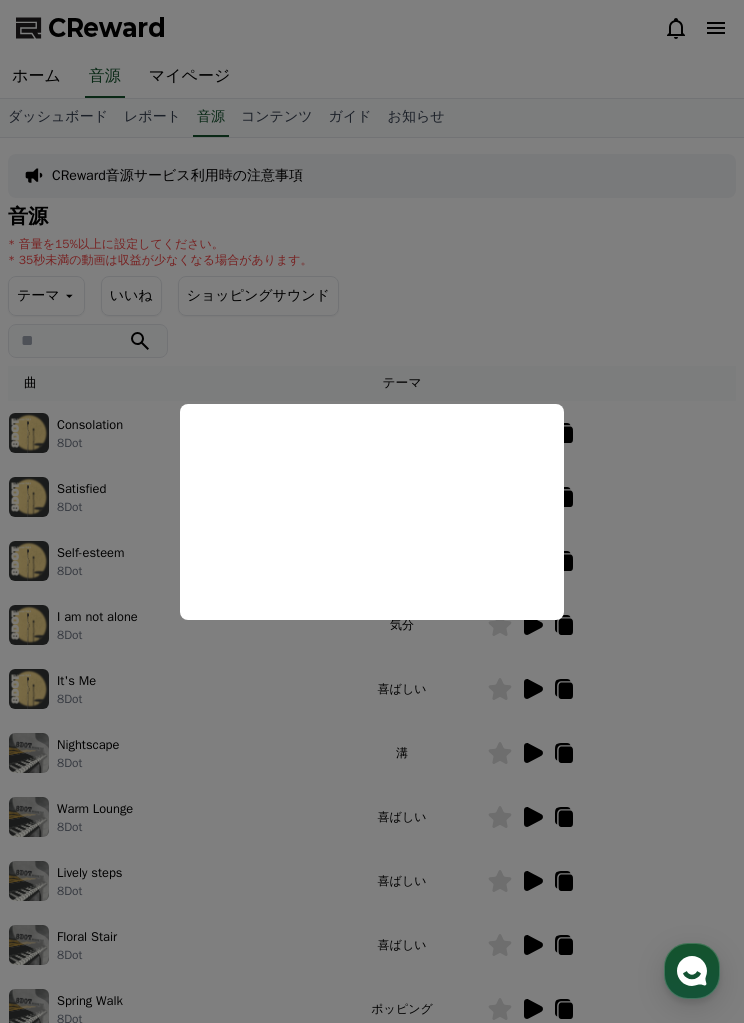 click at bounding box center (372, 511) 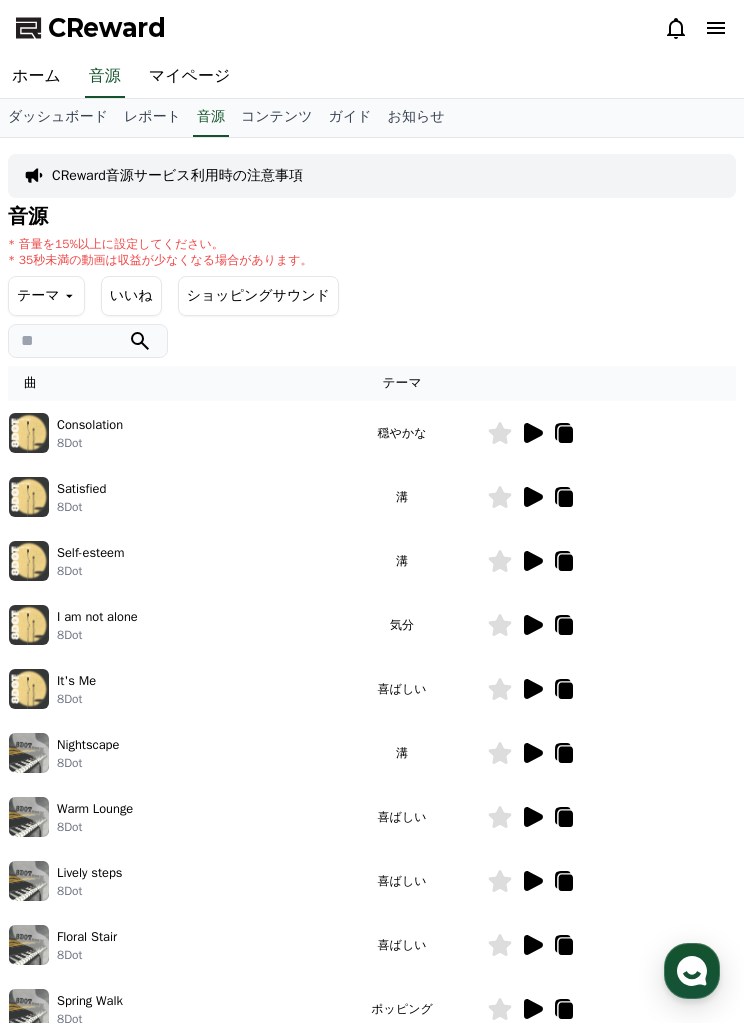 click 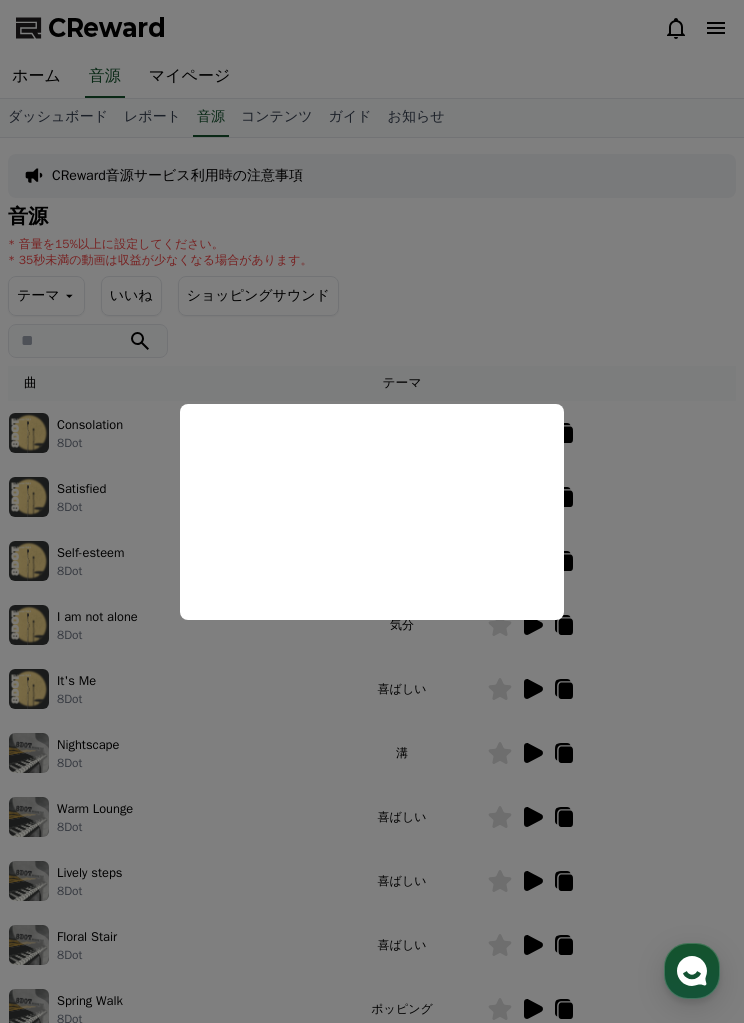 click at bounding box center (372, 511) 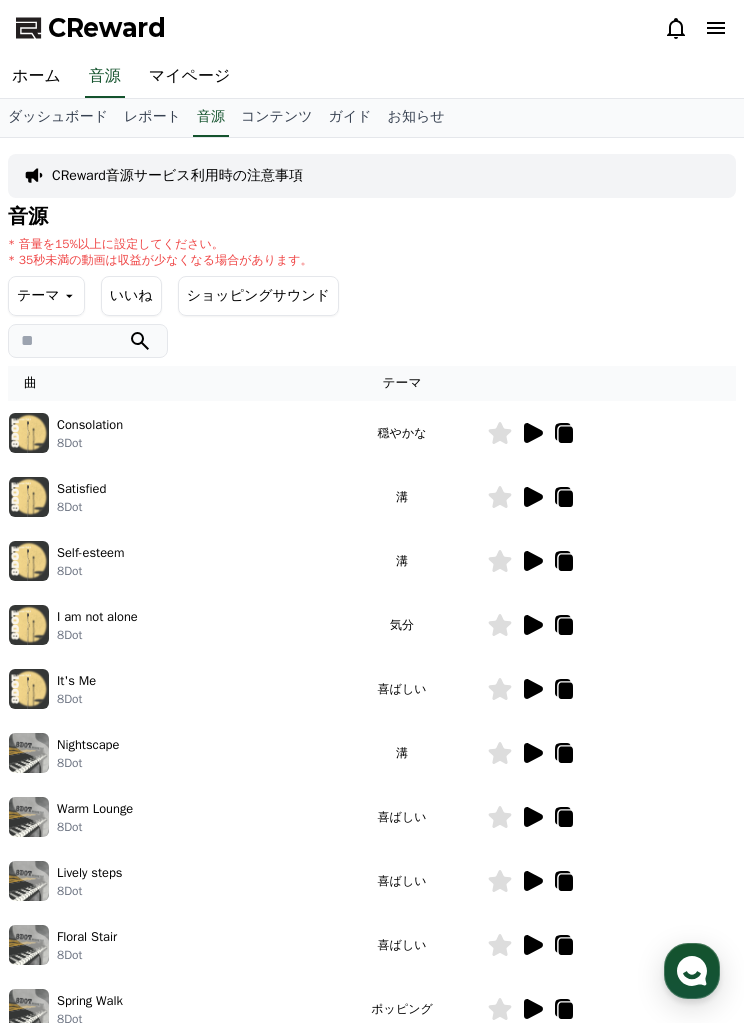 click 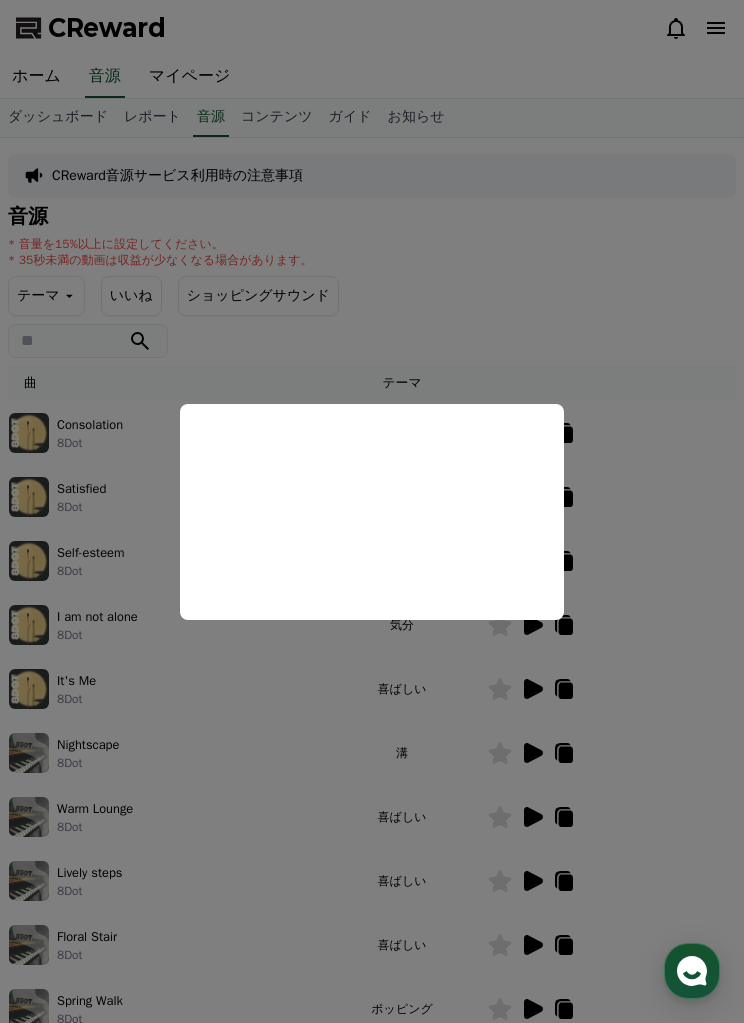 click at bounding box center [372, 511] 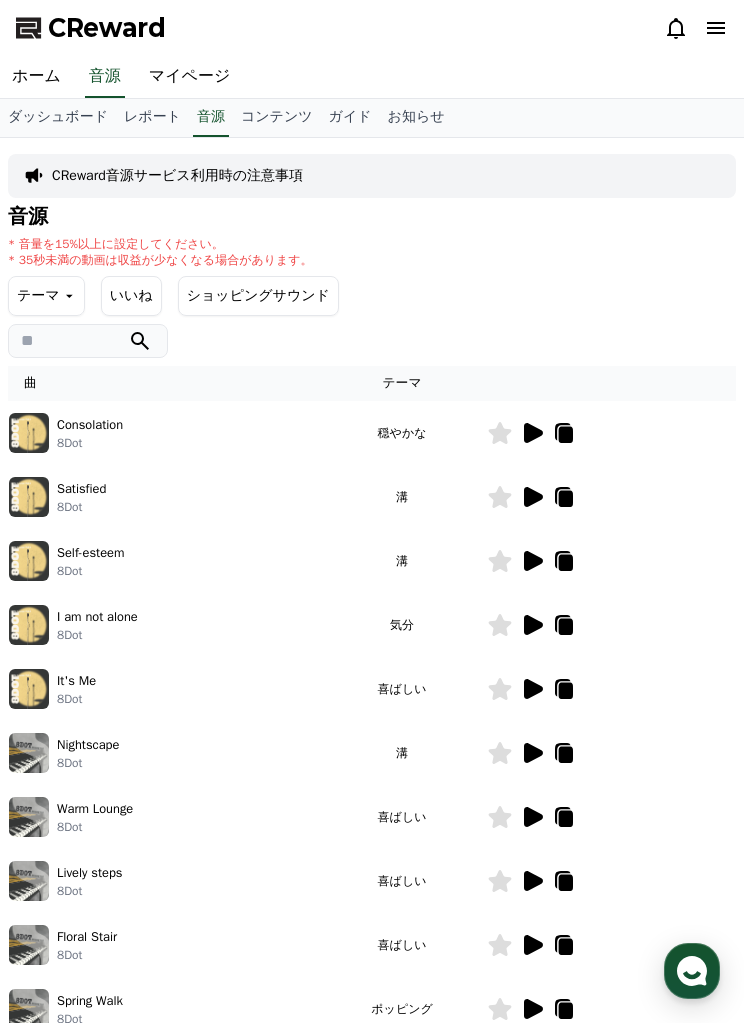click 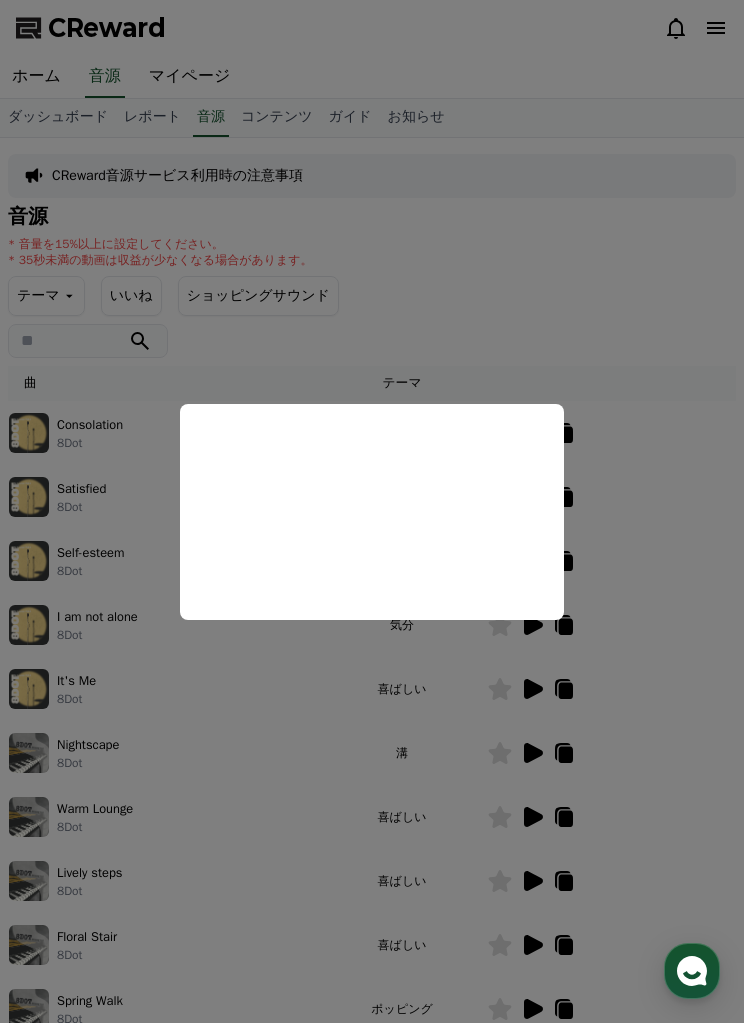 click at bounding box center (372, 511) 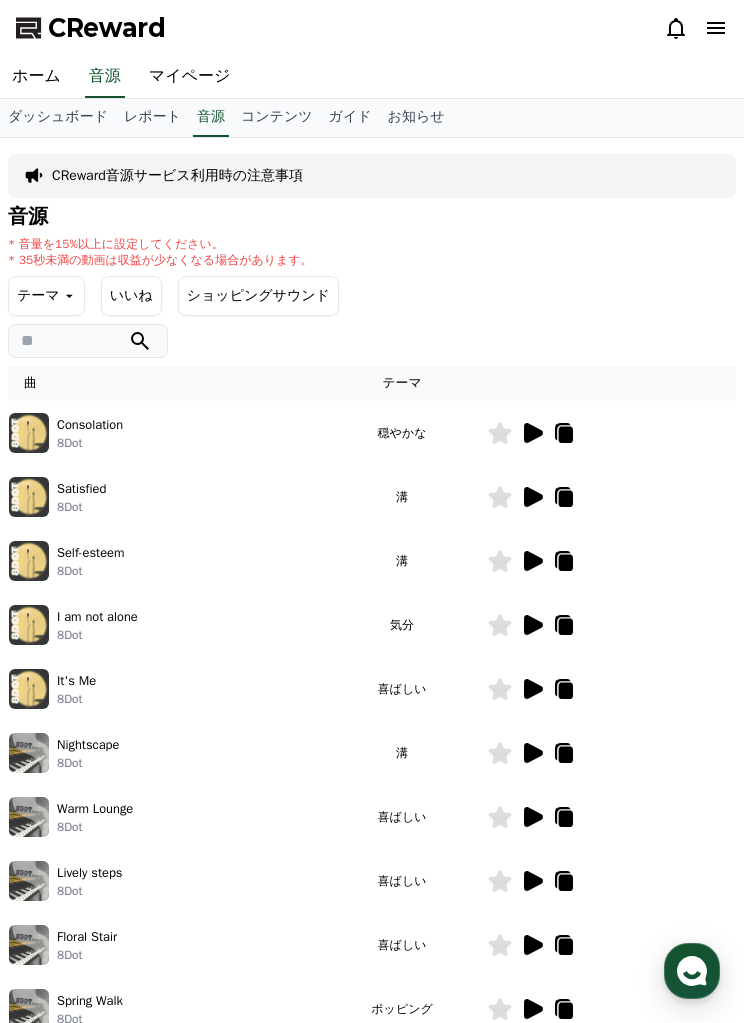 click 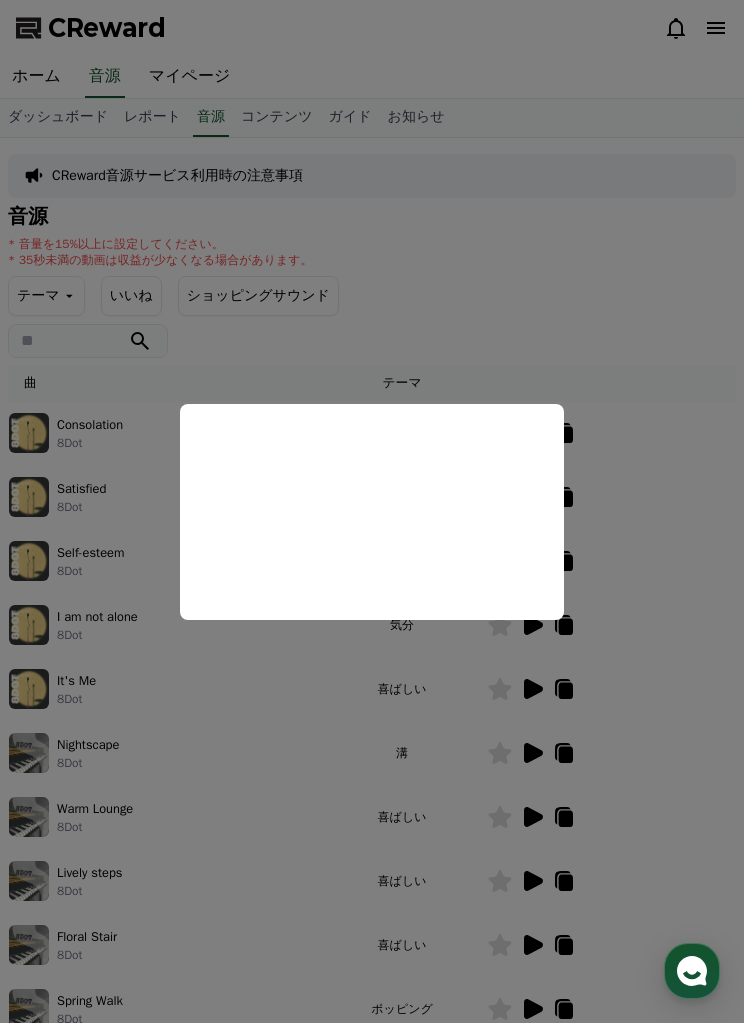 click at bounding box center (372, 511) 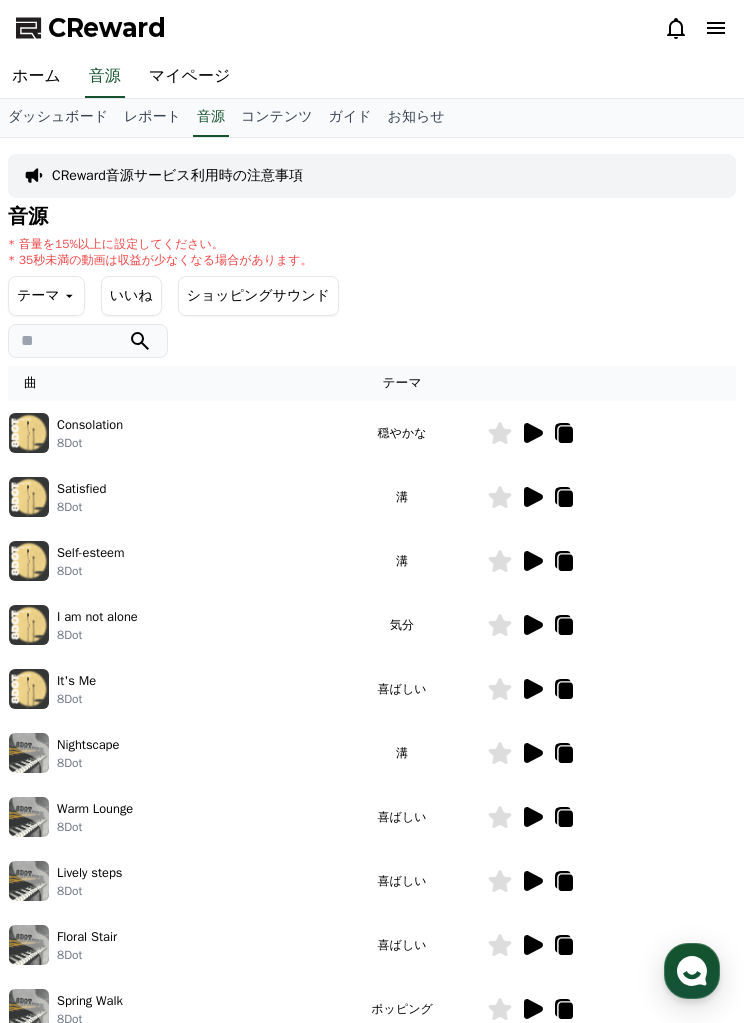 click 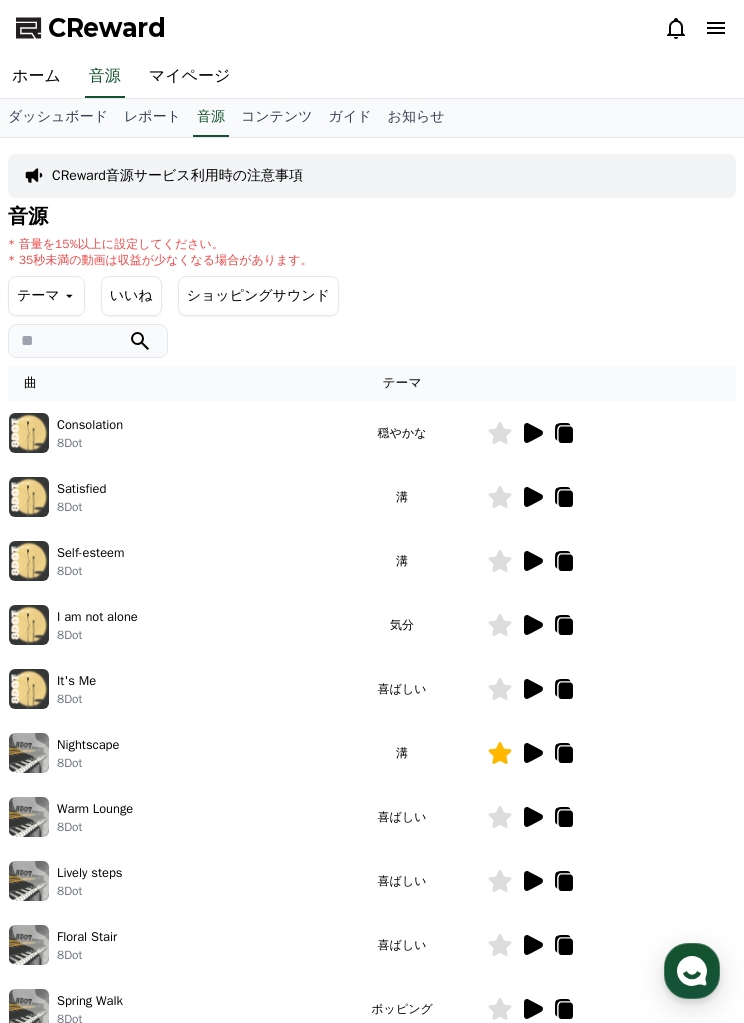 click 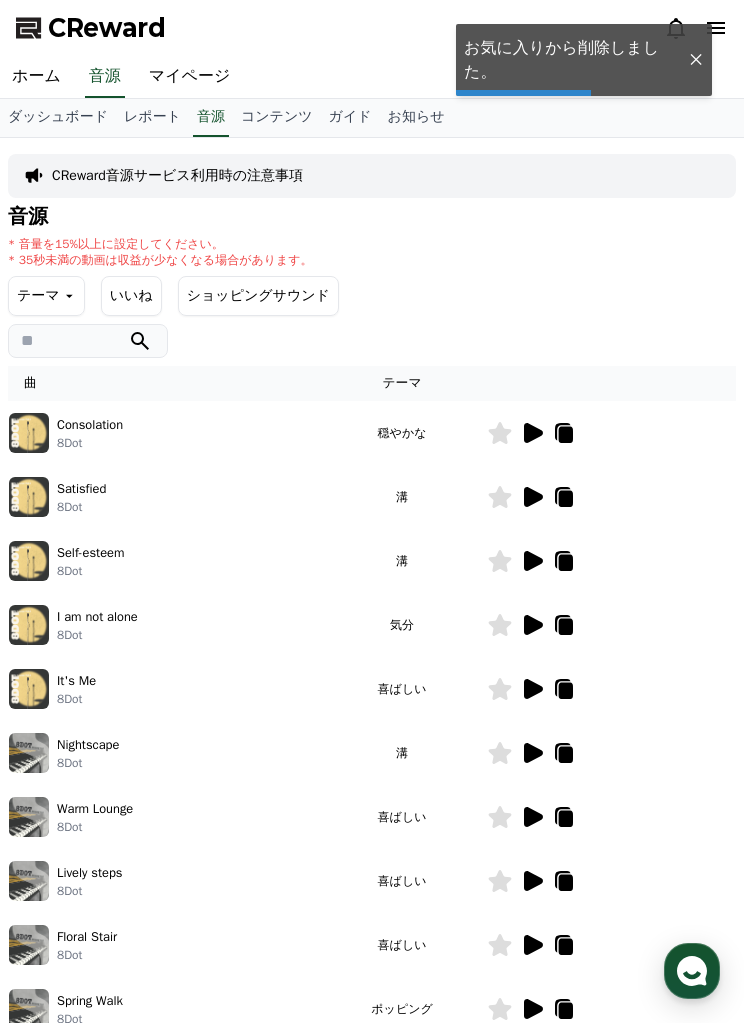 click 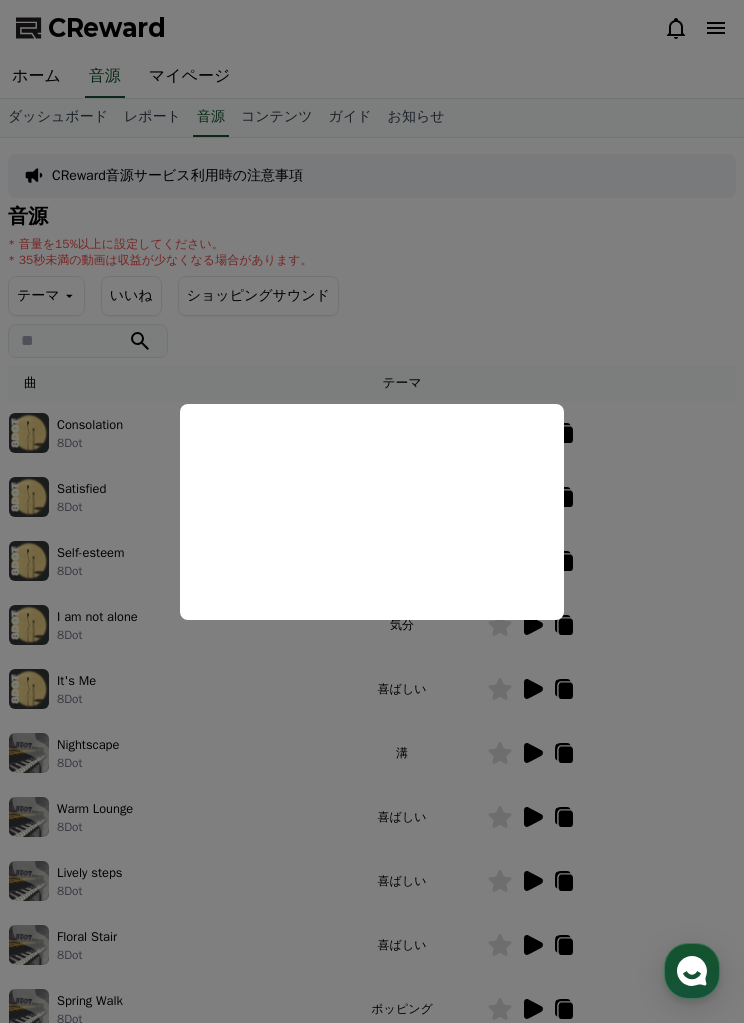 click at bounding box center [372, 511] 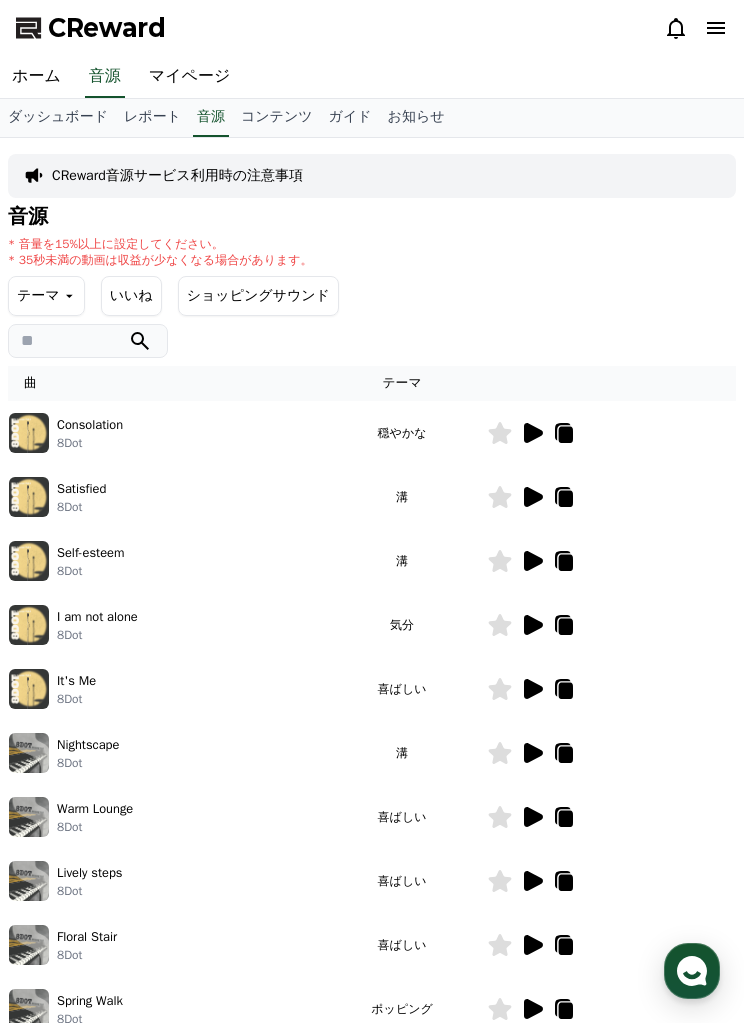 click 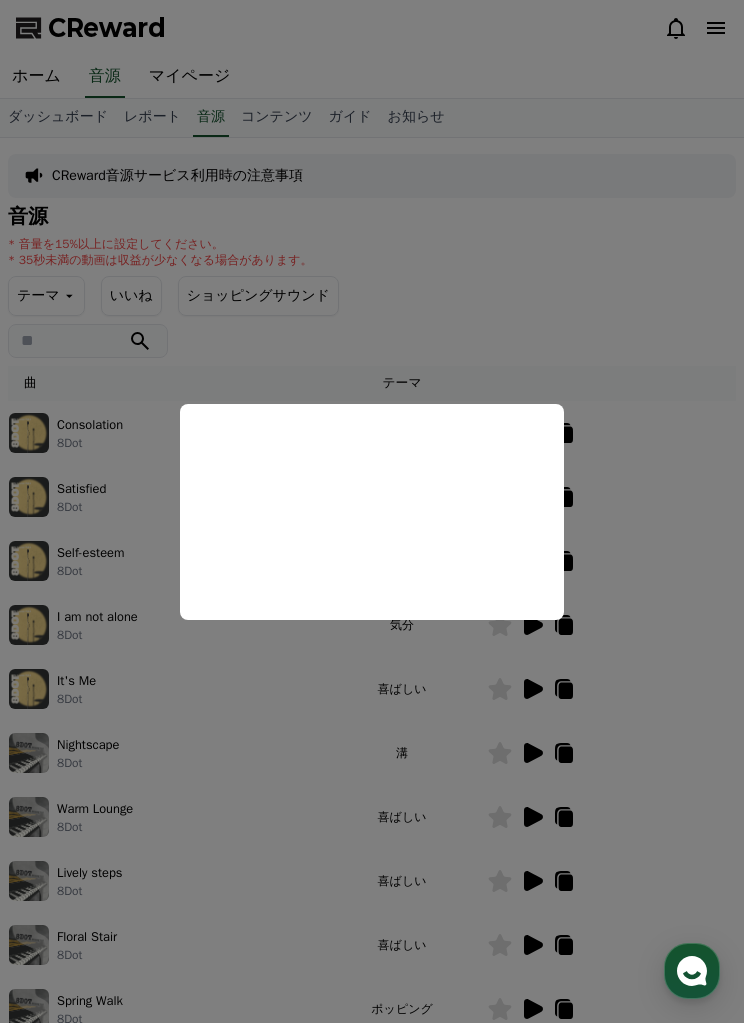 click at bounding box center (372, 511) 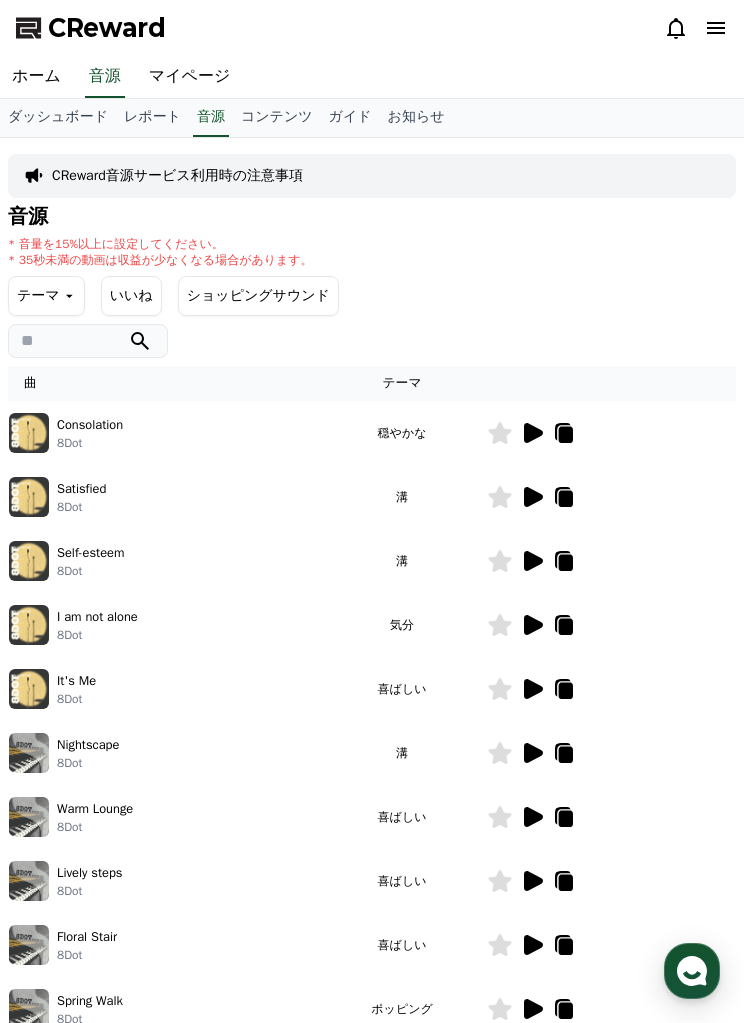 click 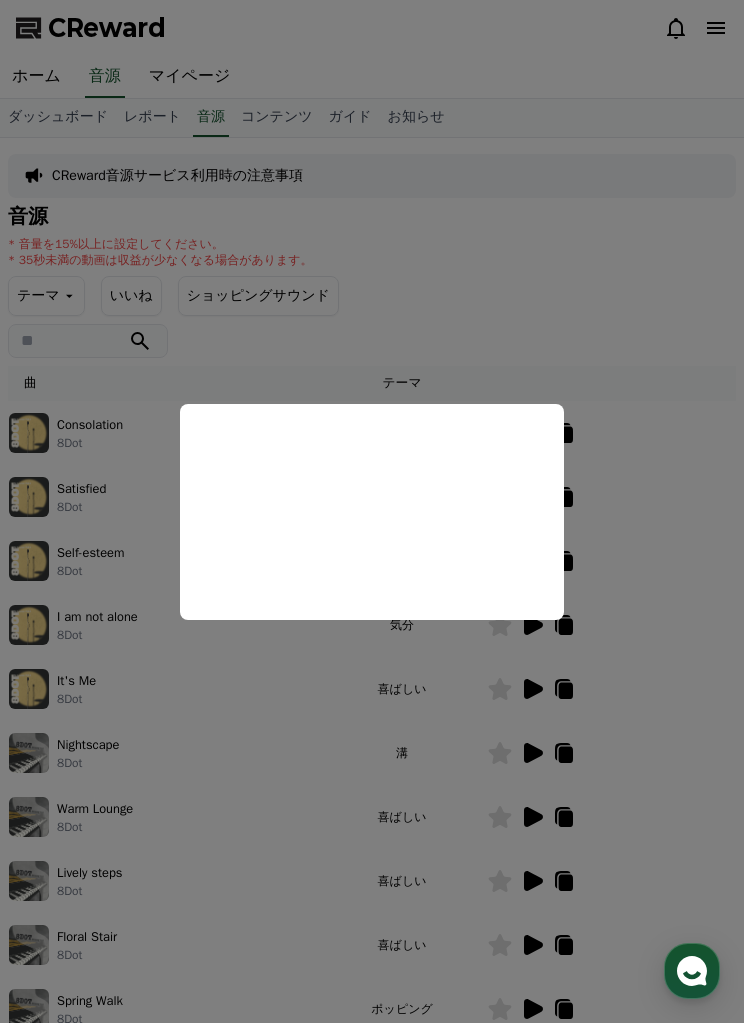 click at bounding box center [372, 511] 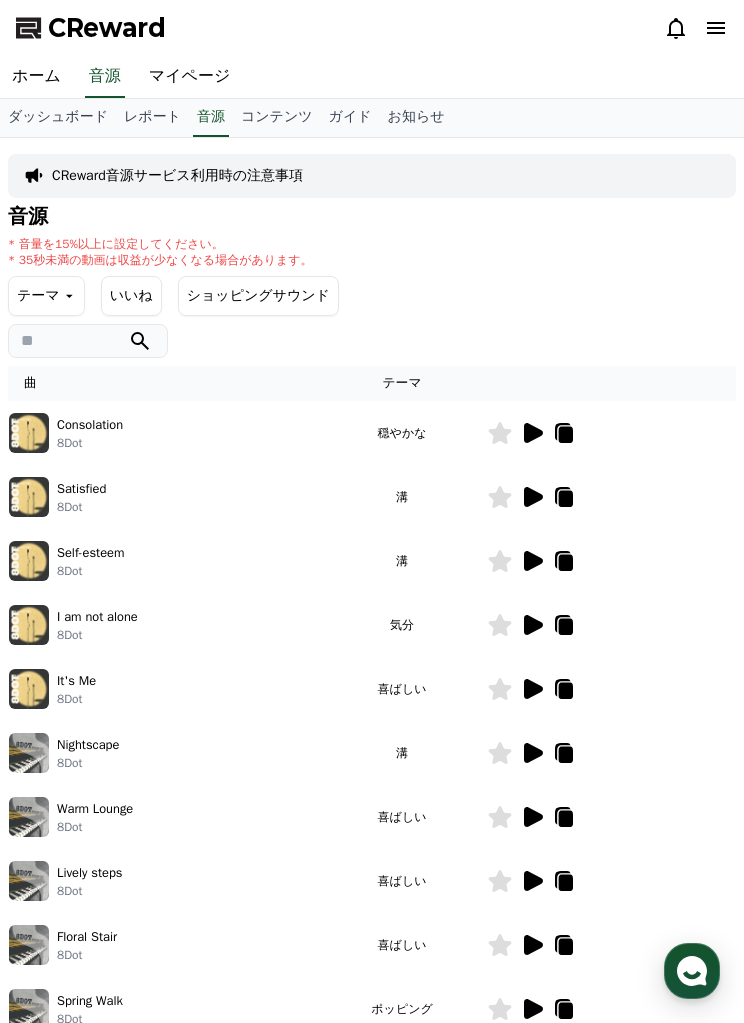 click 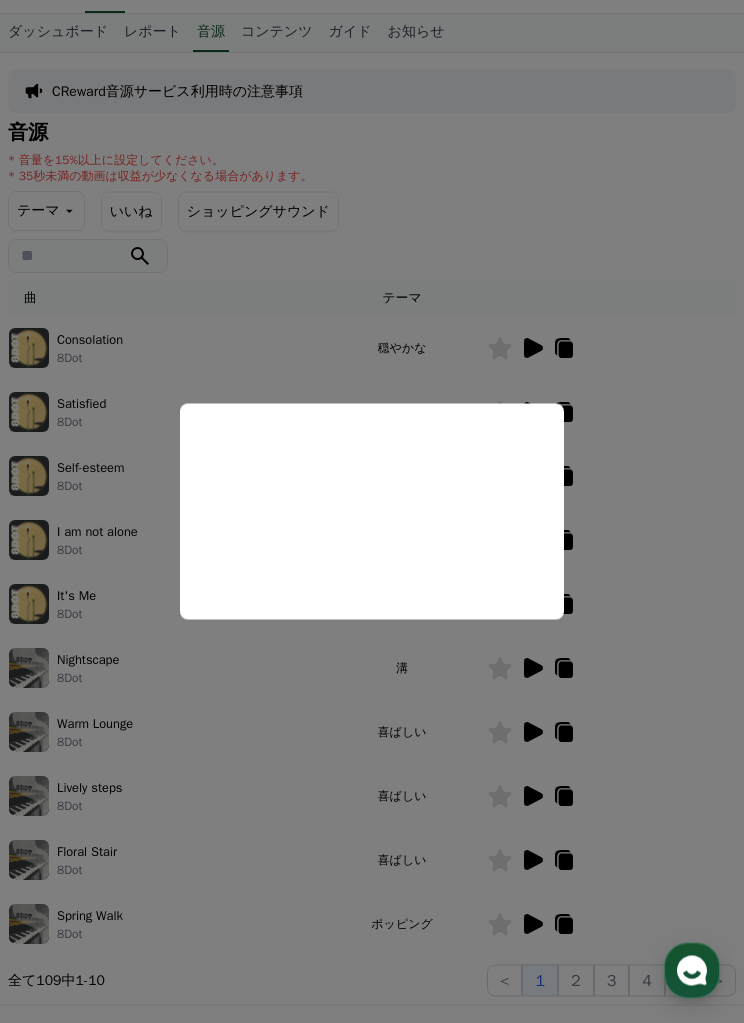 scroll, scrollTop: 85, scrollLeft: 0, axis: vertical 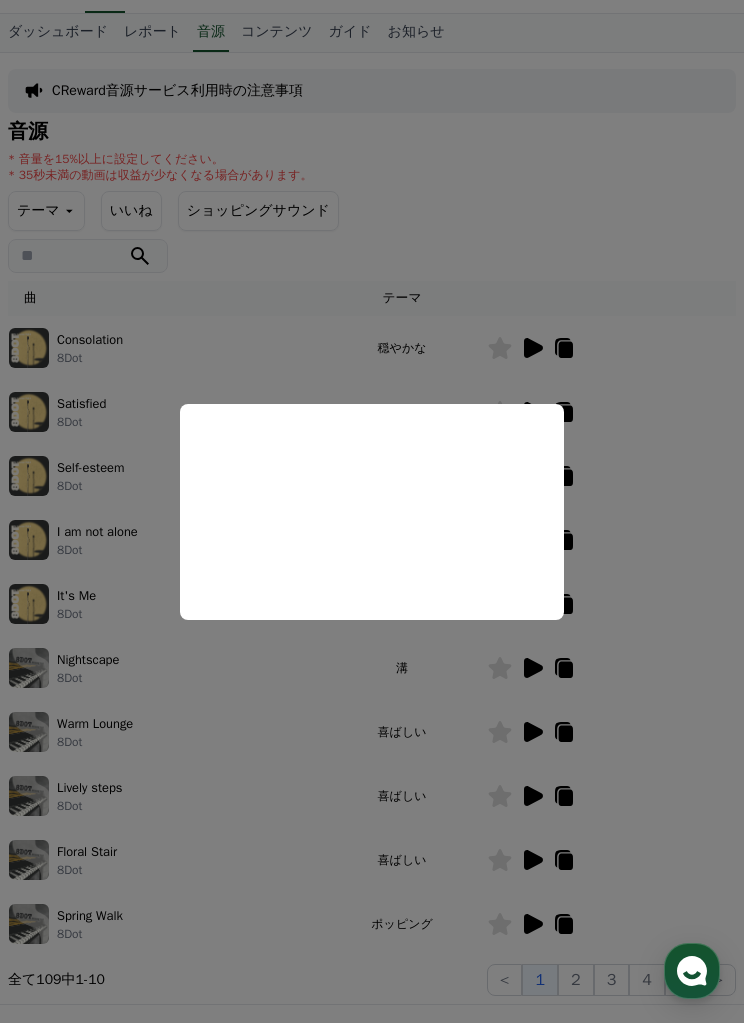 click at bounding box center [372, 511] 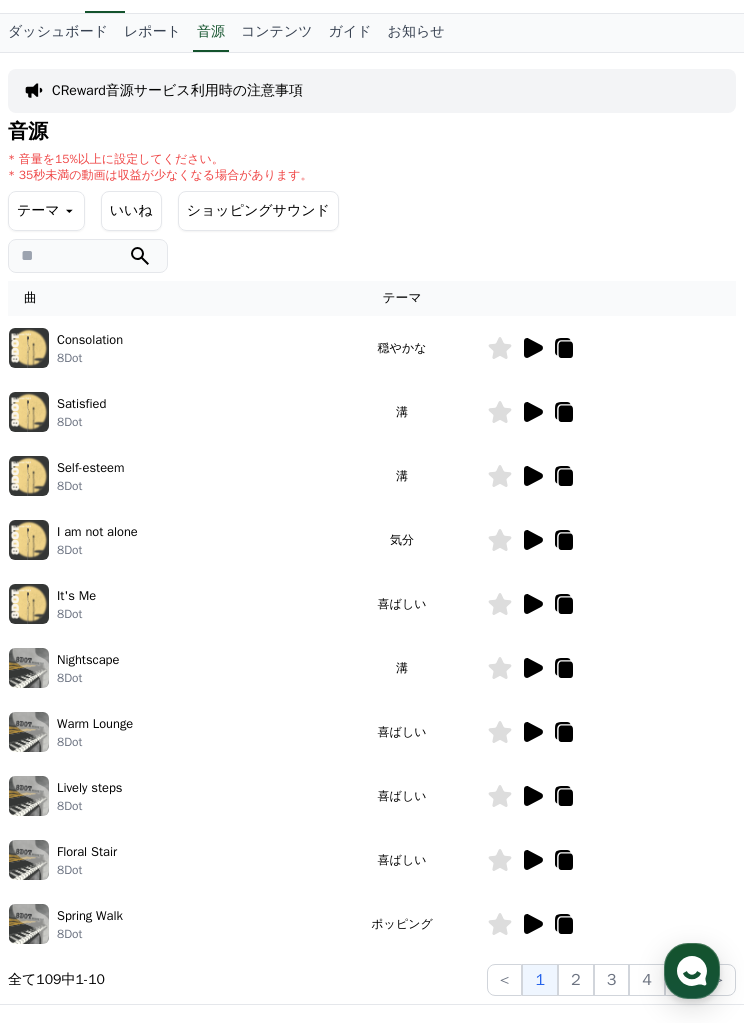 click 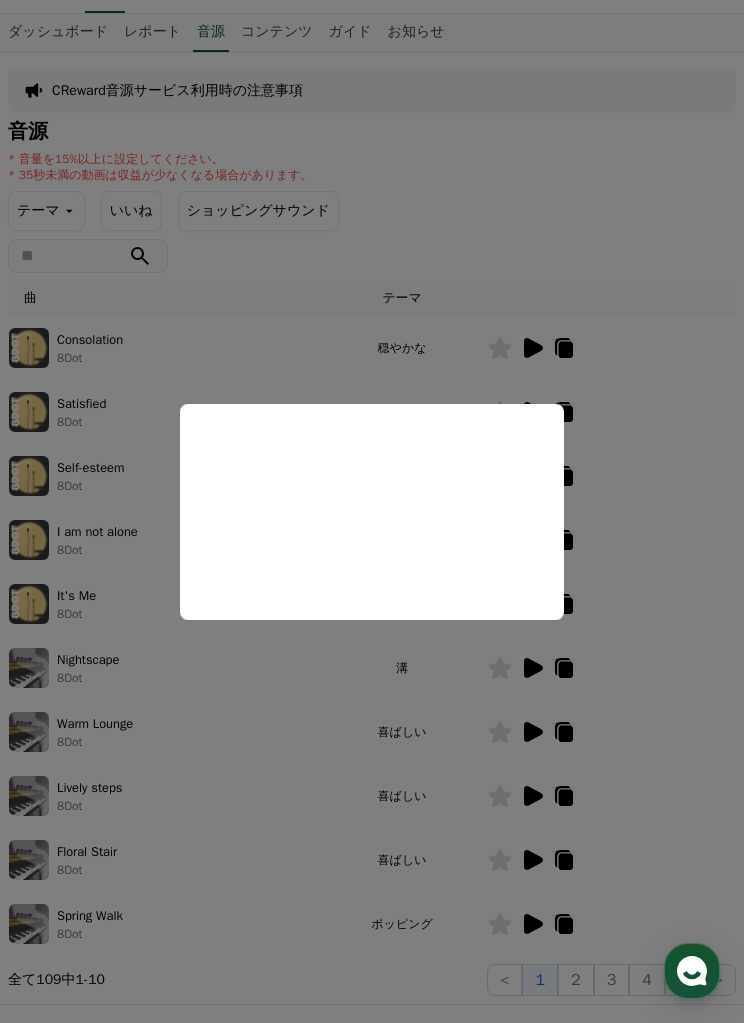 click at bounding box center (372, 511) 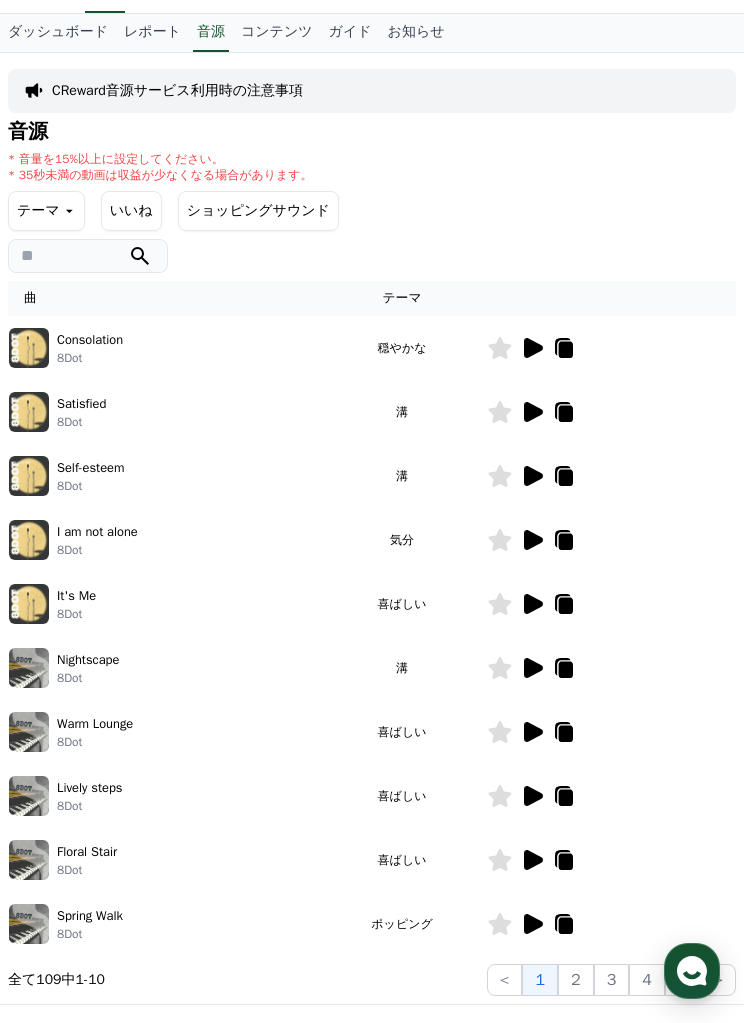 click on "2" 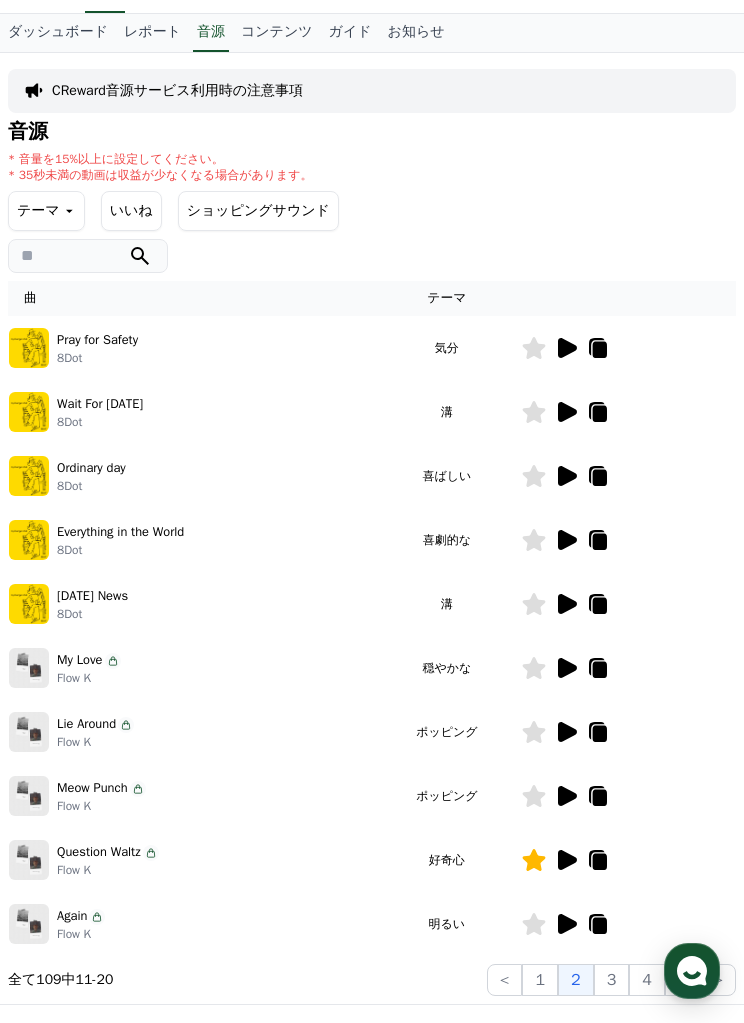 click 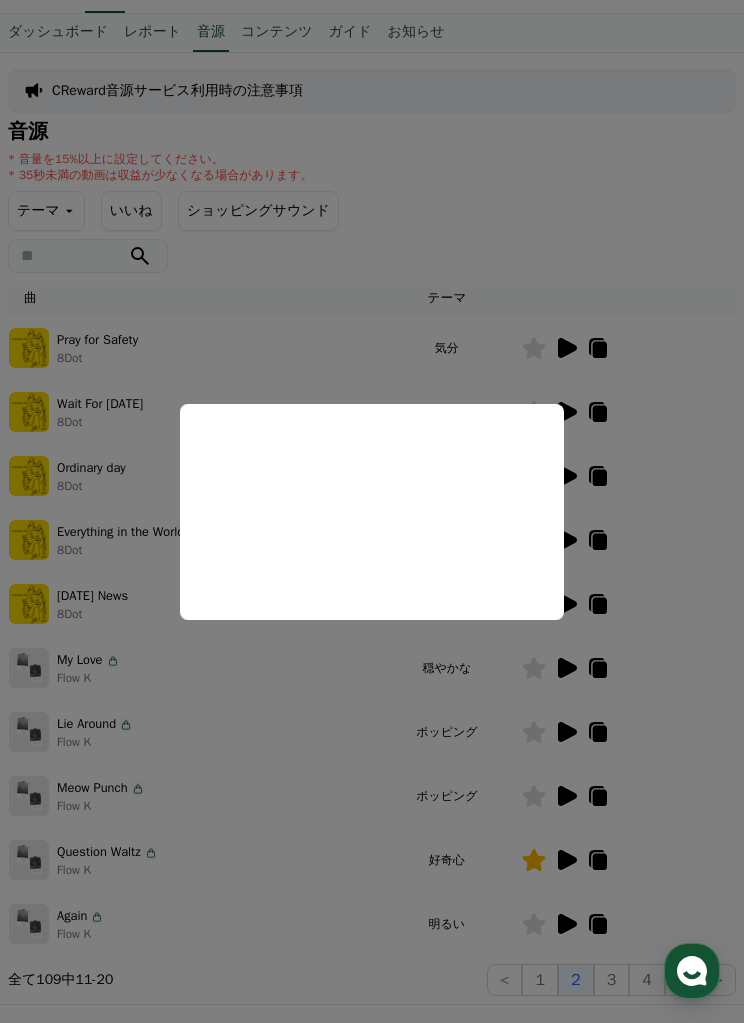click at bounding box center (372, 511) 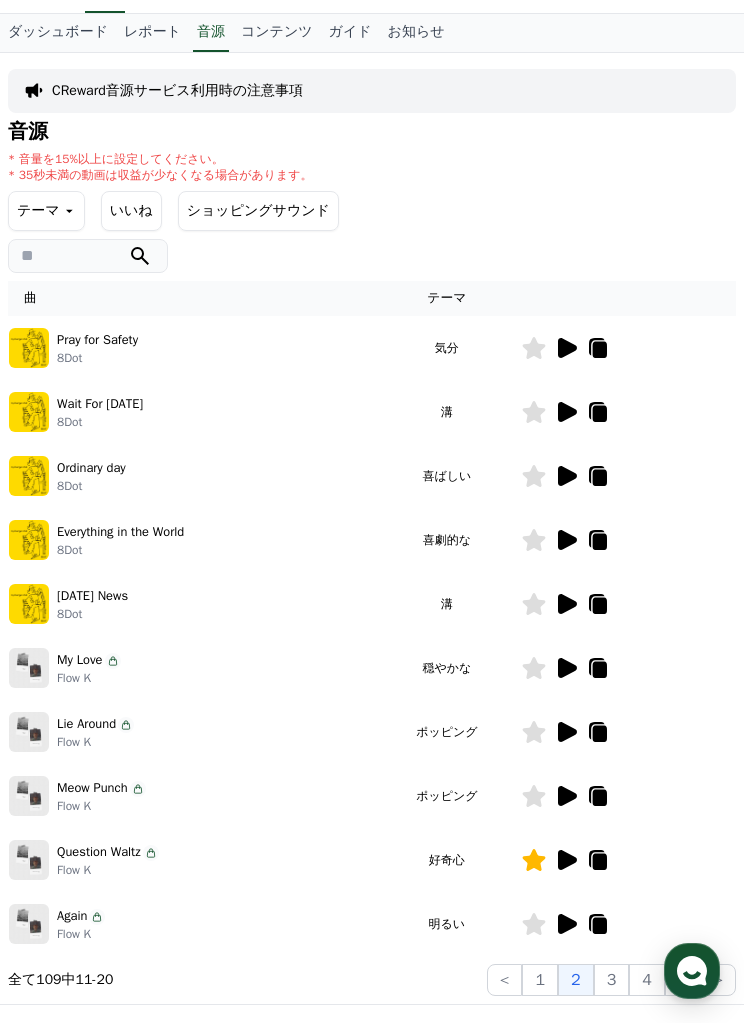 click 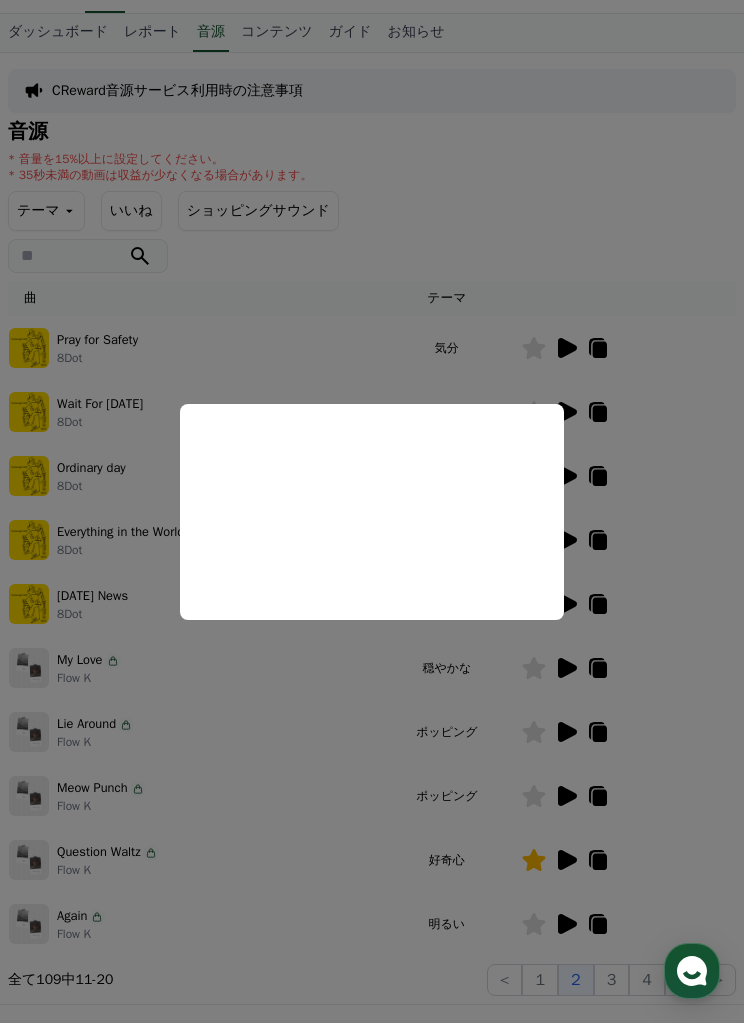 click at bounding box center [372, 511] 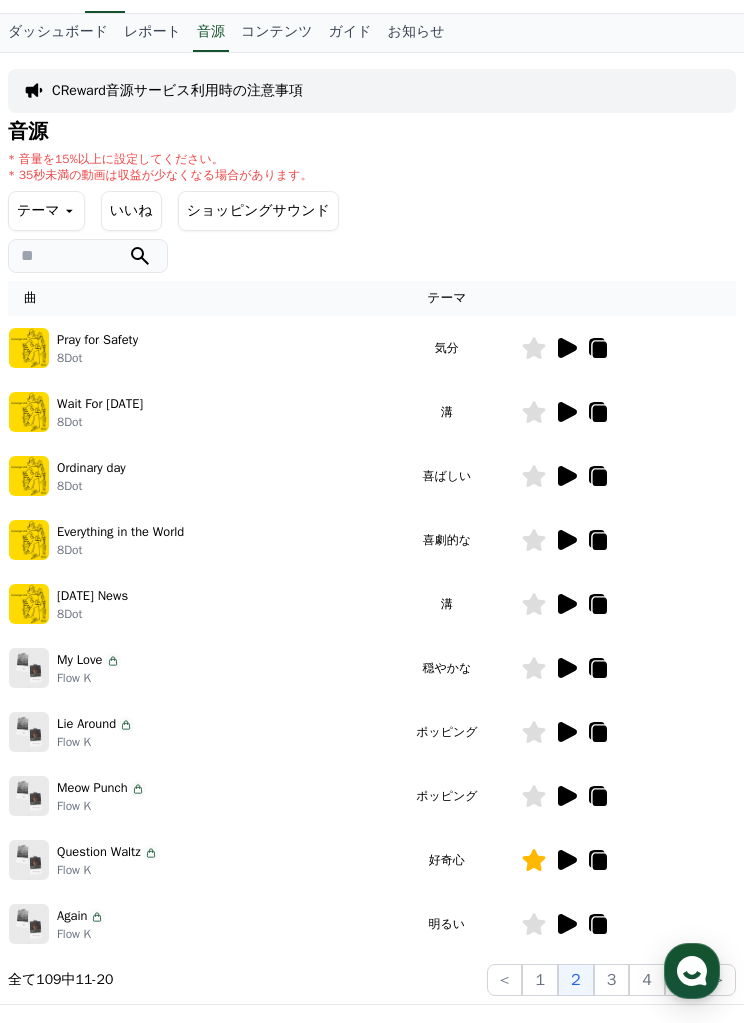 click 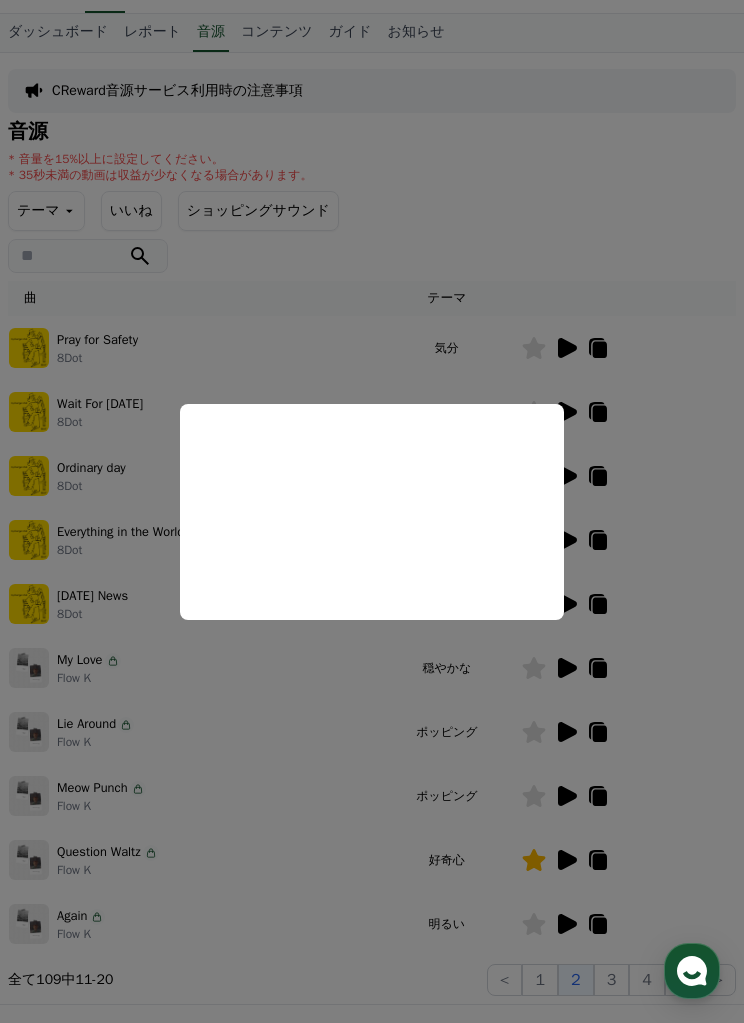 click at bounding box center (372, 511) 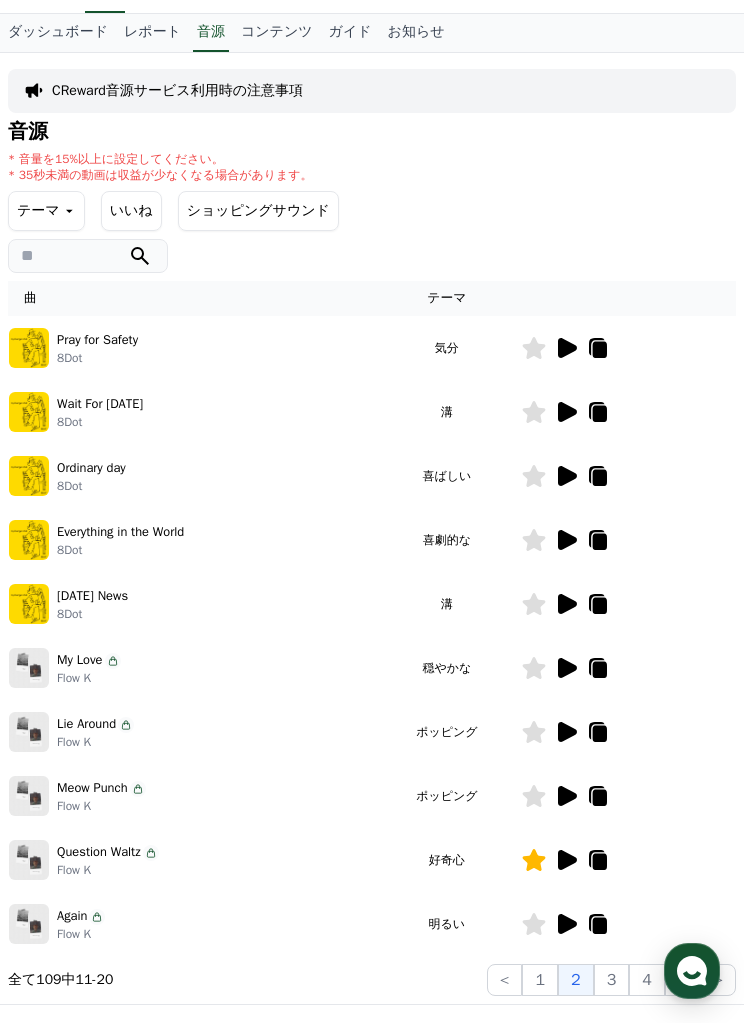 click 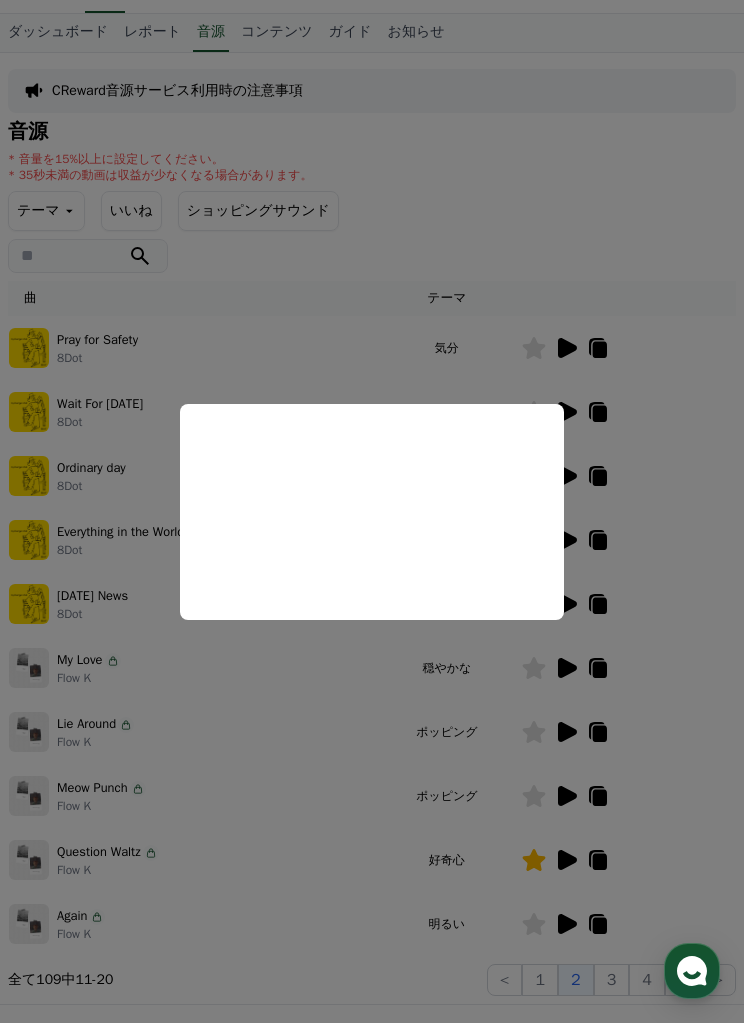 click at bounding box center (372, 511) 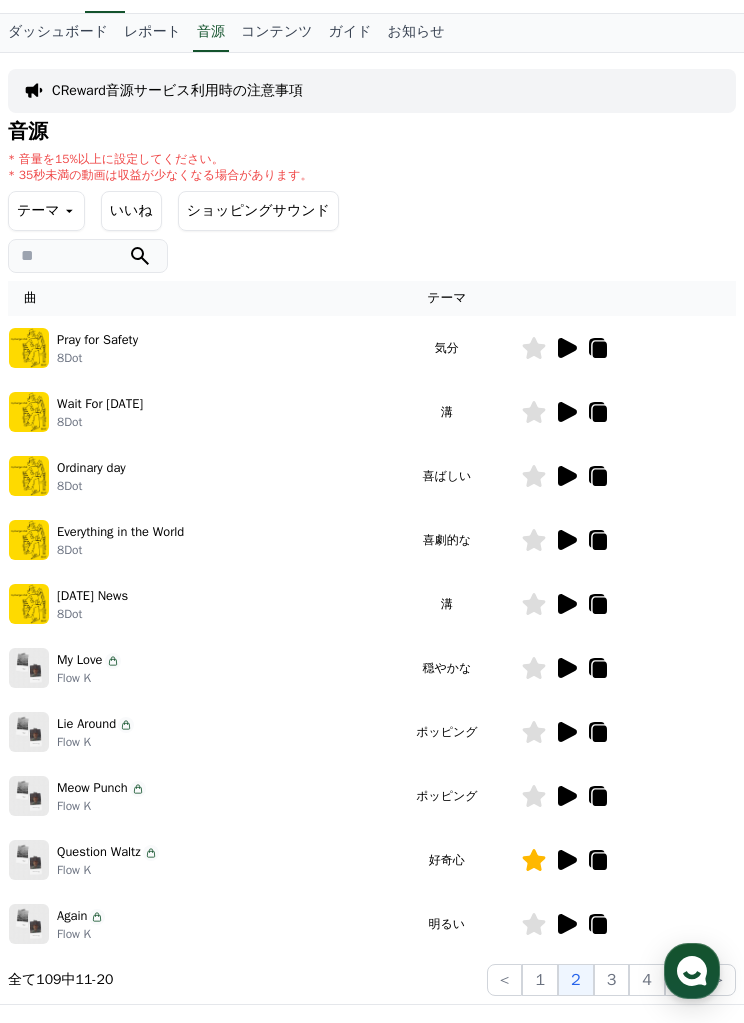 click 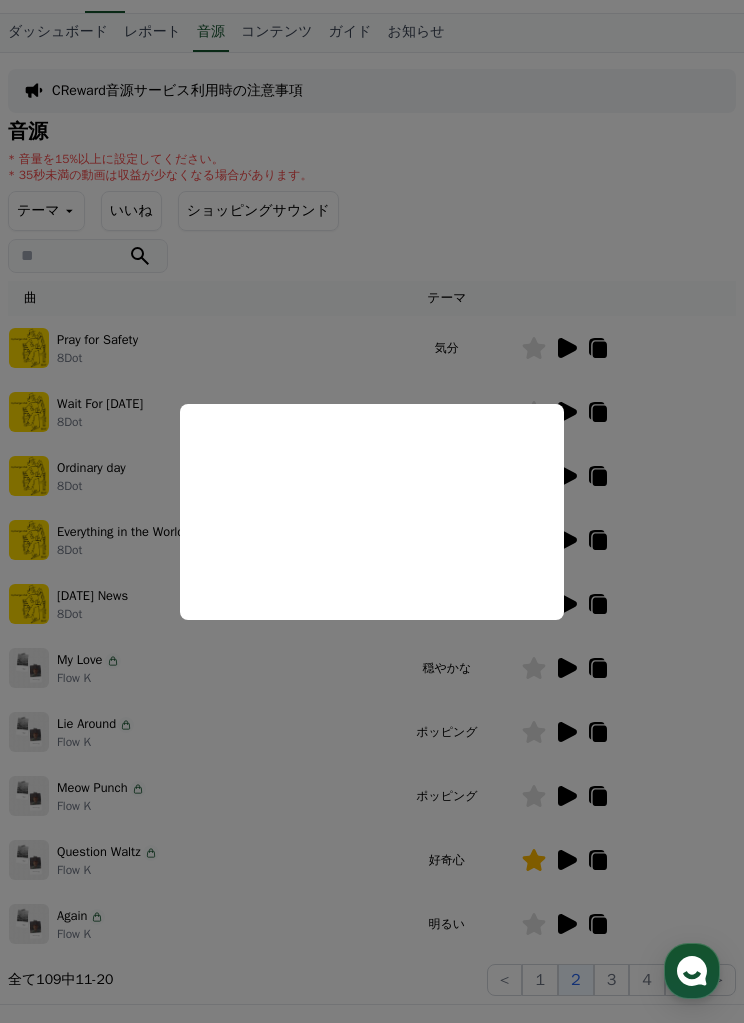 click at bounding box center (372, 511) 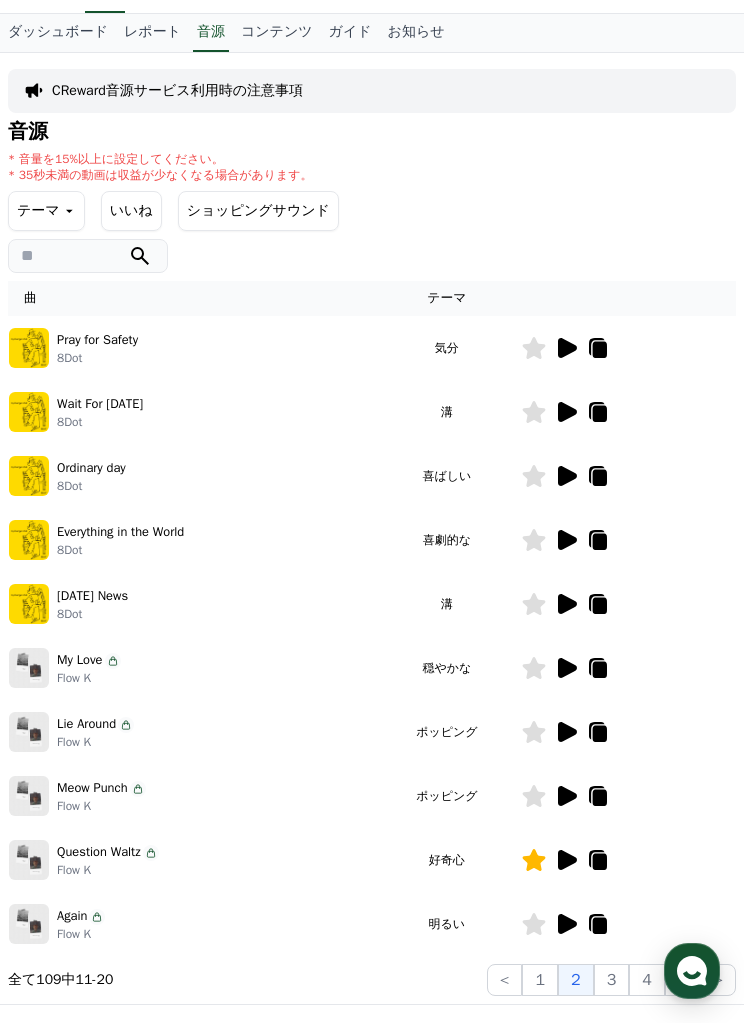 click 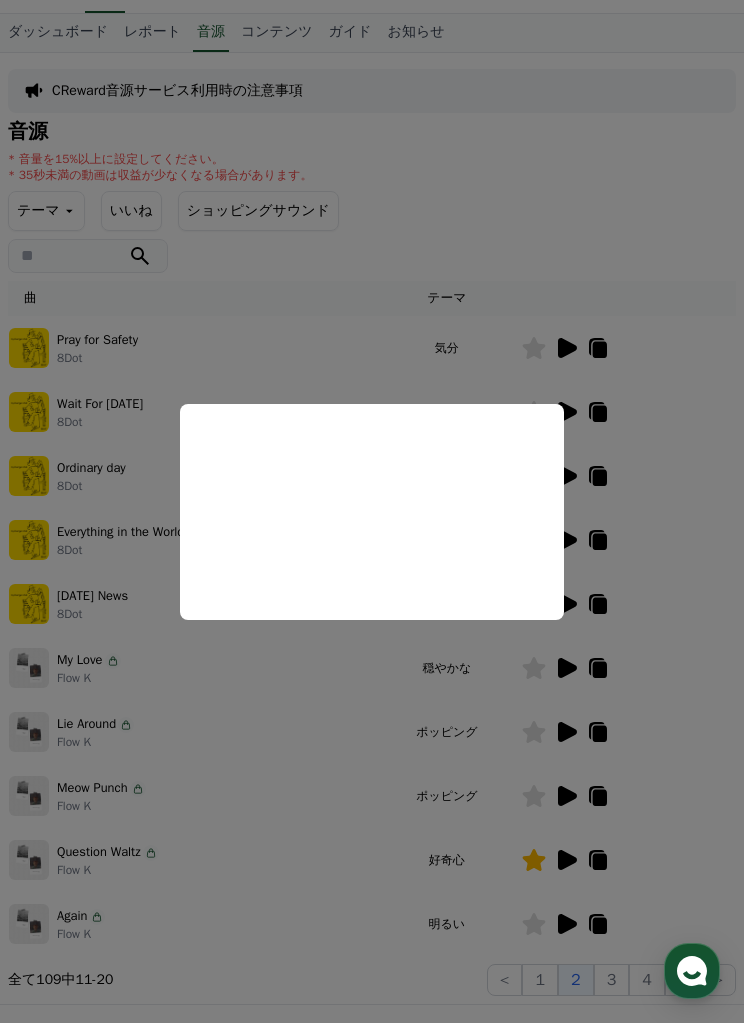 click at bounding box center (372, 511) 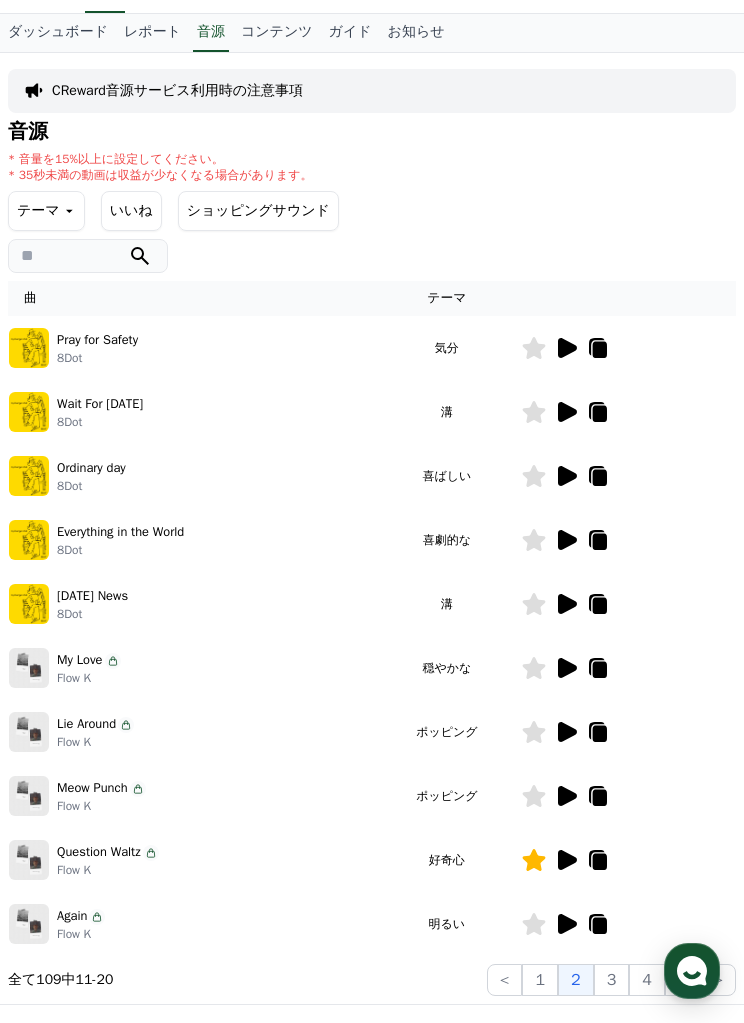 click 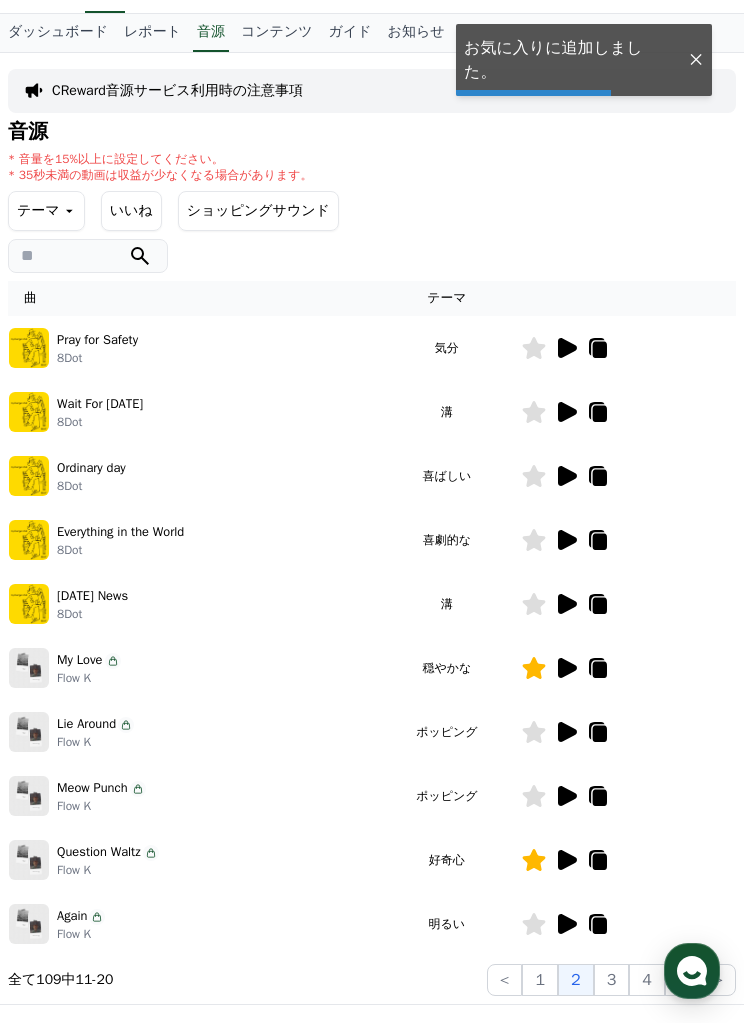 click 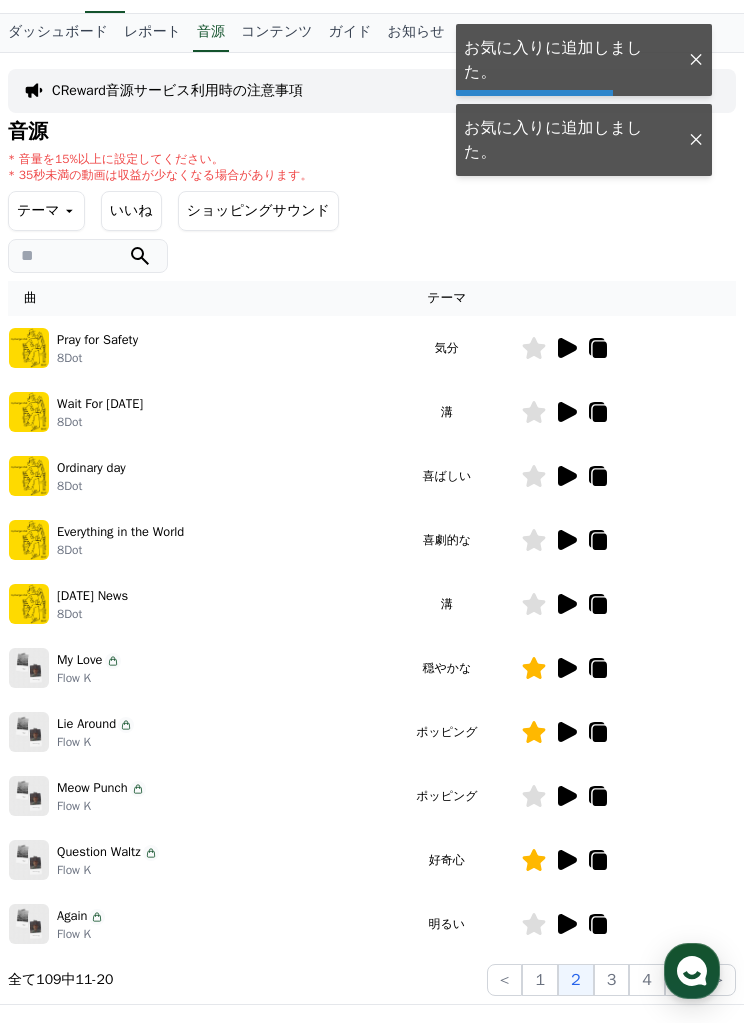 click 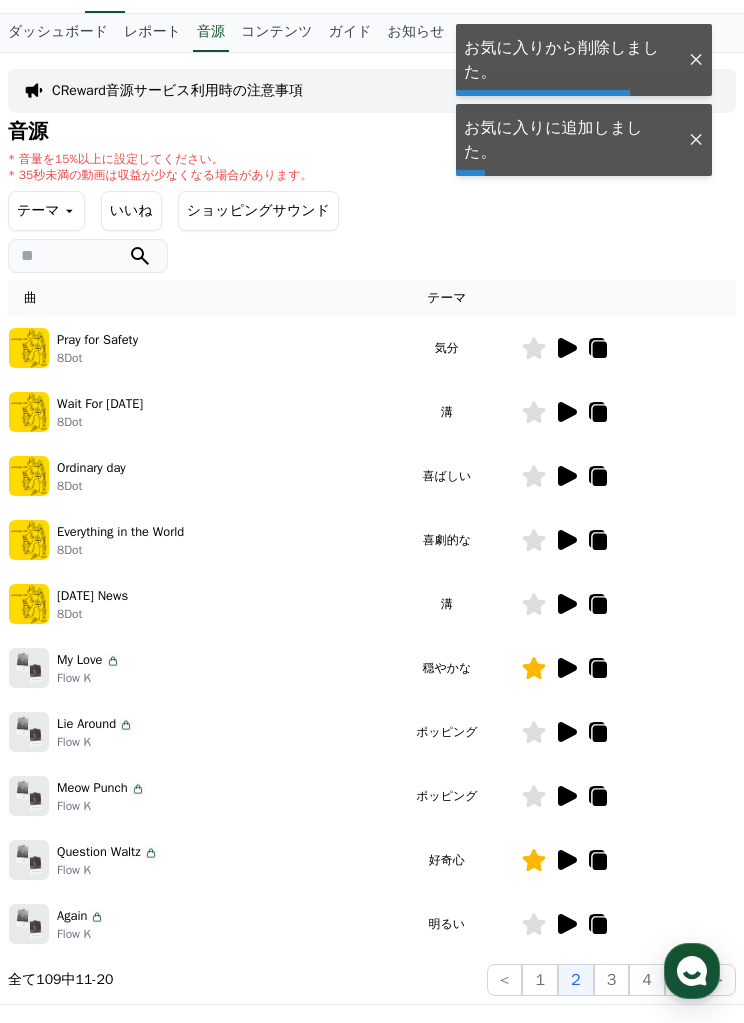 click 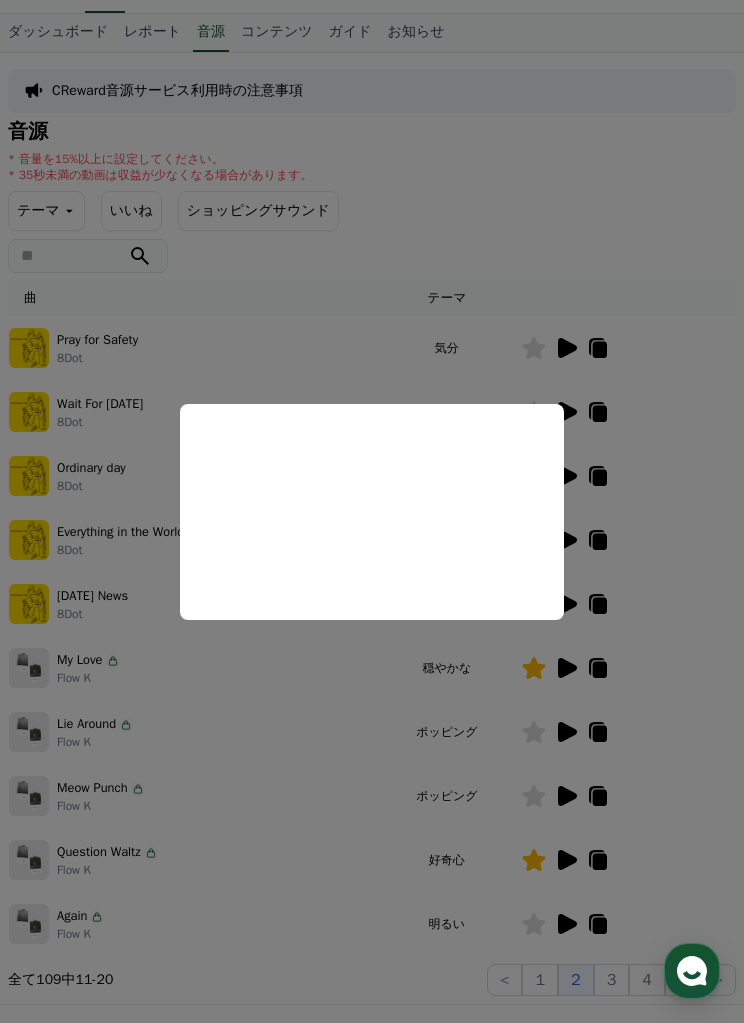 click at bounding box center (372, 511) 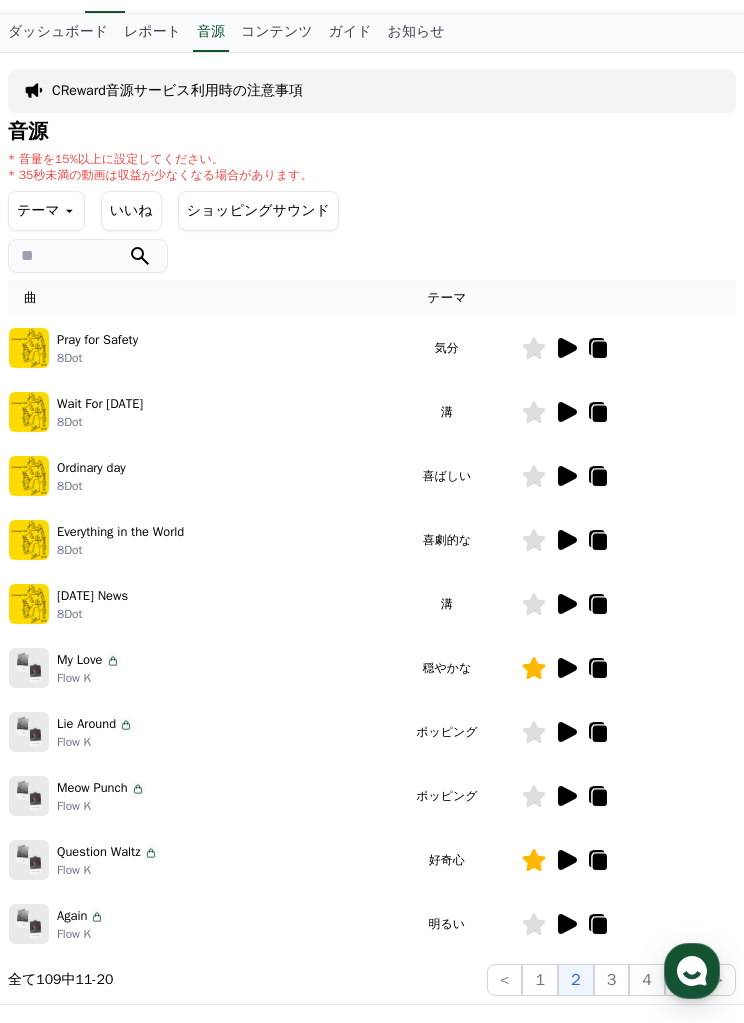 click 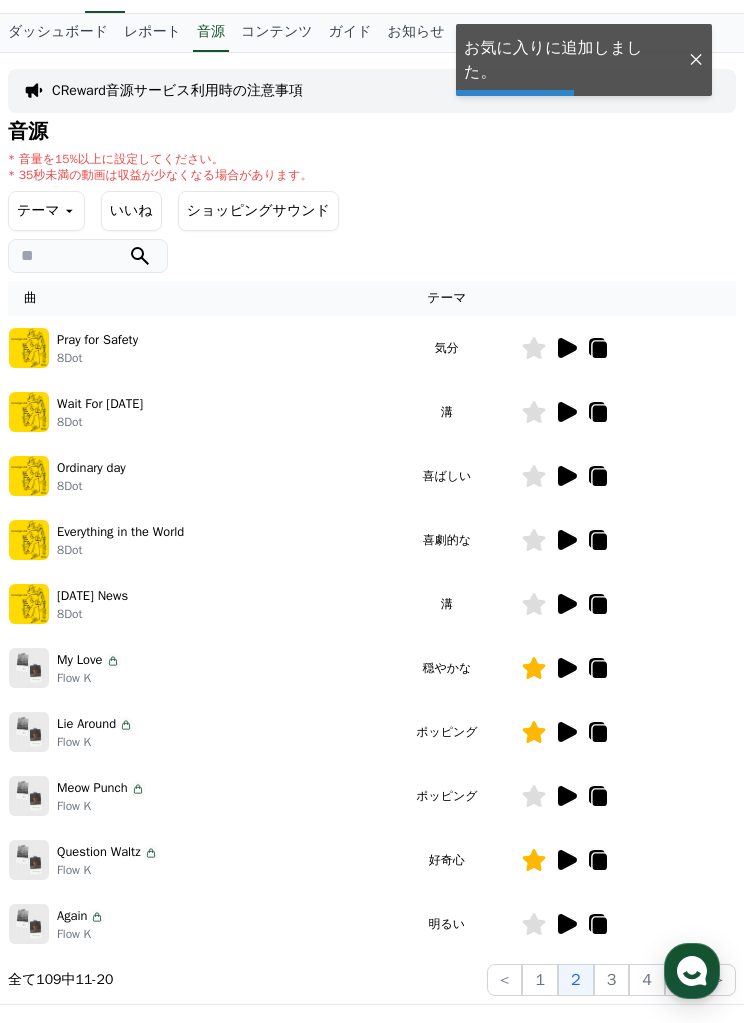 click 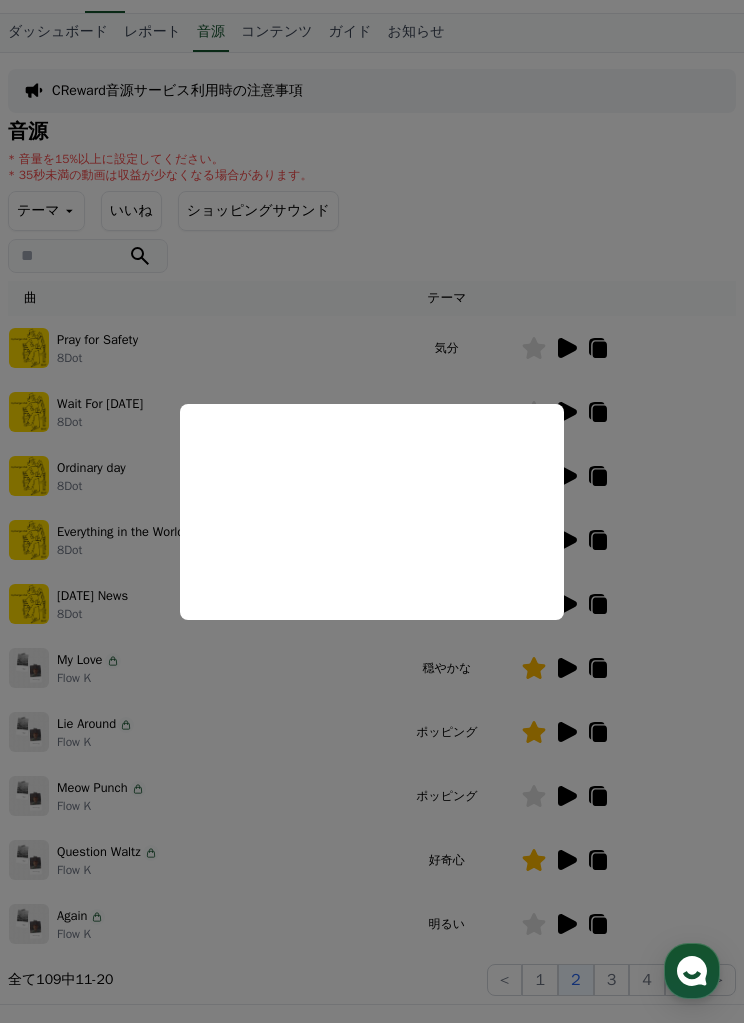 click at bounding box center (372, 511) 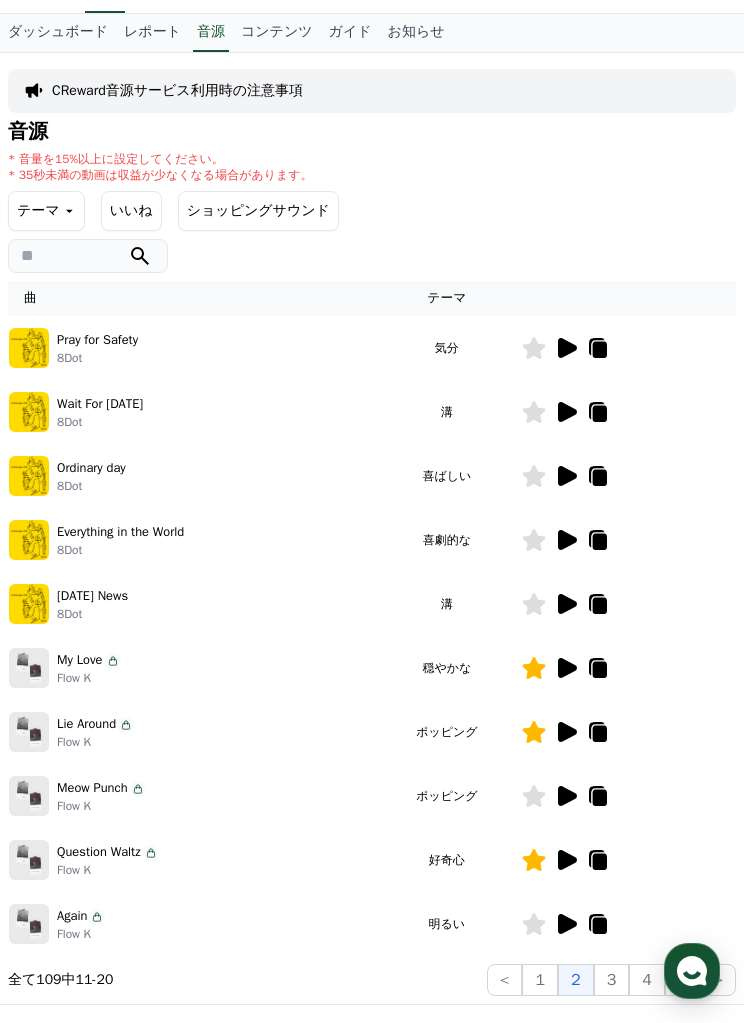 click 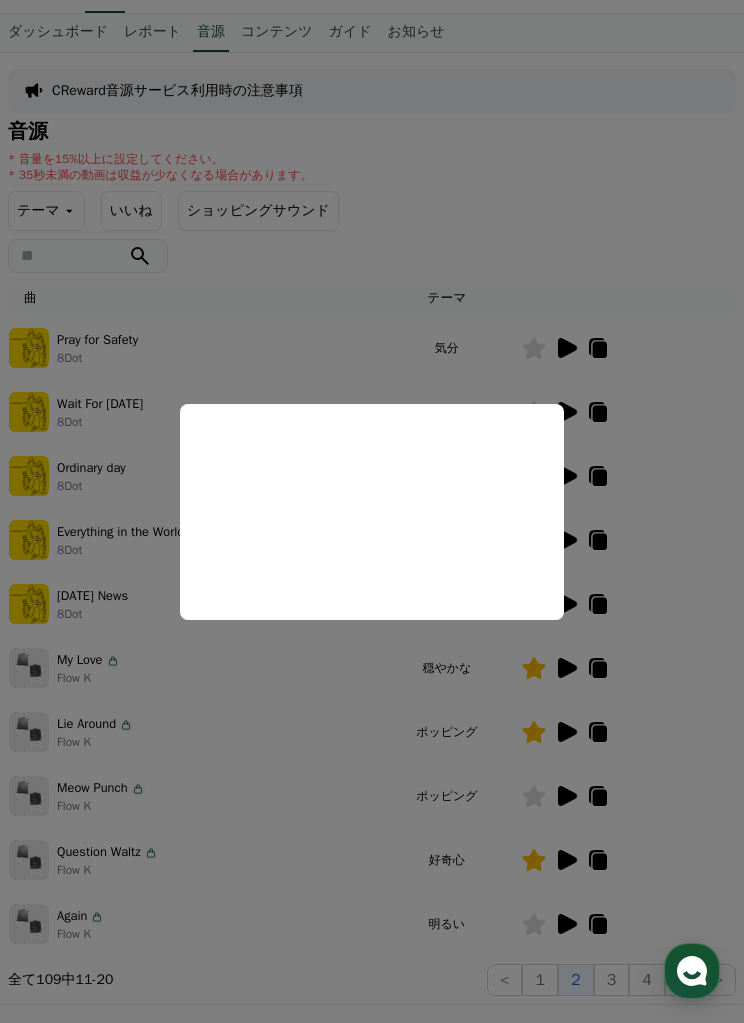 click at bounding box center (372, 511) 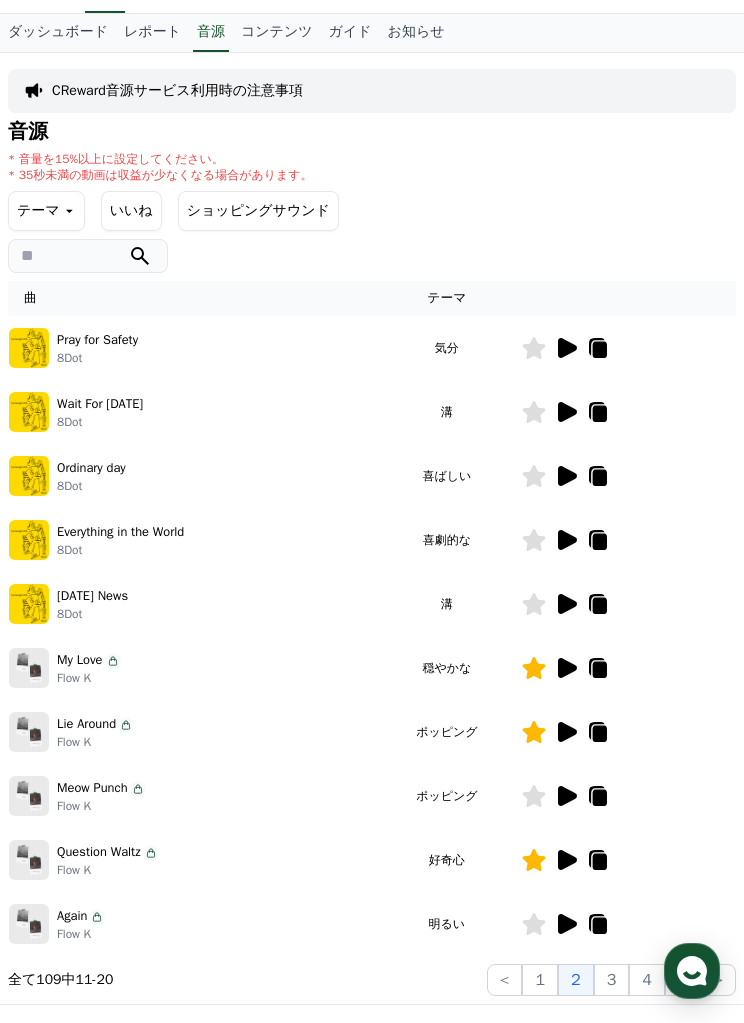 click 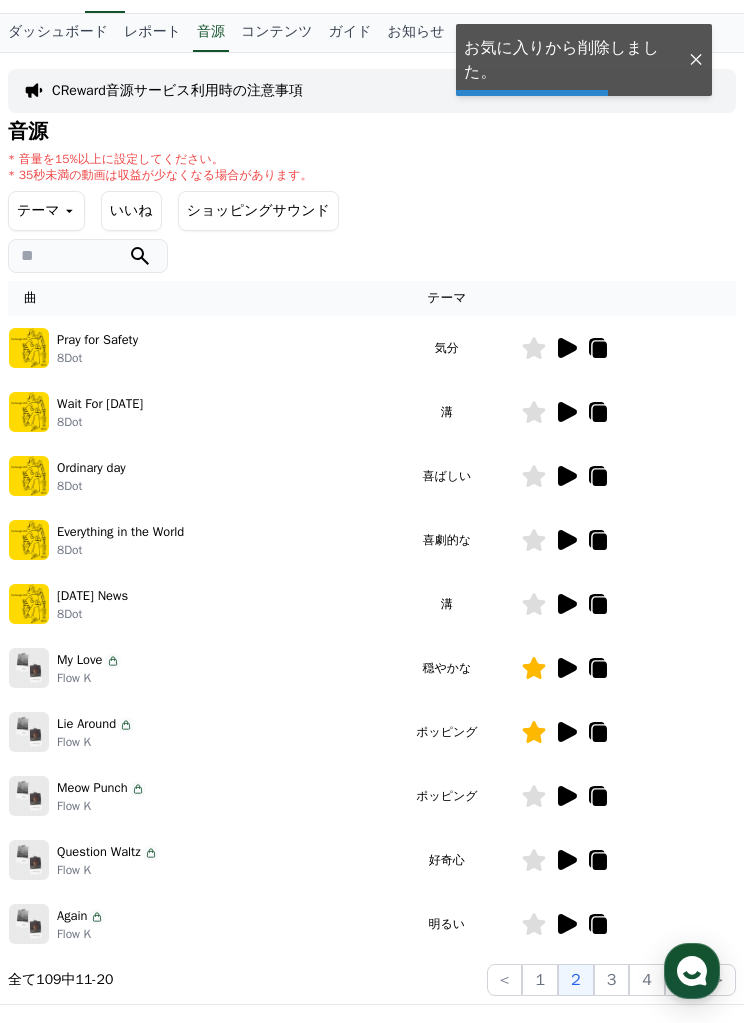 click 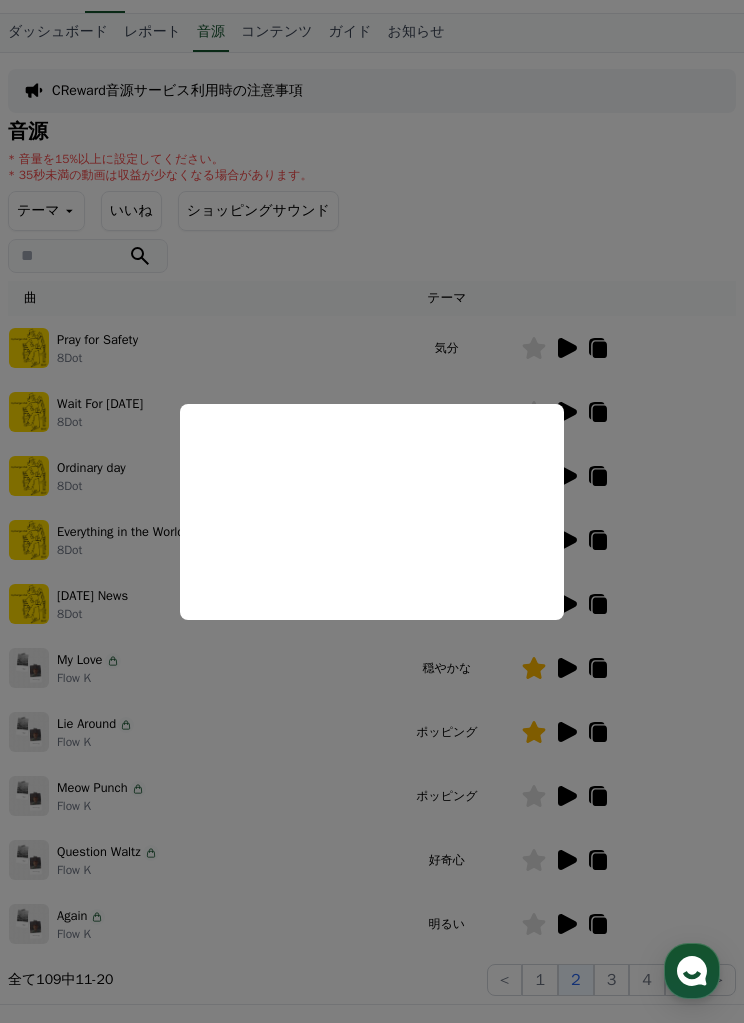 click at bounding box center (372, 511) 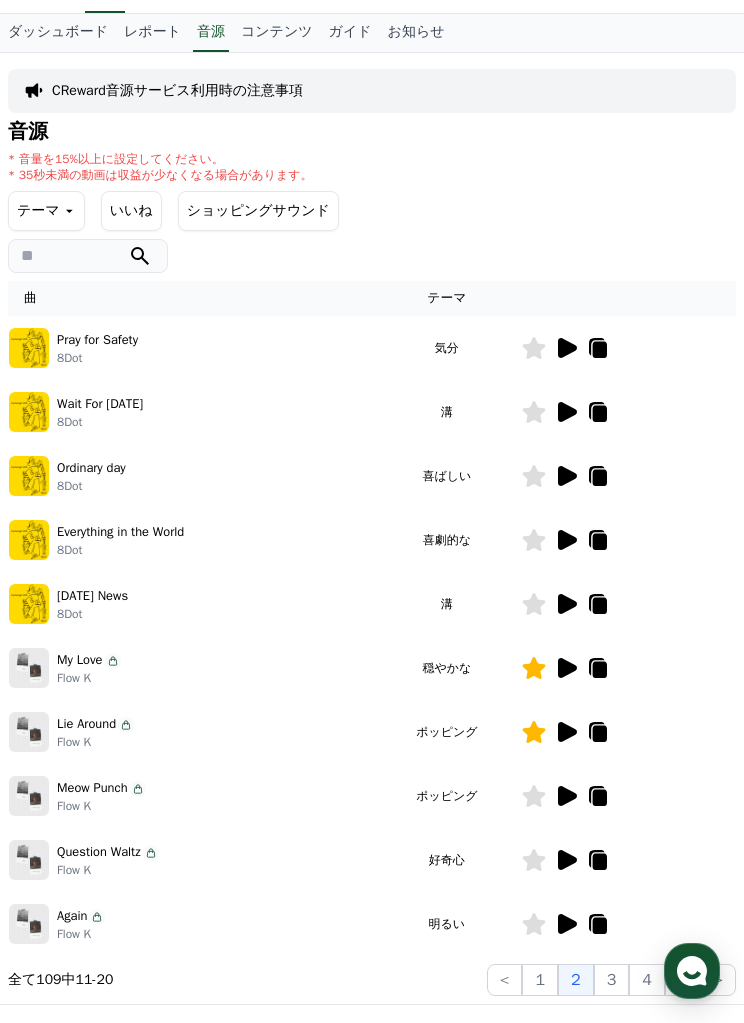 click on "3" 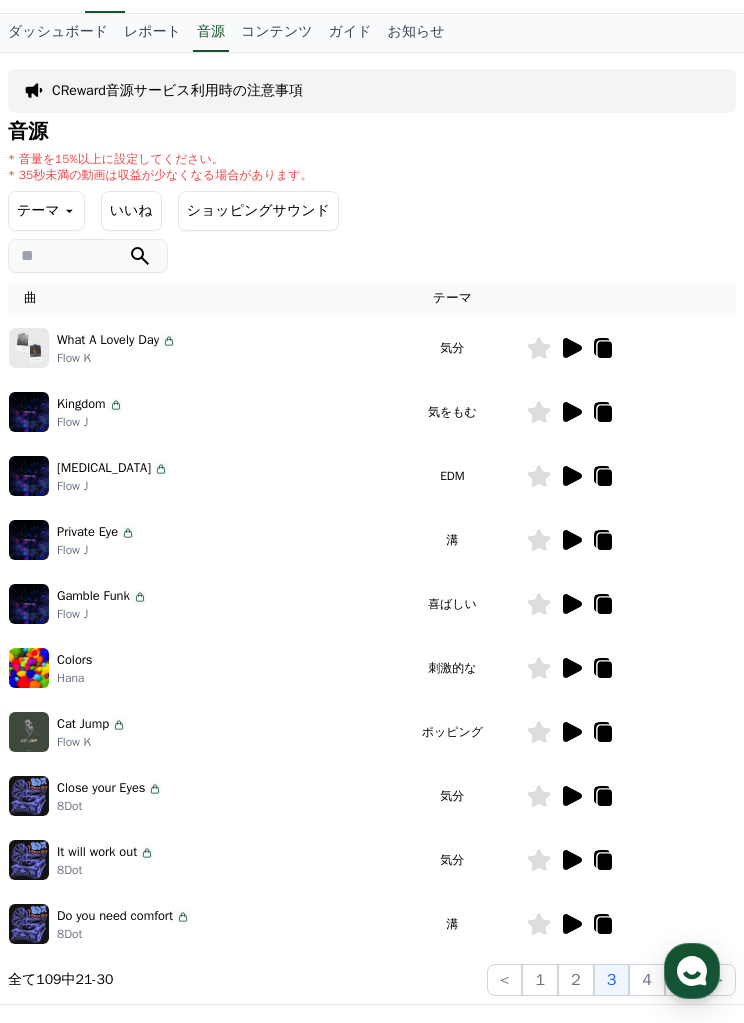 click 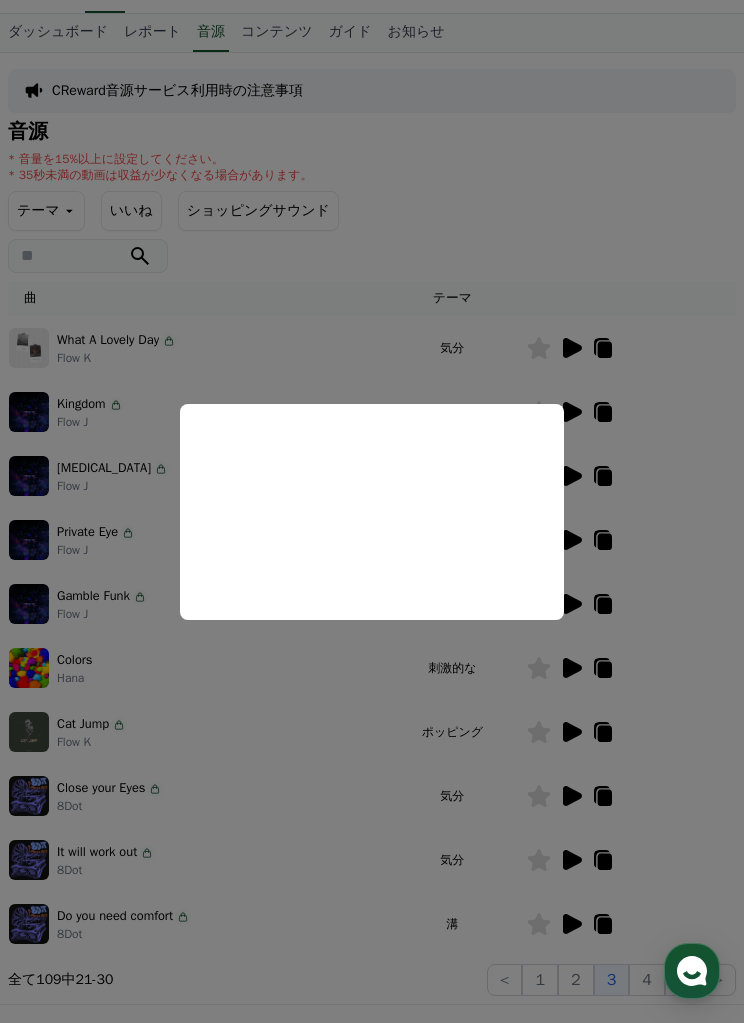 click at bounding box center [372, 511] 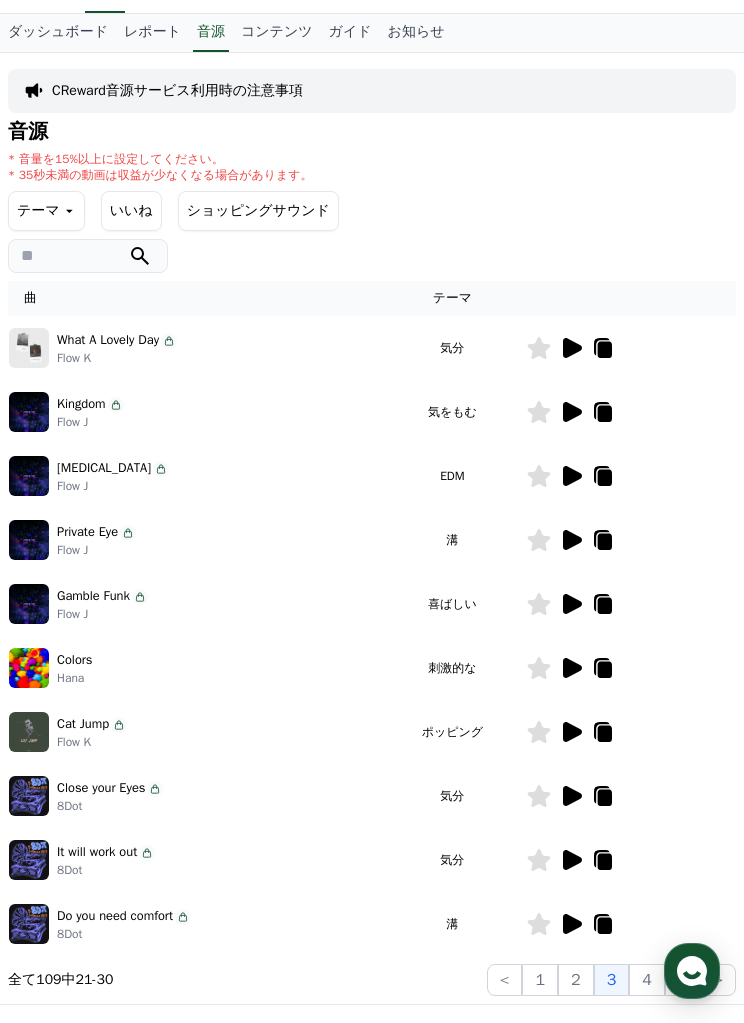 click 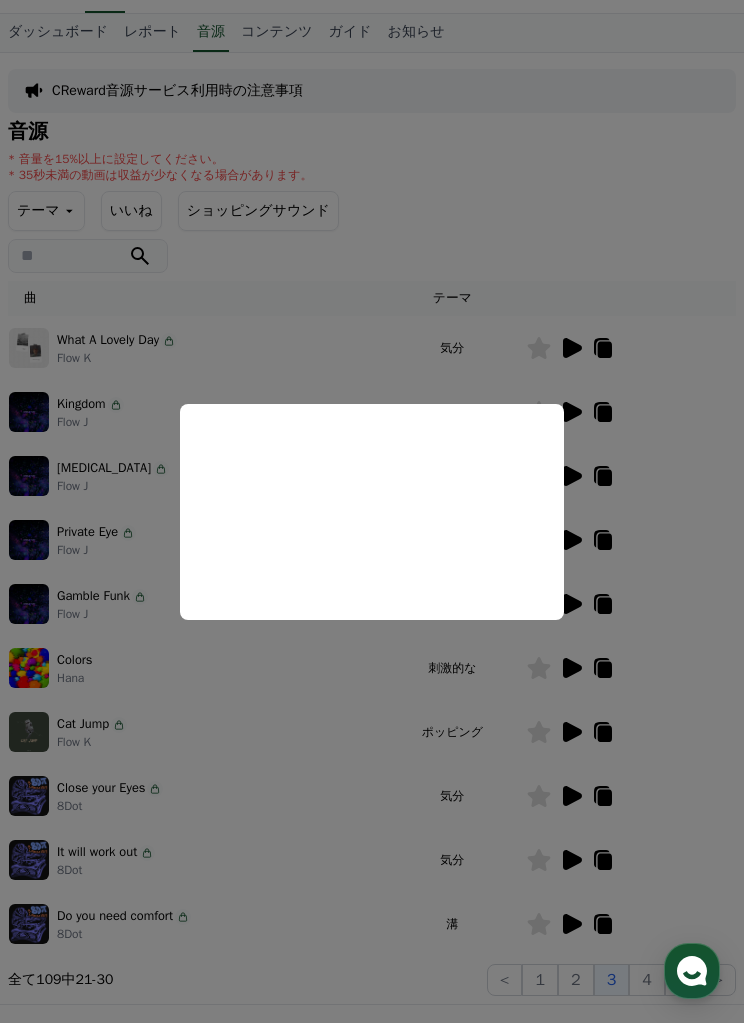 click at bounding box center [372, 511] 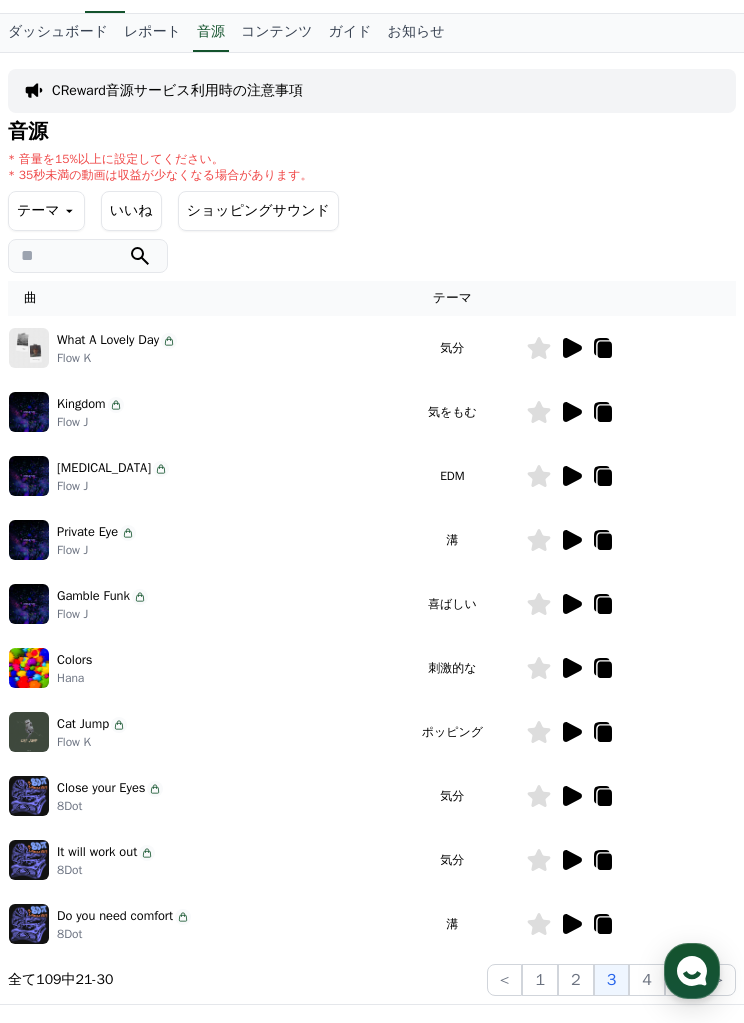click 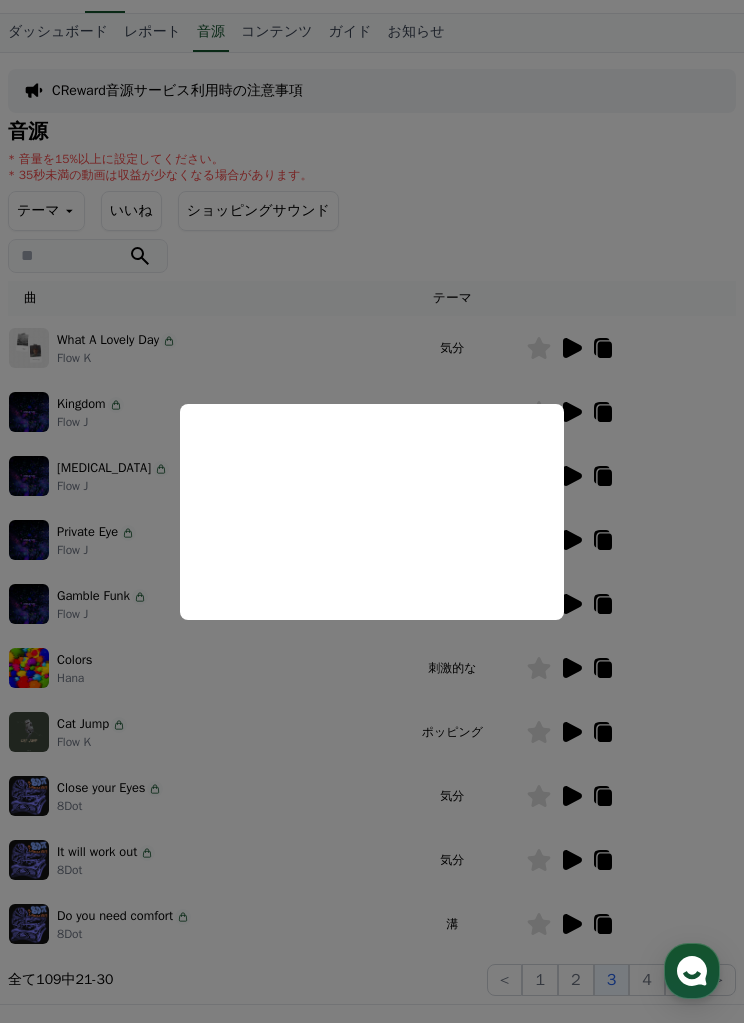 click at bounding box center (372, 511) 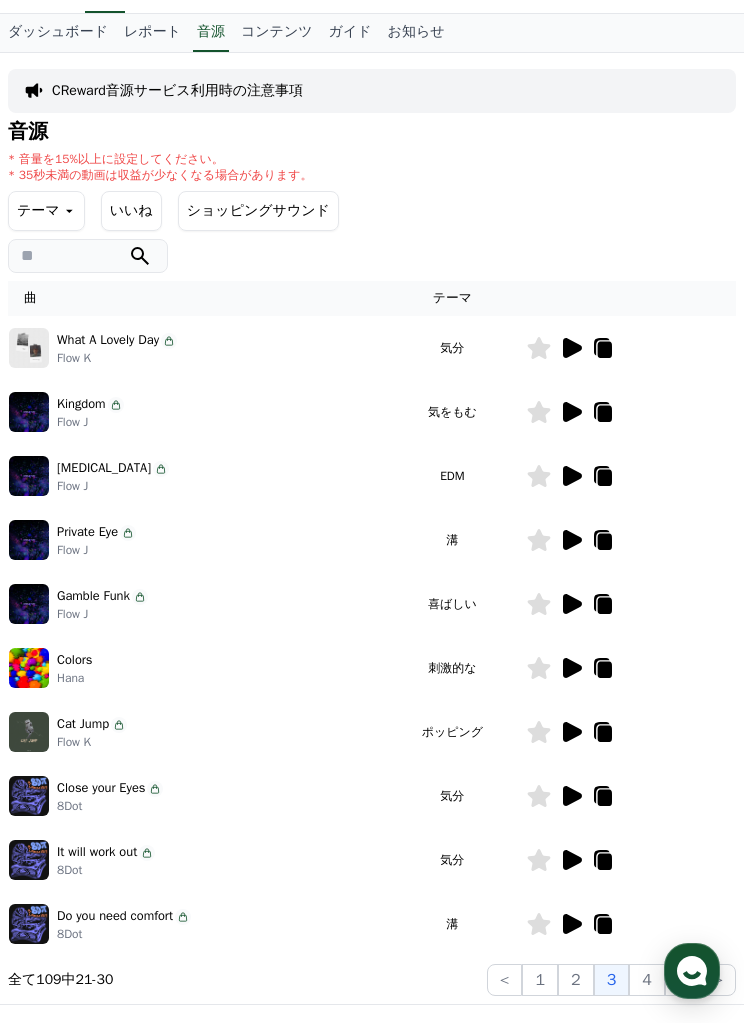 click 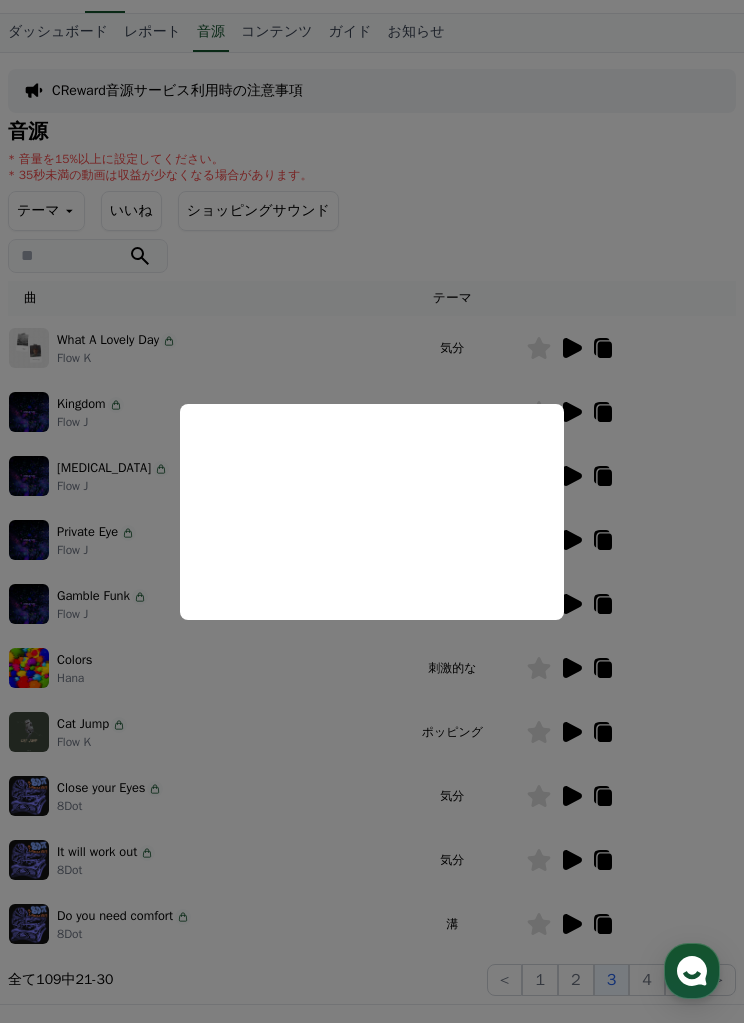 click at bounding box center (372, 511) 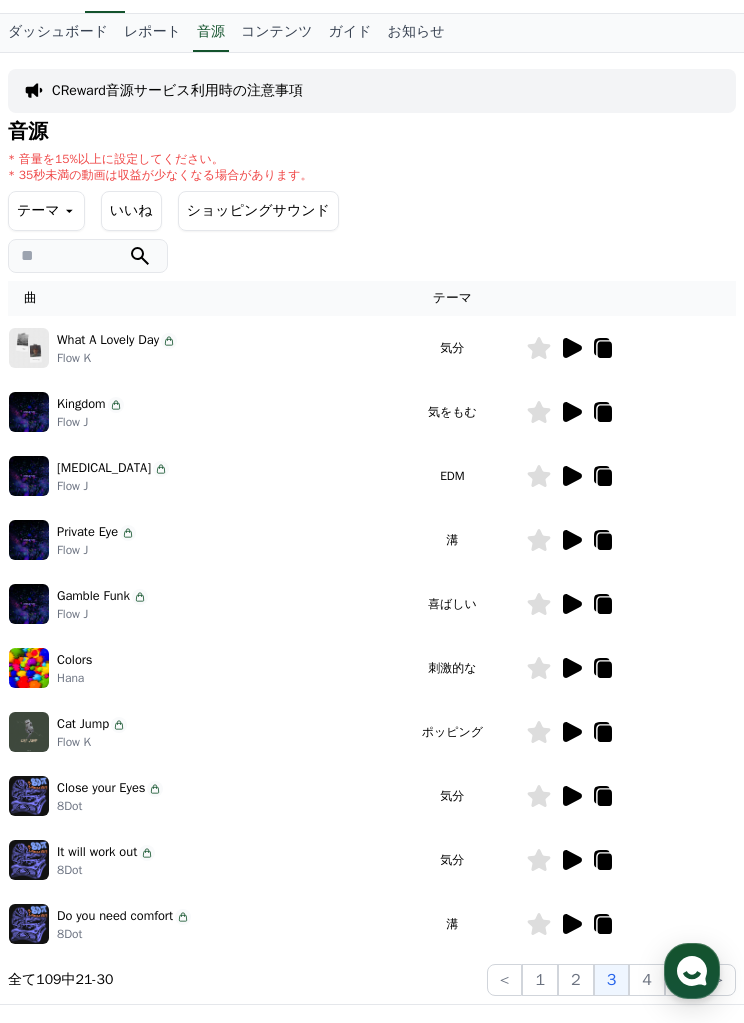 click 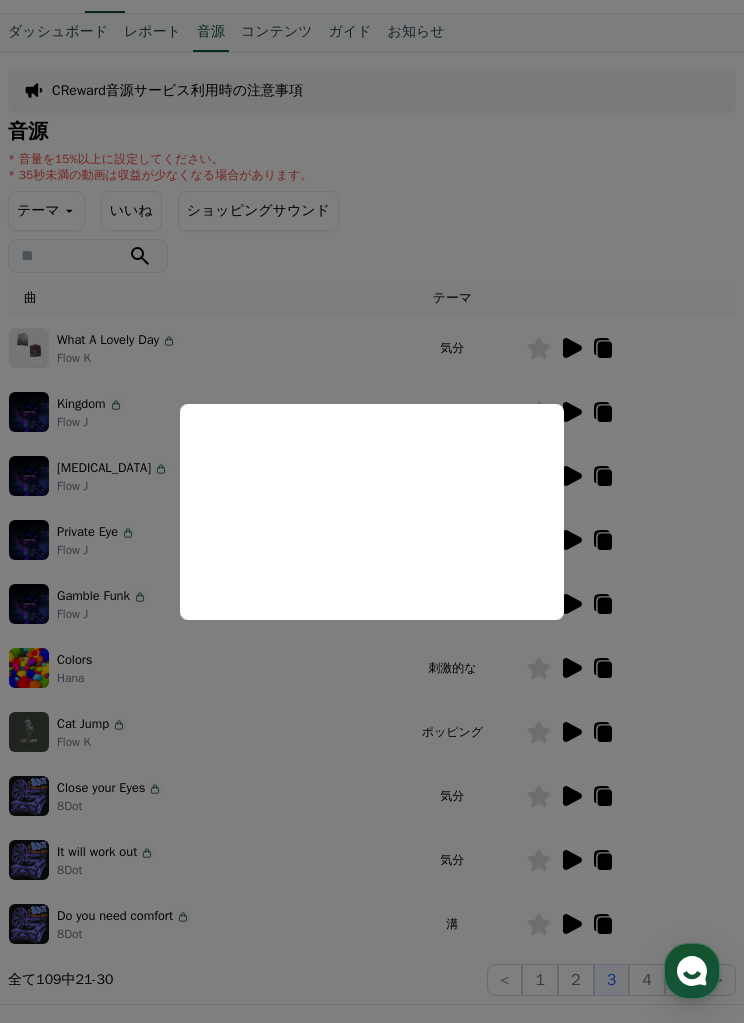 click at bounding box center (372, 511) 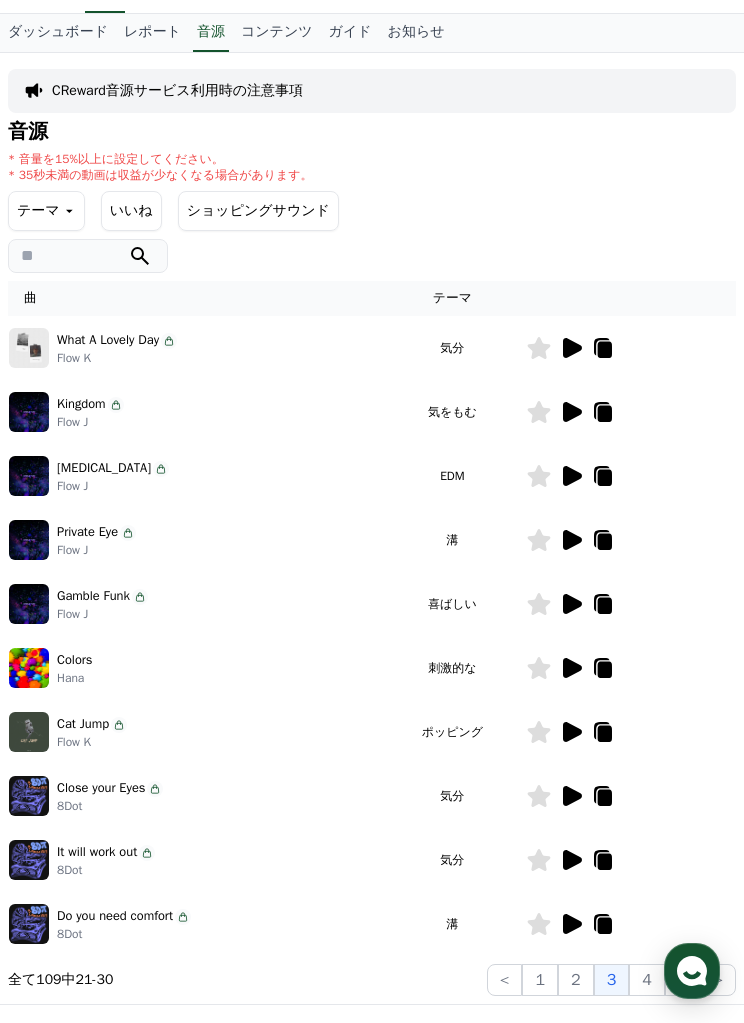 click 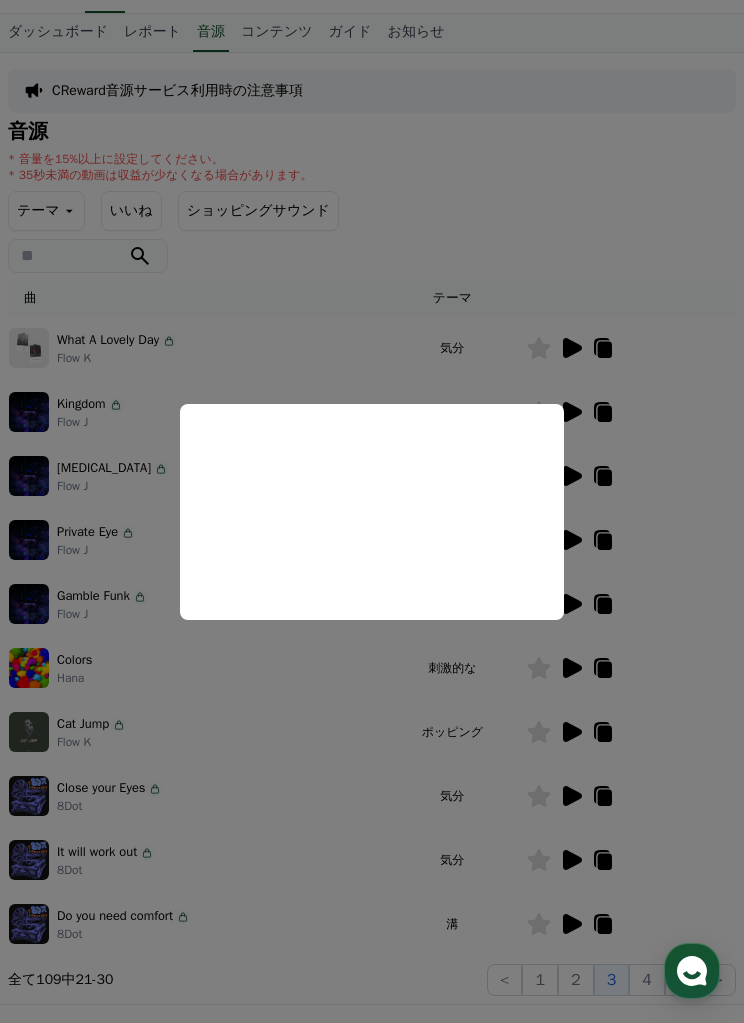 click at bounding box center (372, 511) 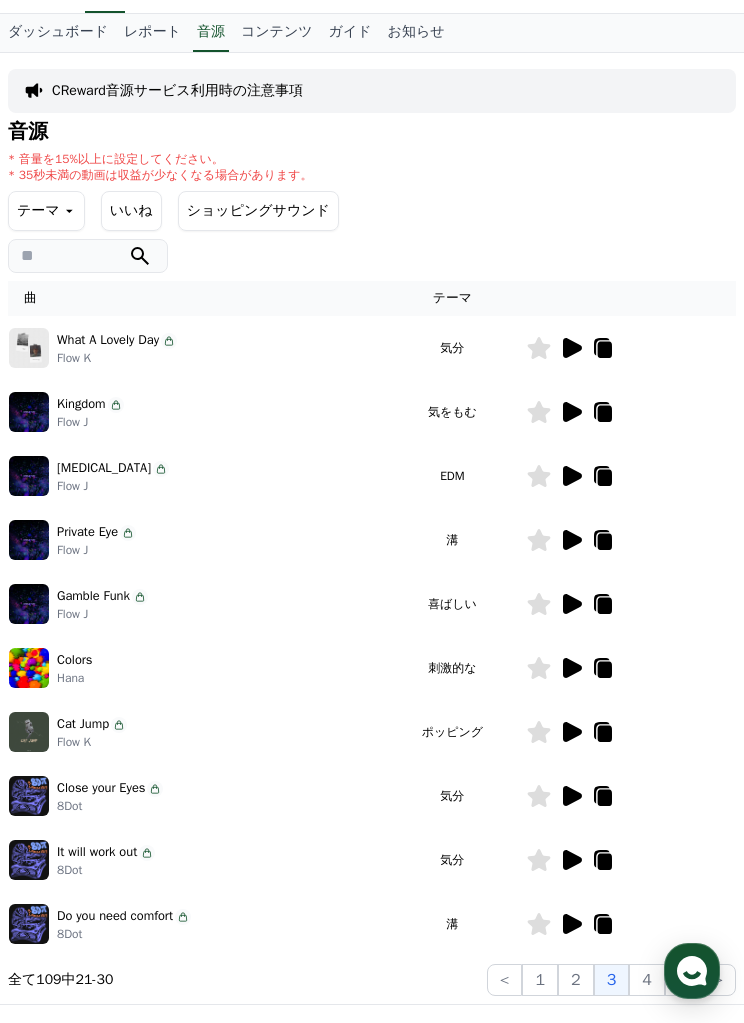 click 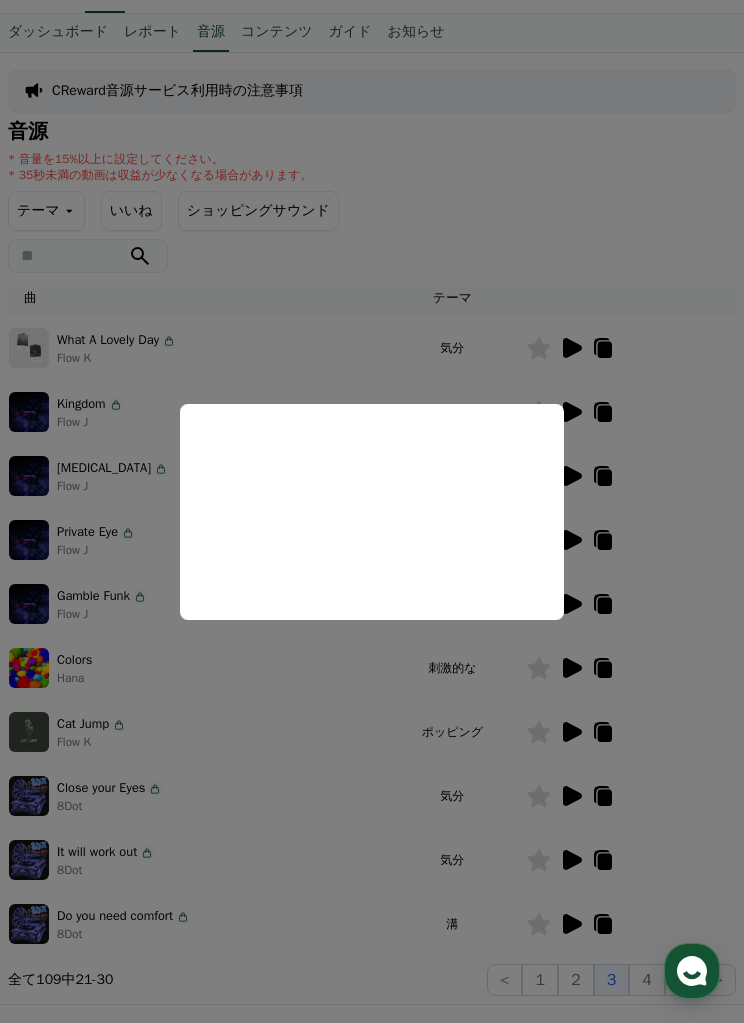 click at bounding box center [372, 511] 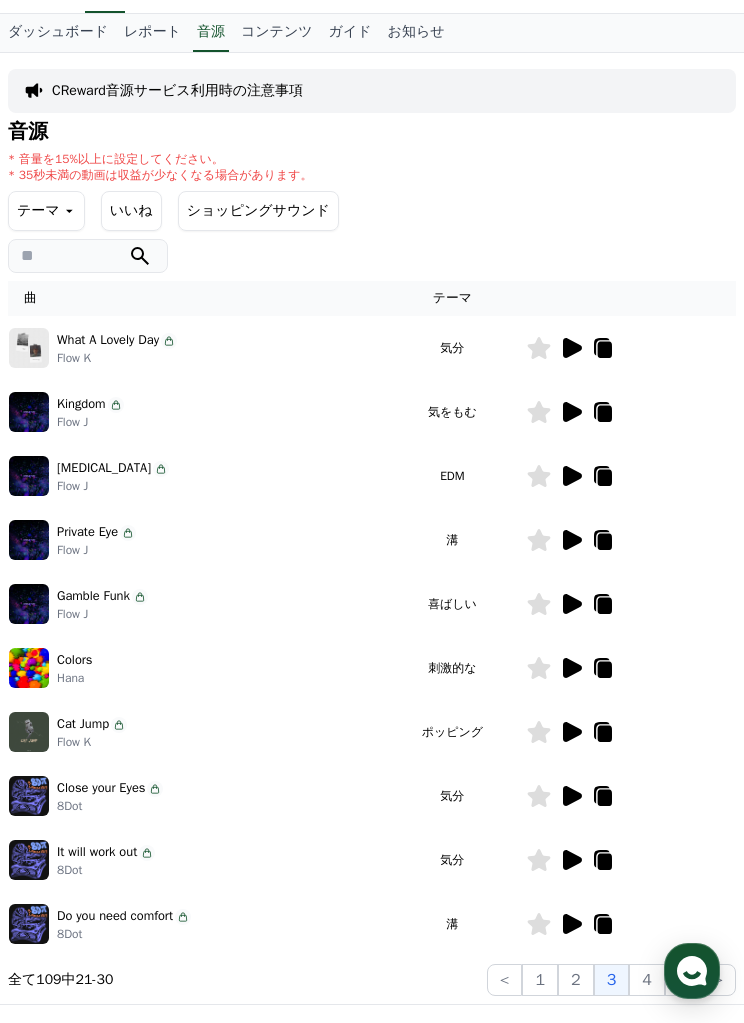 click 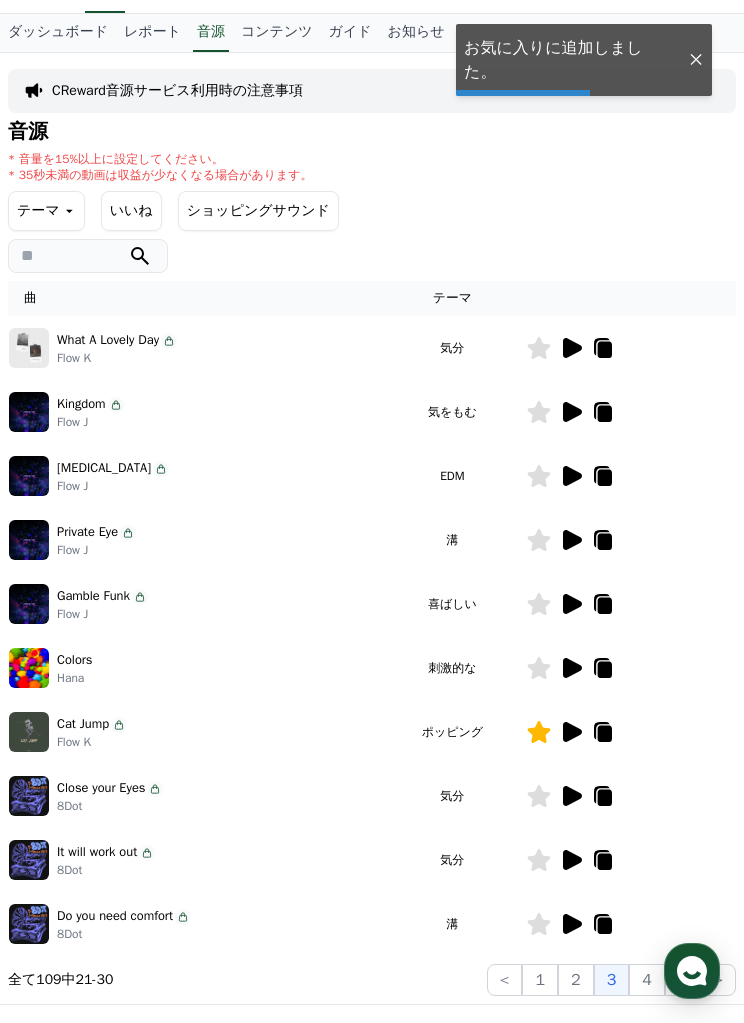 click 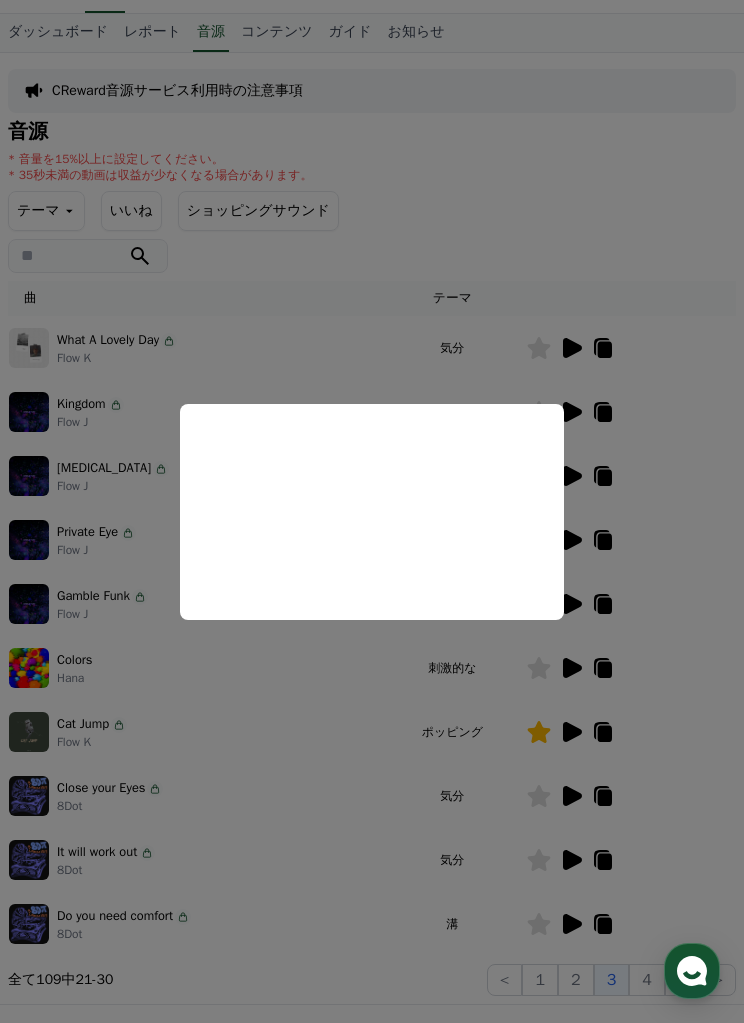 click at bounding box center [372, 511] 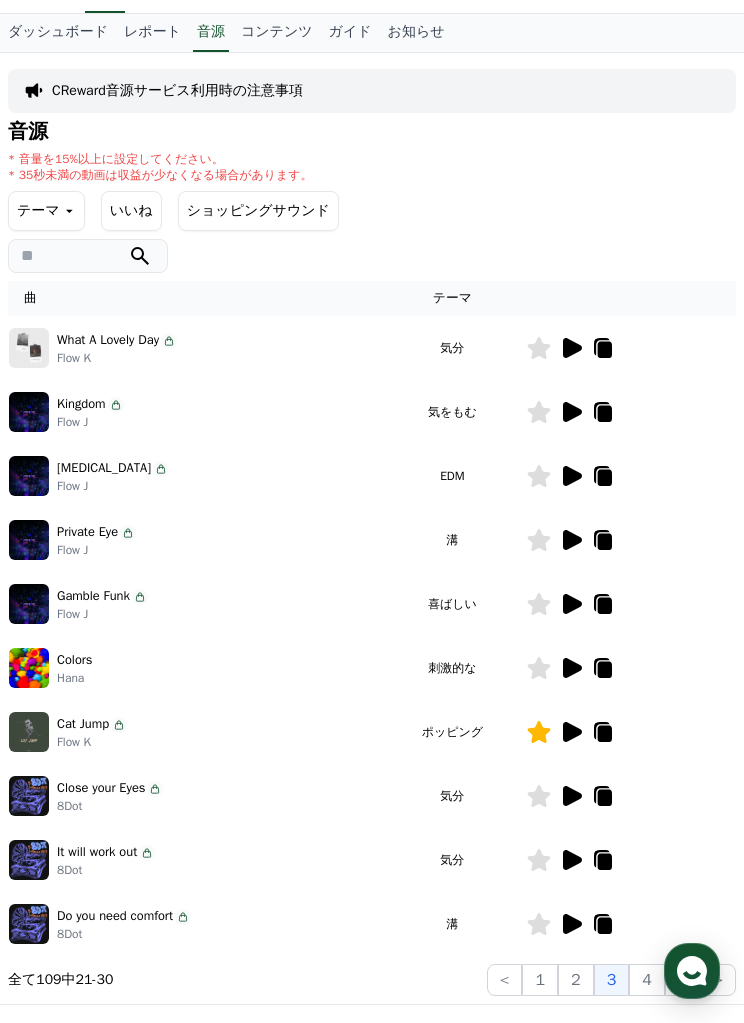 click 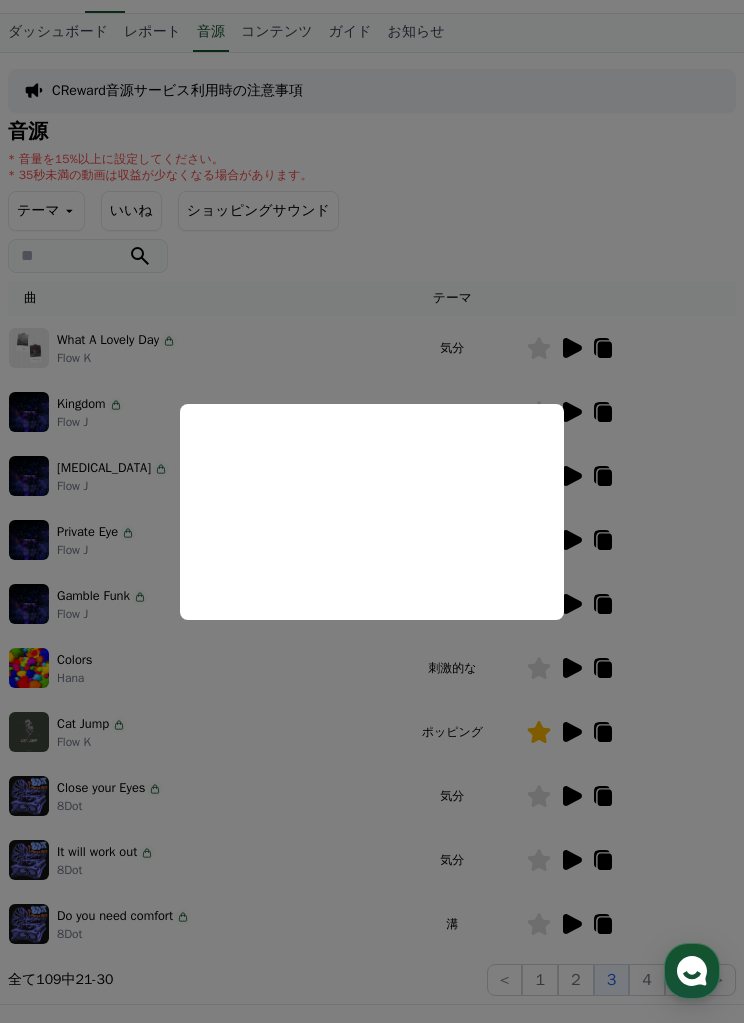 click at bounding box center [372, 511] 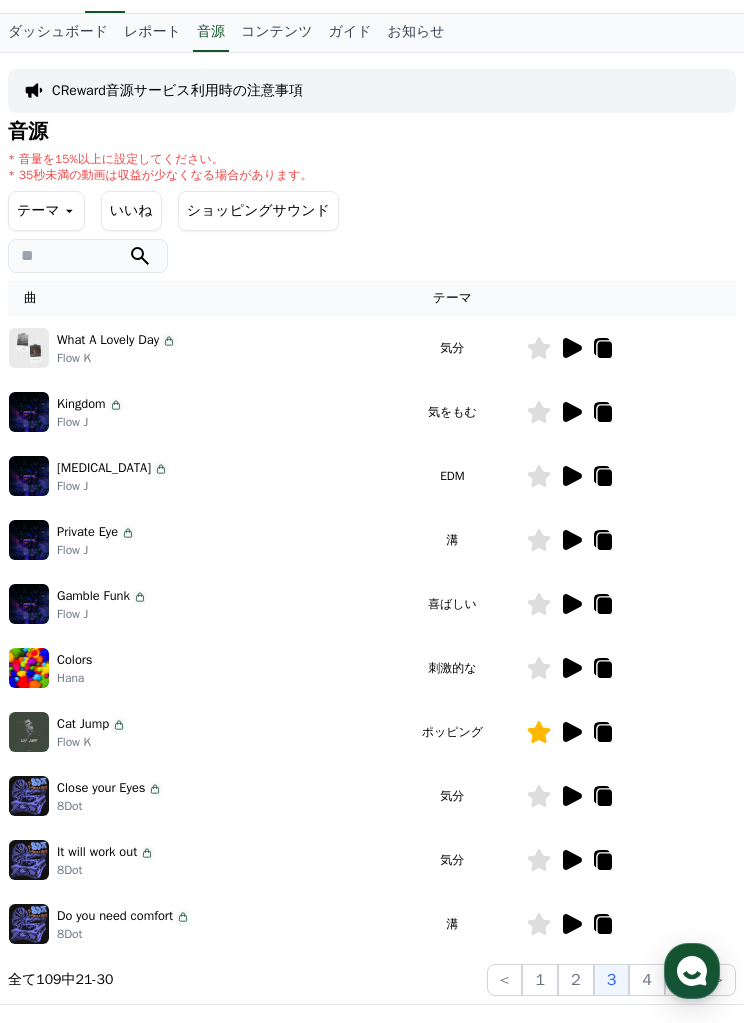 click 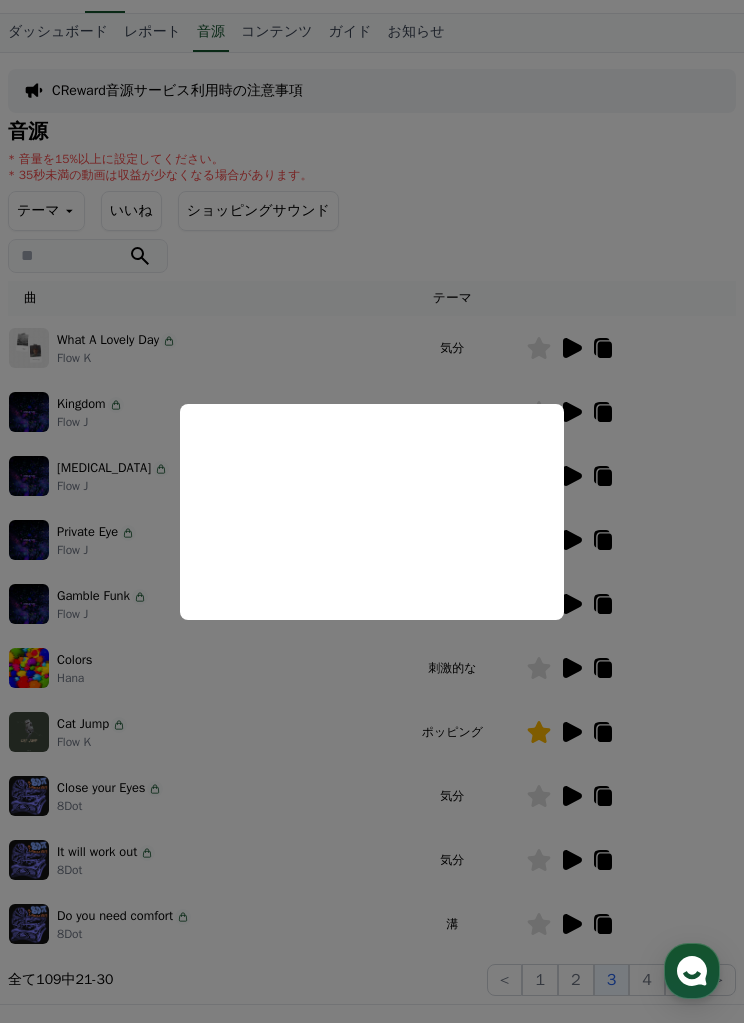 click at bounding box center [372, 511] 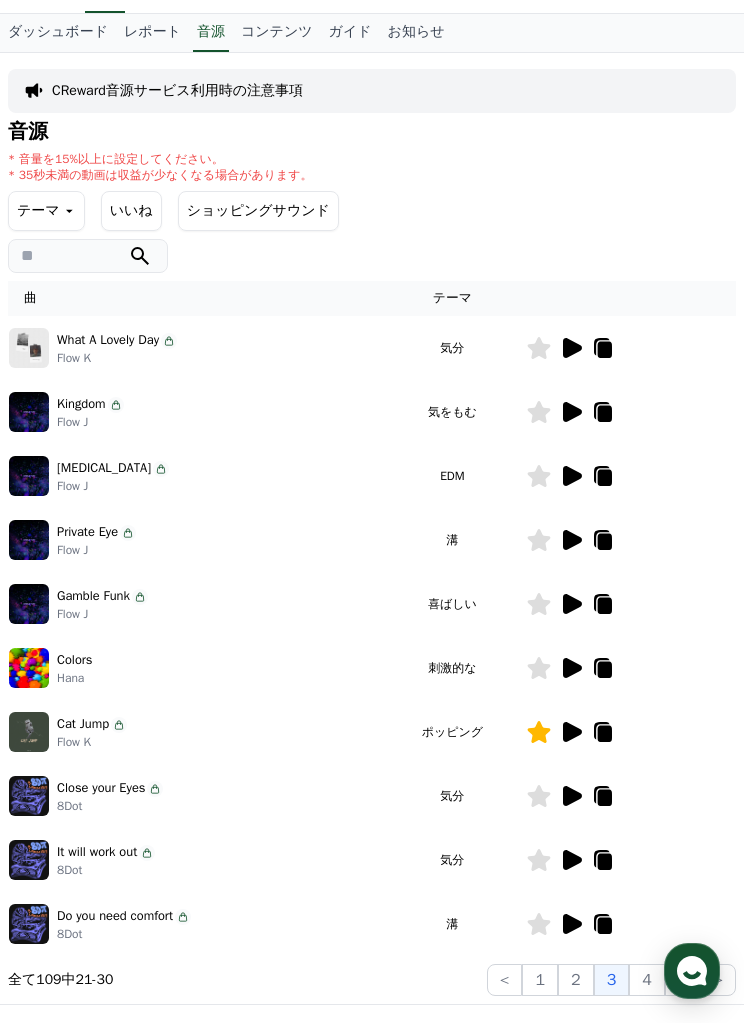 click on "4" 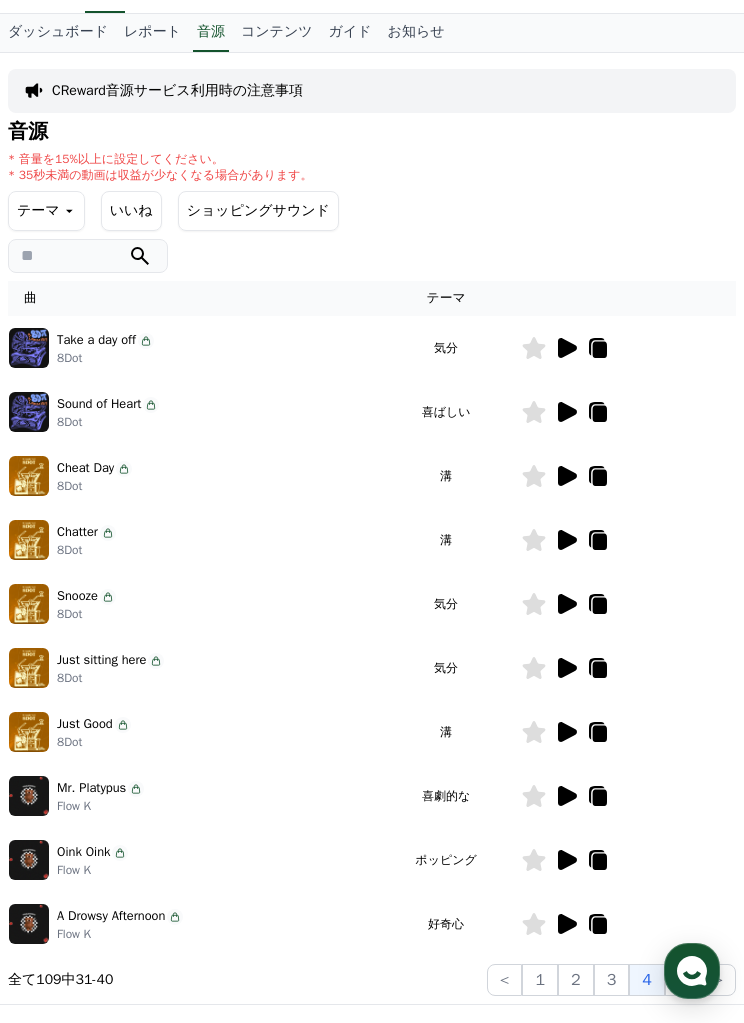 click 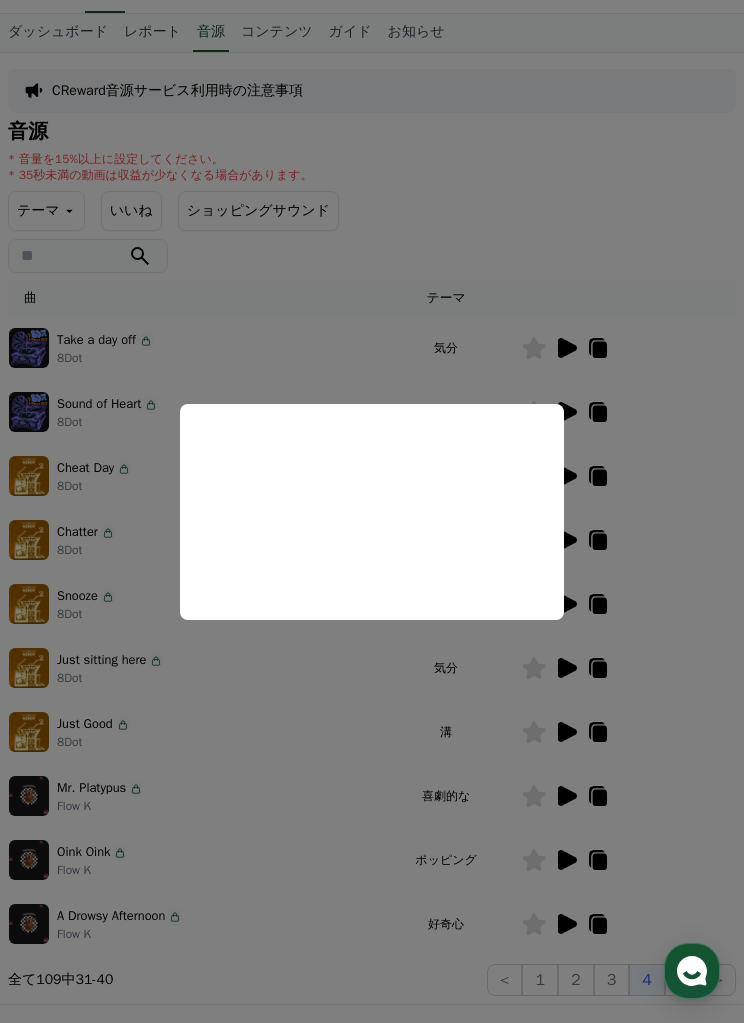 click at bounding box center (372, 511) 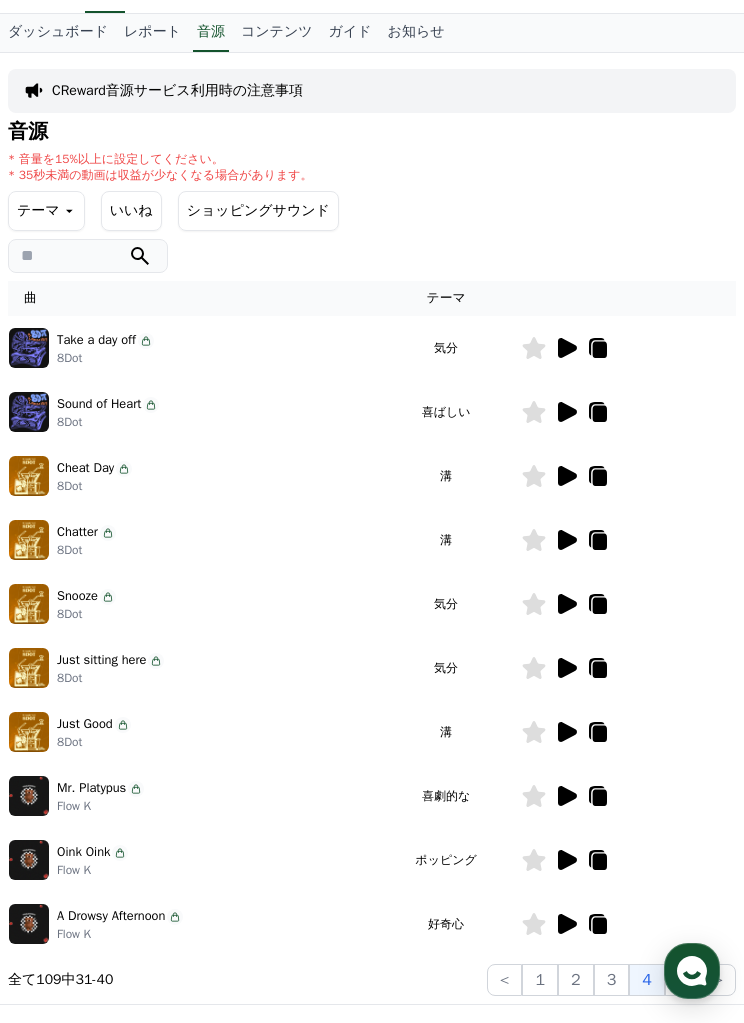 click 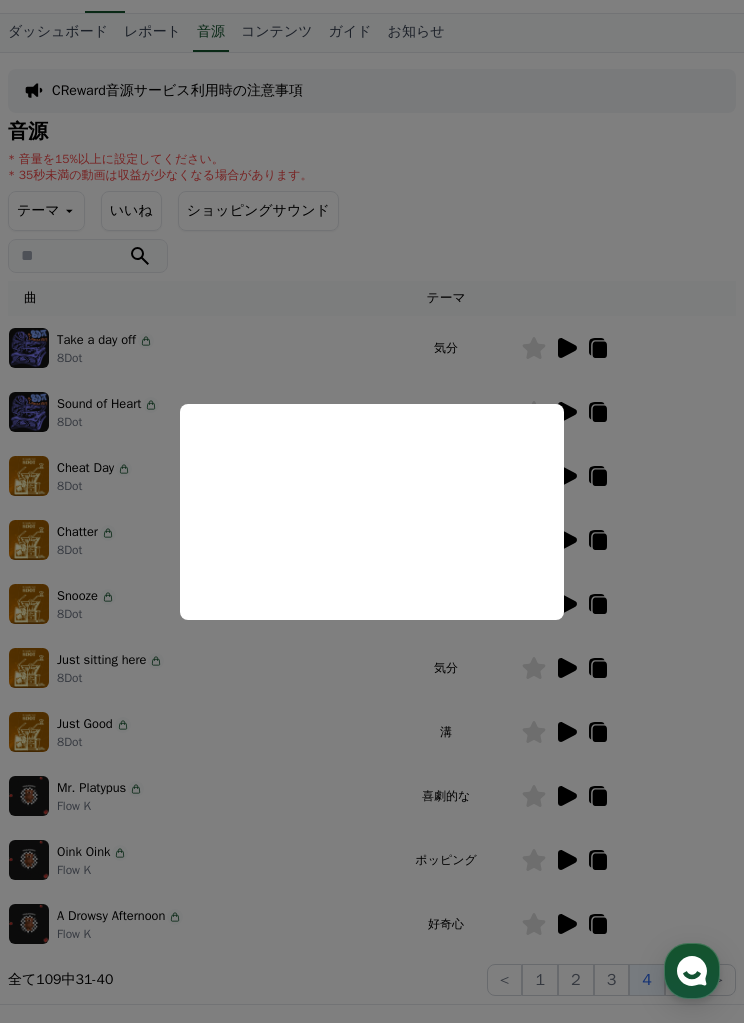 click at bounding box center (372, 511) 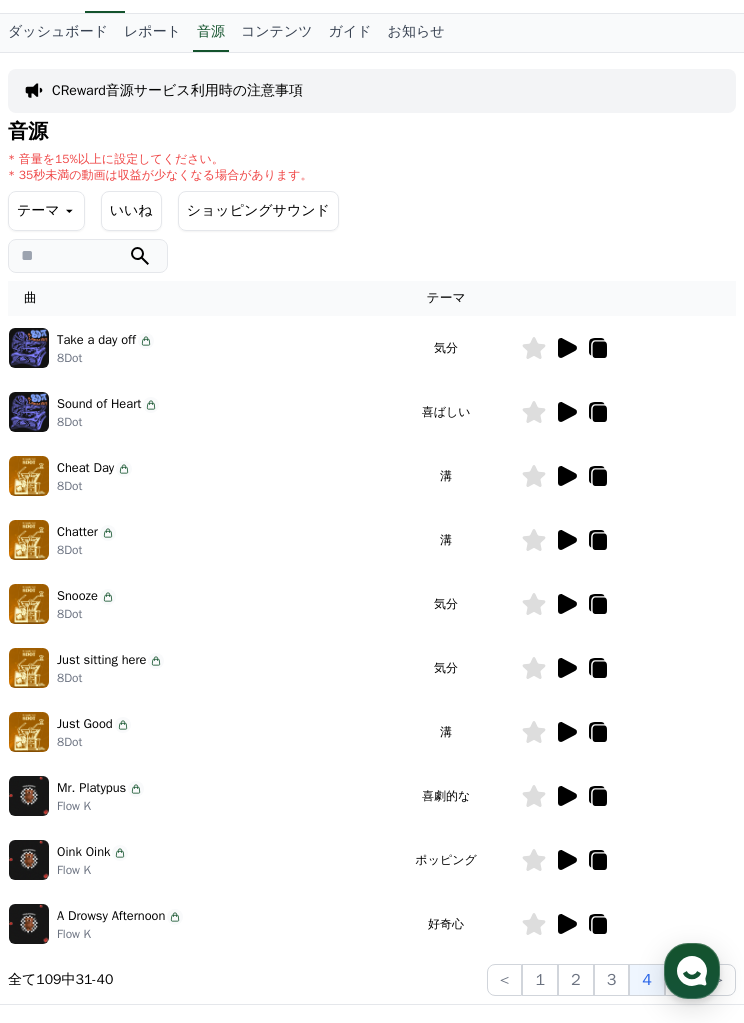 click at bounding box center (624, 476) 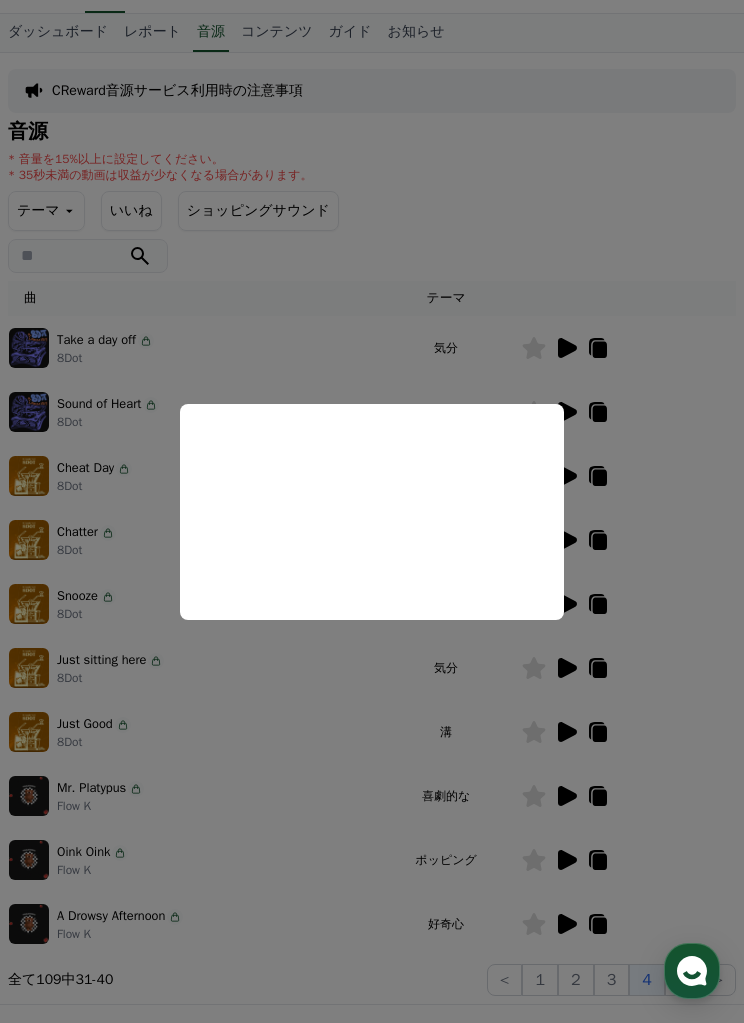 click at bounding box center (372, 511) 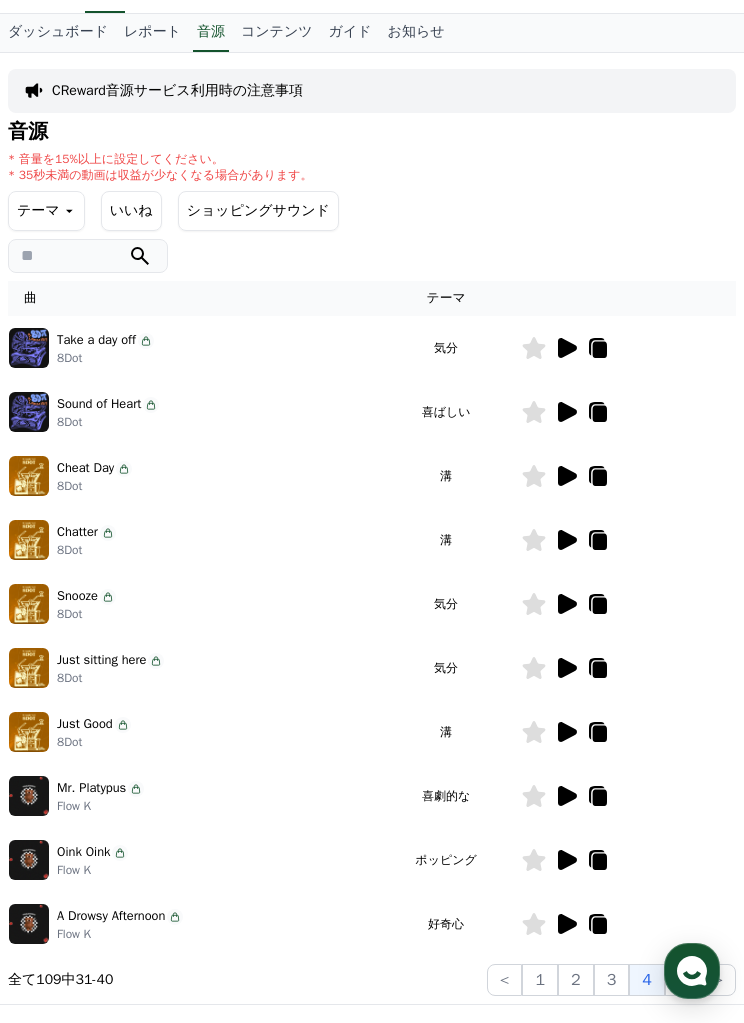 click 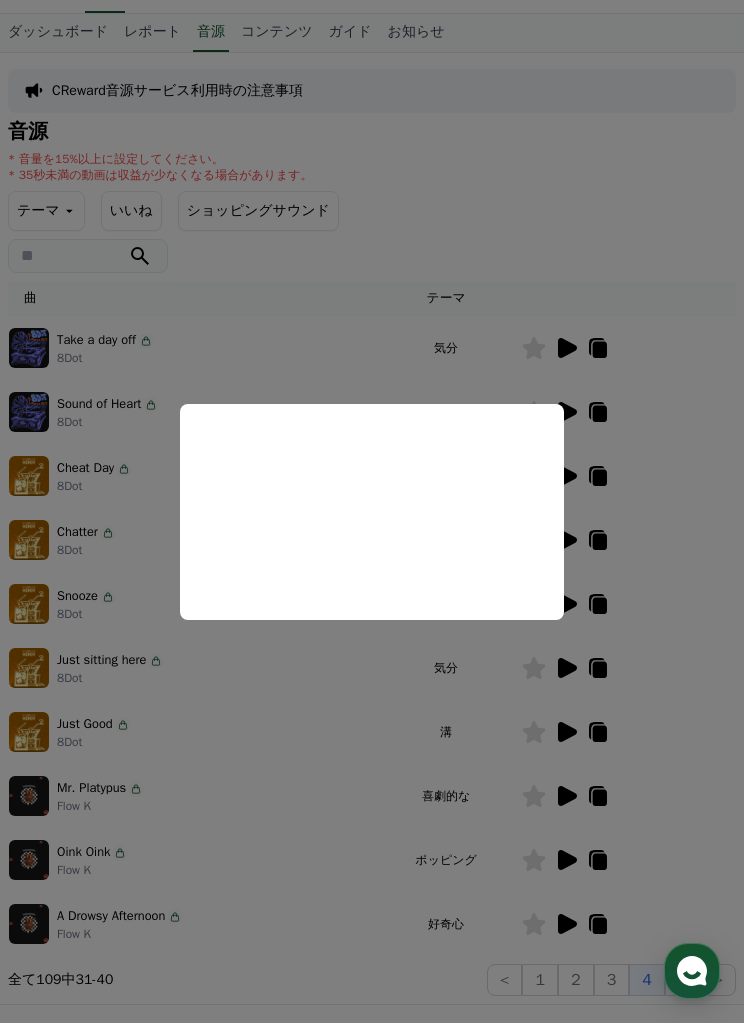 click at bounding box center [372, 511] 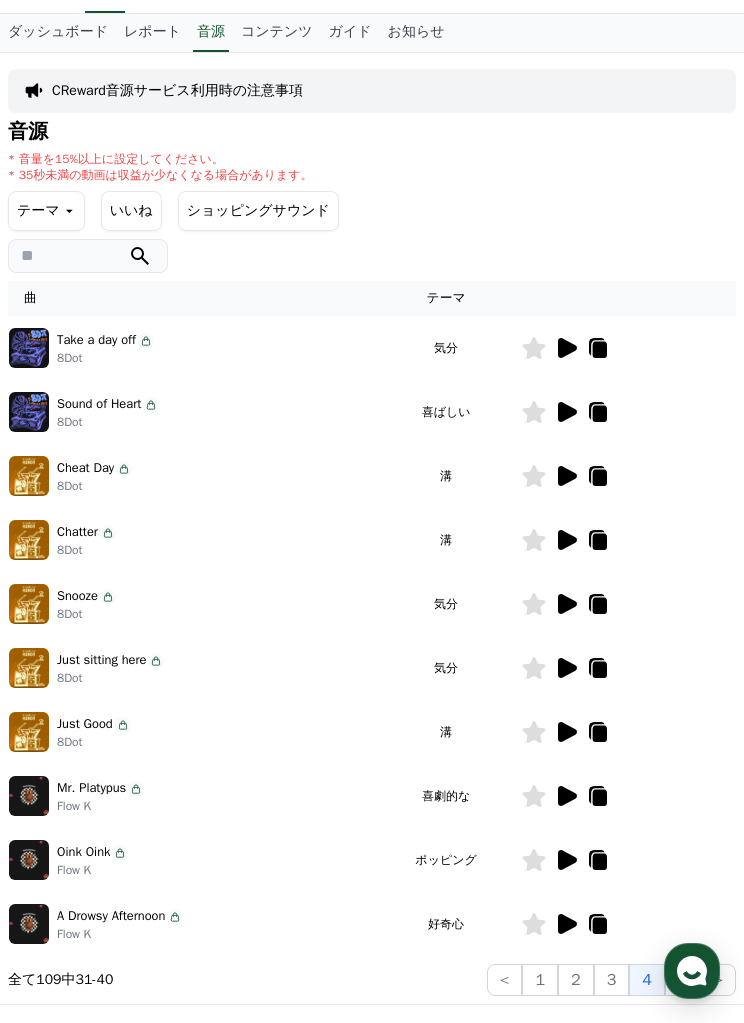 click 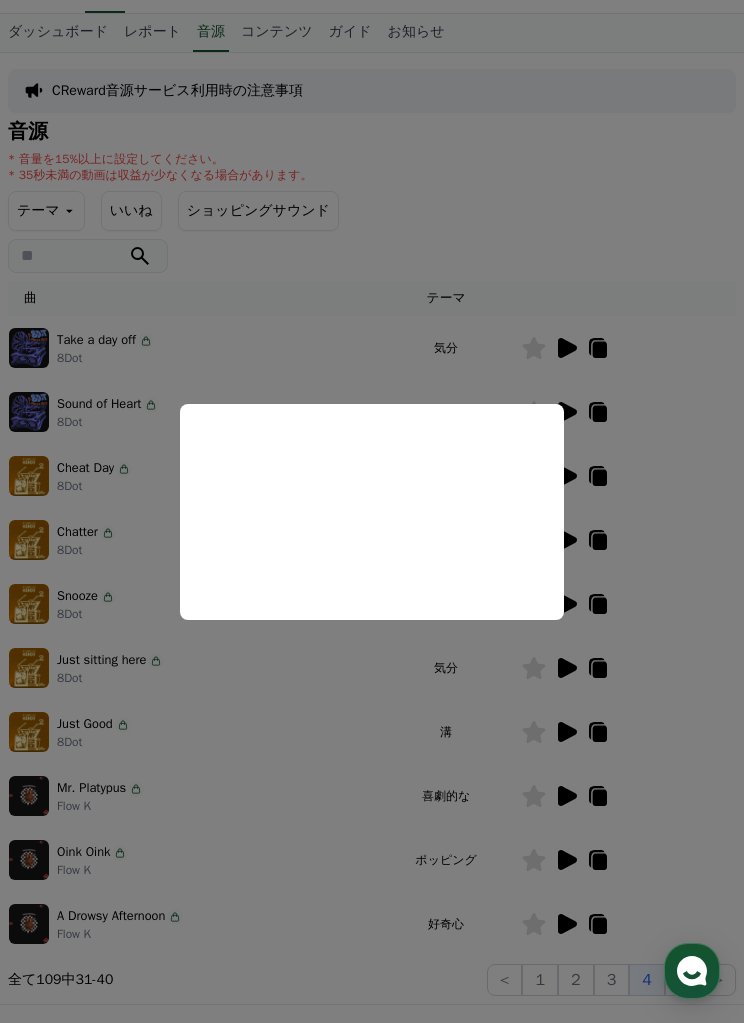 click at bounding box center (372, 511) 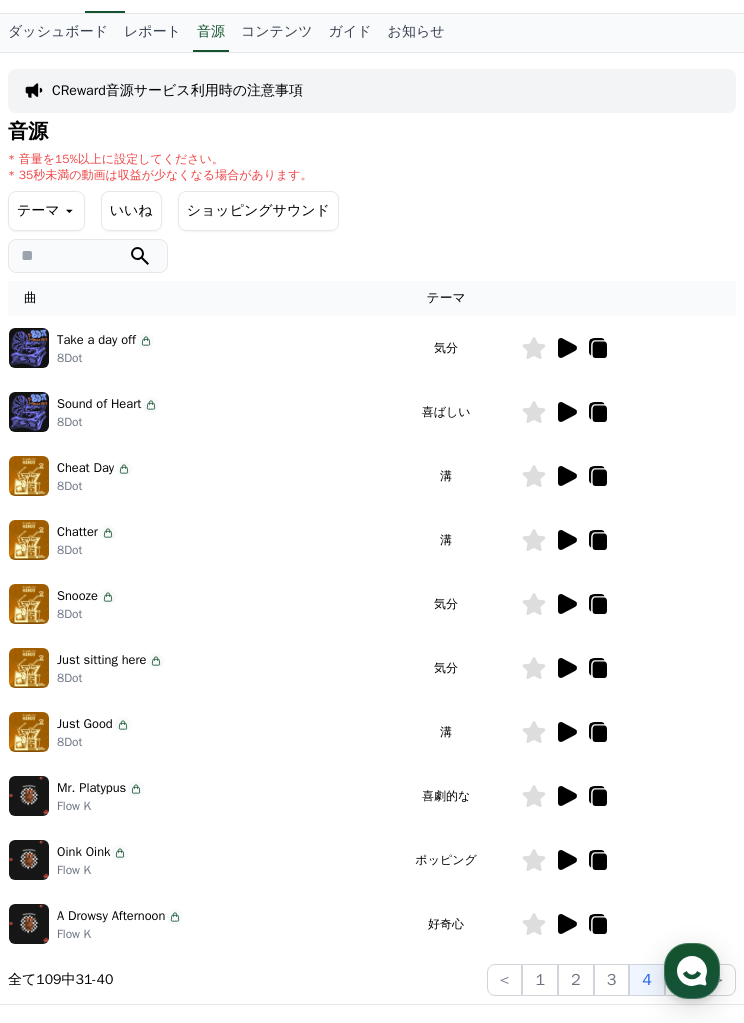click at bounding box center [624, 604] 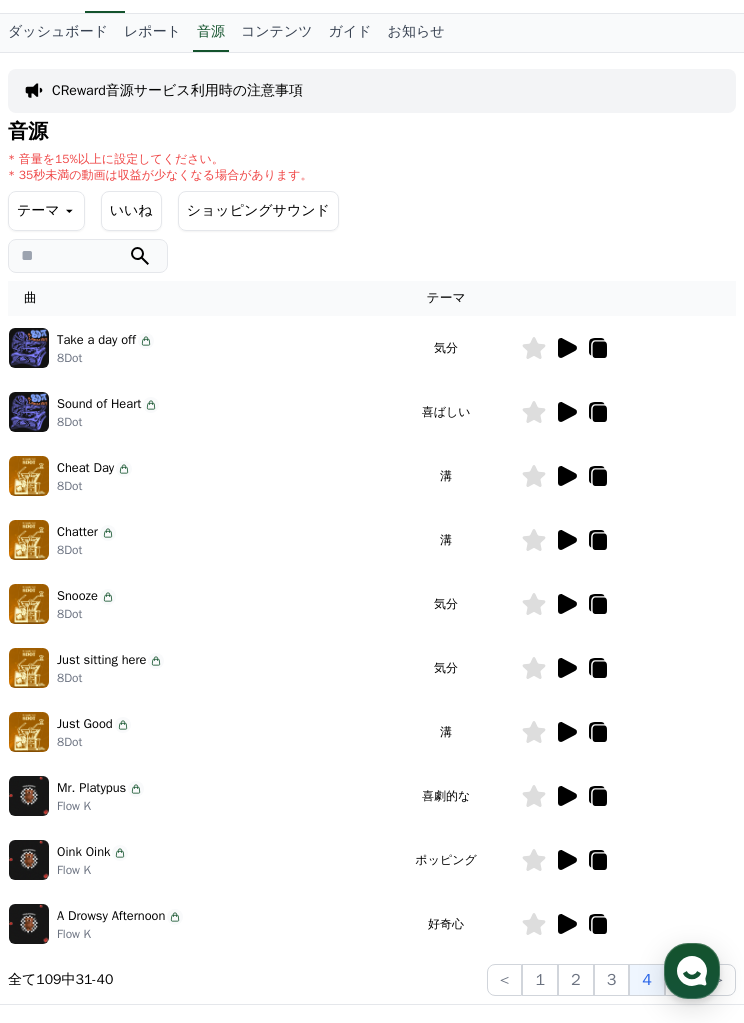 click 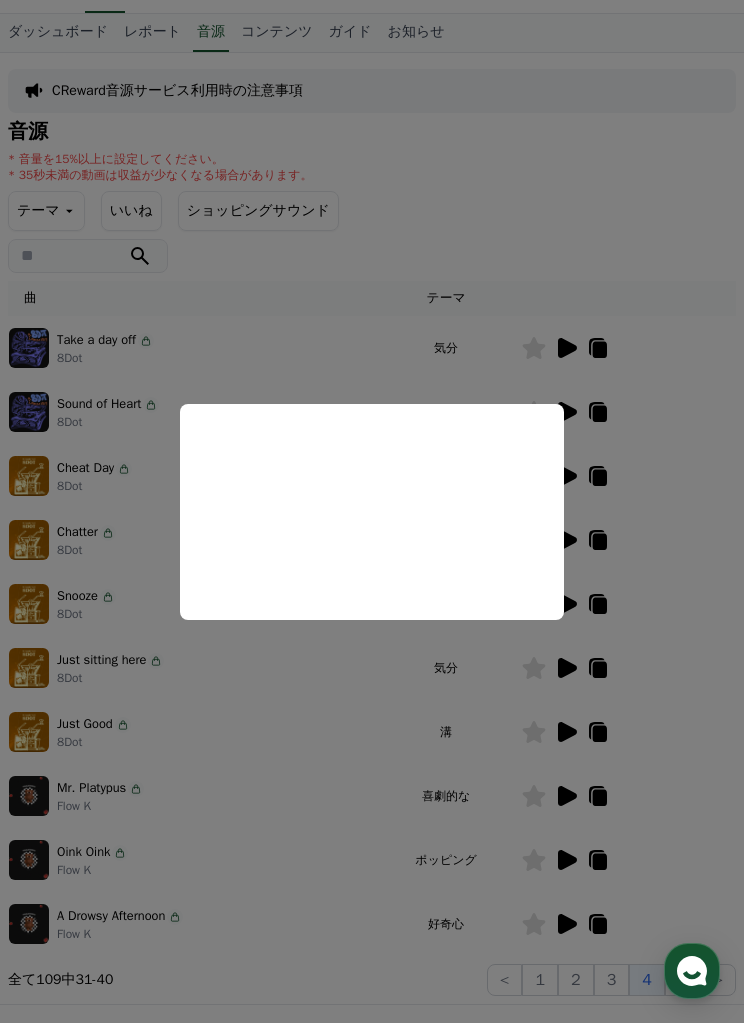 click at bounding box center (372, 511) 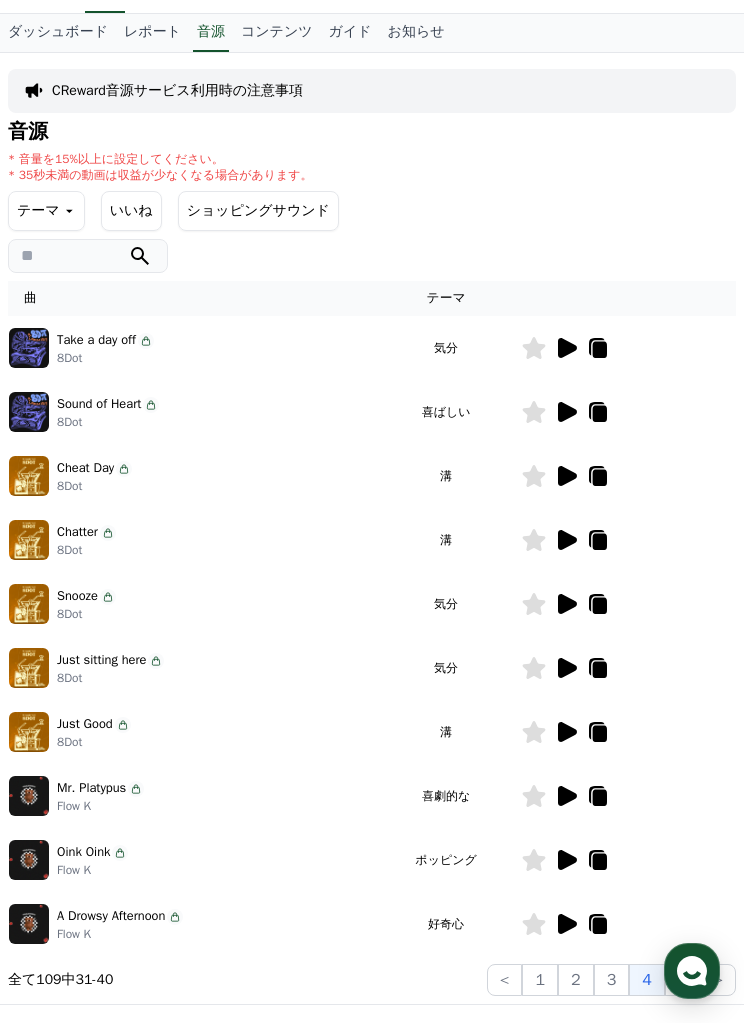 click 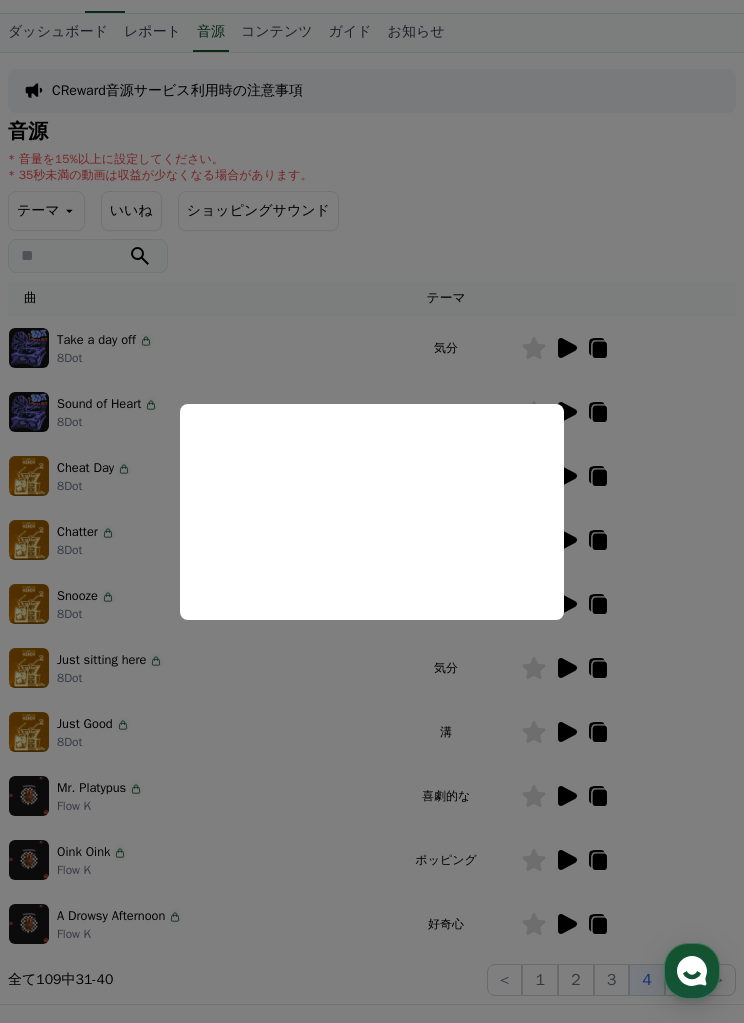 click at bounding box center (372, 511) 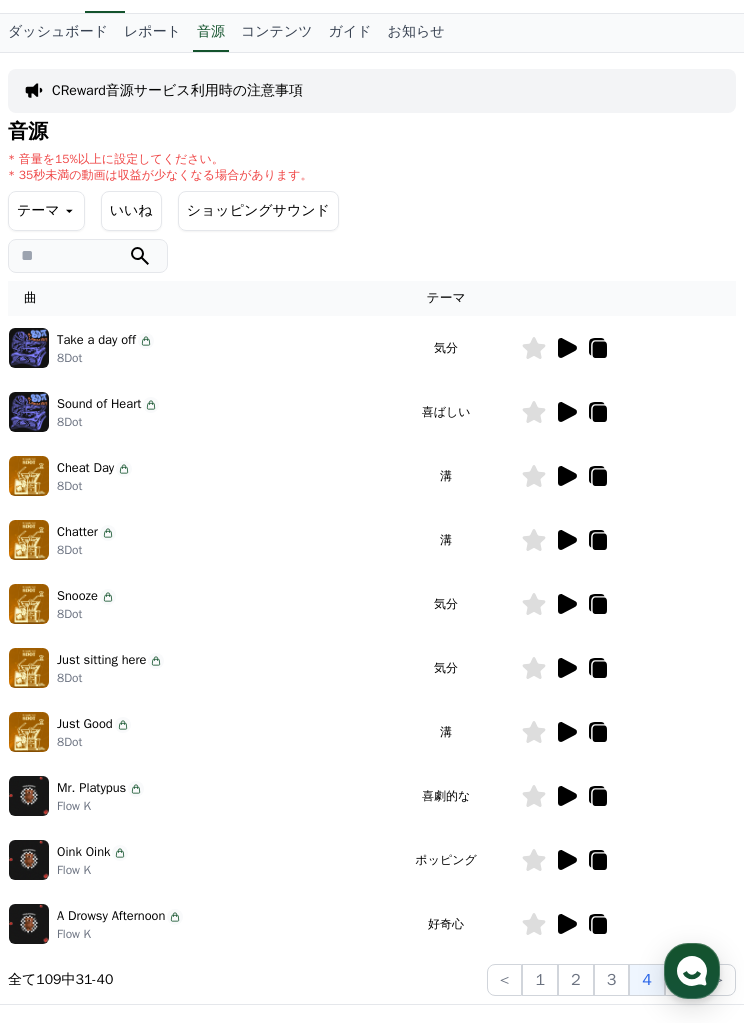 click 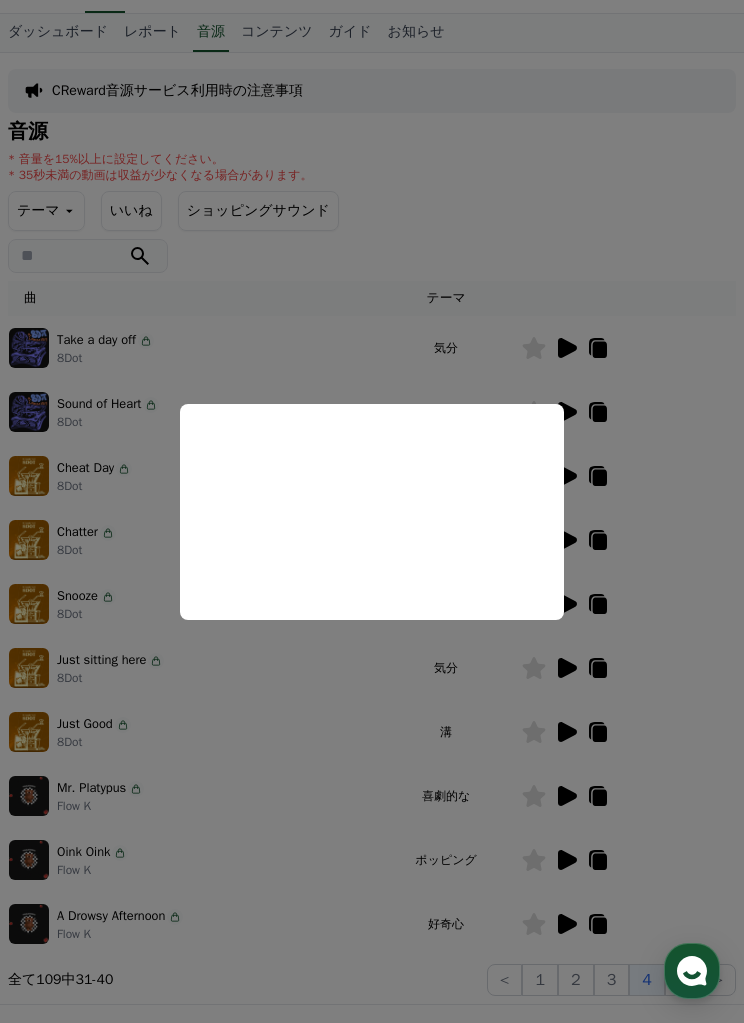click at bounding box center (372, 511) 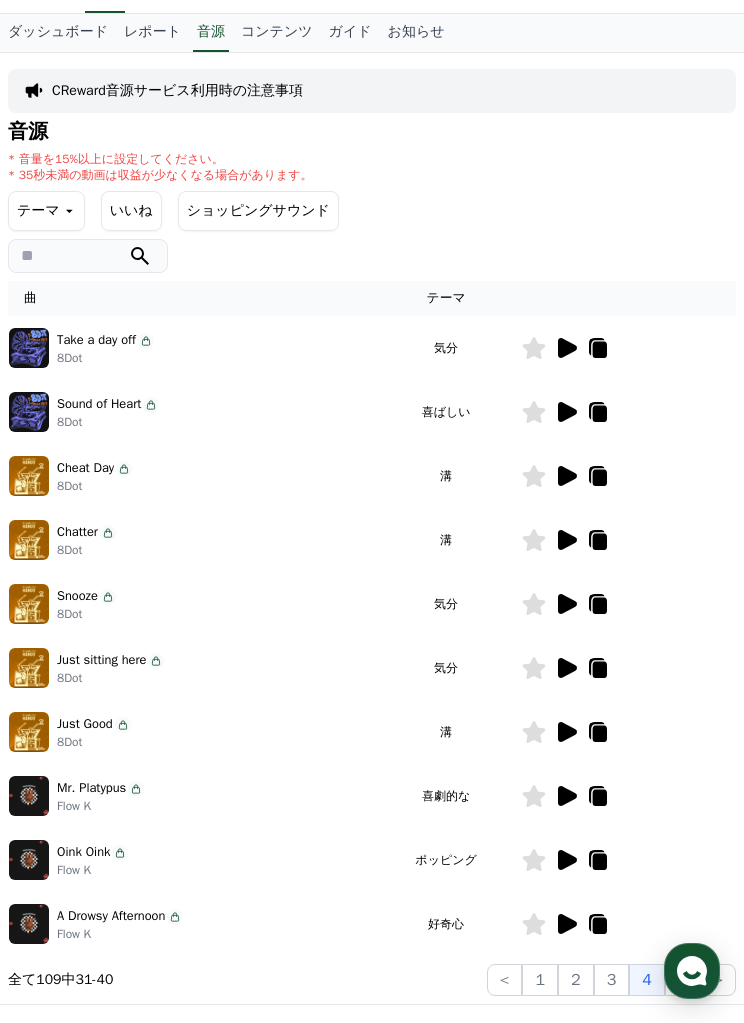 click 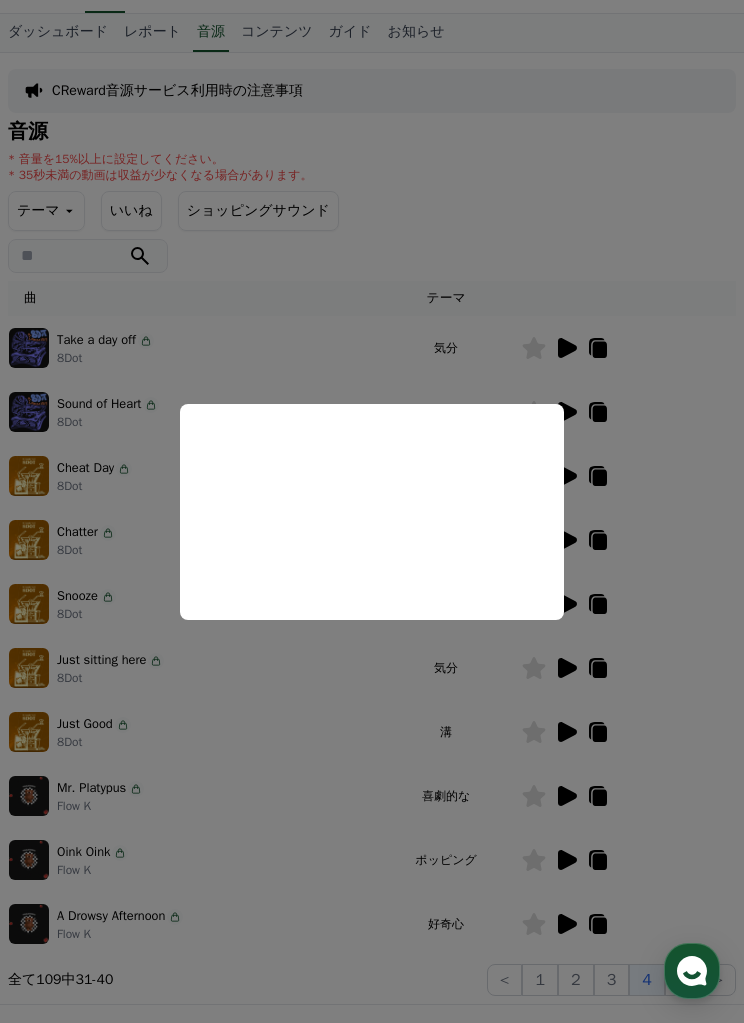 click at bounding box center (372, 511) 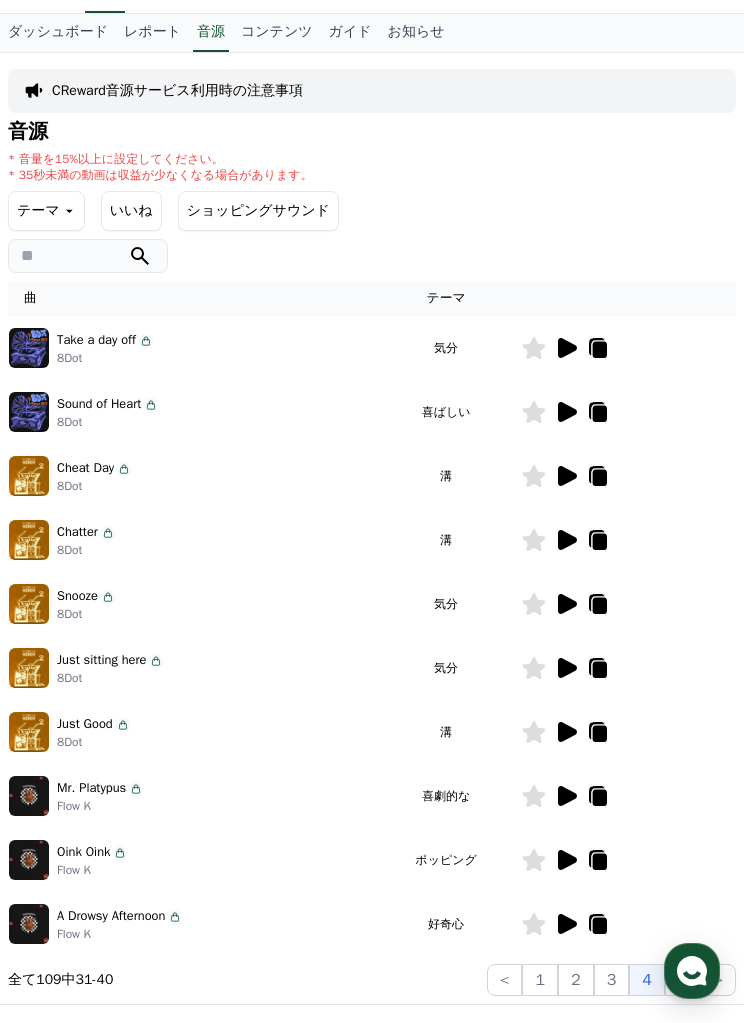 click 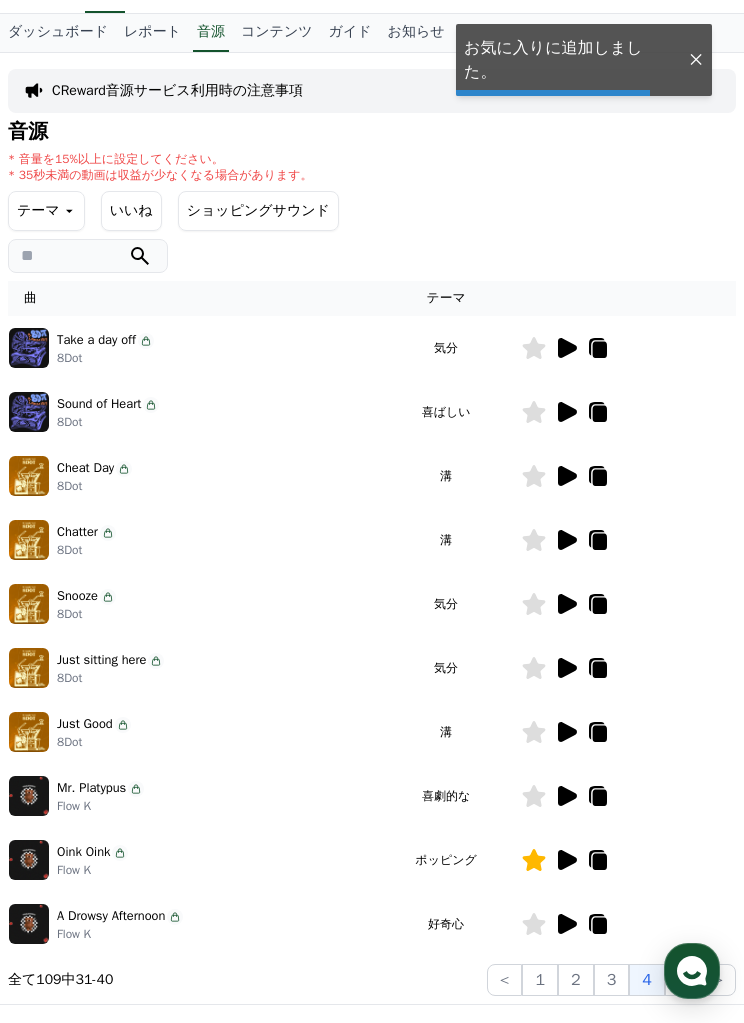 click 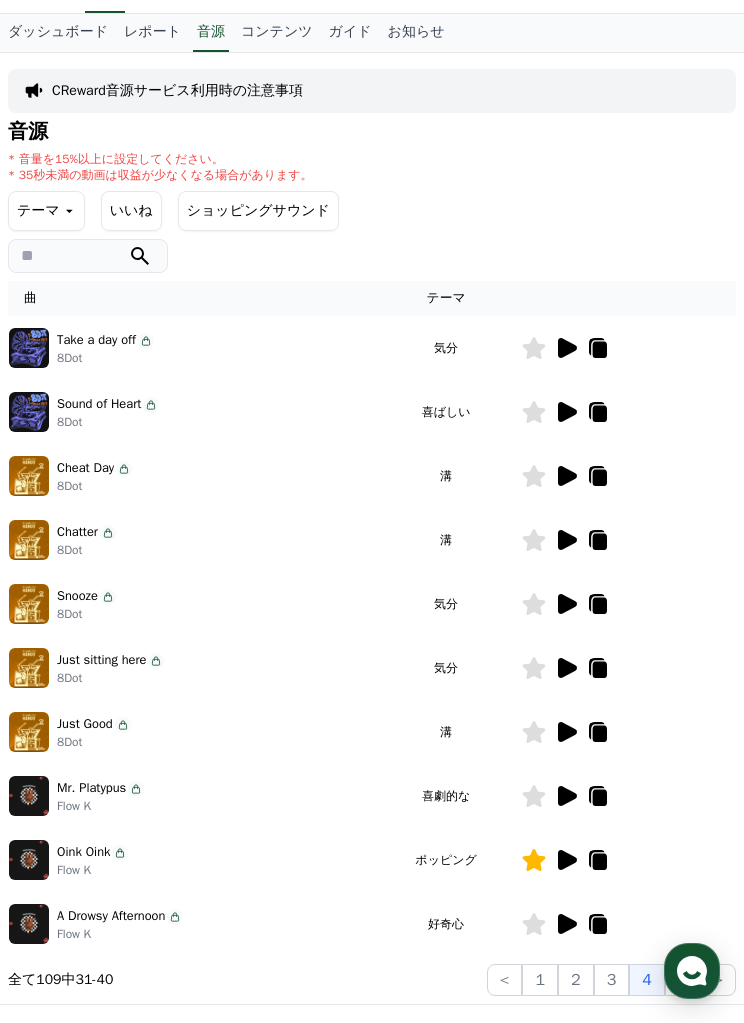 click 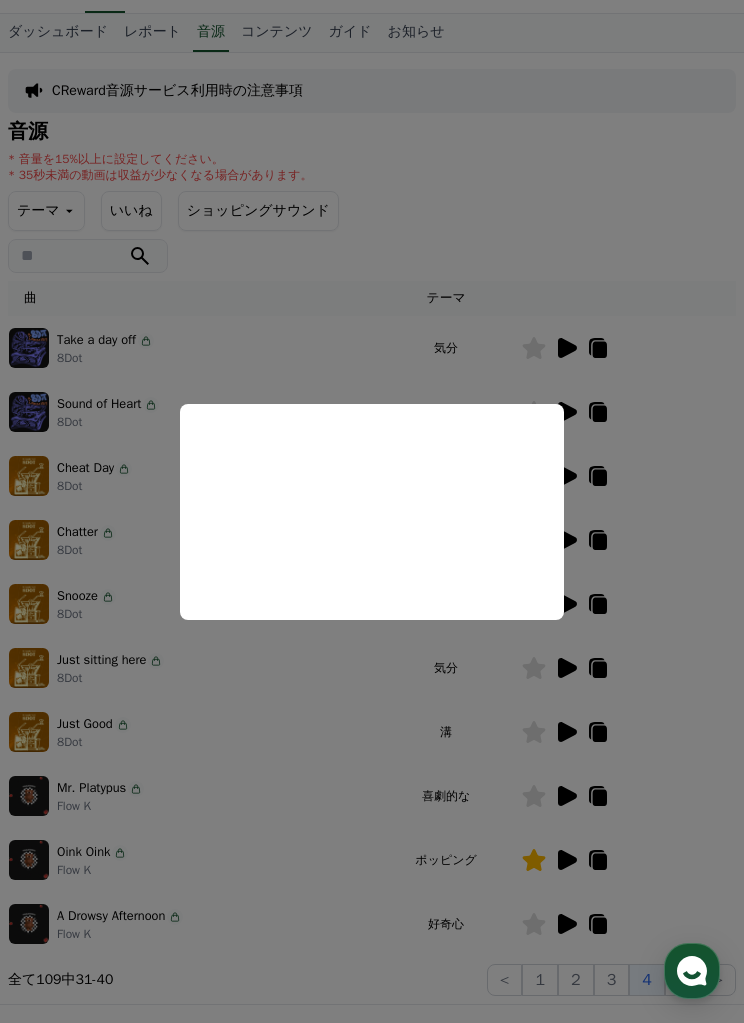 click at bounding box center (372, 511) 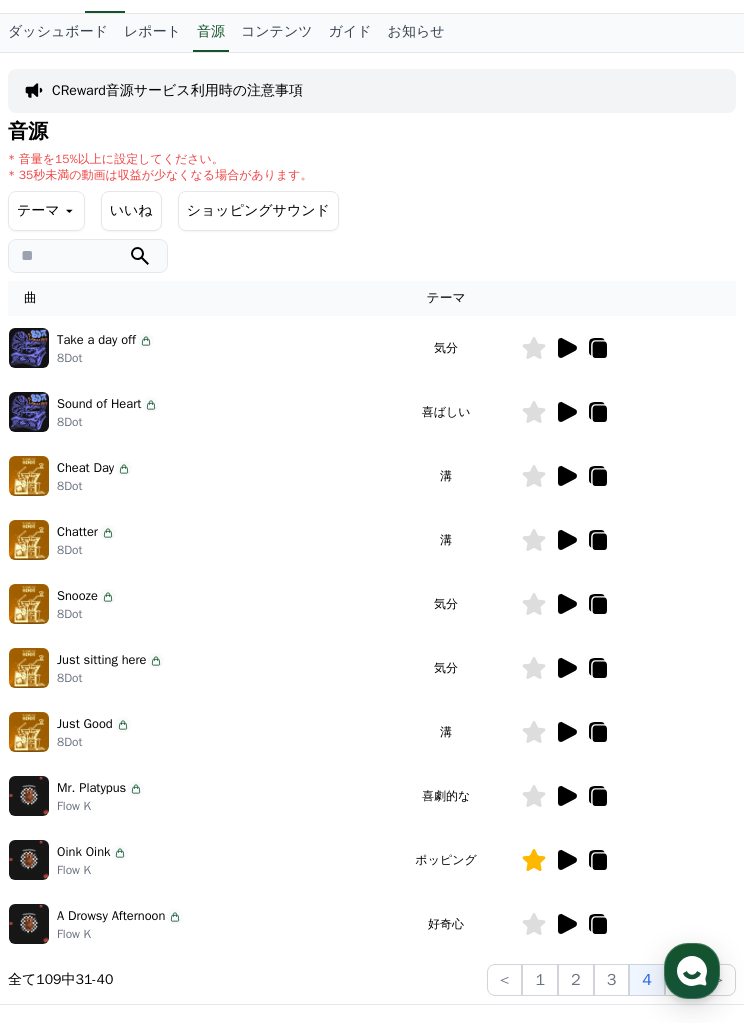 click on "5" 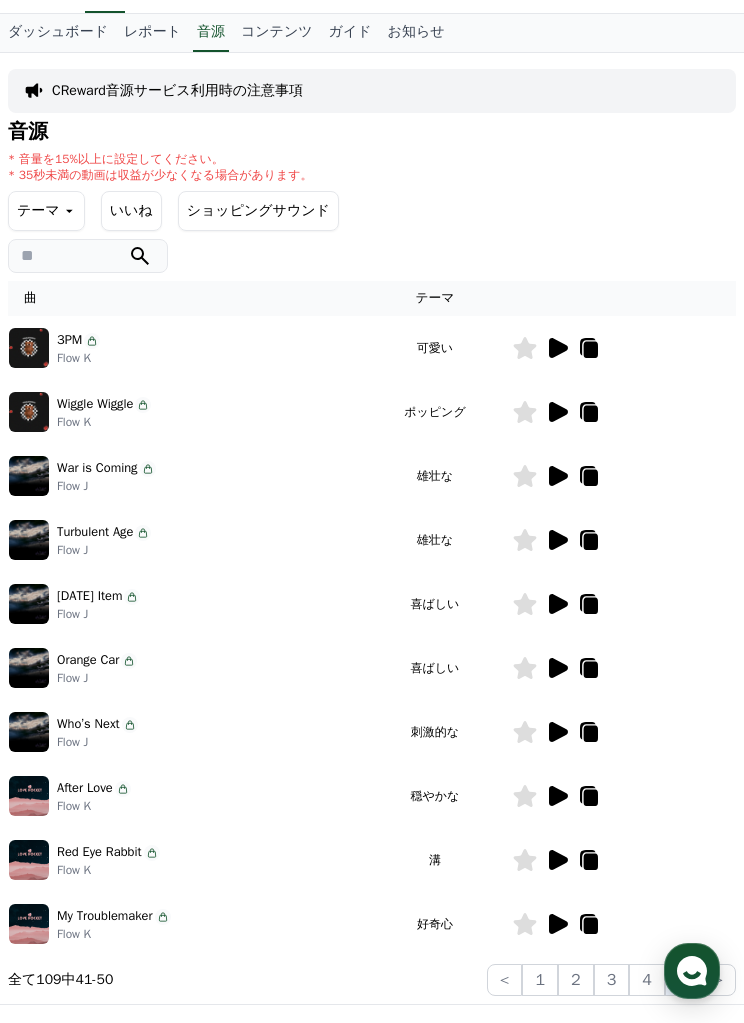 click 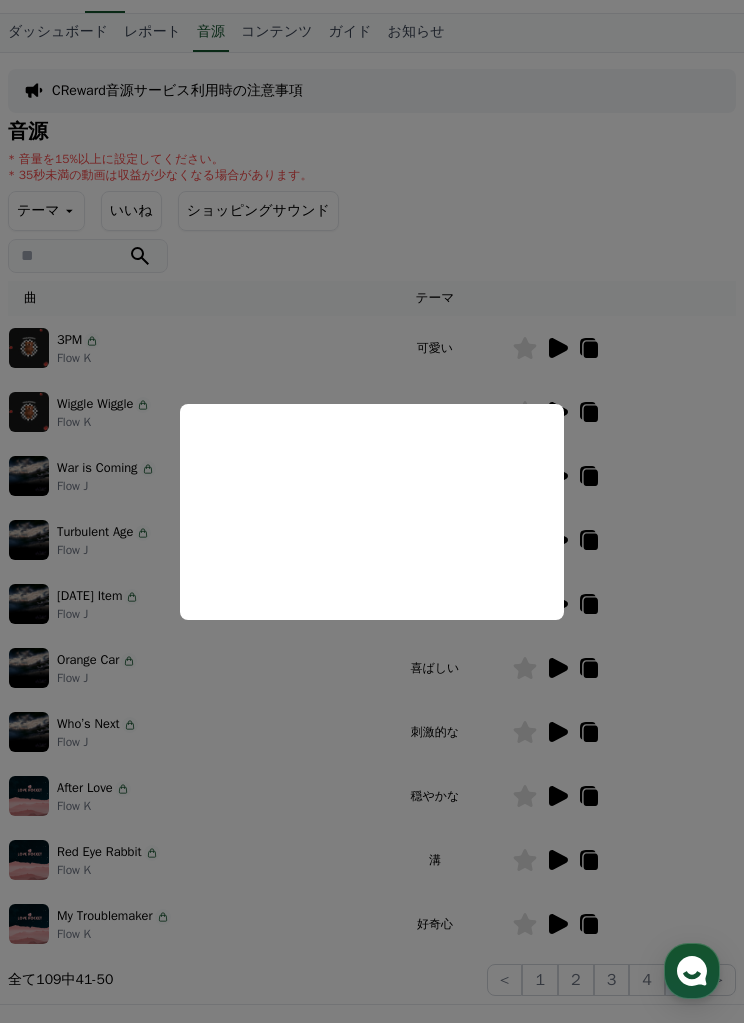 click at bounding box center [372, 511] 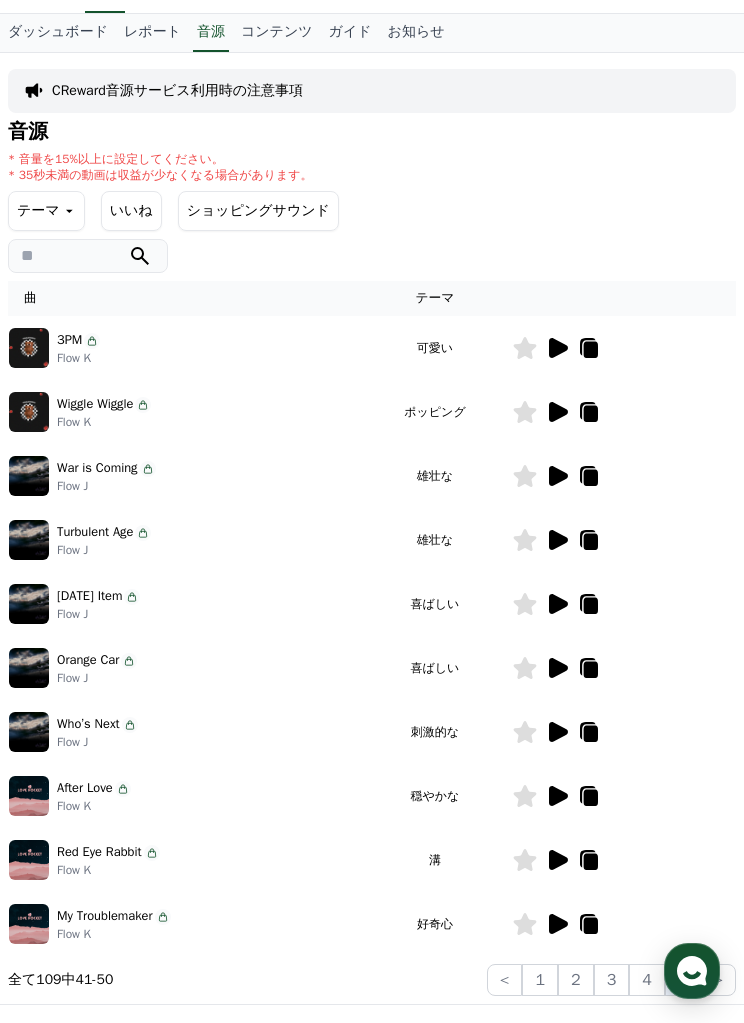 click 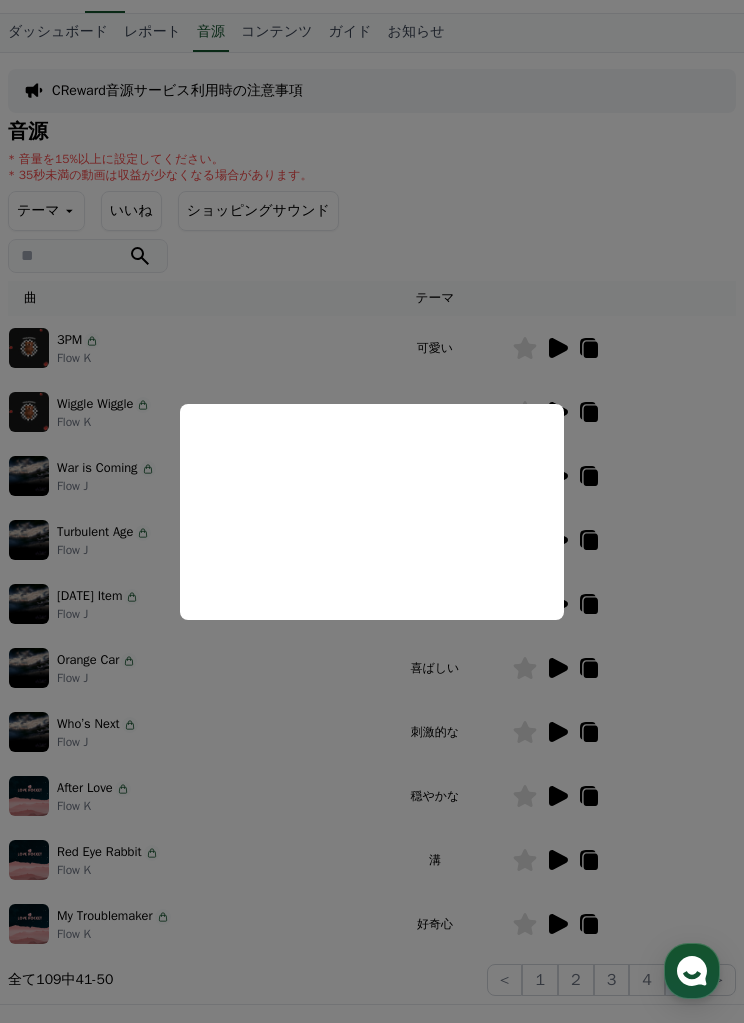 click at bounding box center [372, 511] 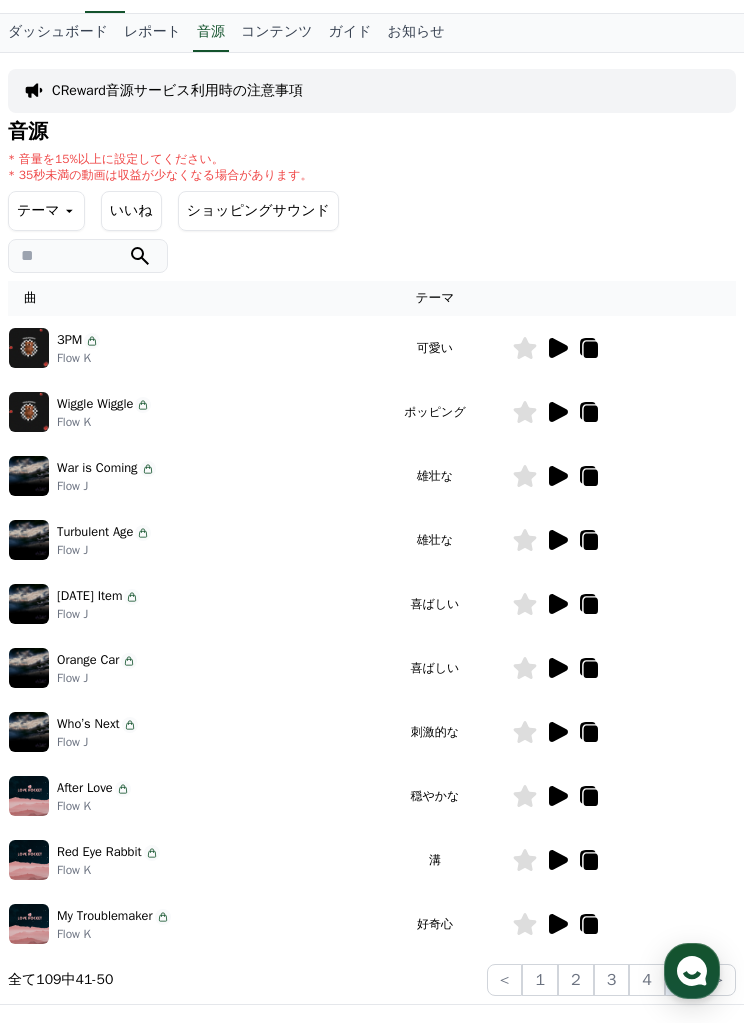 click 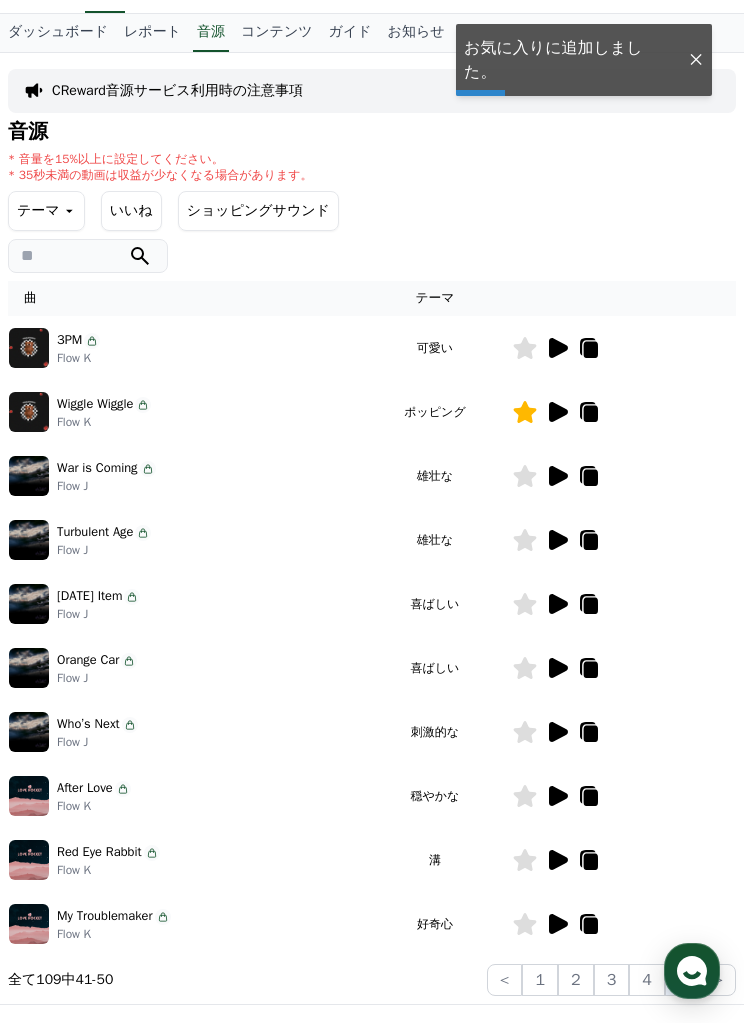 click 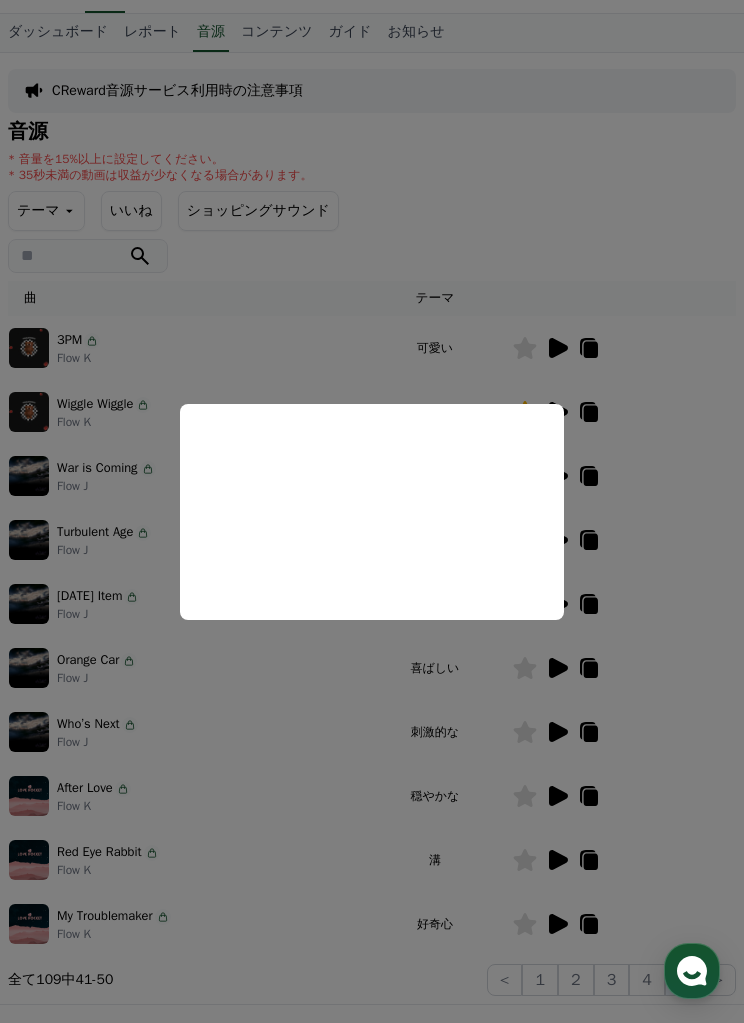 click at bounding box center [372, 511] 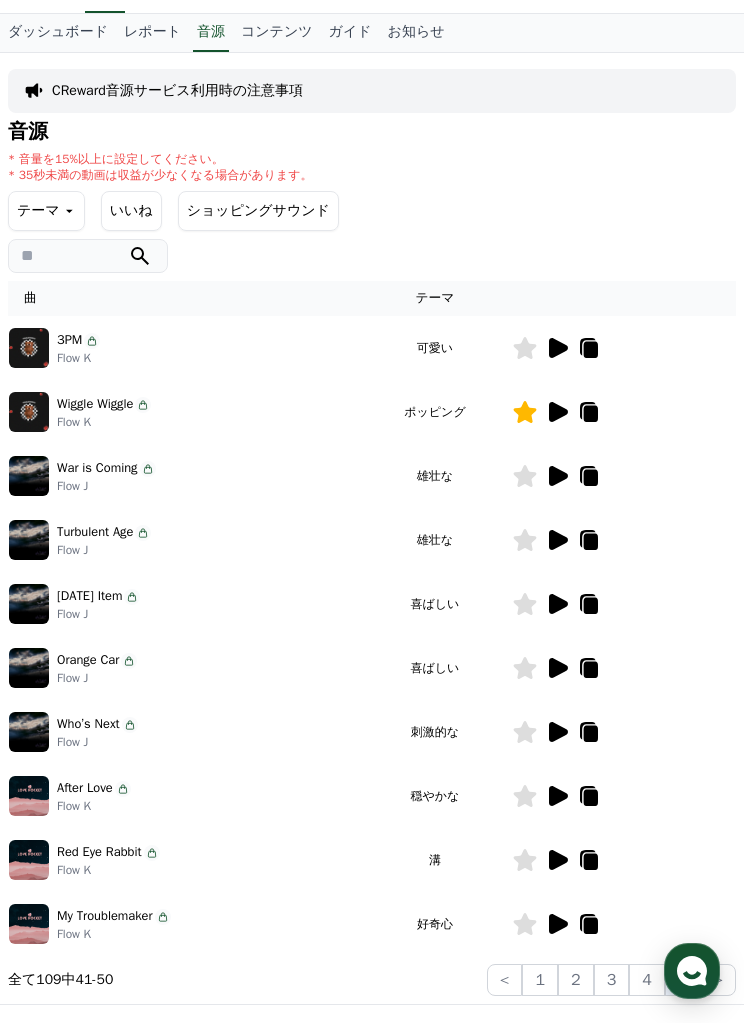 click 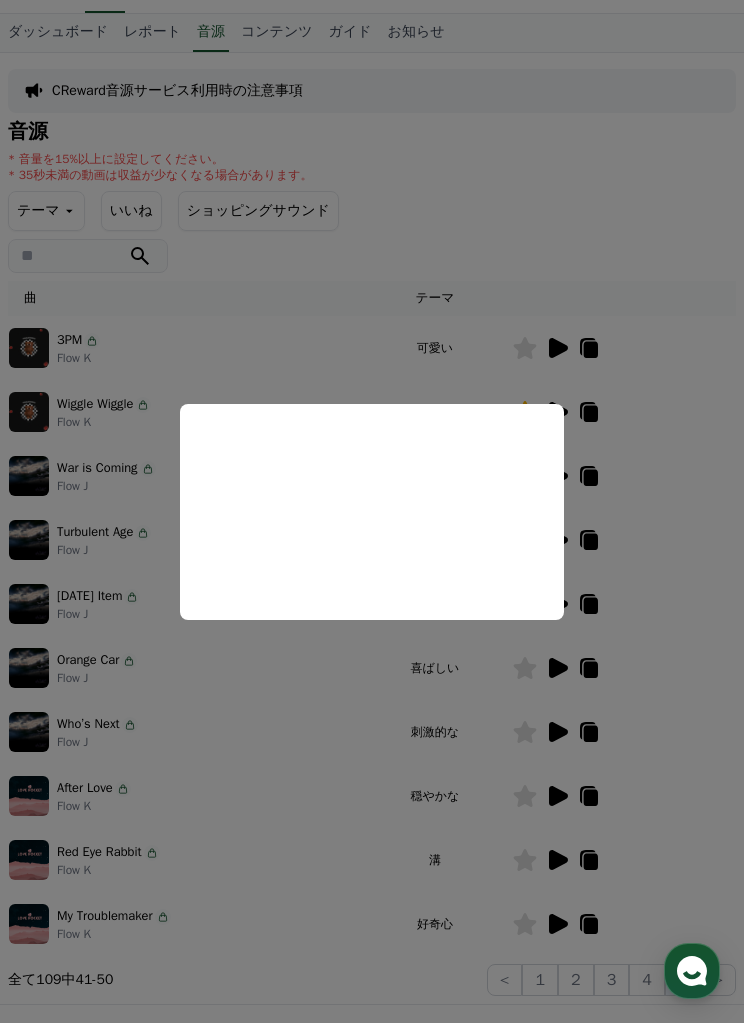 click at bounding box center [372, 511] 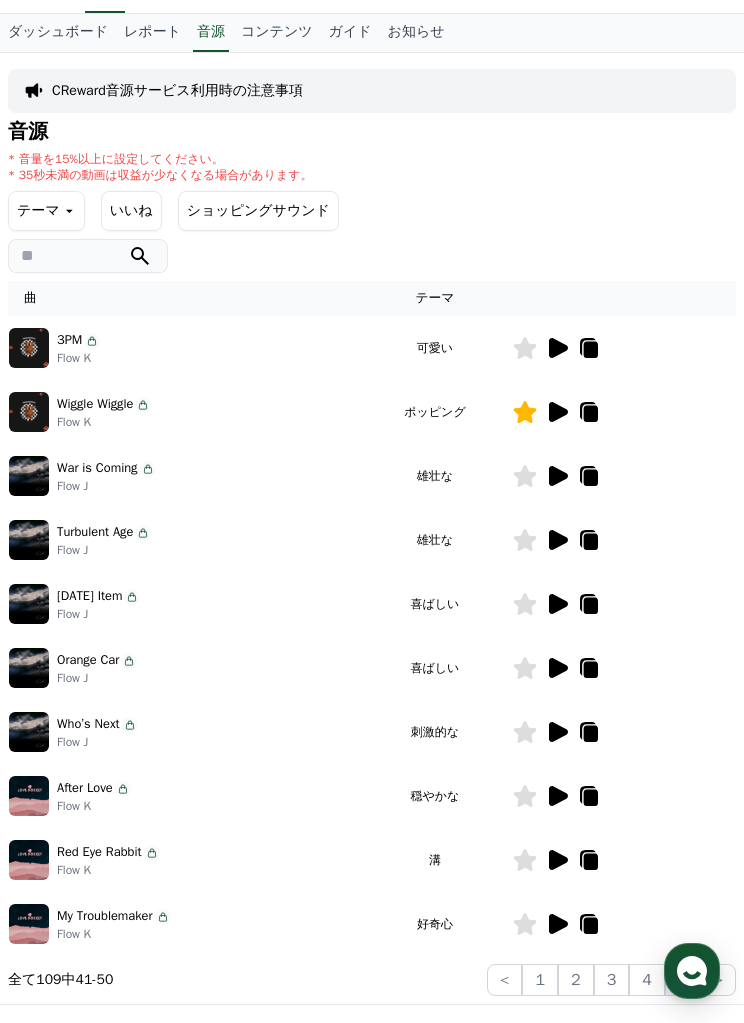 click at bounding box center (620, 540) 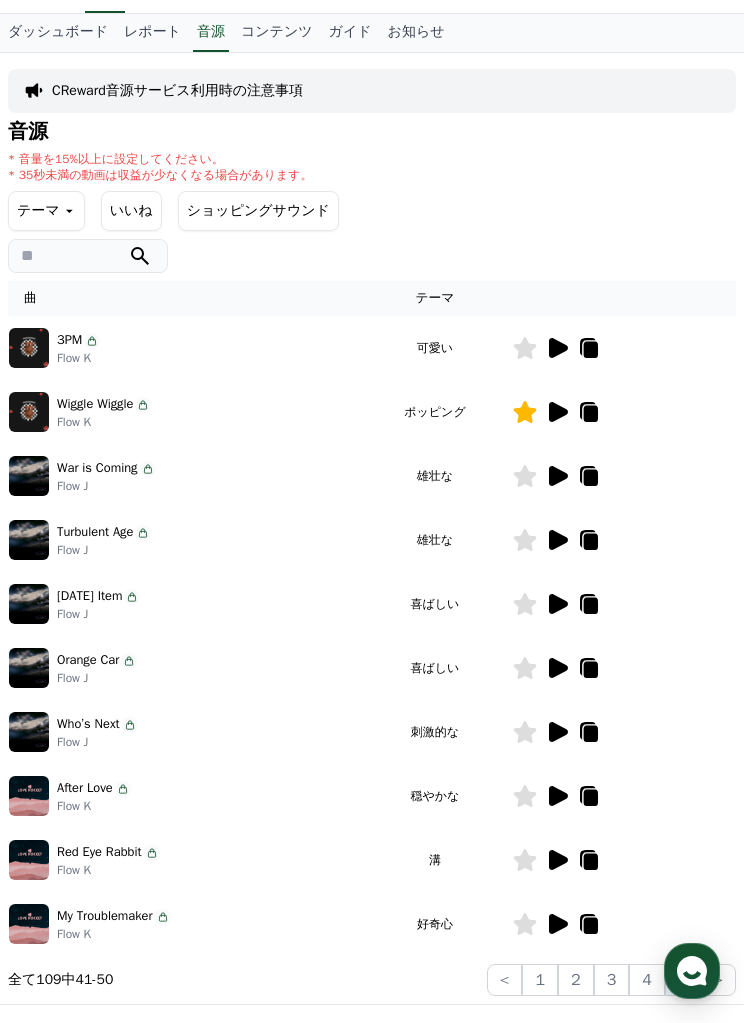 click 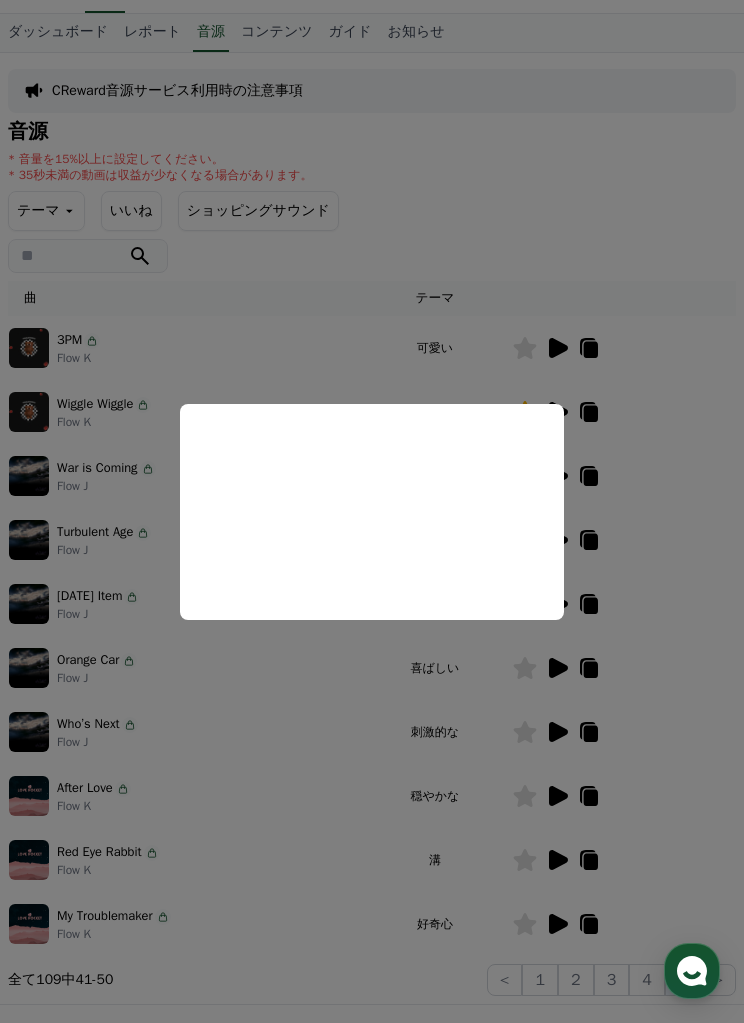 click at bounding box center (372, 511) 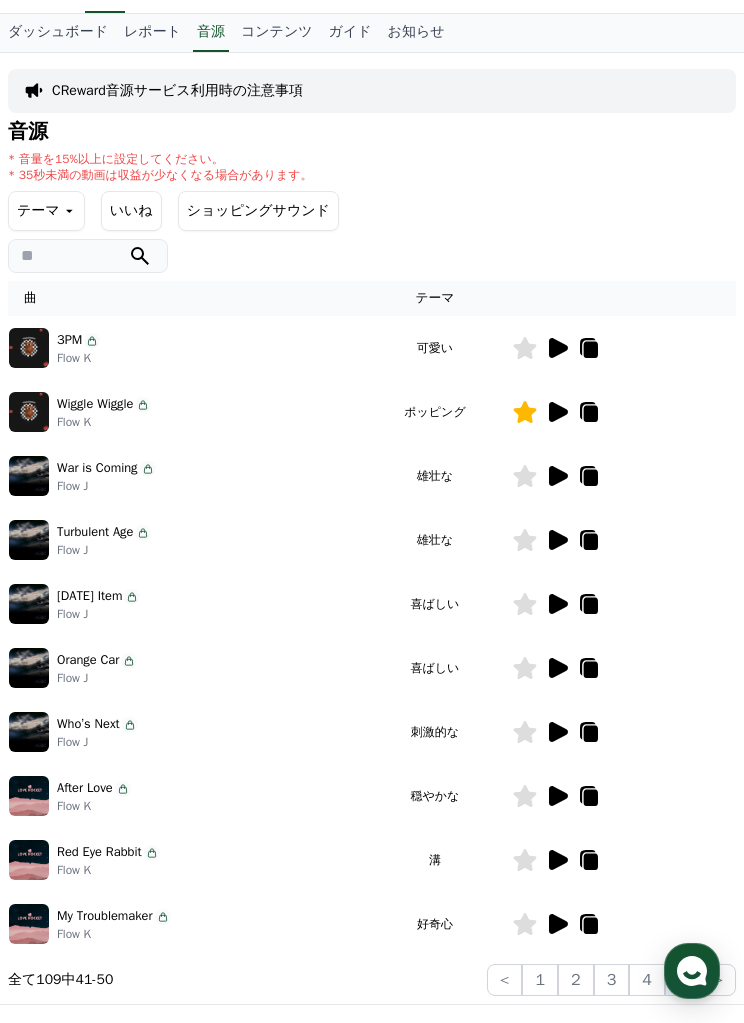 click 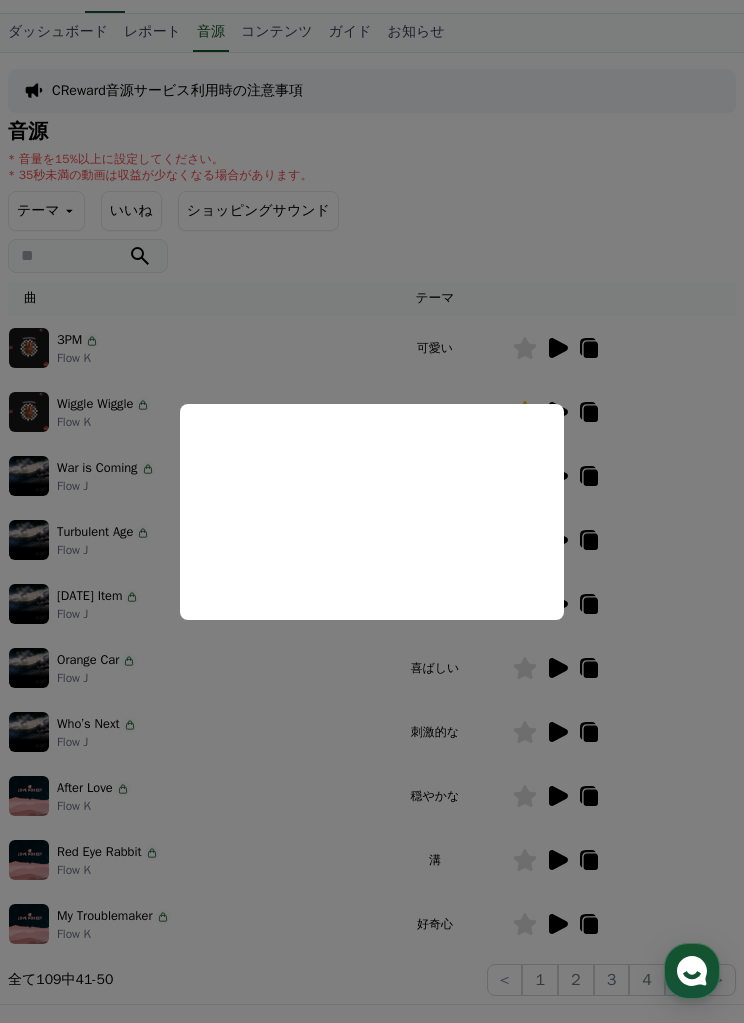 click at bounding box center [372, 511] 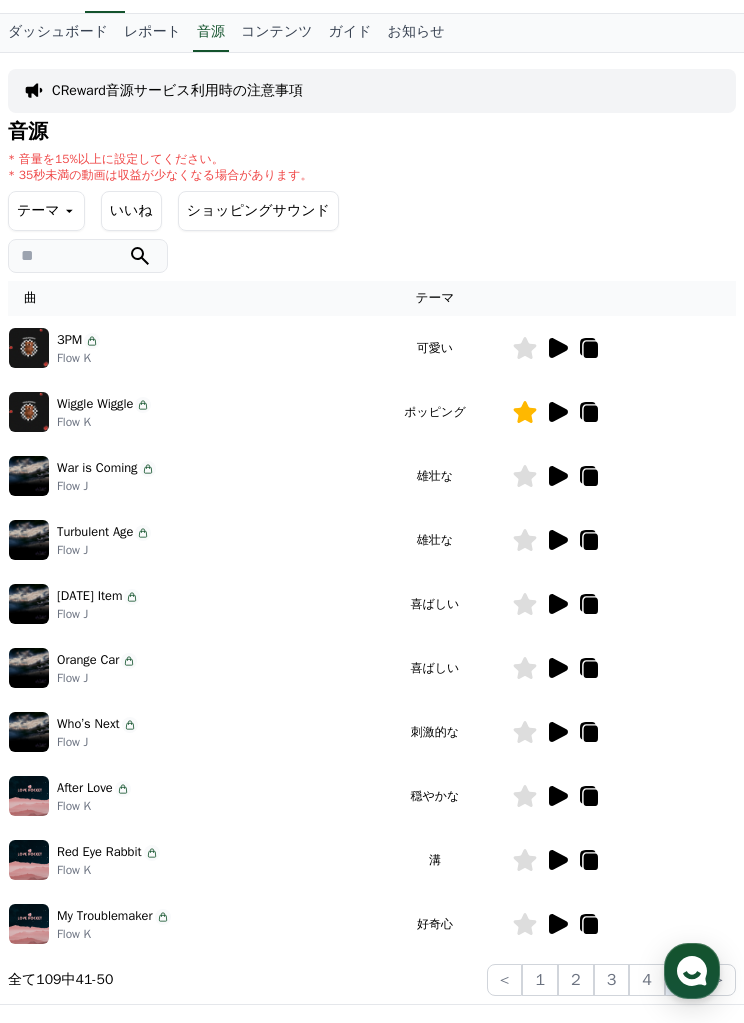 click 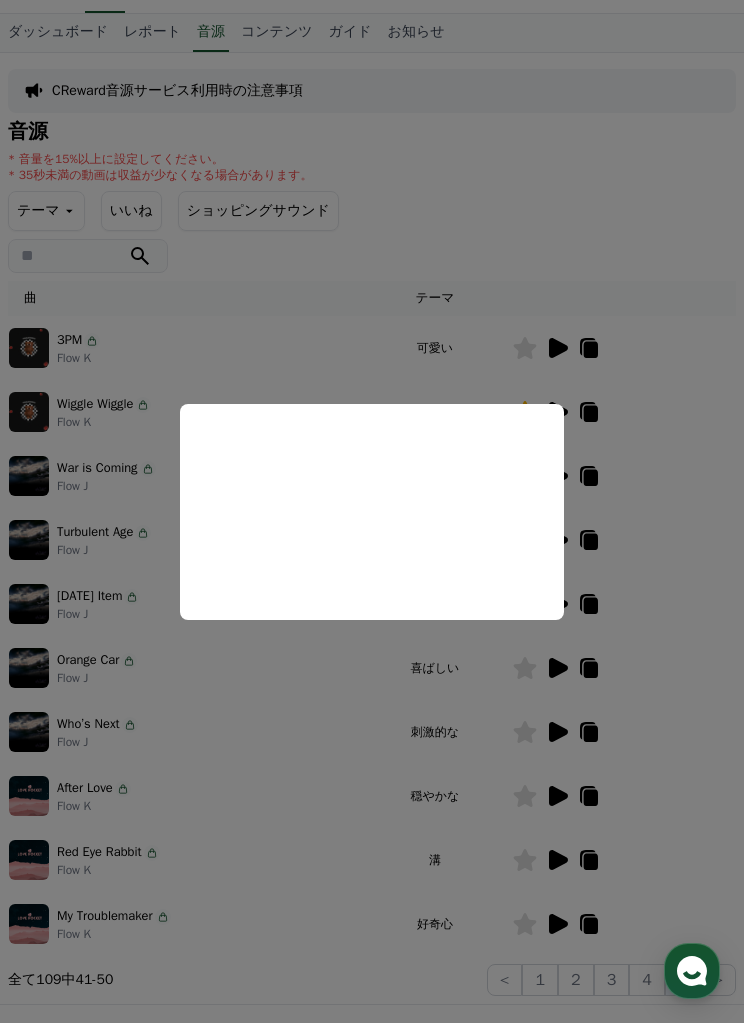 click at bounding box center (372, 511) 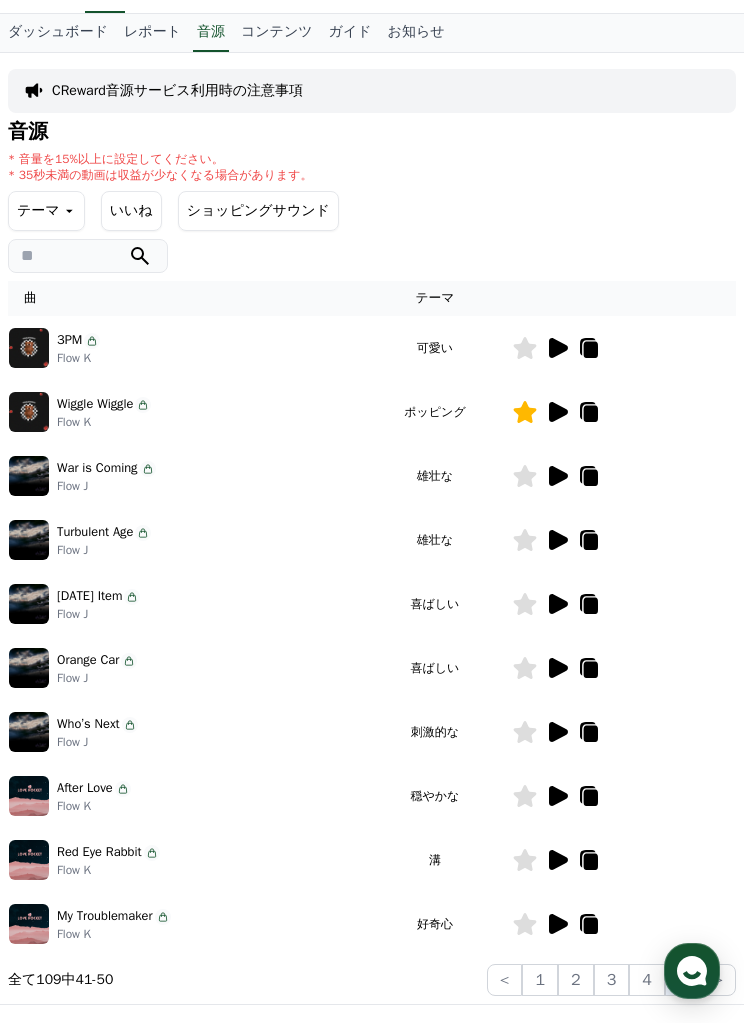 click 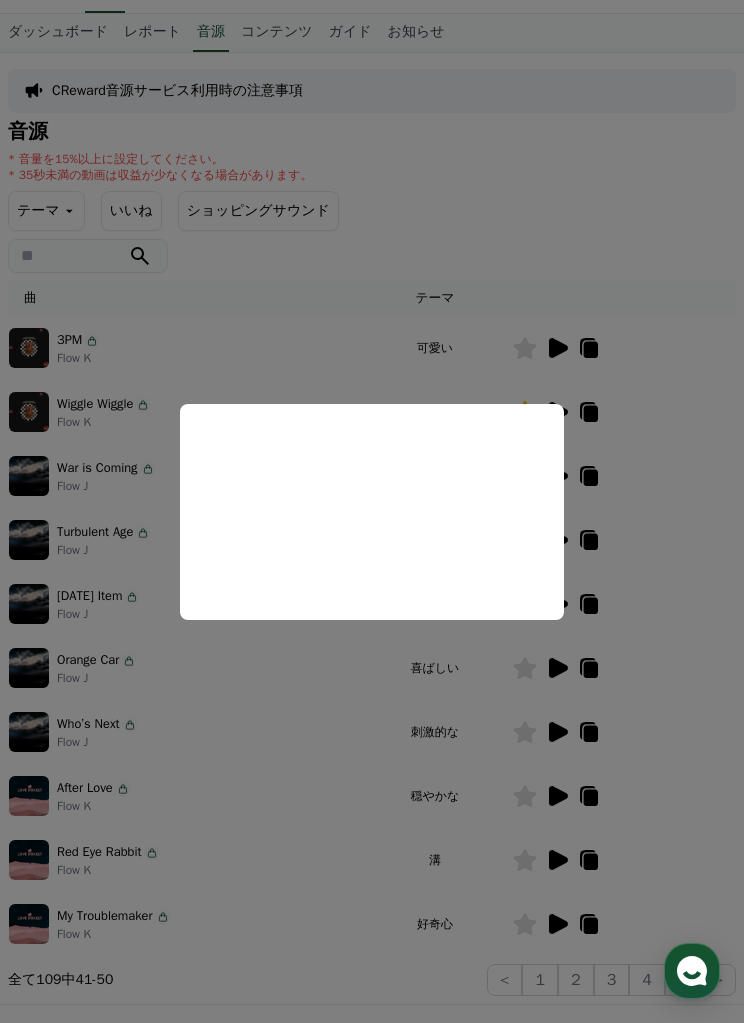 click at bounding box center (372, 511) 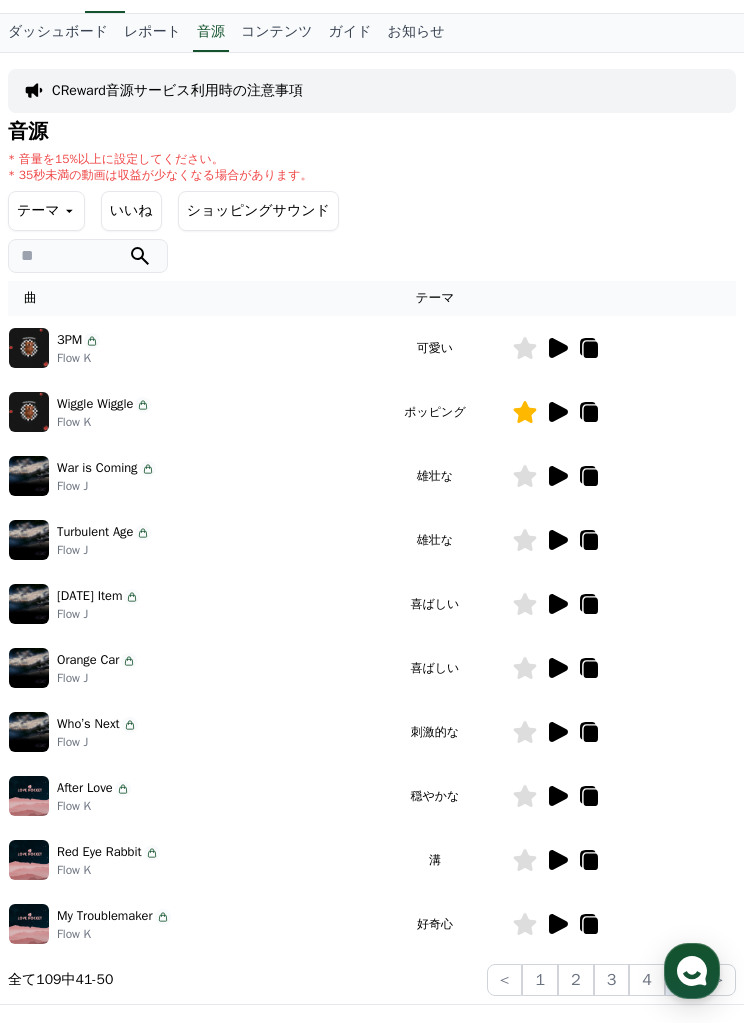 click 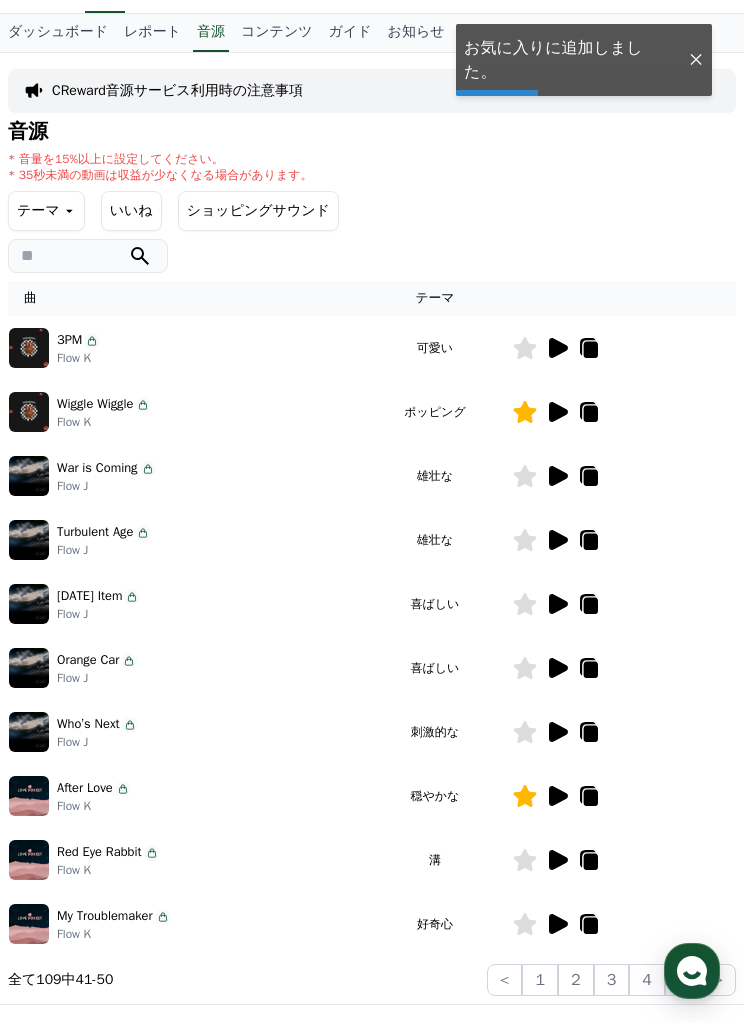 click 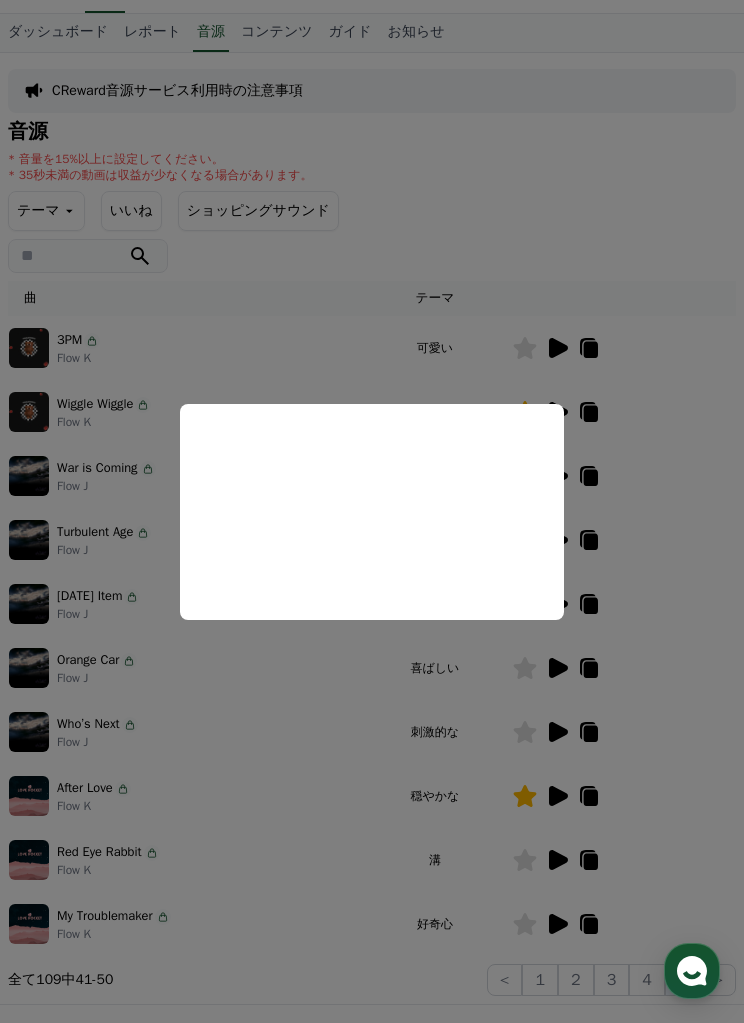 click at bounding box center [372, 511] 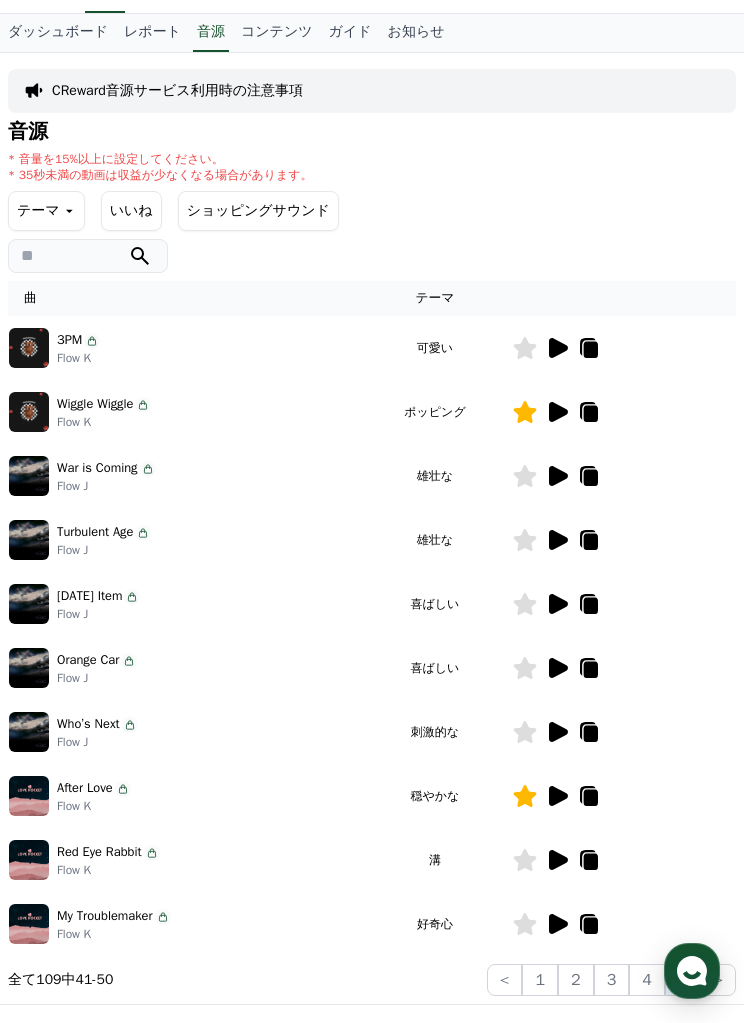 click 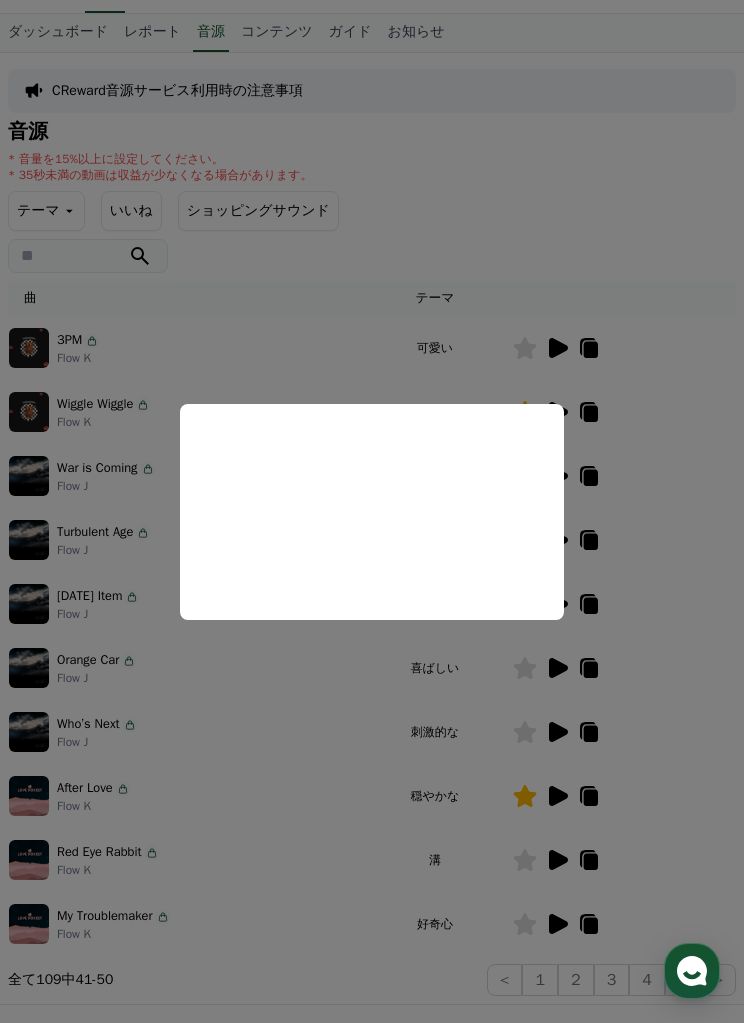 click at bounding box center (372, 511) 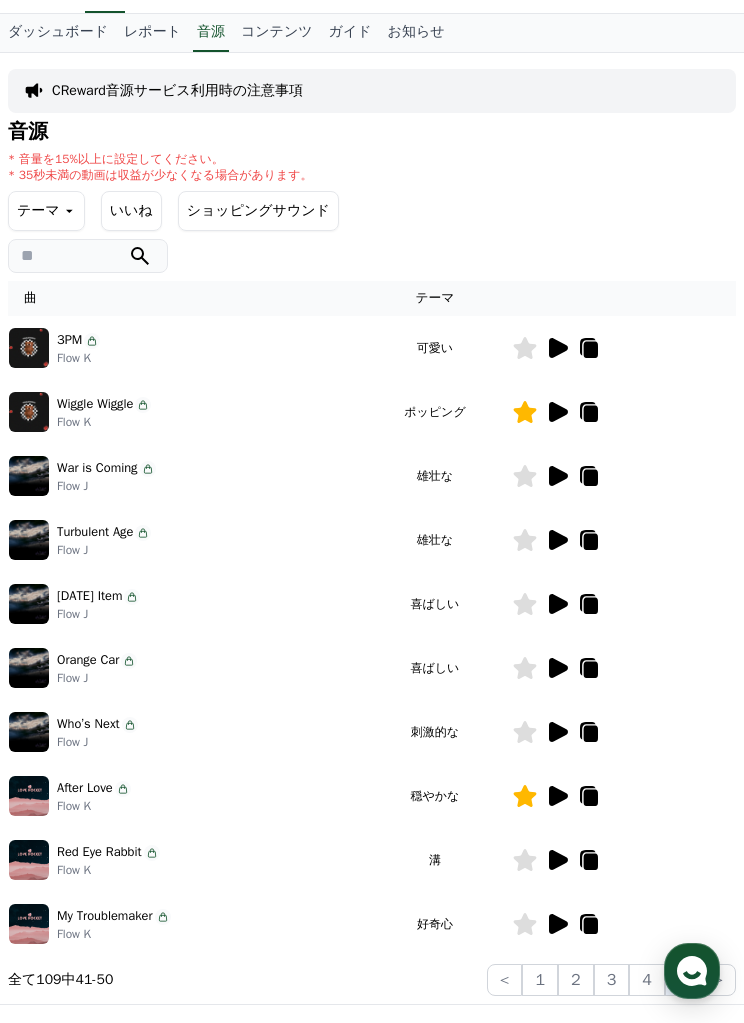 click on ">" 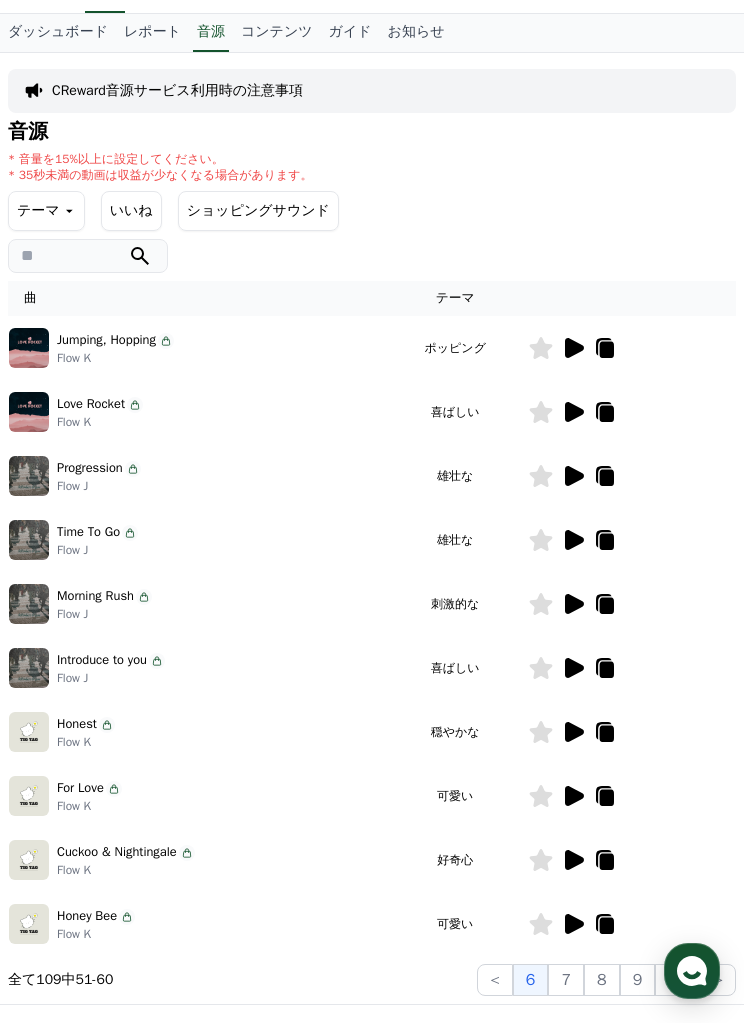 click 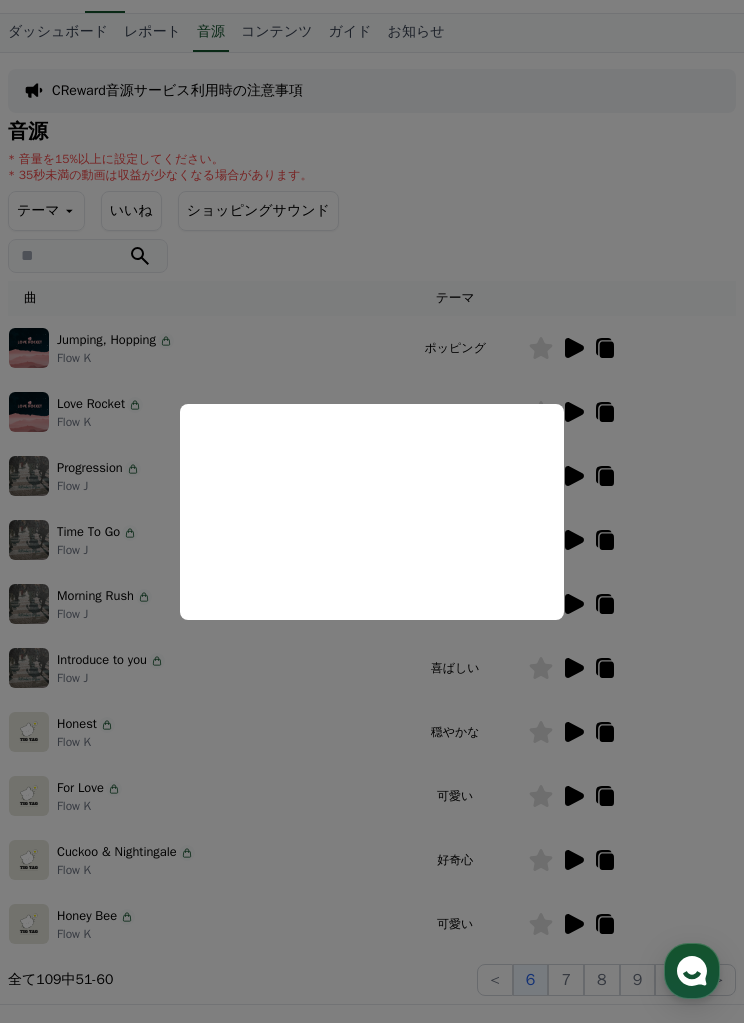 click at bounding box center (372, 511) 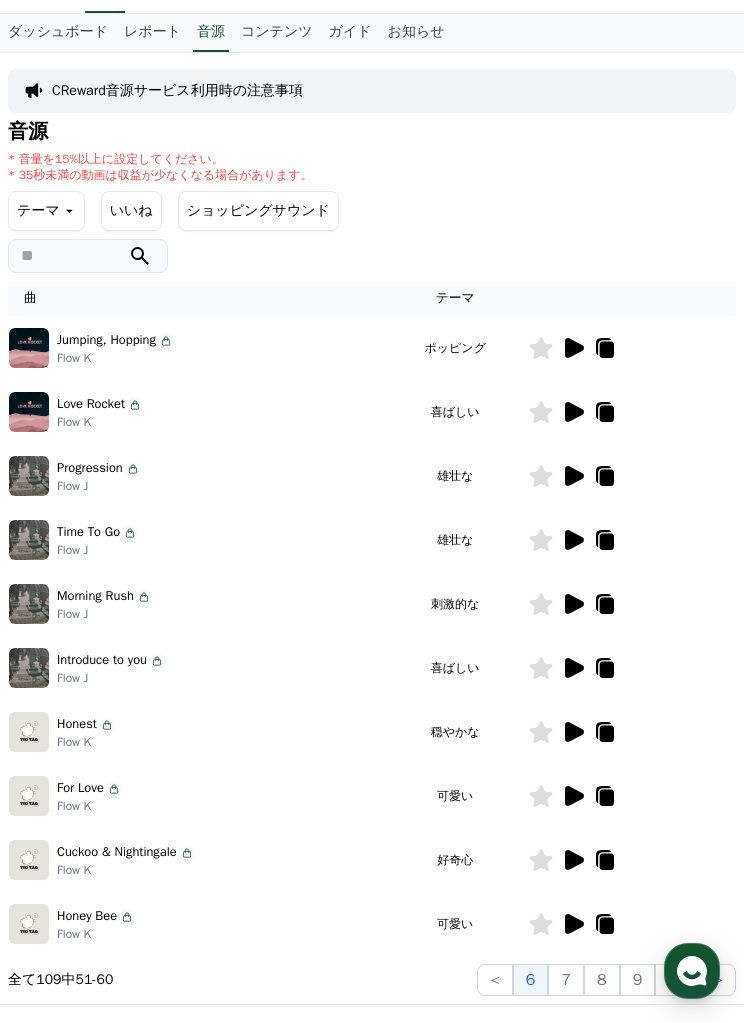 click 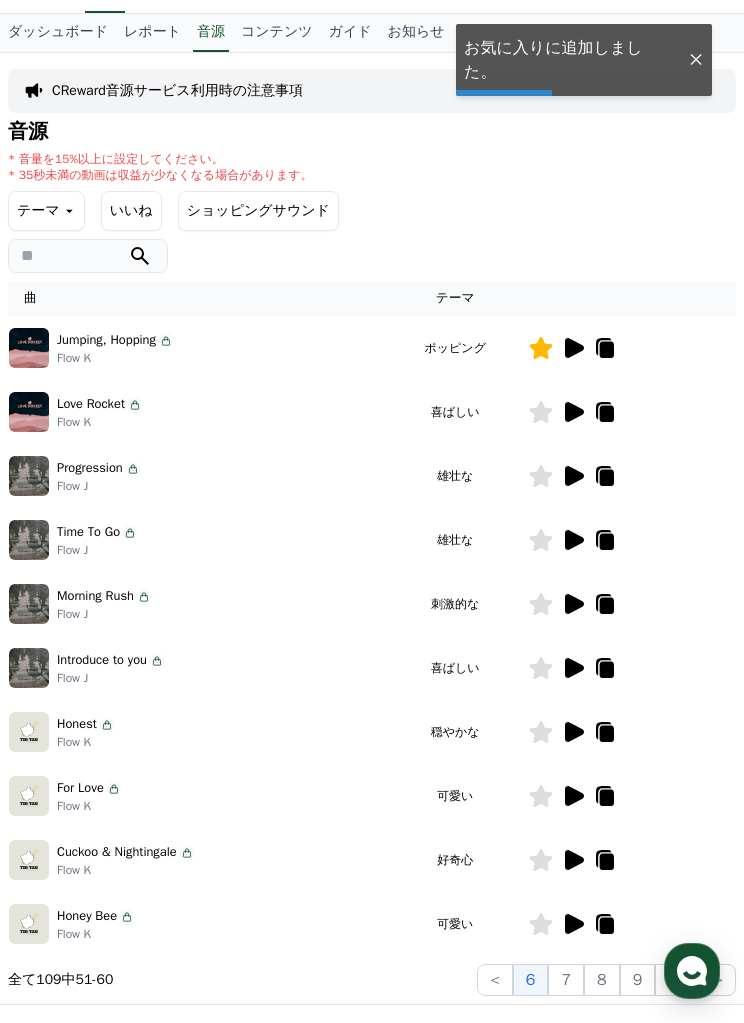 click 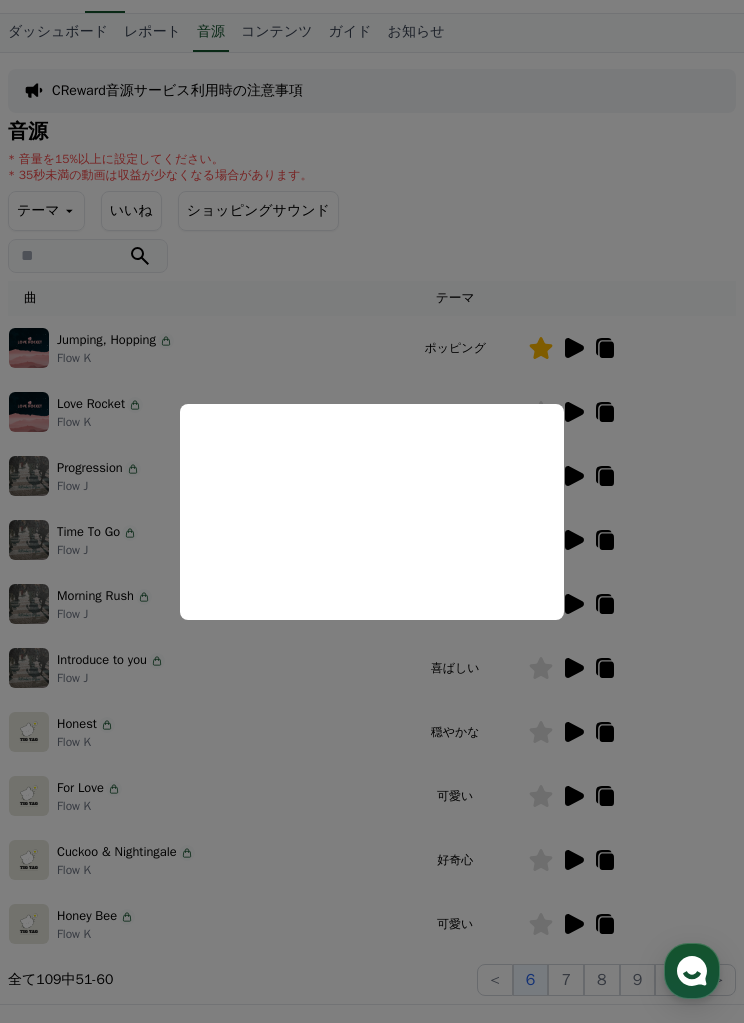 click at bounding box center [372, 511] 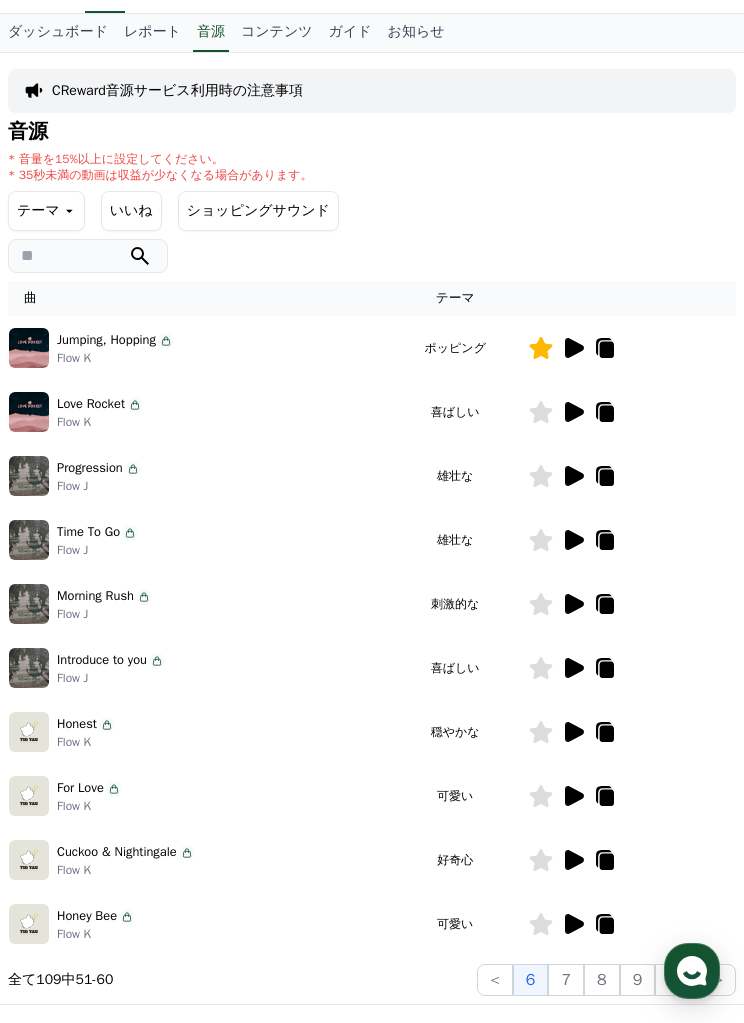 click 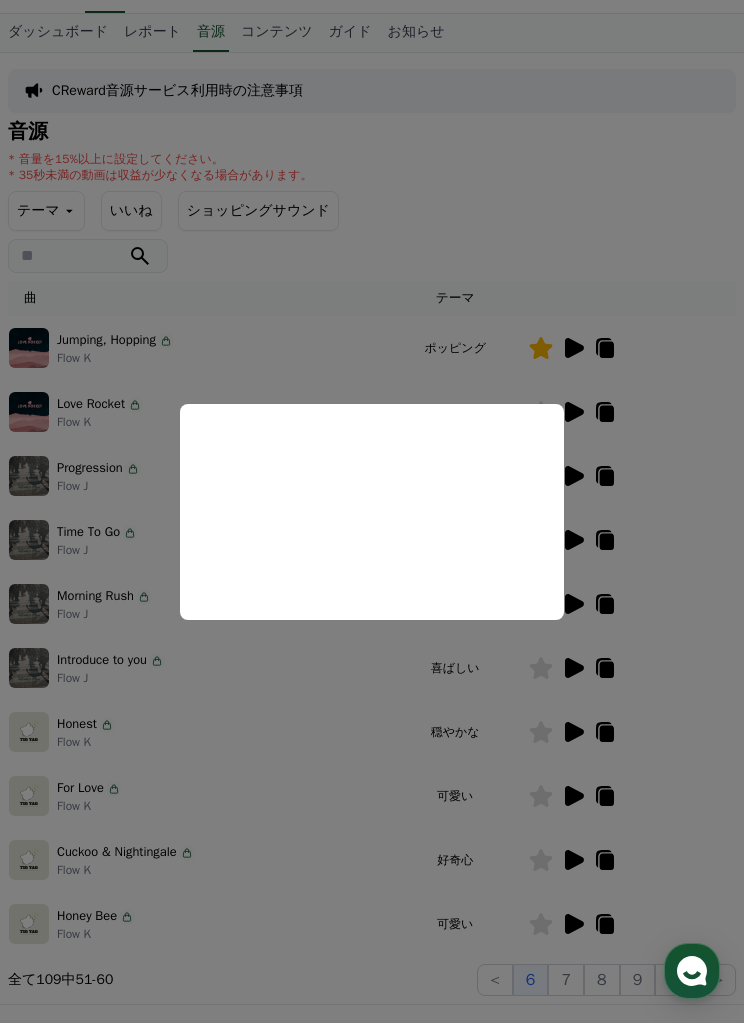 scroll, scrollTop: 86, scrollLeft: 0, axis: vertical 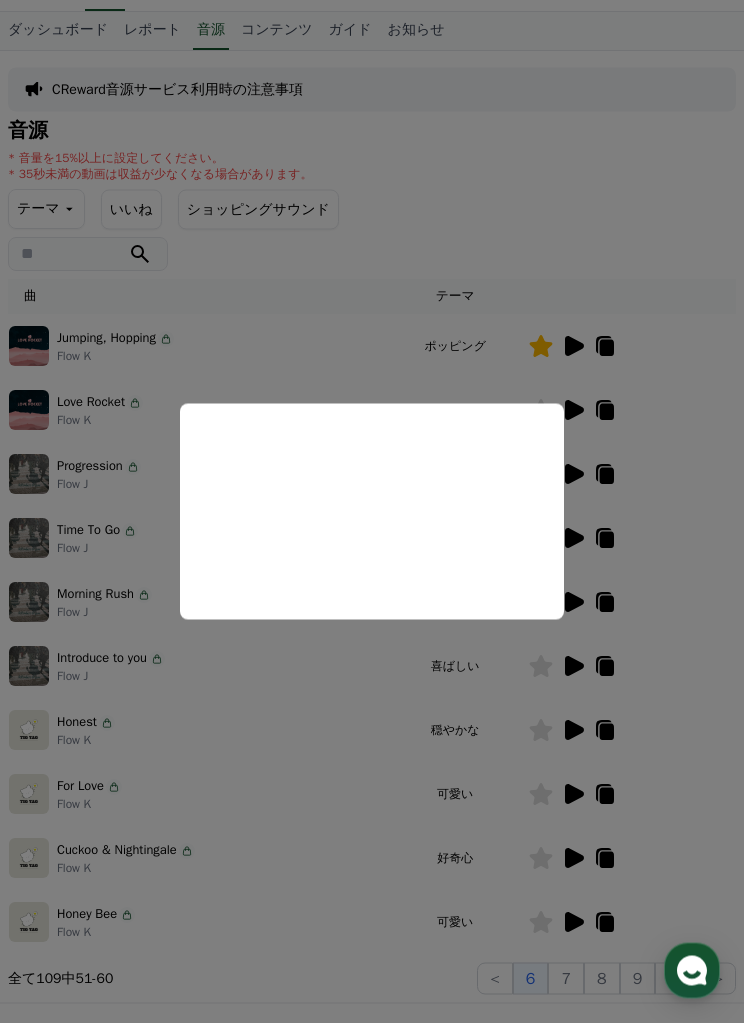 click at bounding box center (372, 511) 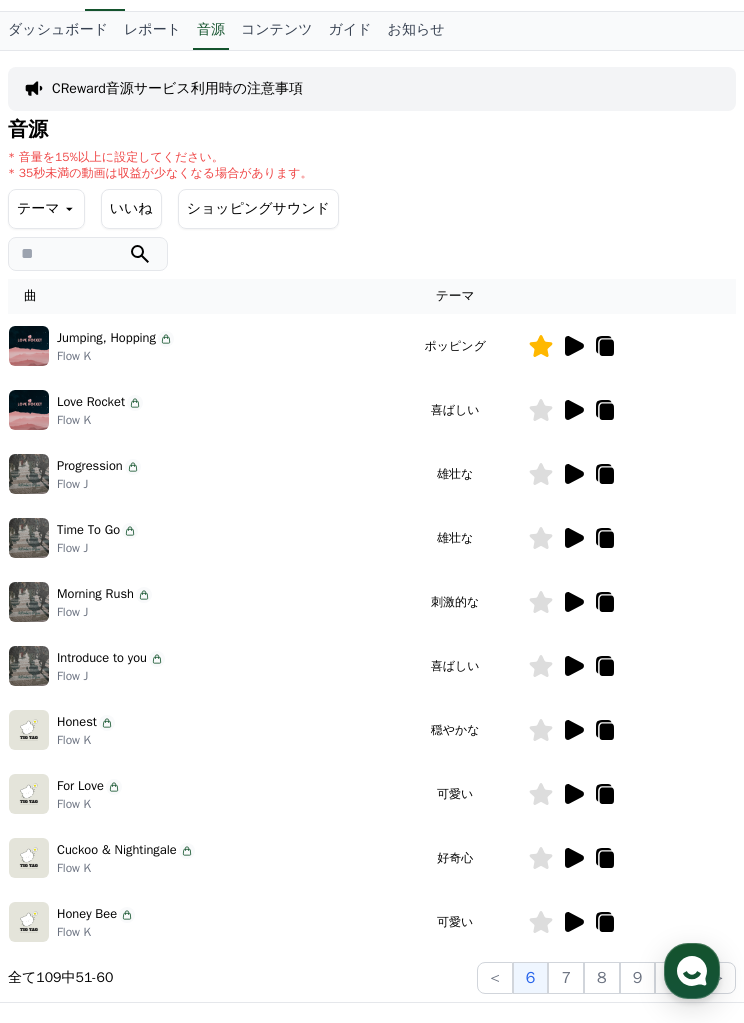 click 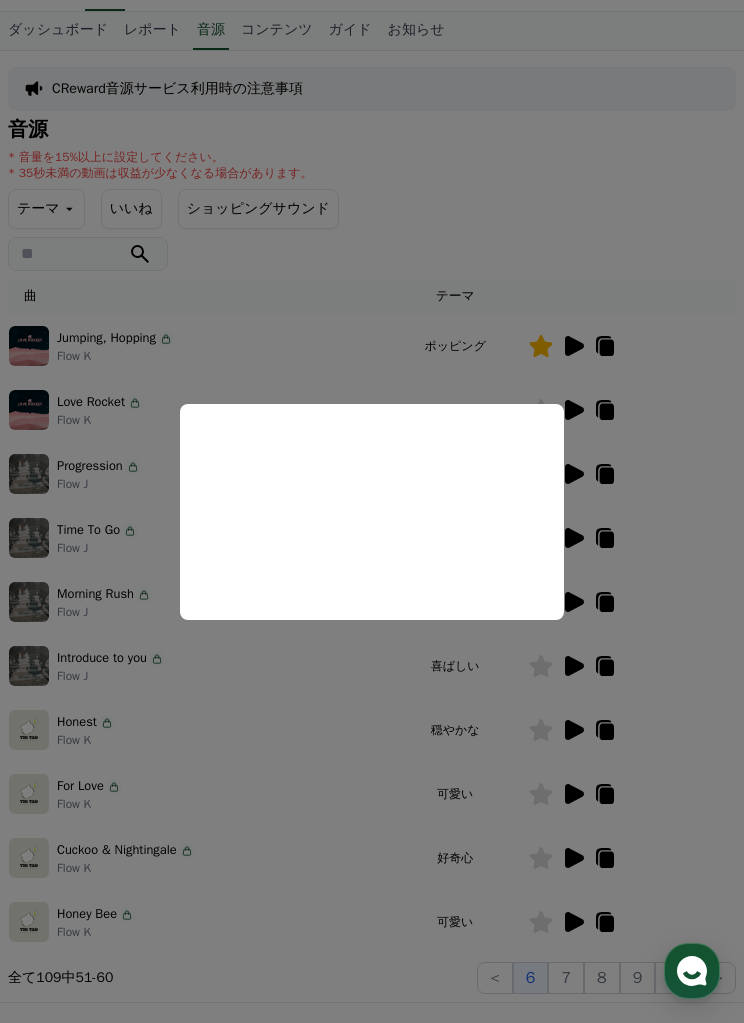 click at bounding box center [372, 511] 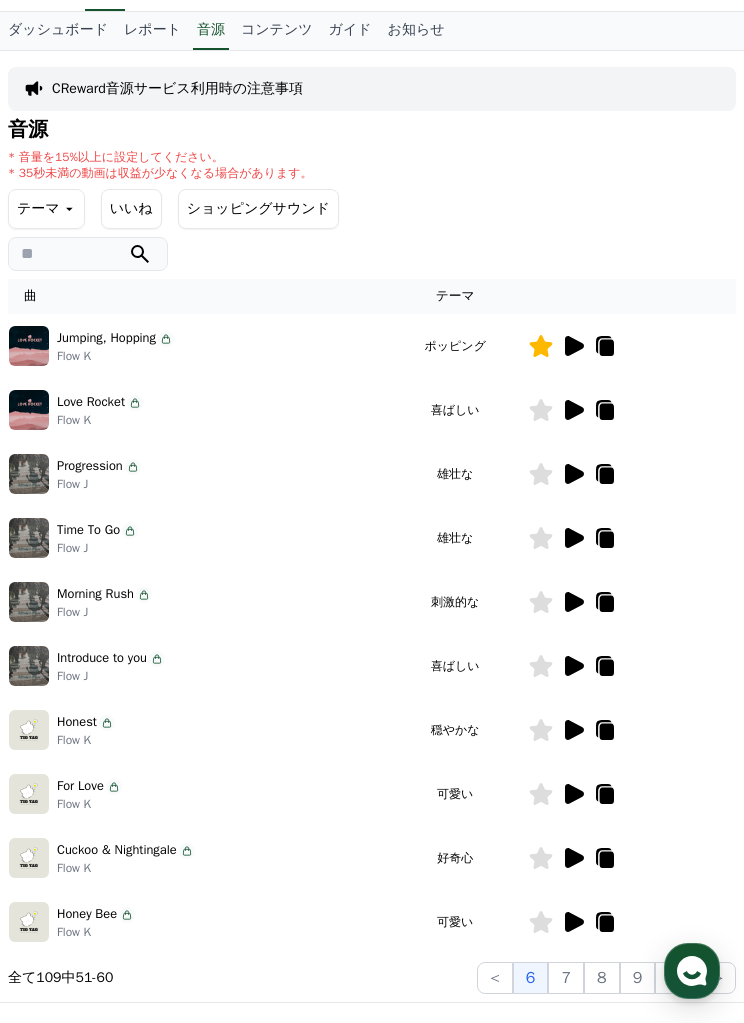 click 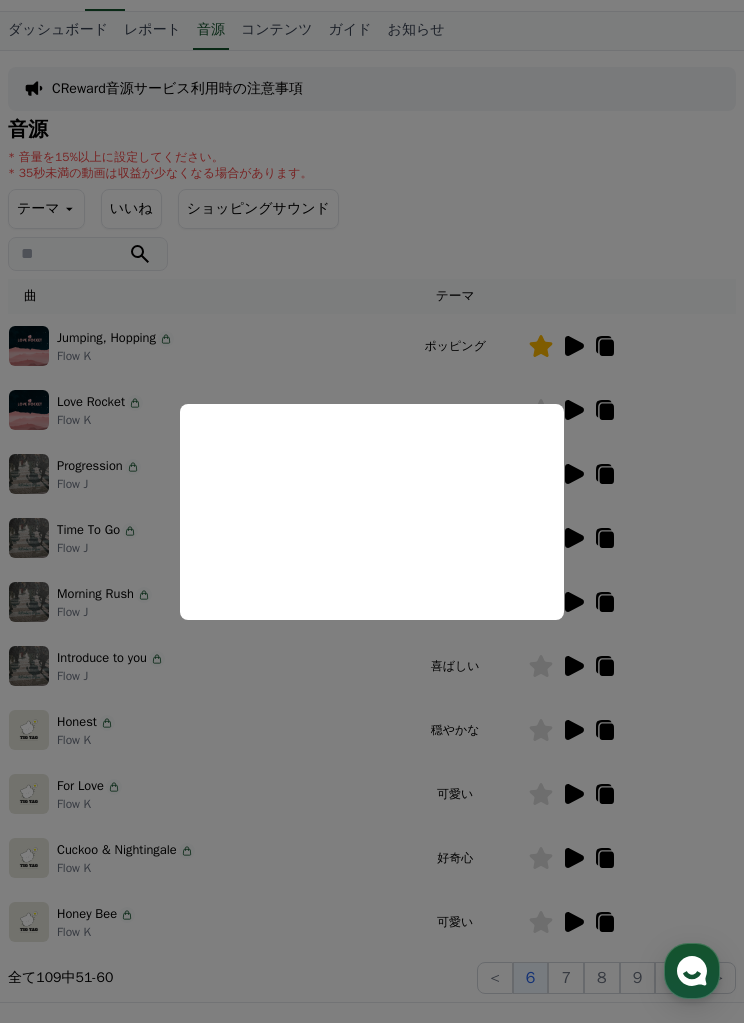 click at bounding box center (372, 511) 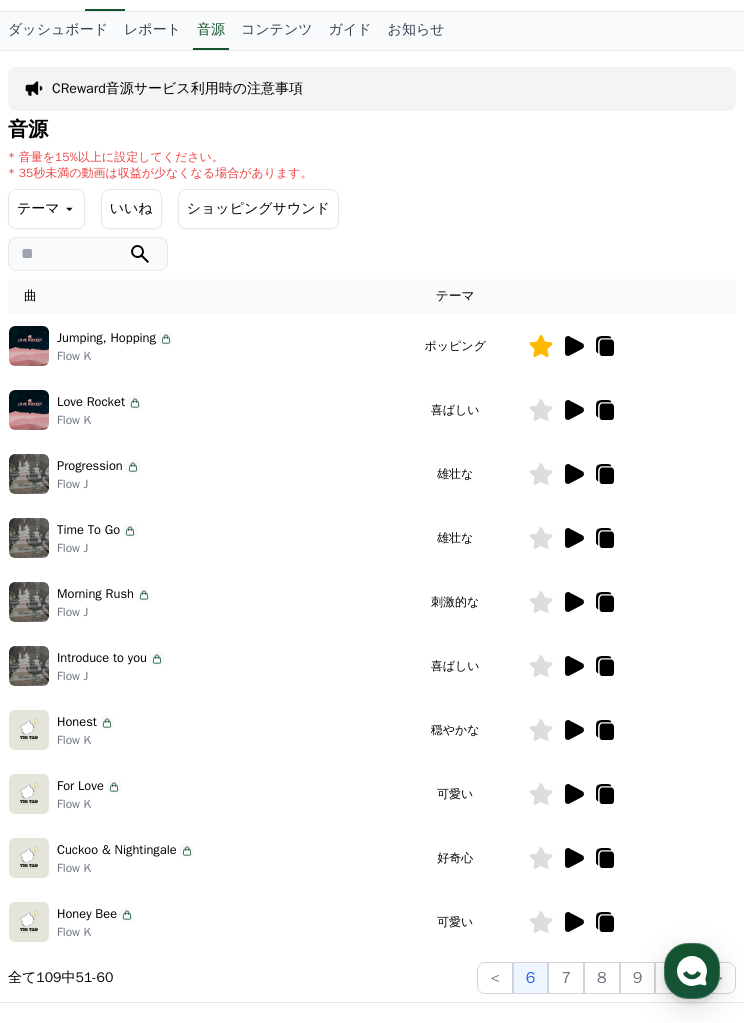click 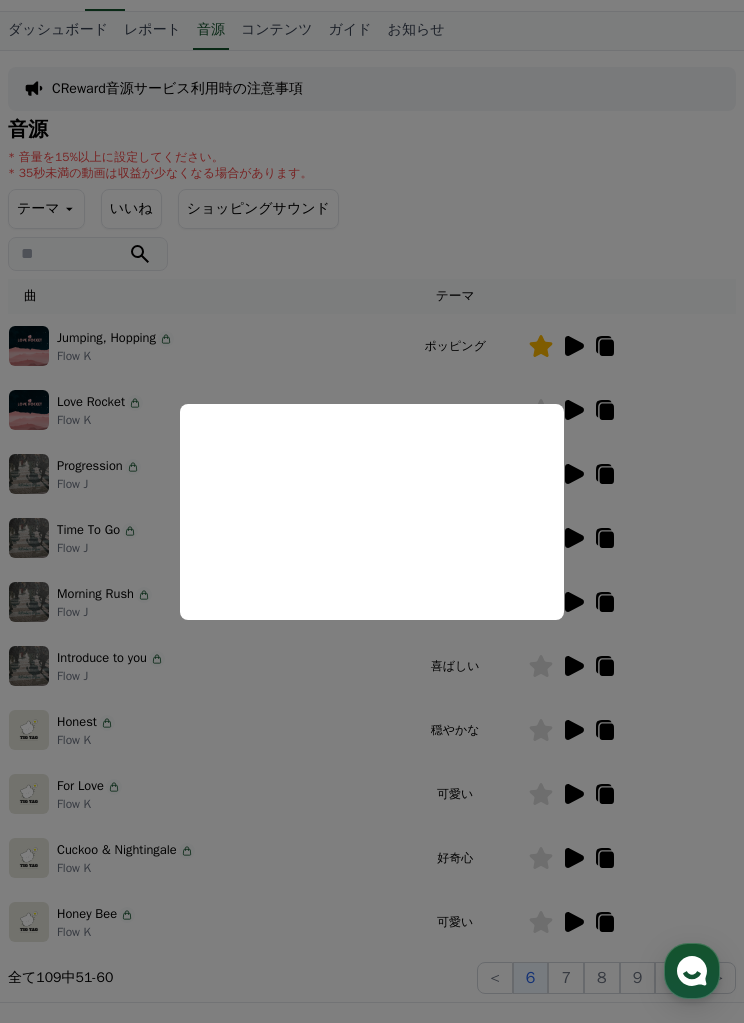 click at bounding box center [372, 511] 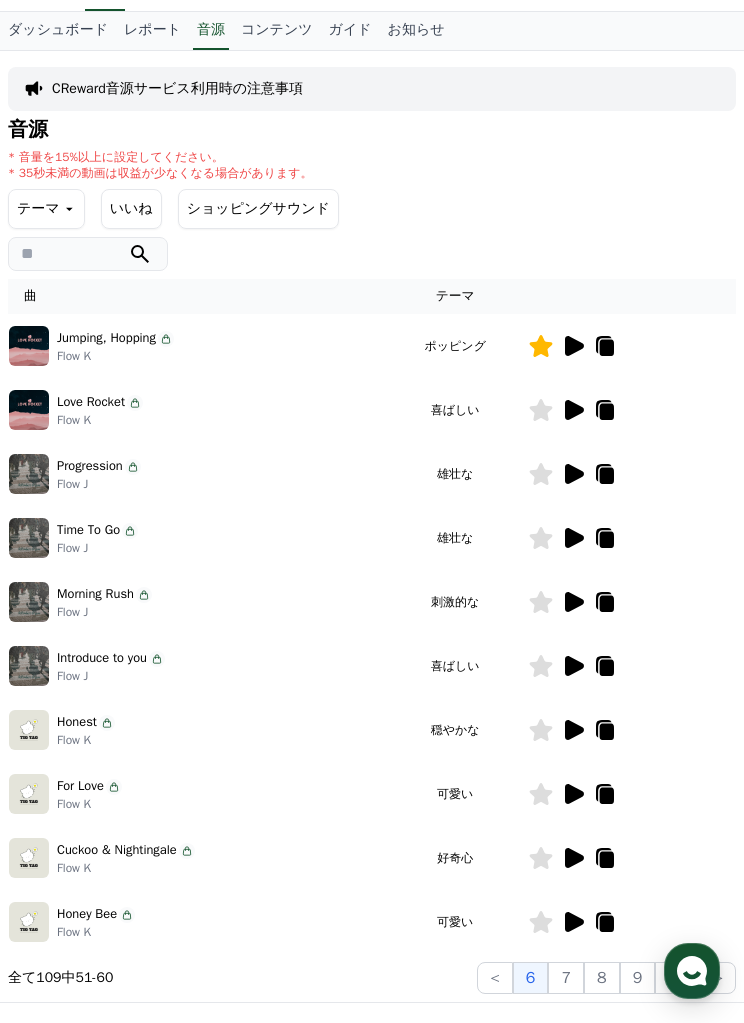 click 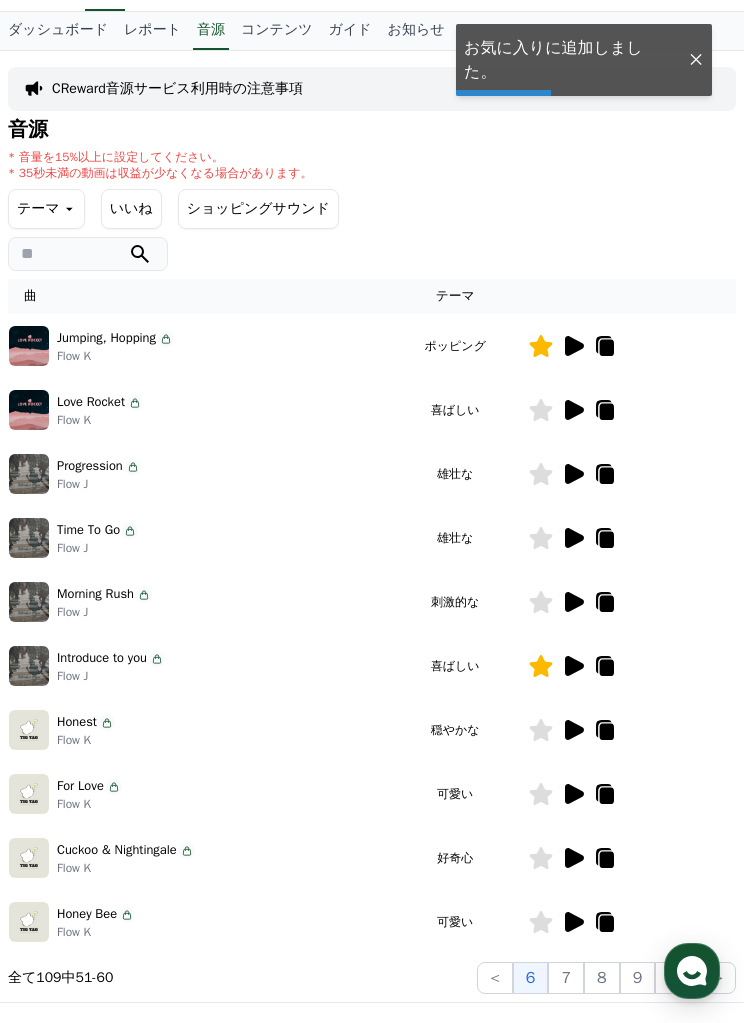 click 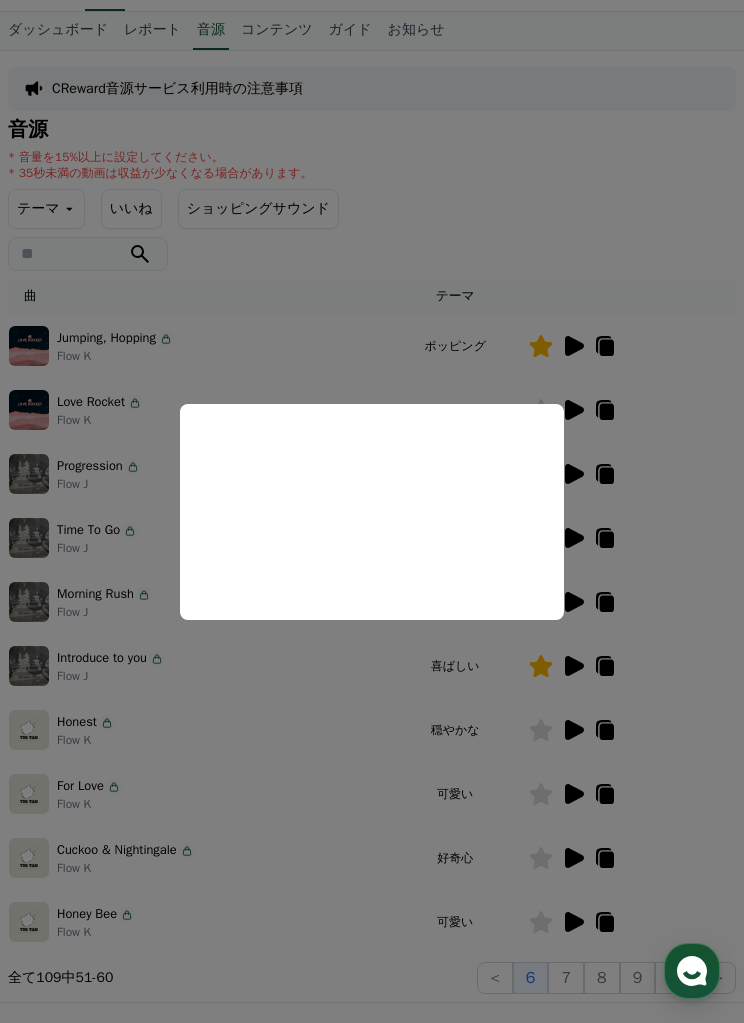 click at bounding box center (372, 511) 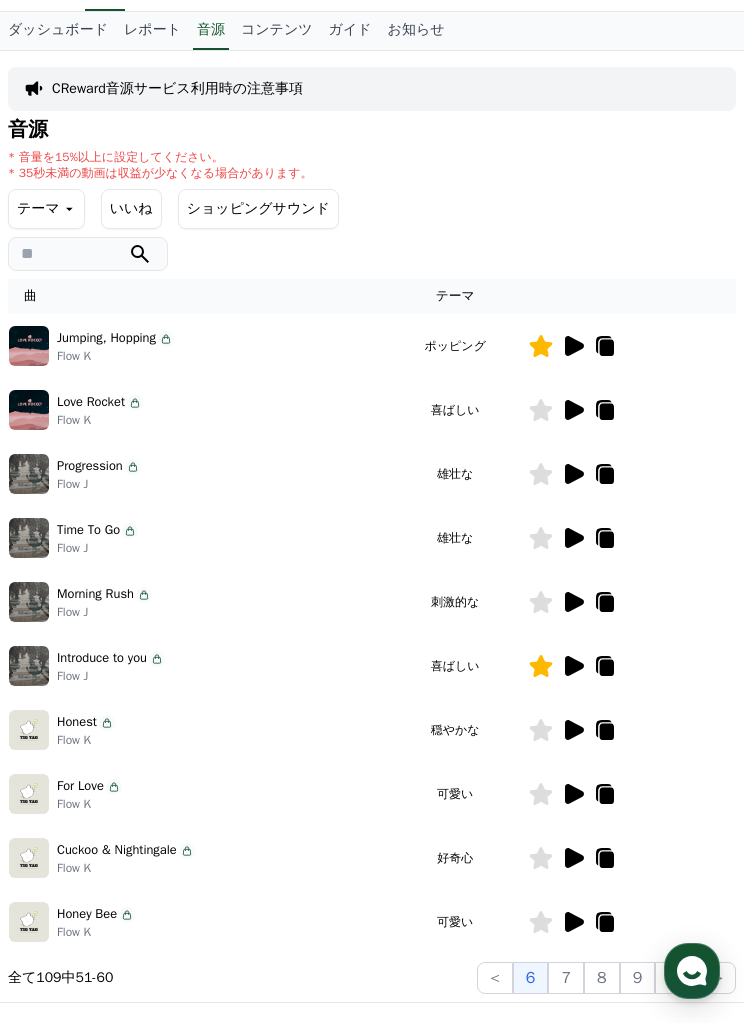 click 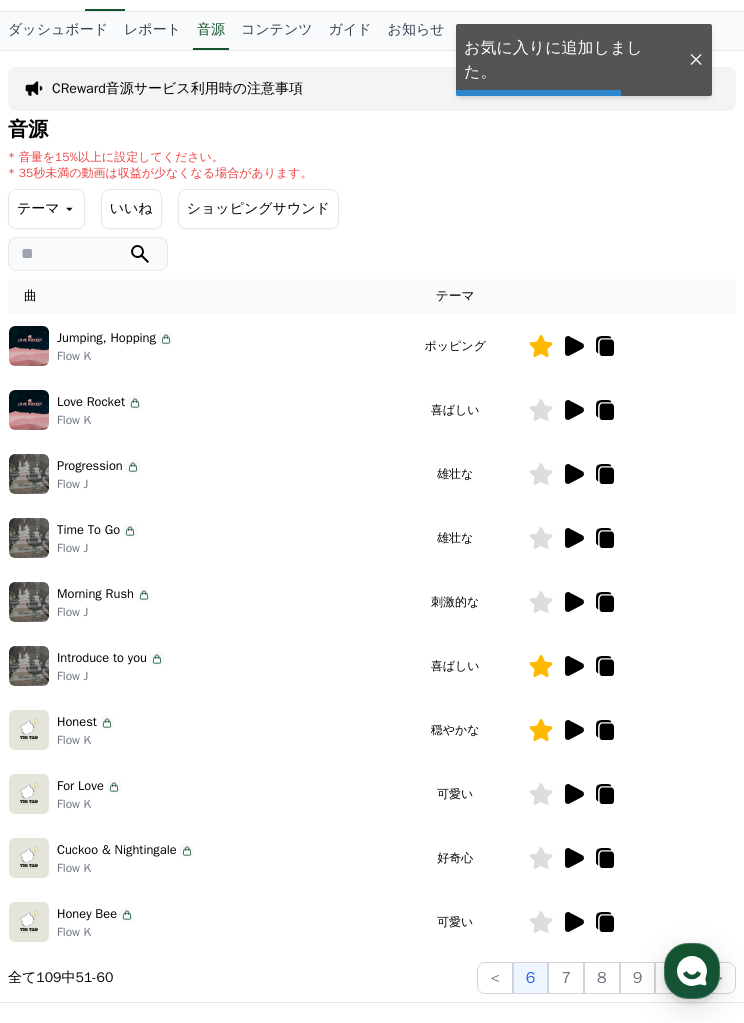 click 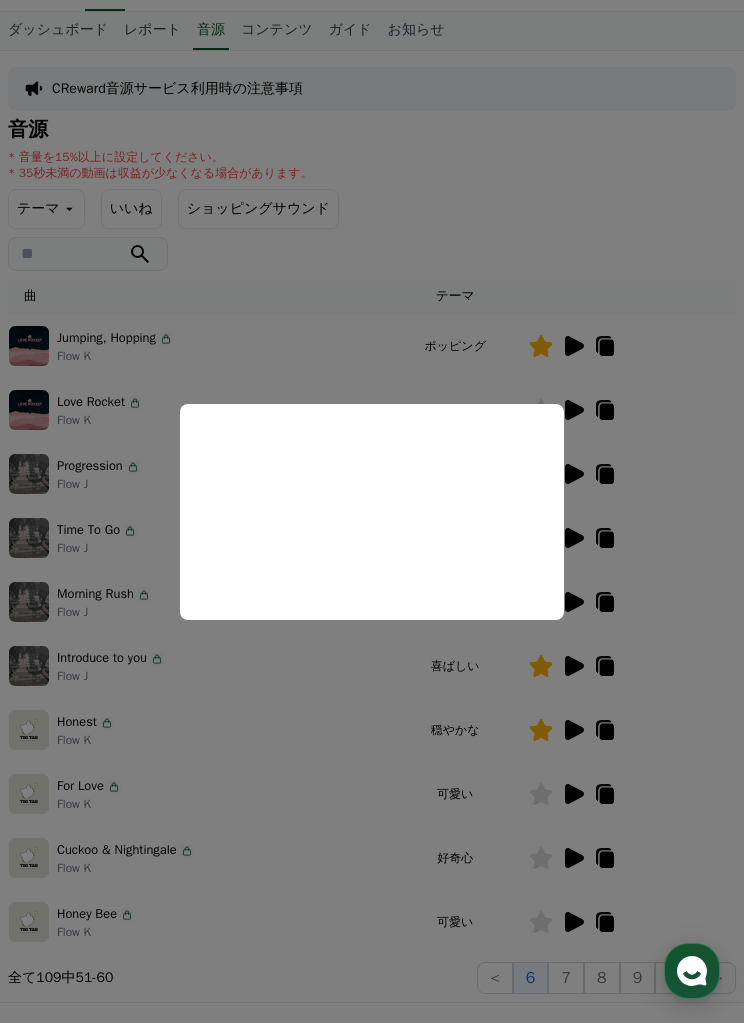 click at bounding box center [372, 511] 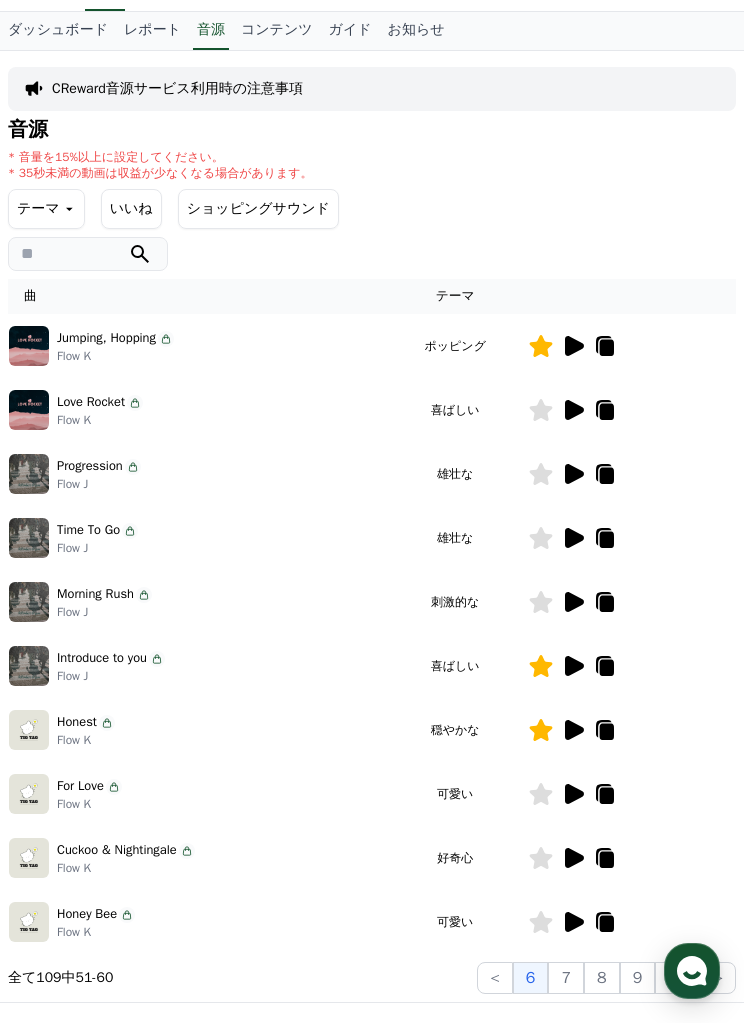 click 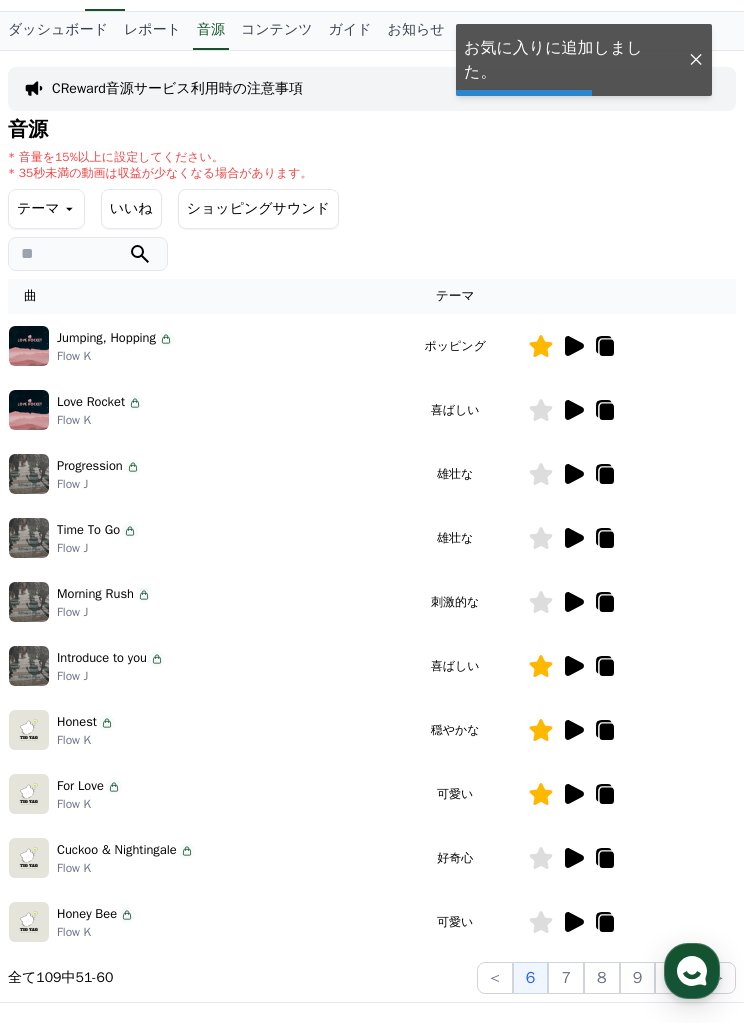 click 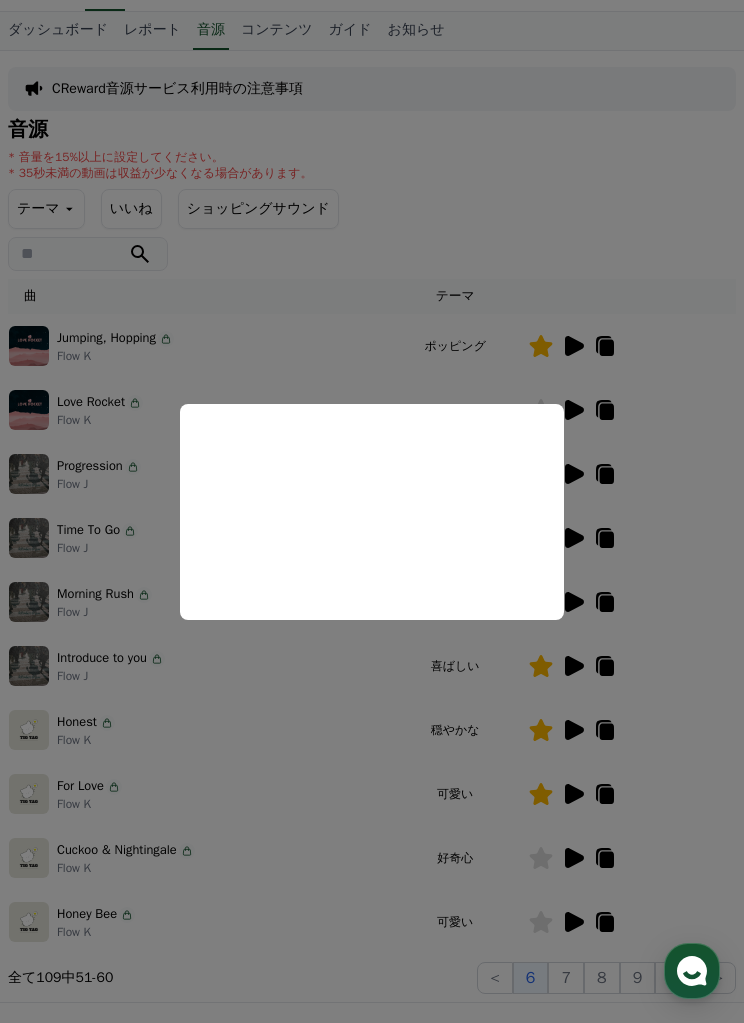 click at bounding box center (372, 511) 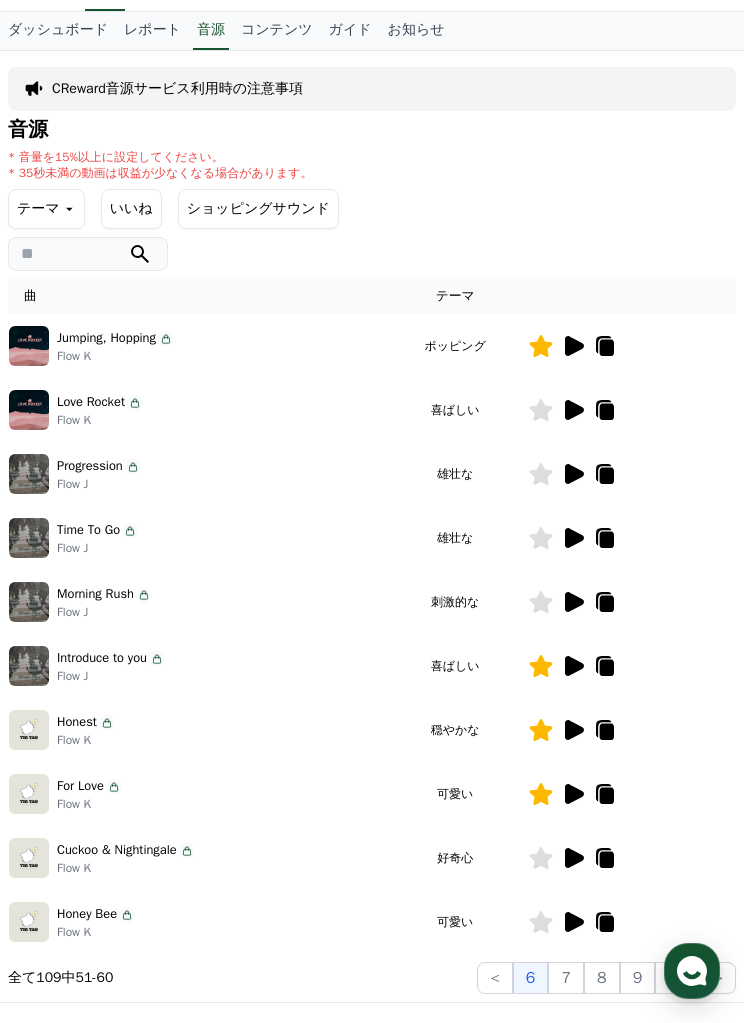 click 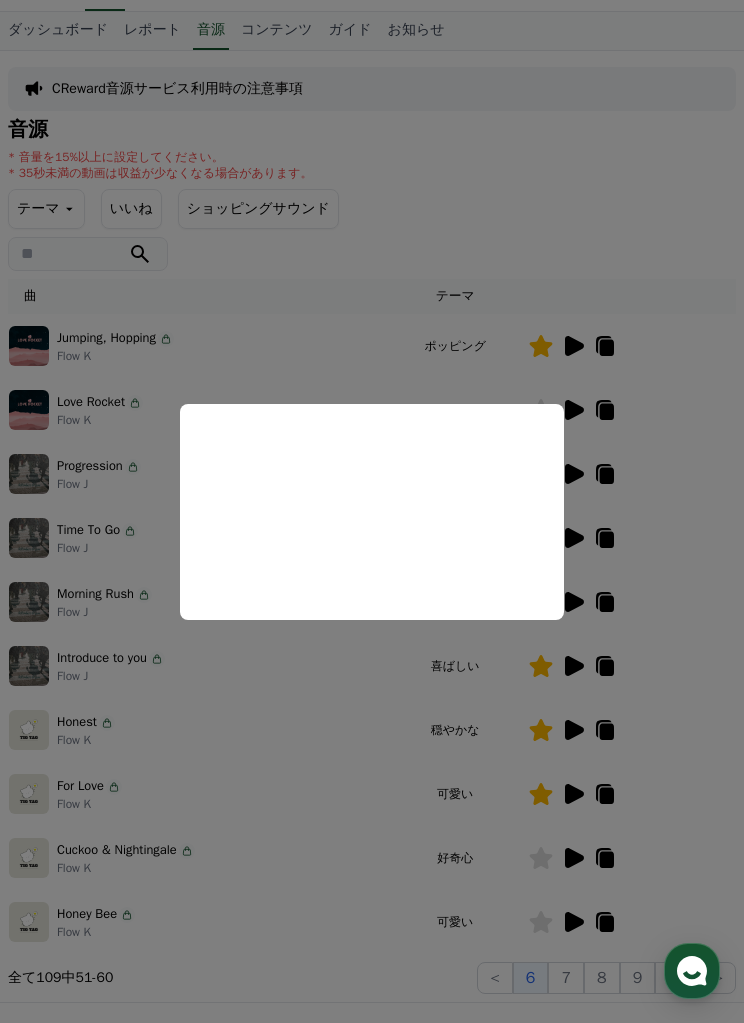 click at bounding box center (372, 511) 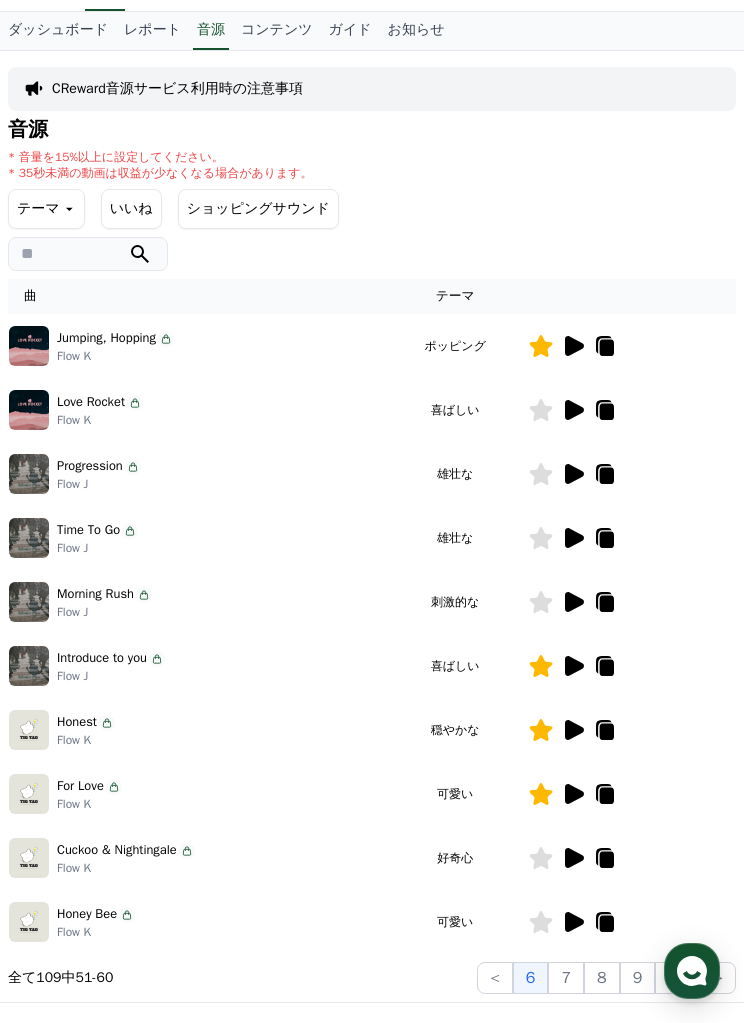 click on "7" 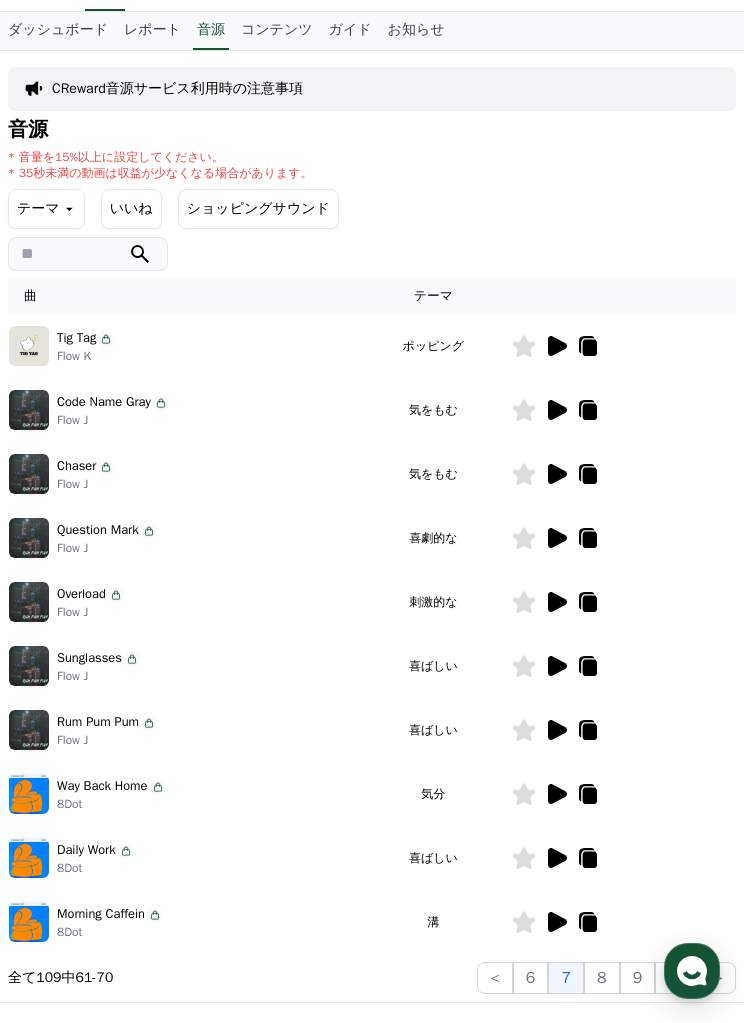click 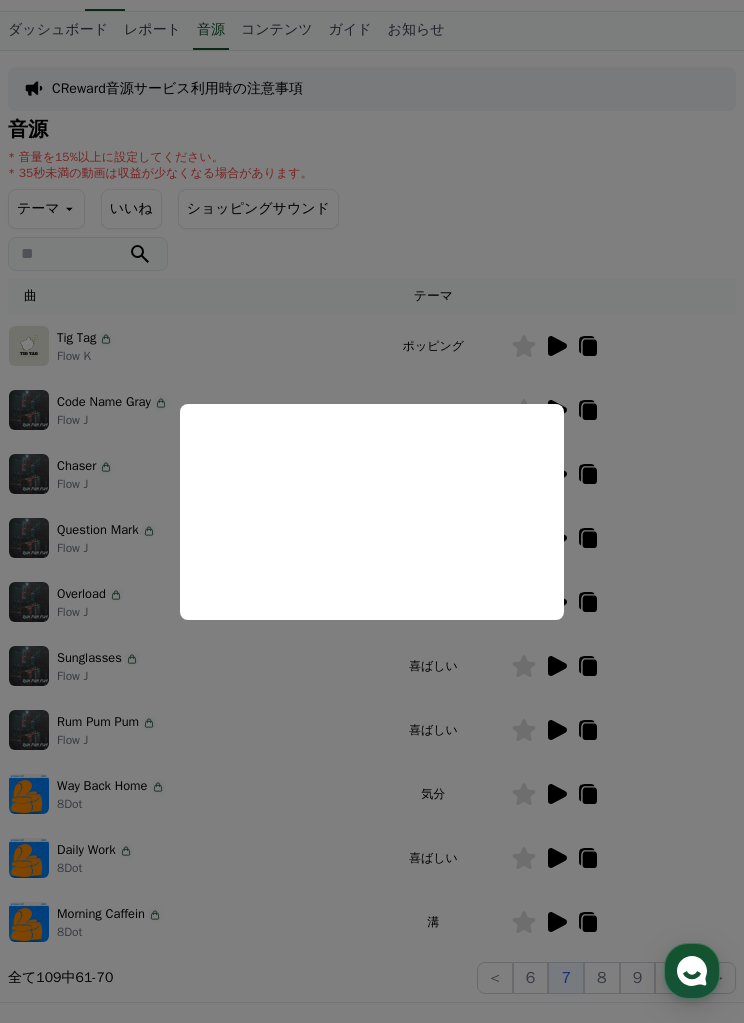 click at bounding box center [372, 511] 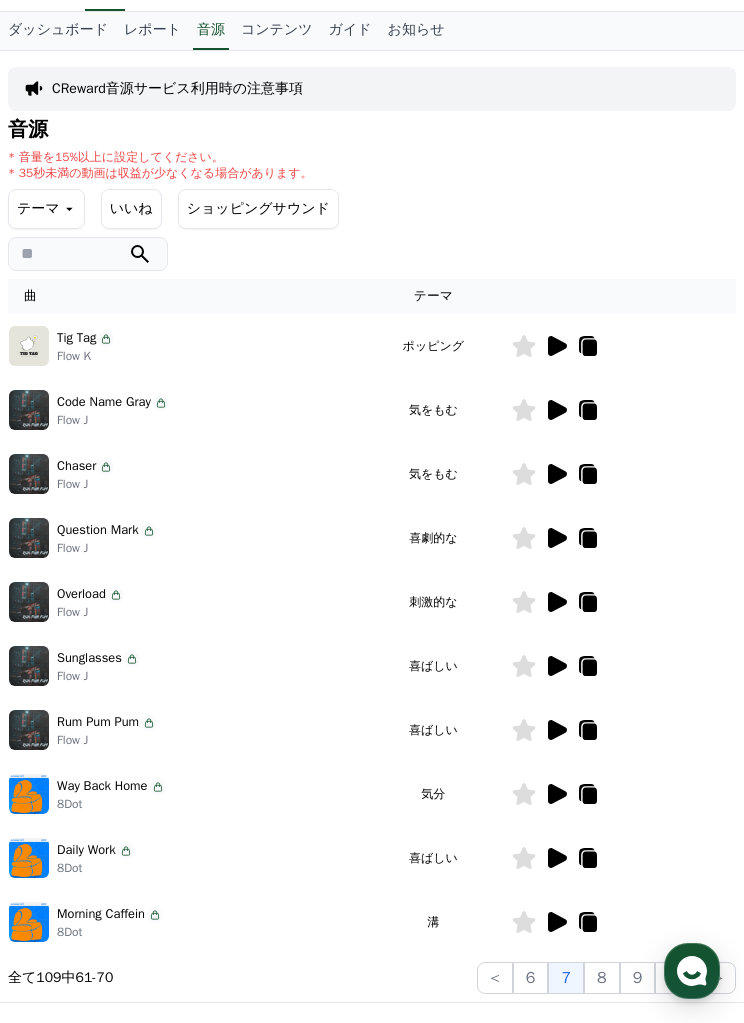 click 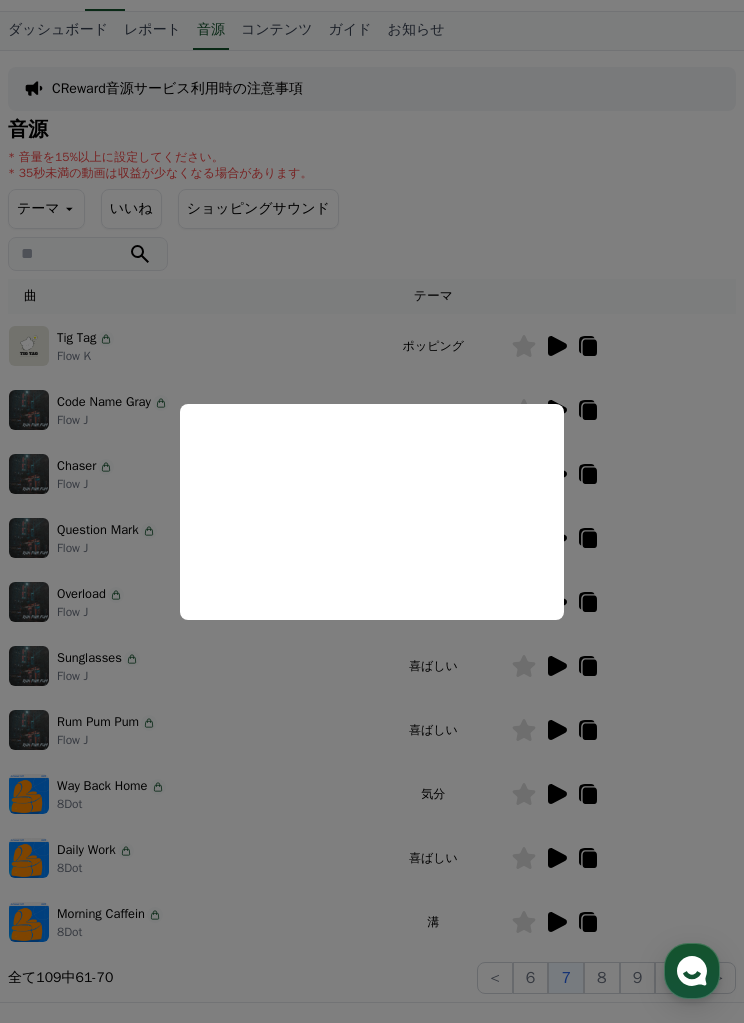 click at bounding box center [372, 511] 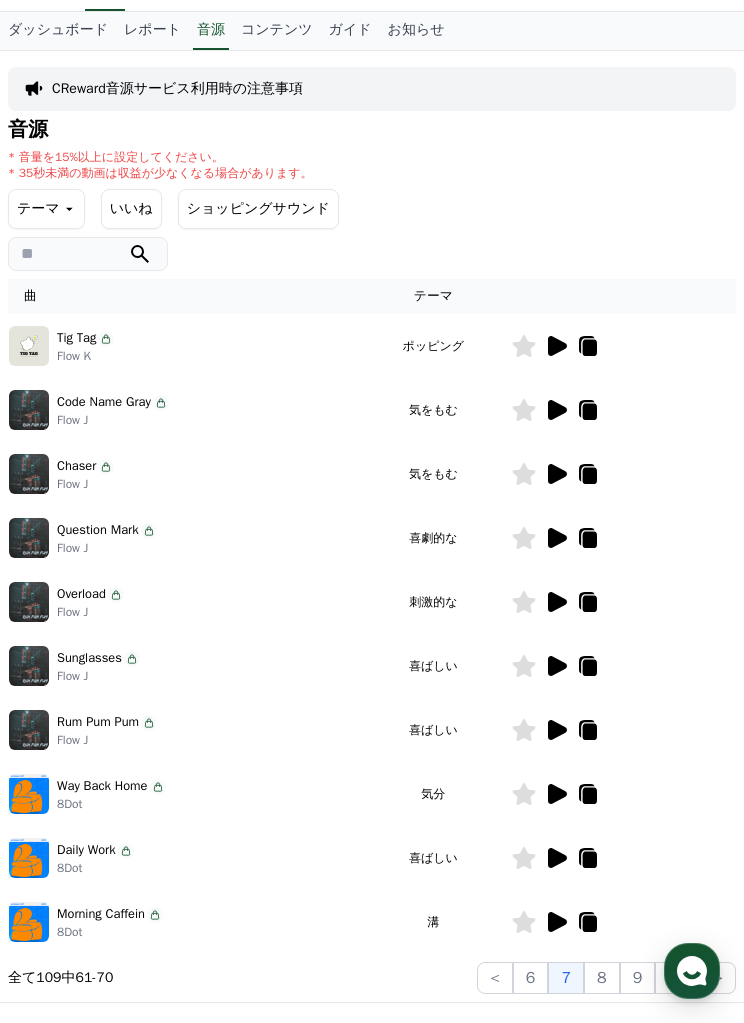 click 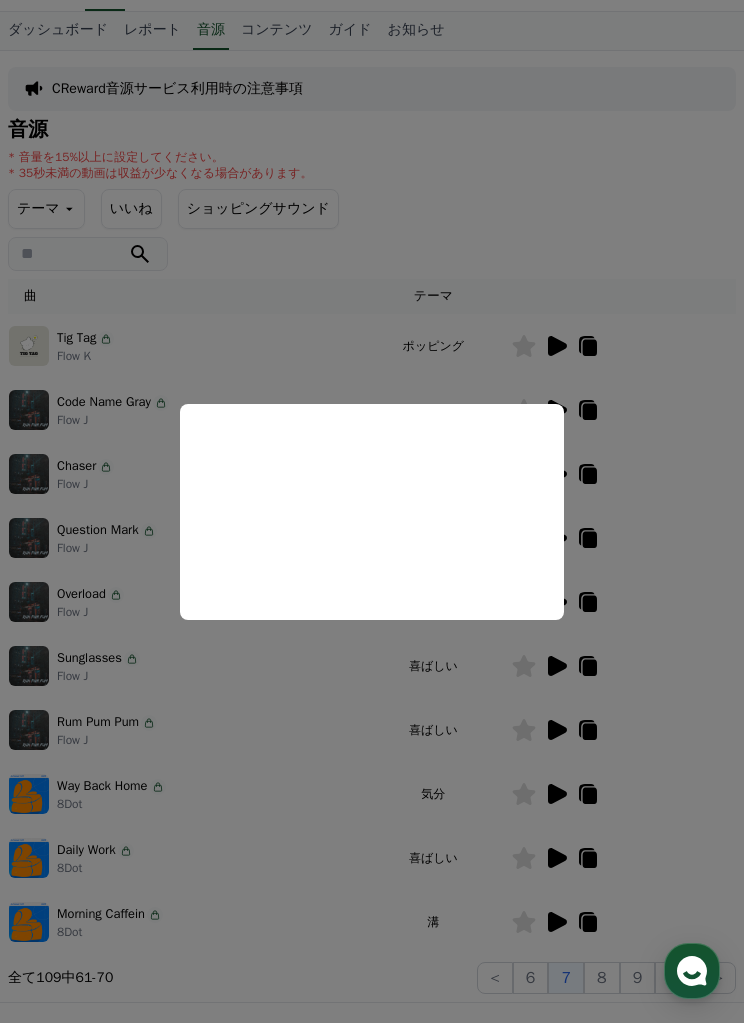 click at bounding box center [372, 511] 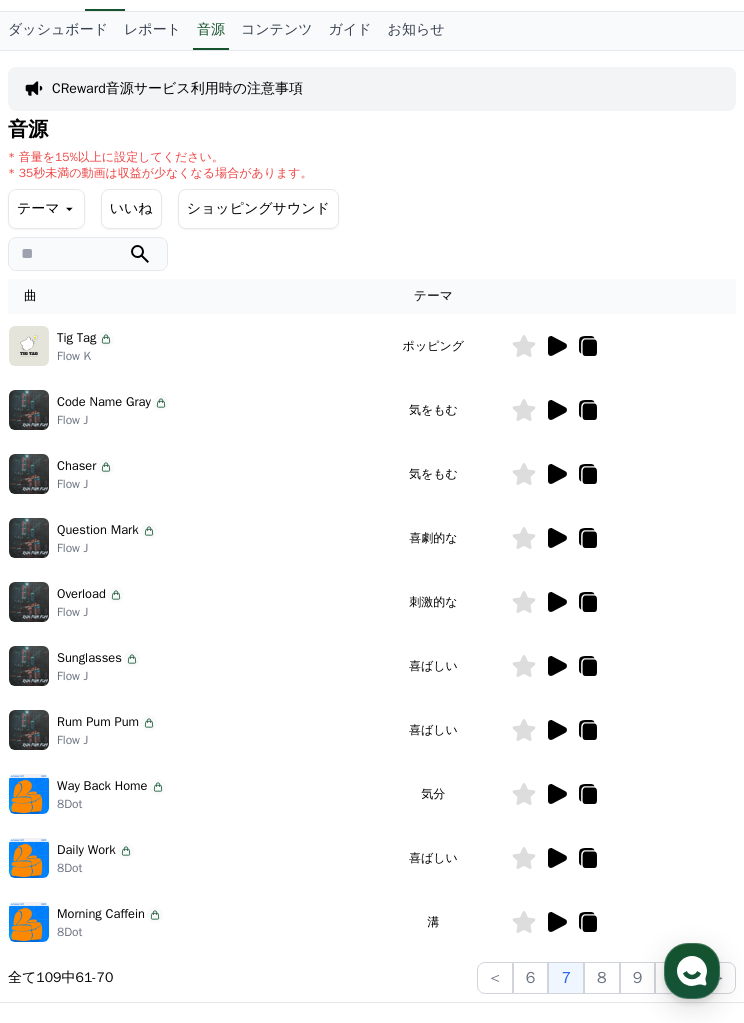 click 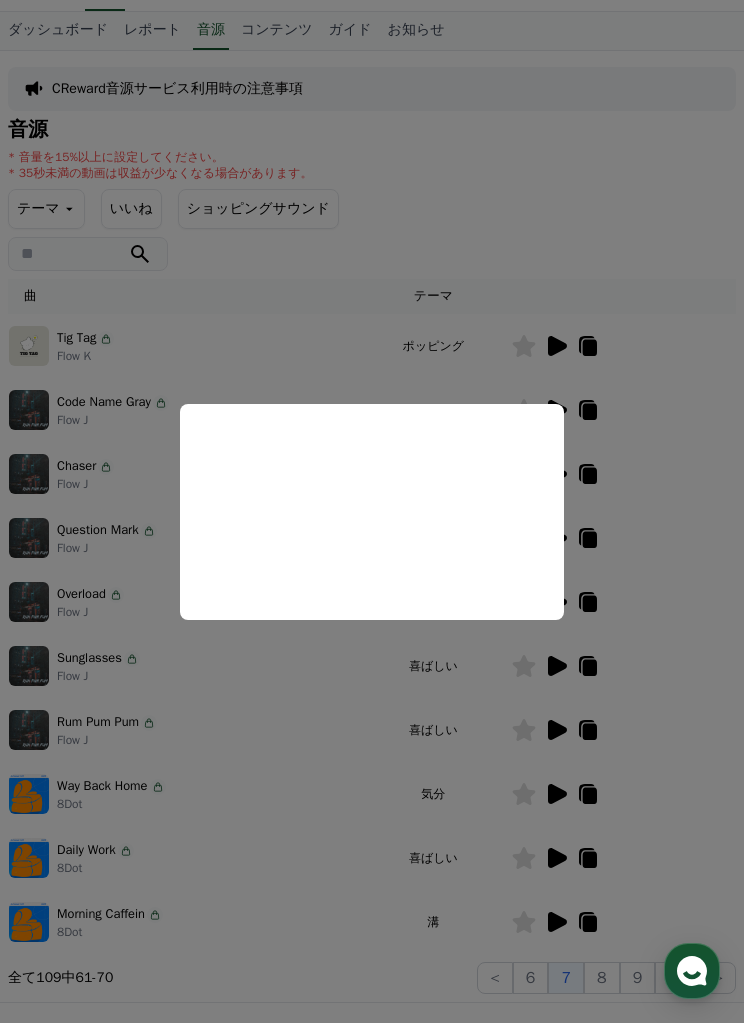 click at bounding box center [372, 511] 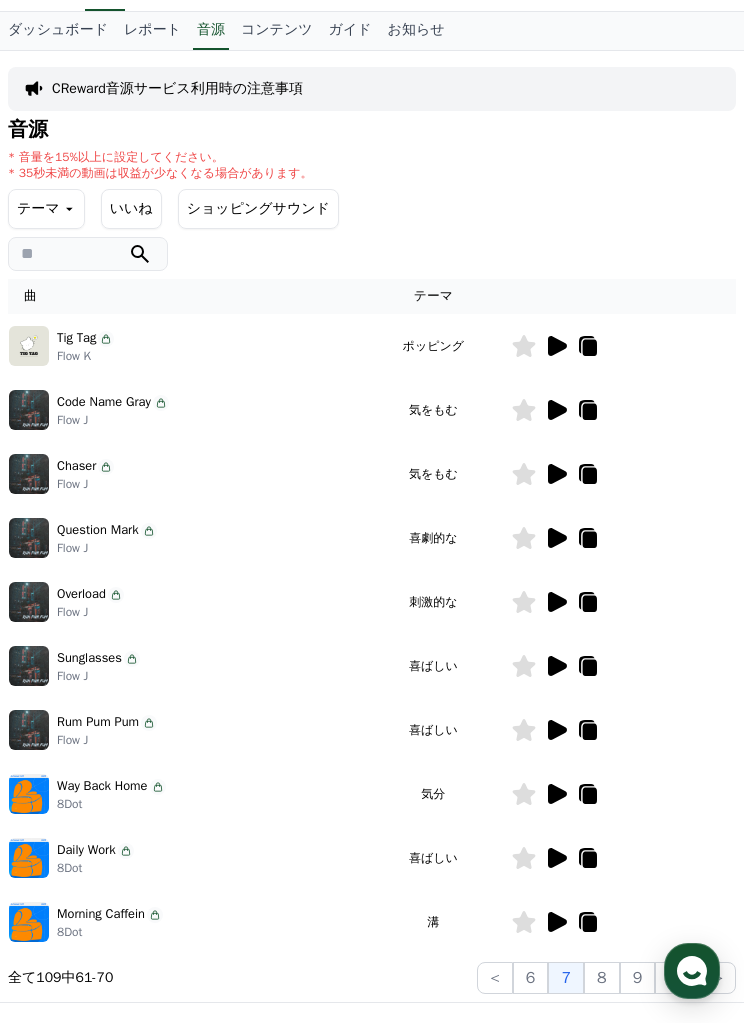 click 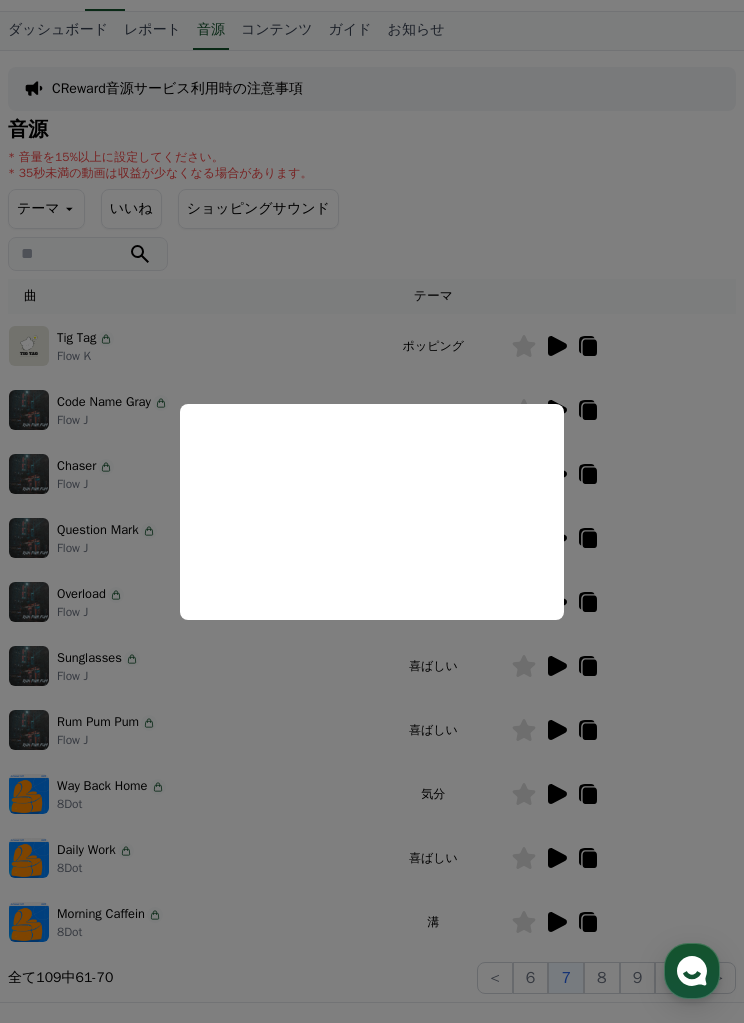 click at bounding box center [372, 511] 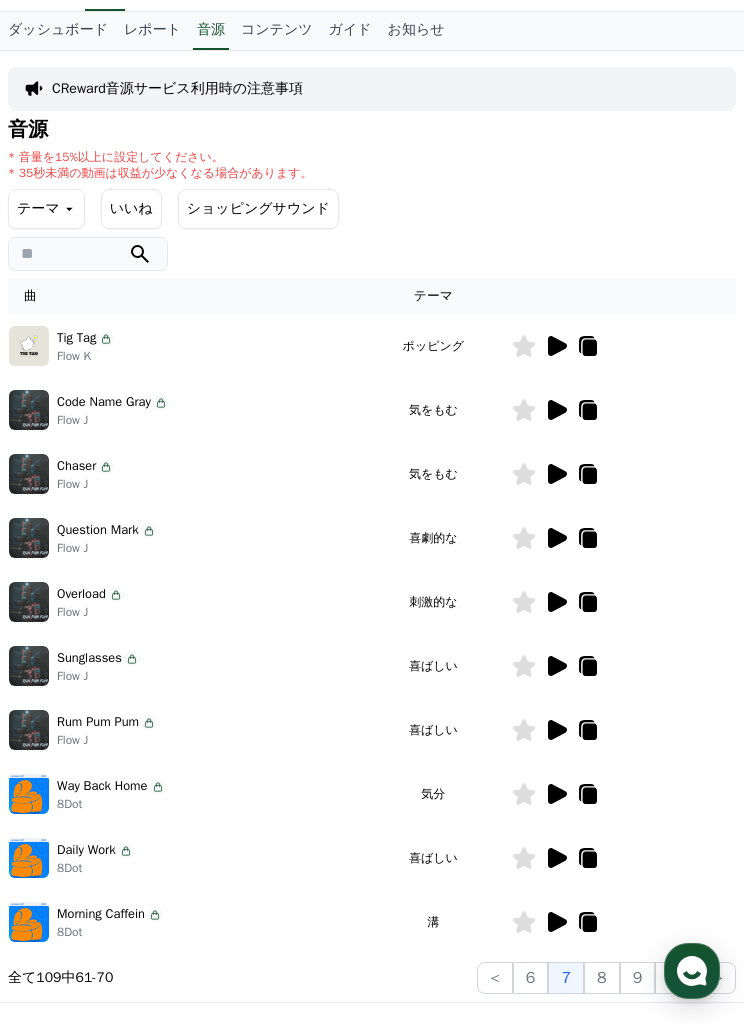 click 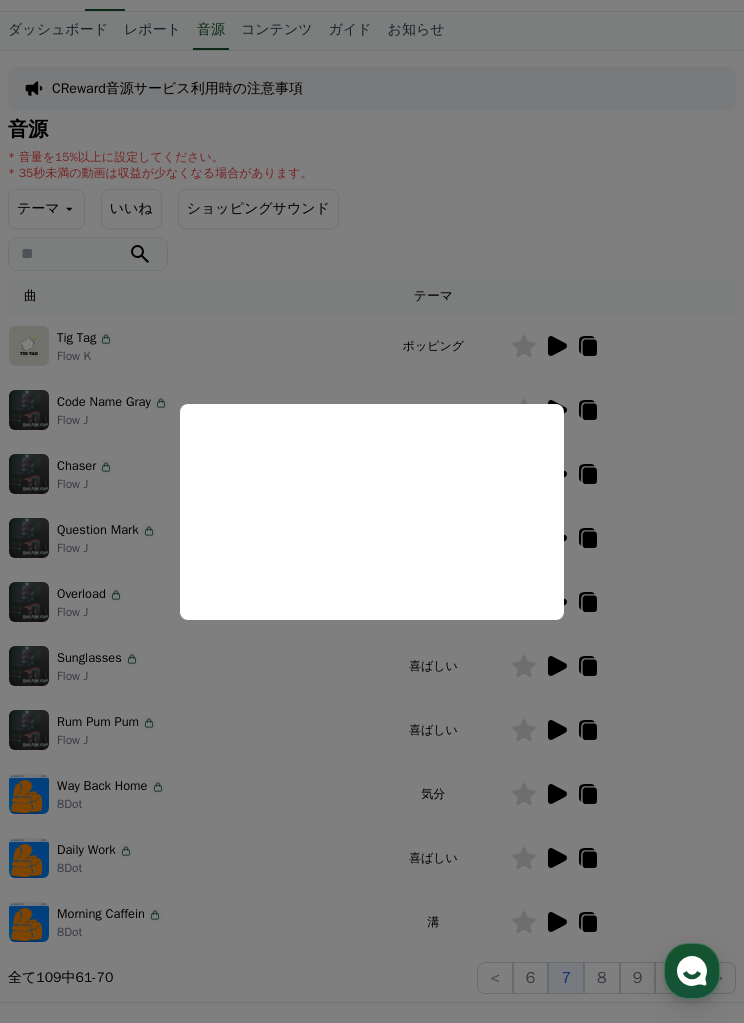 click at bounding box center (372, 511) 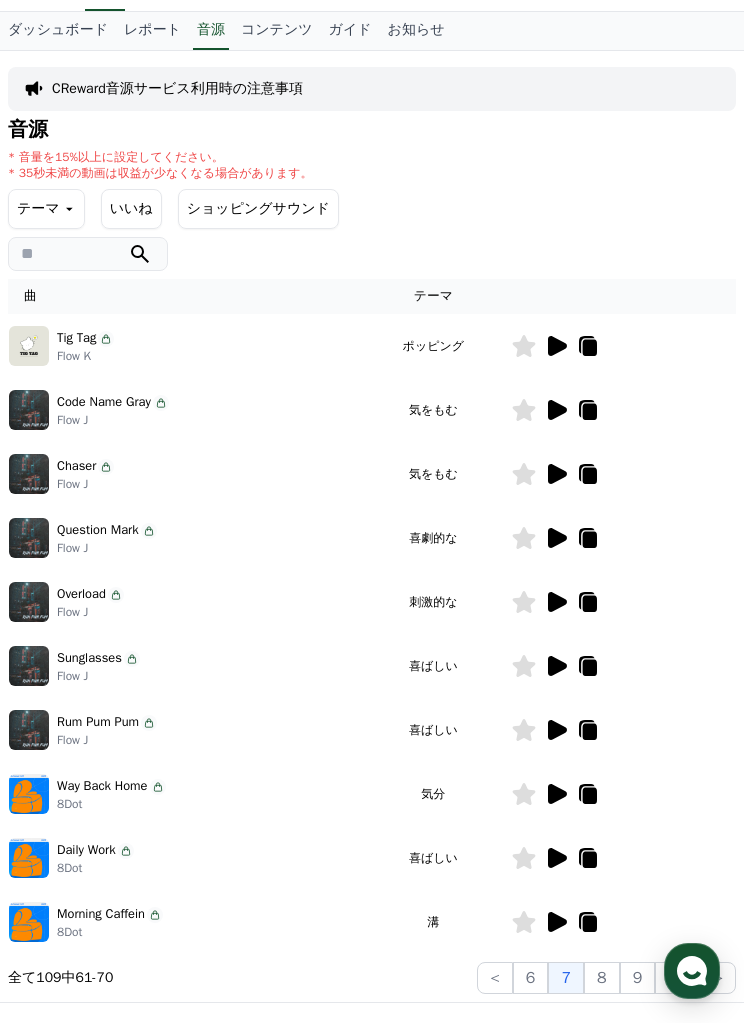 click 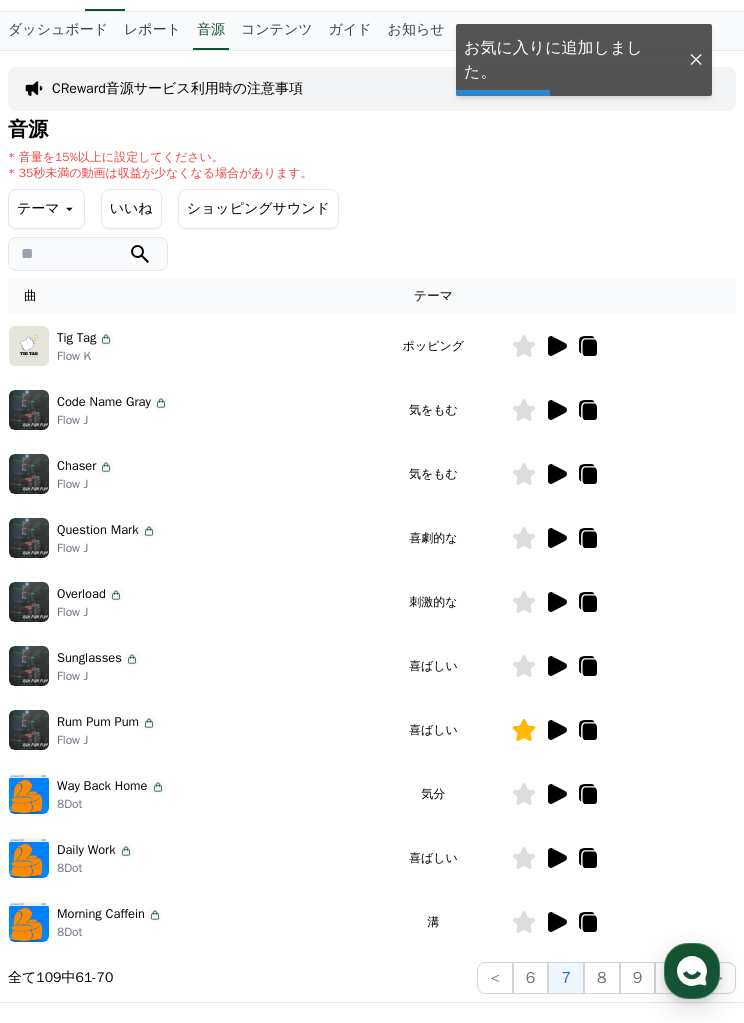 click 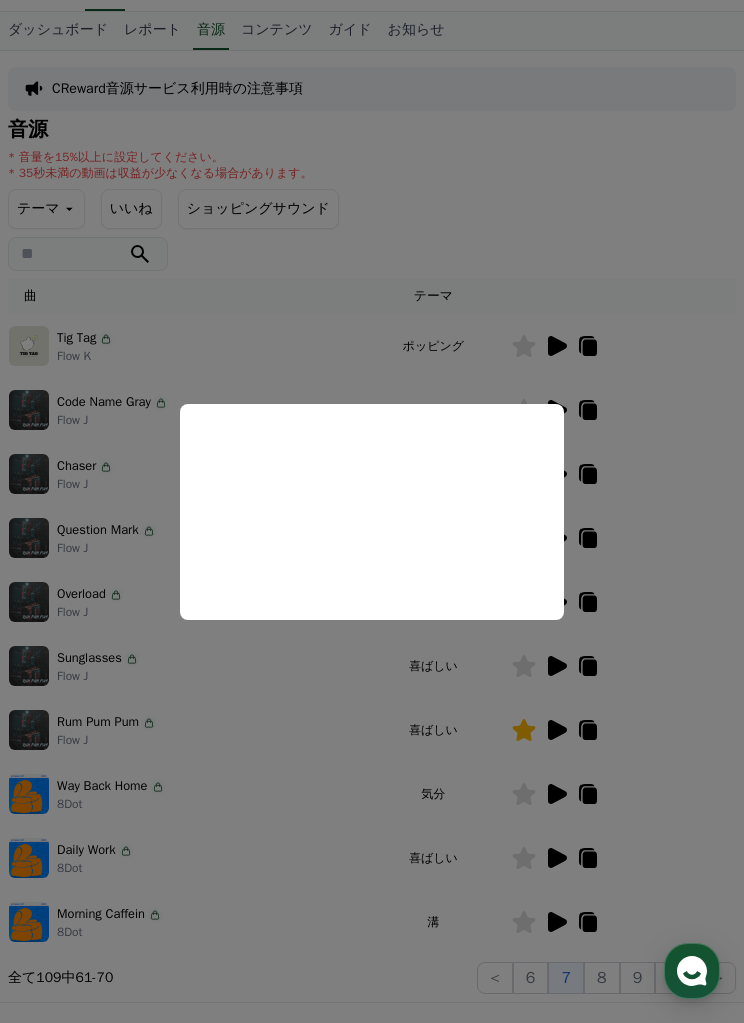 click at bounding box center (372, 511) 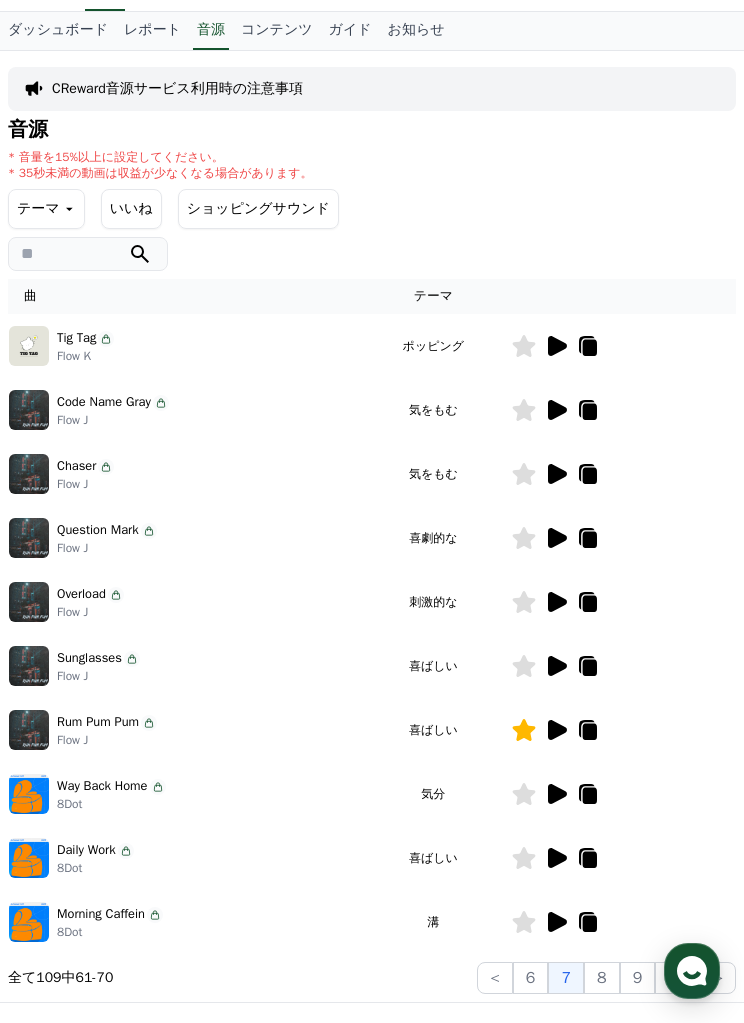 click 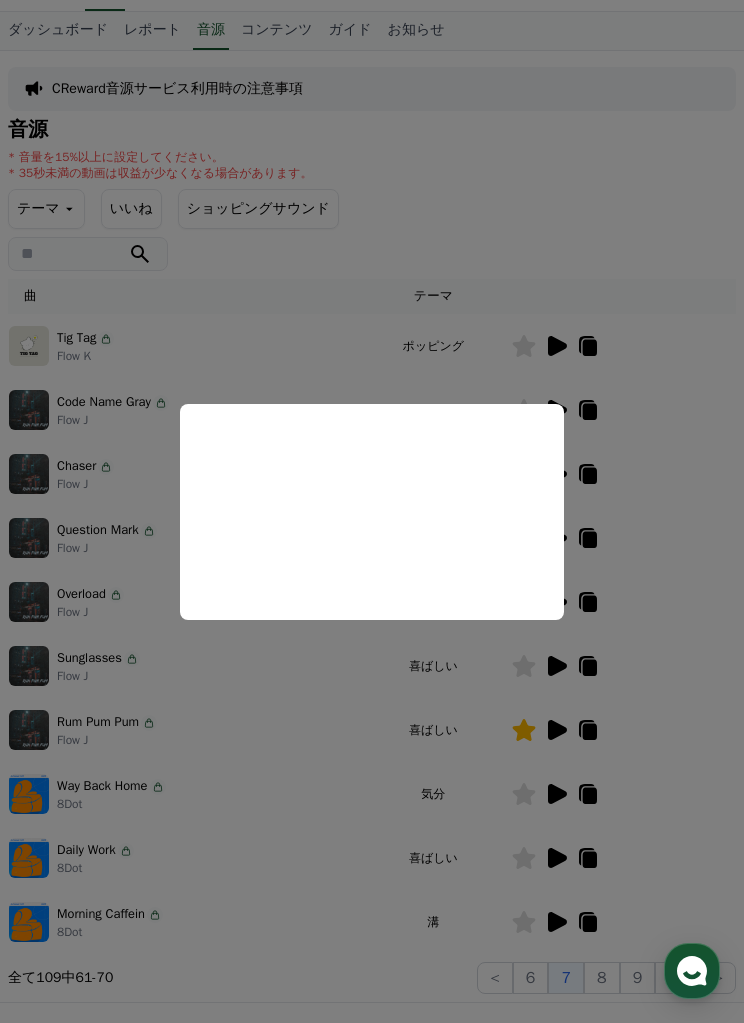 click at bounding box center (372, 511) 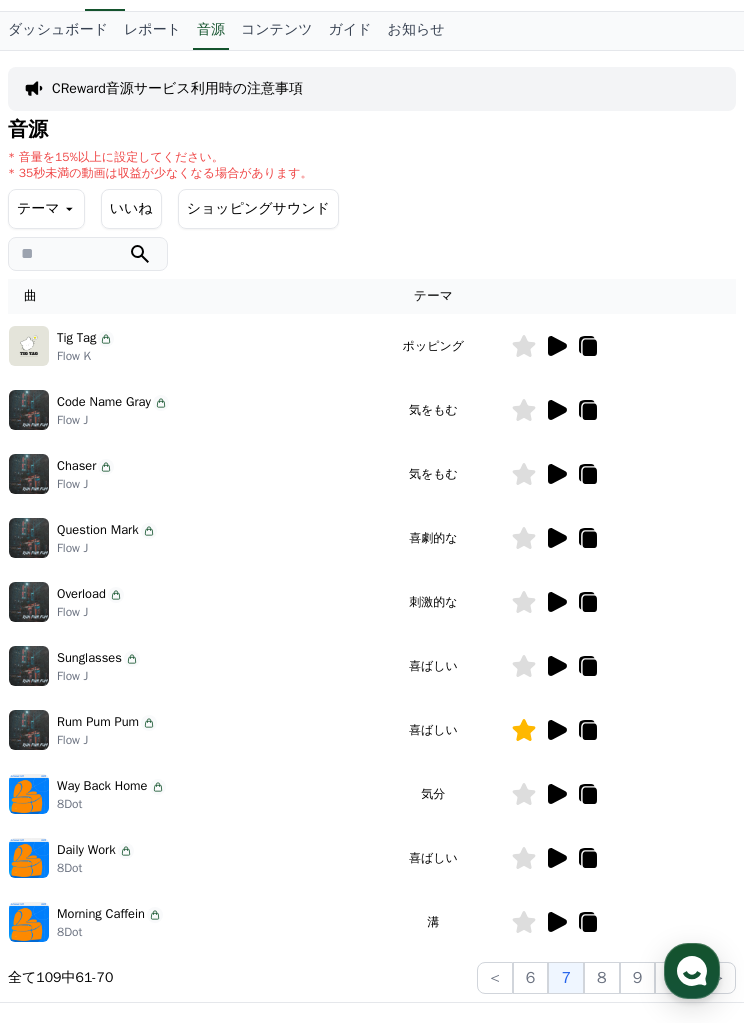 click 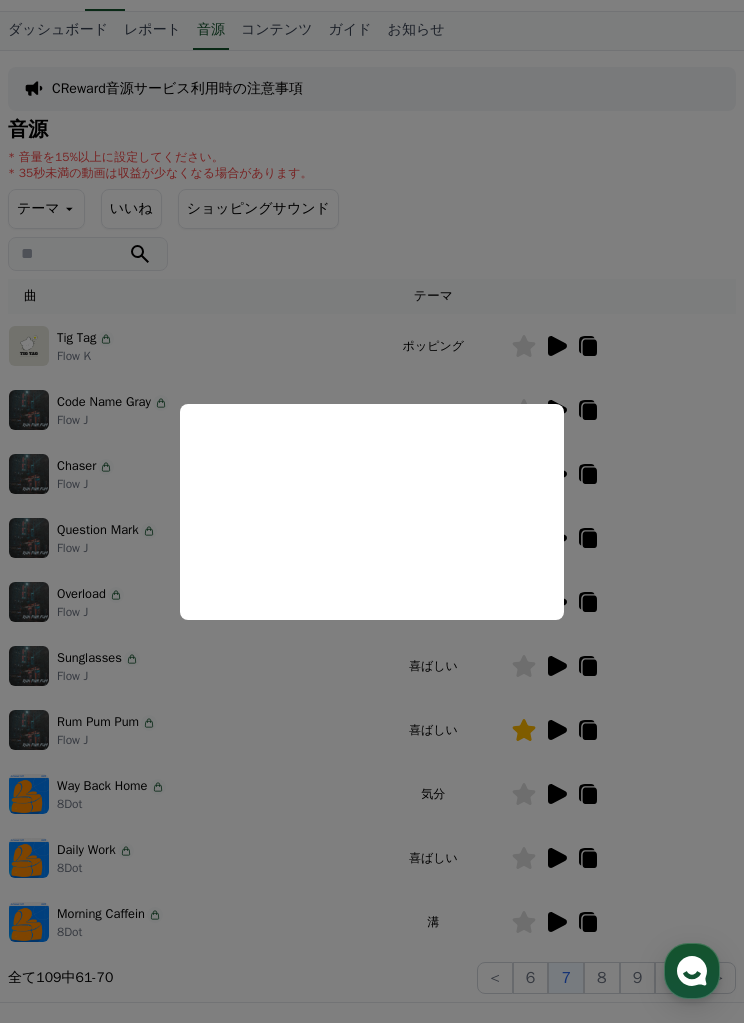 click at bounding box center (372, 511) 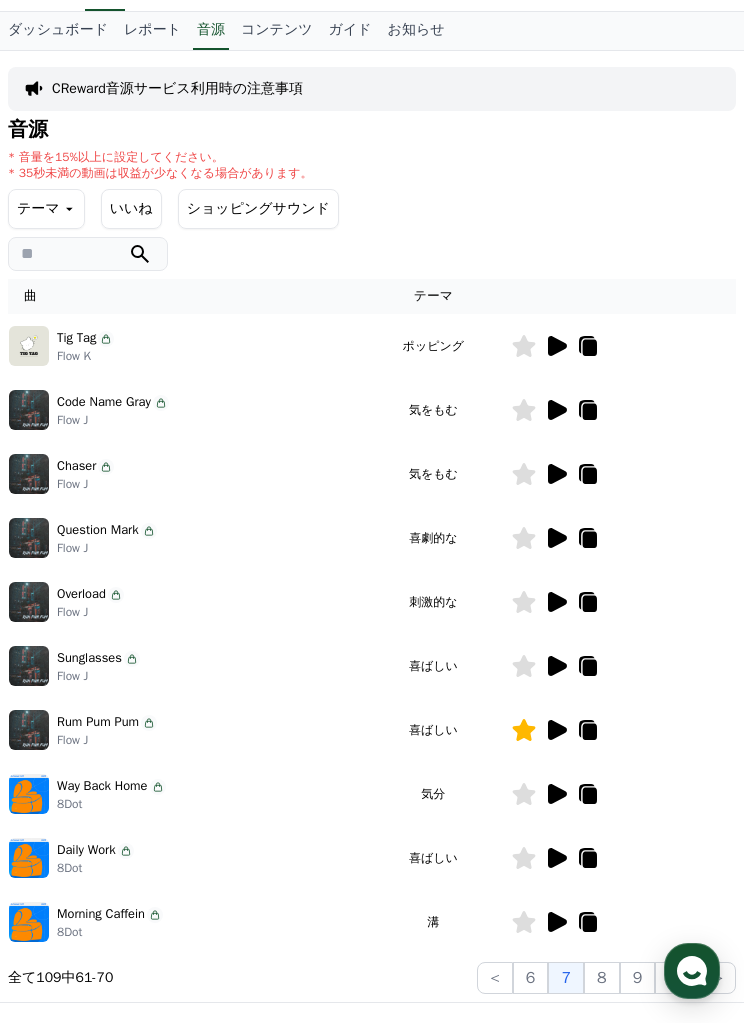 click on "8" 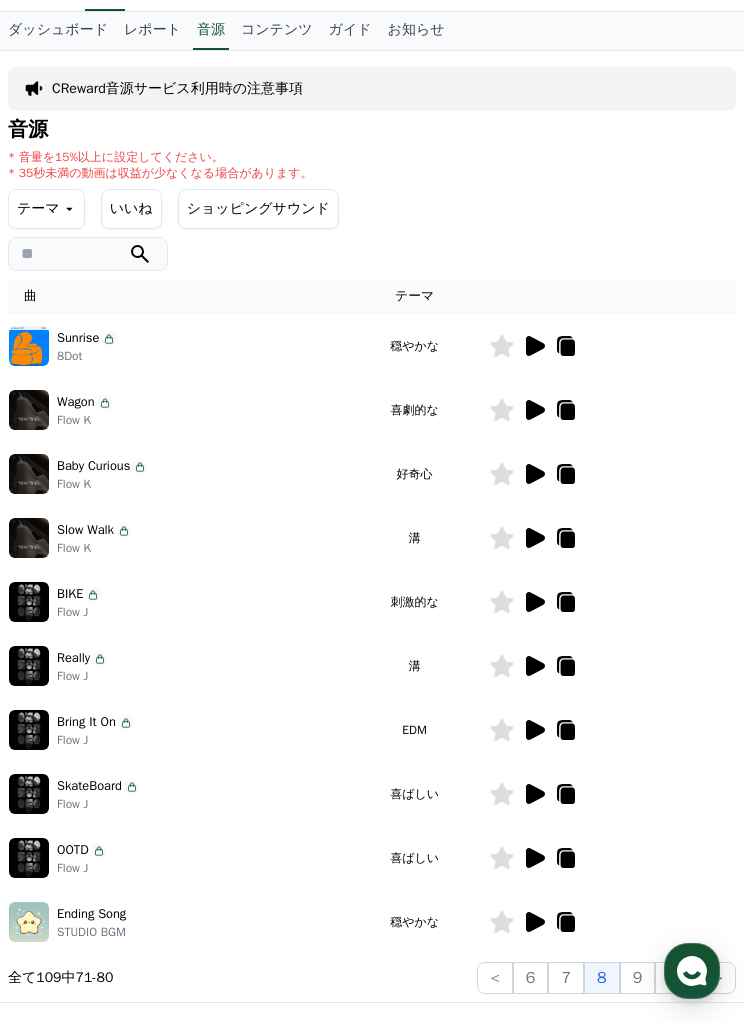click 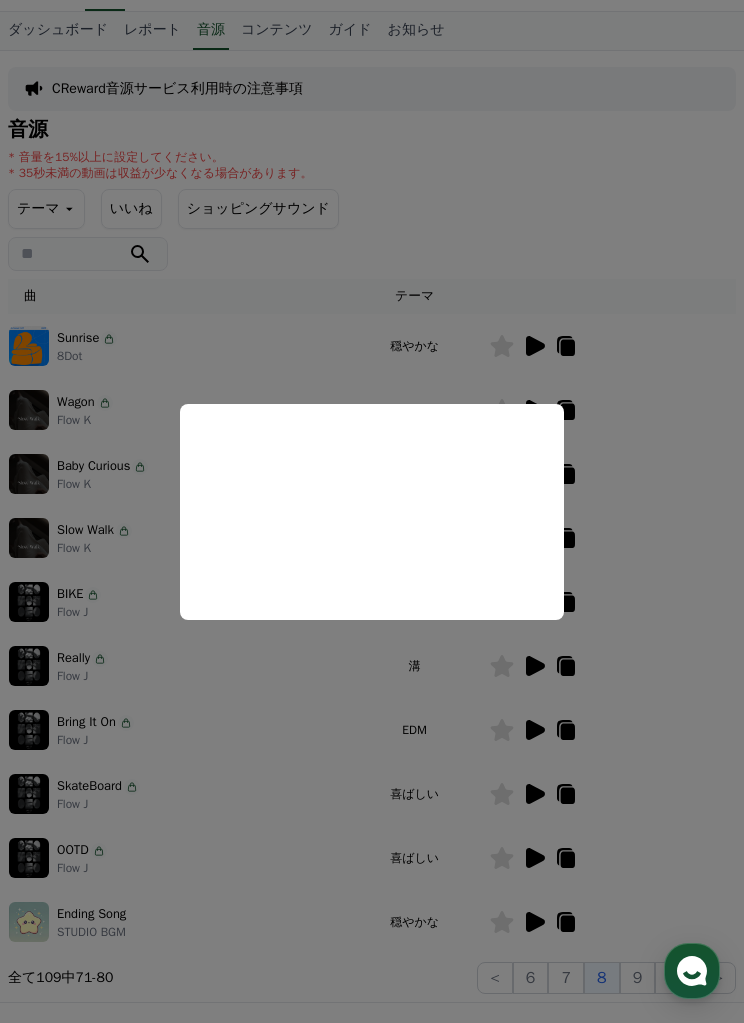 click at bounding box center [372, 511] 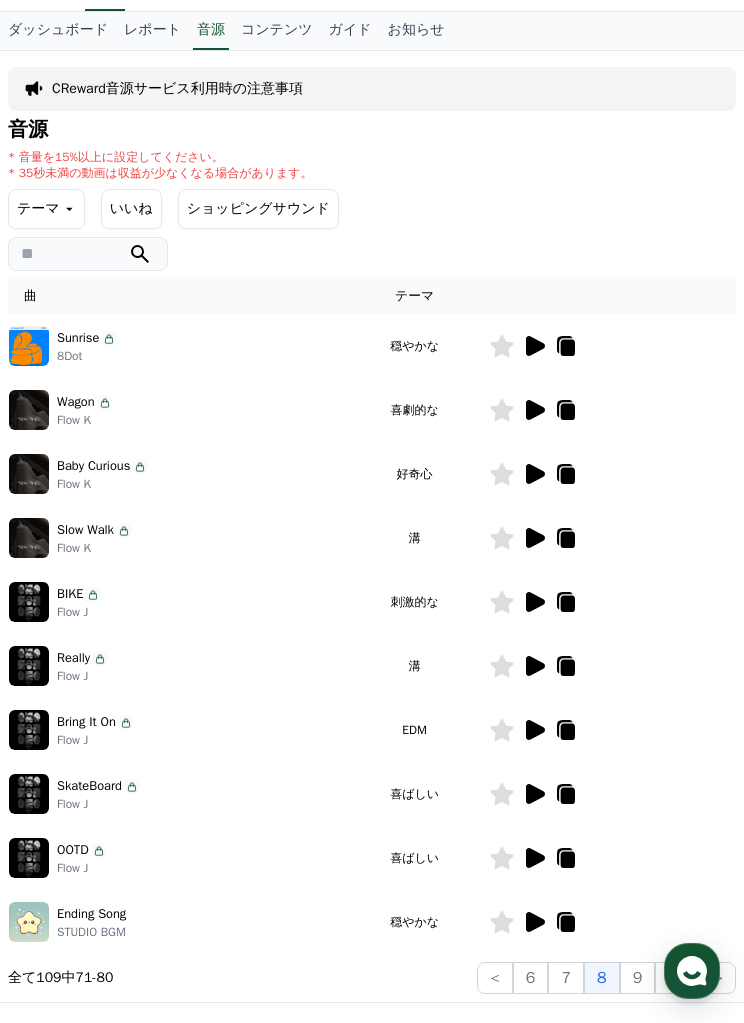 click 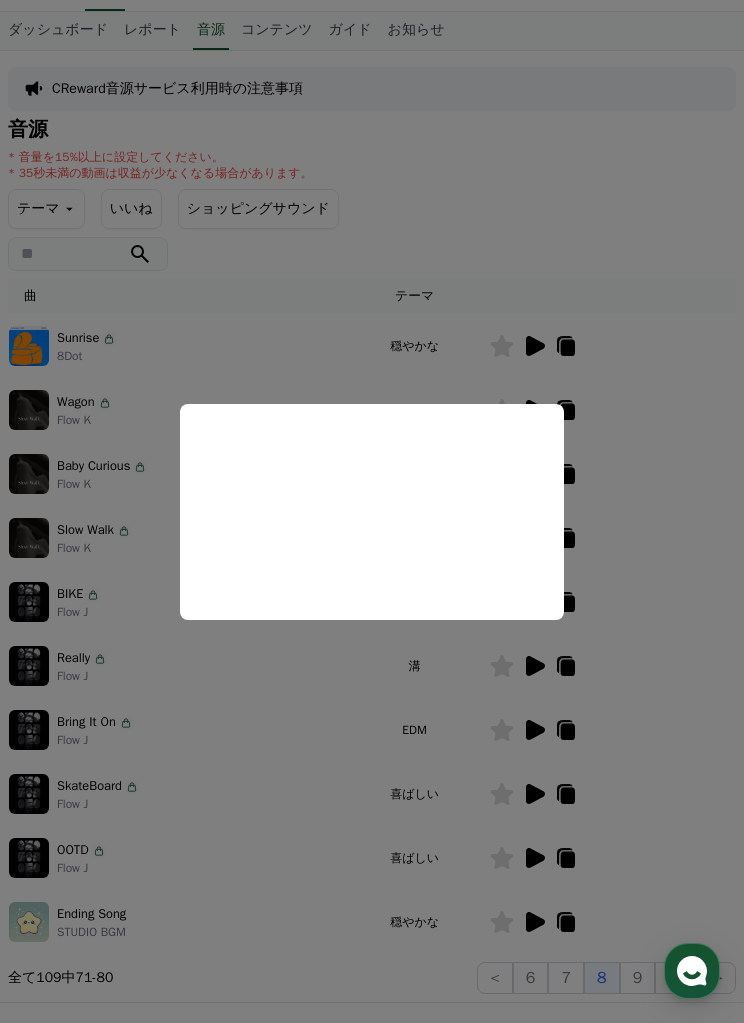 click at bounding box center (372, 511) 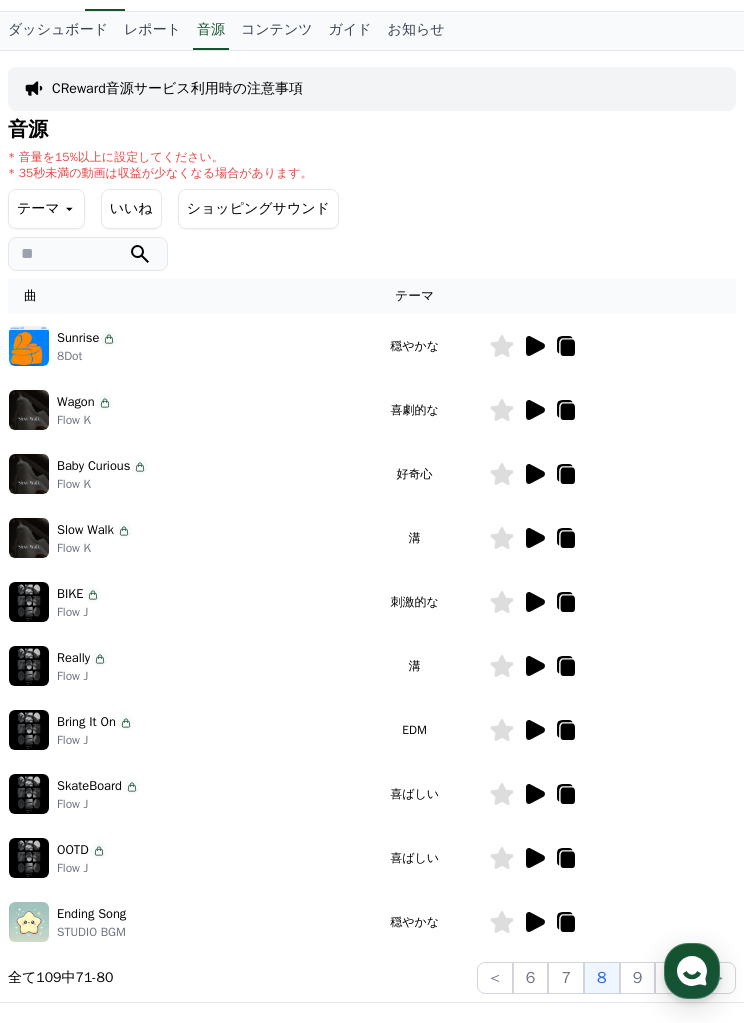 click 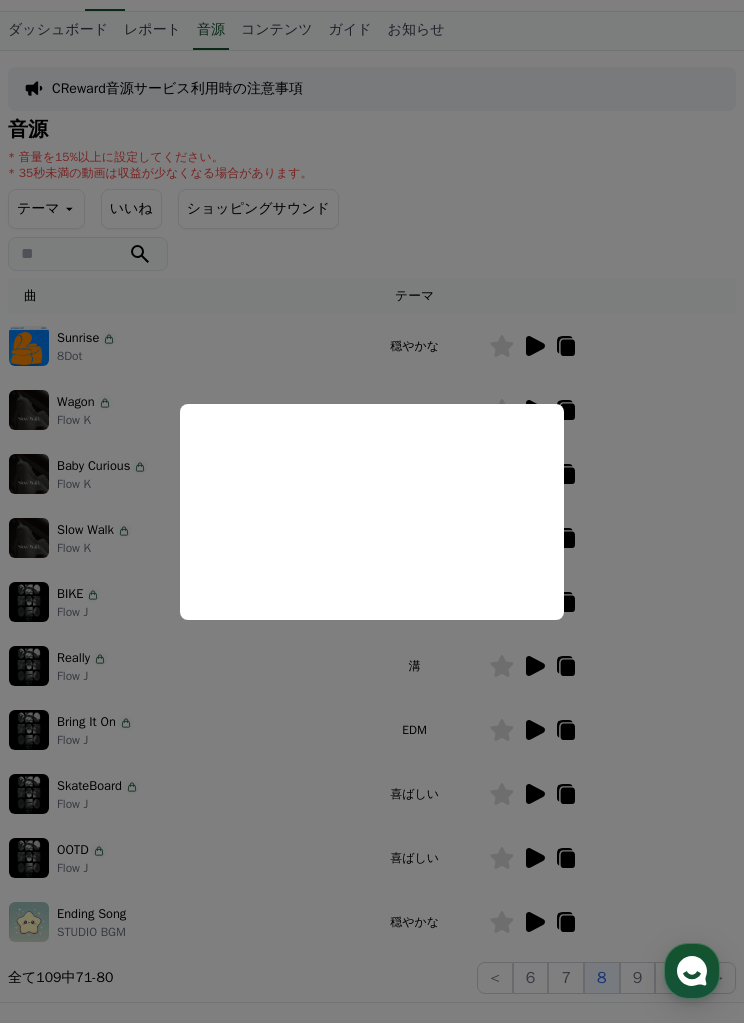 click at bounding box center [372, 511] 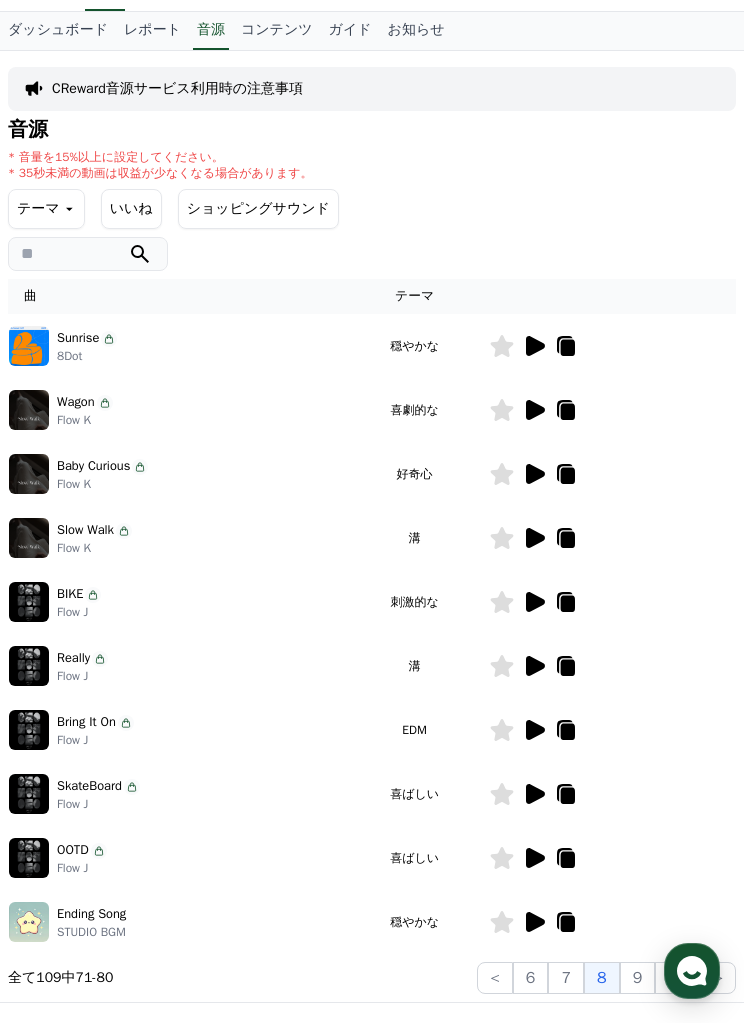 click 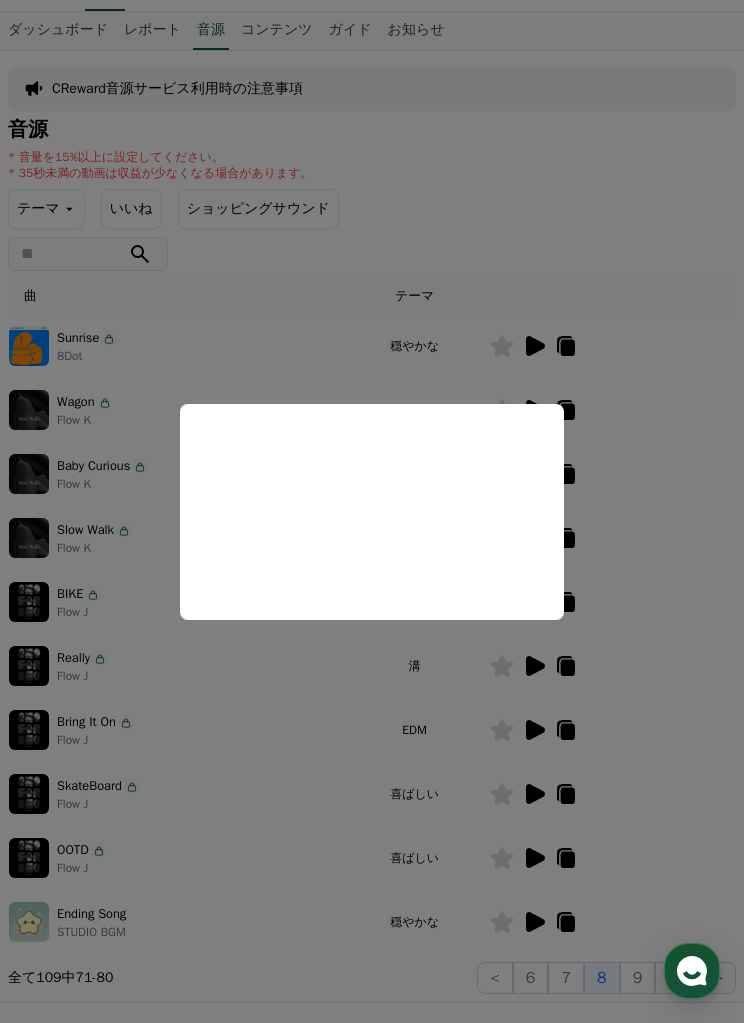 click at bounding box center [372, 511] 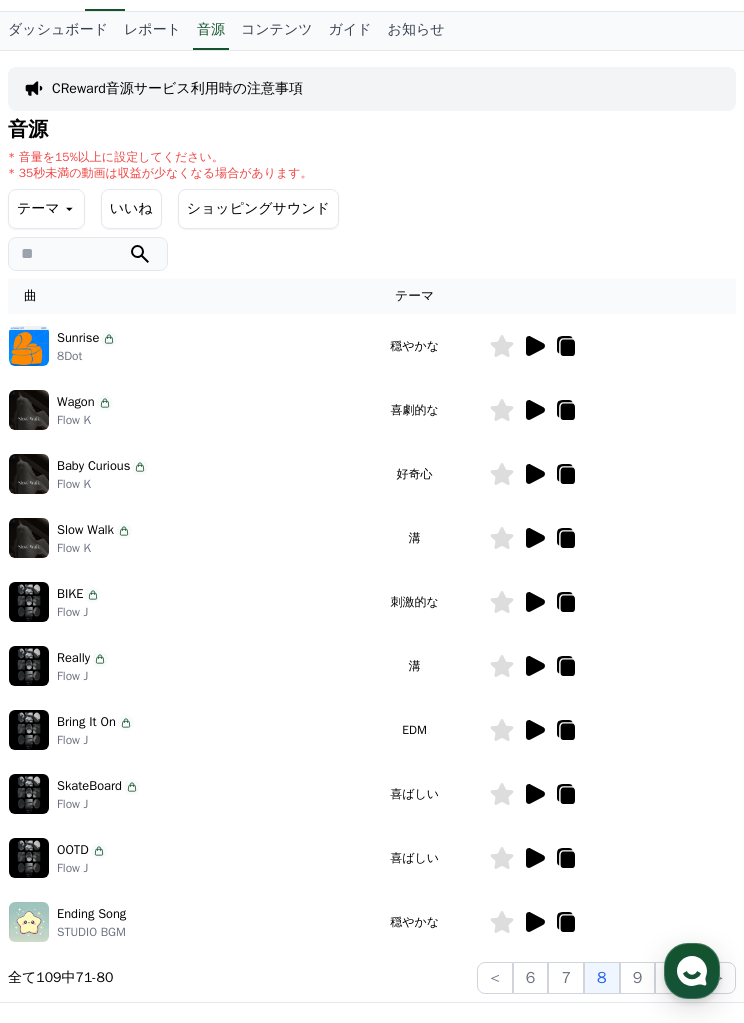 click 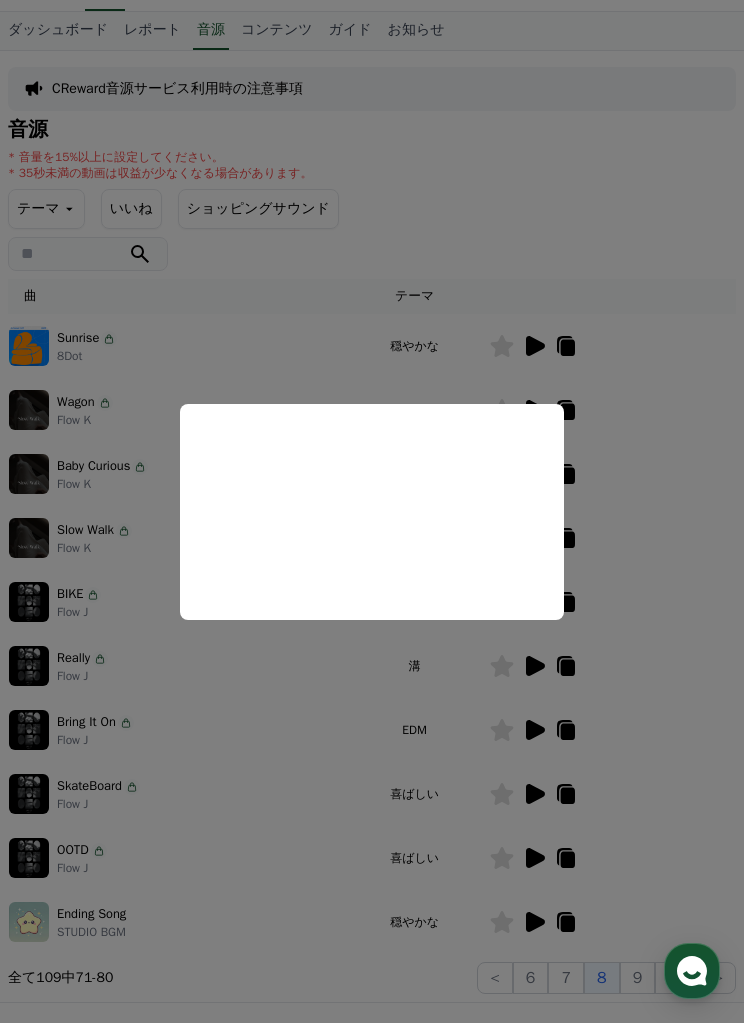 click at bounding box center (372, 511) 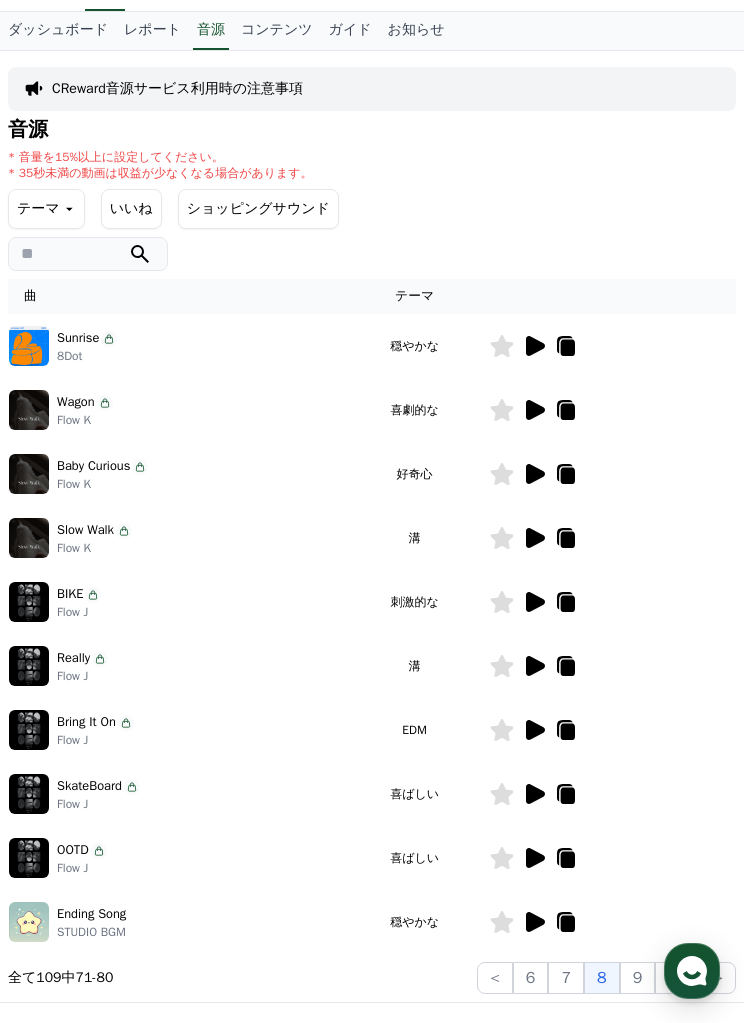 click 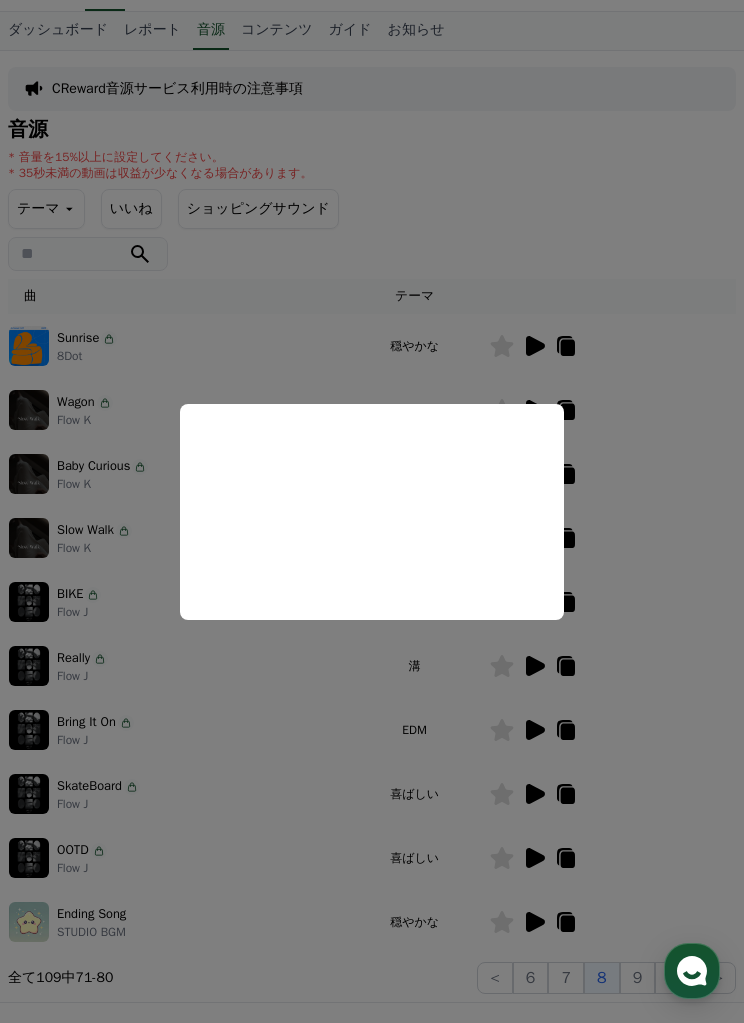 click at bounding box center (372, 511) 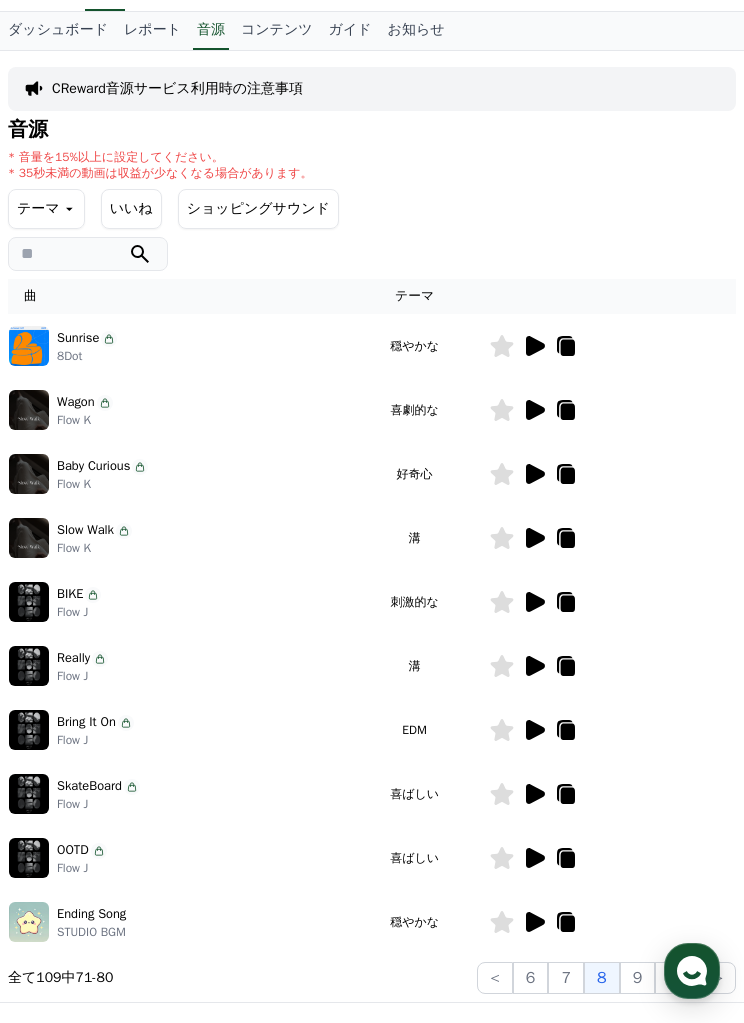 click 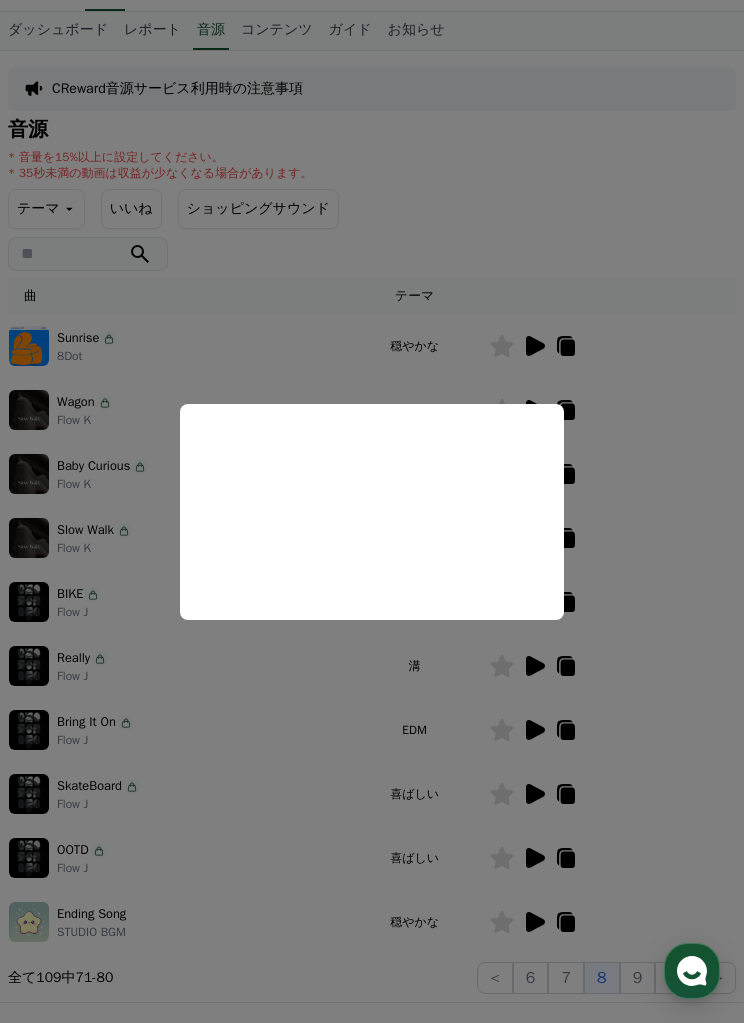 click at bounding box center [372, 511] 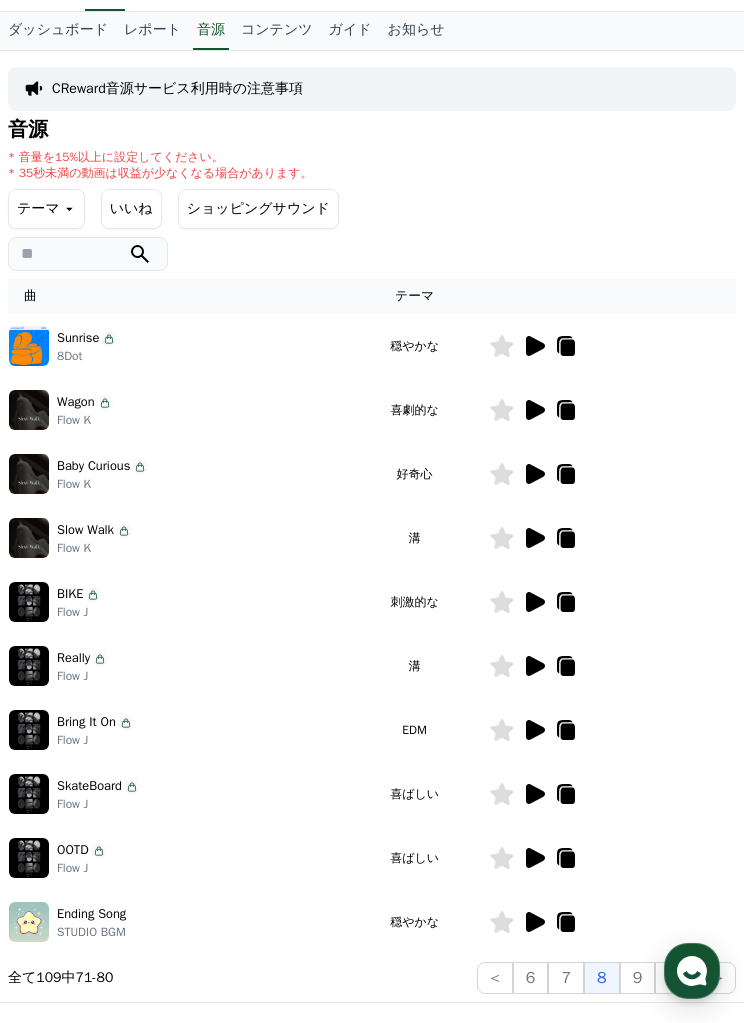 click 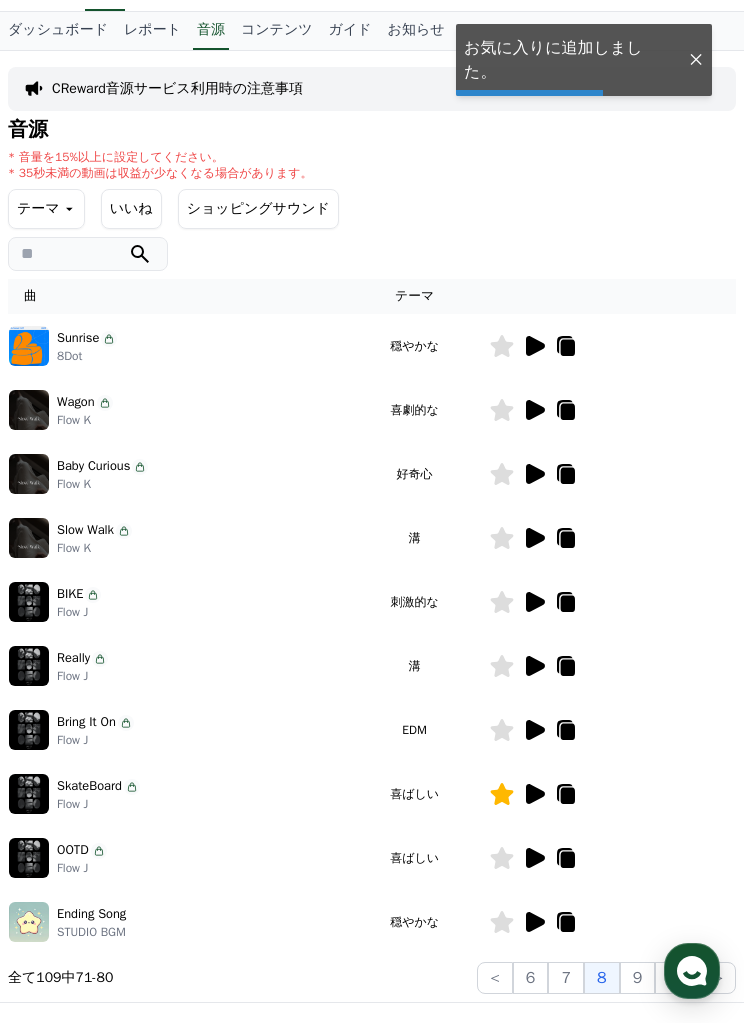 click 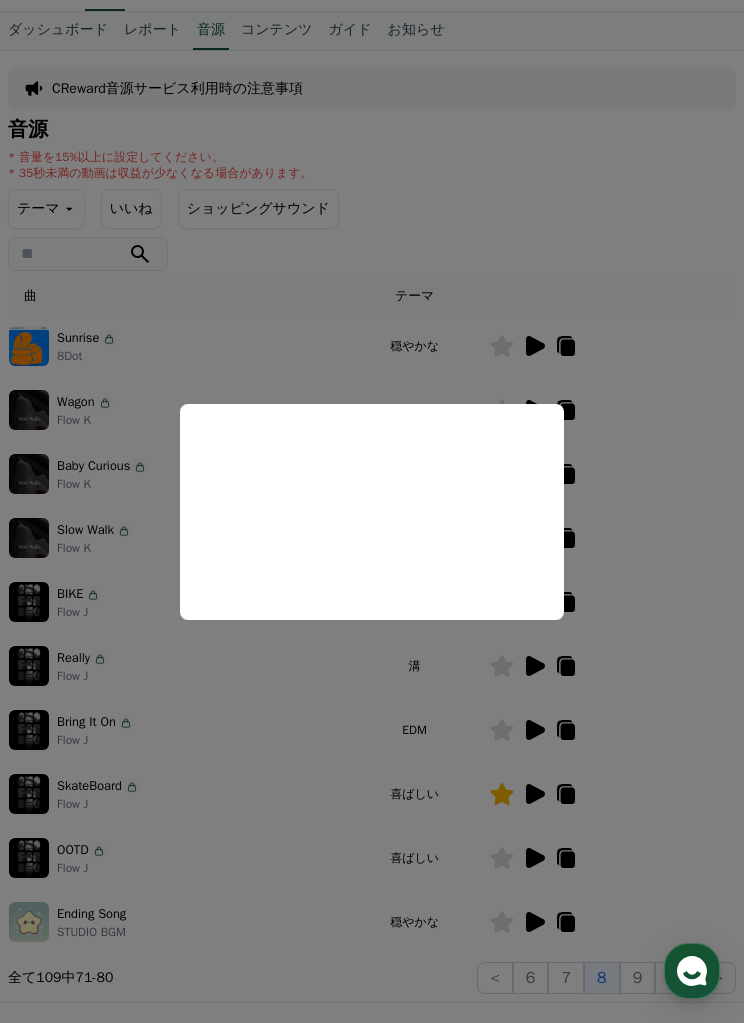 click at bounding box center (372, 511) 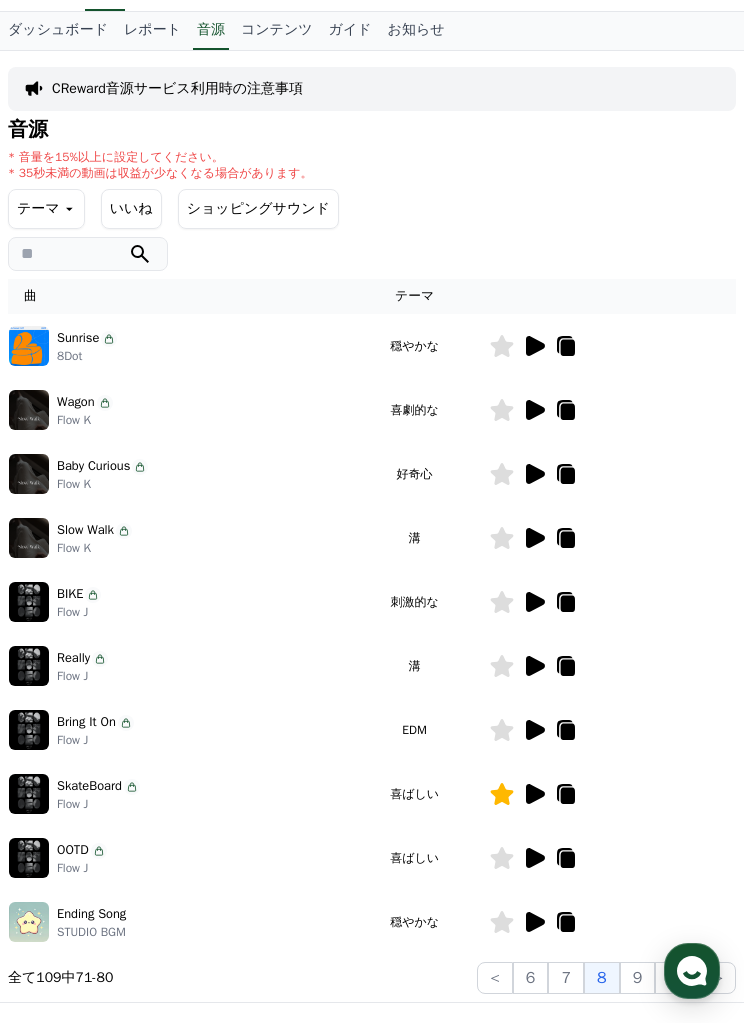 click 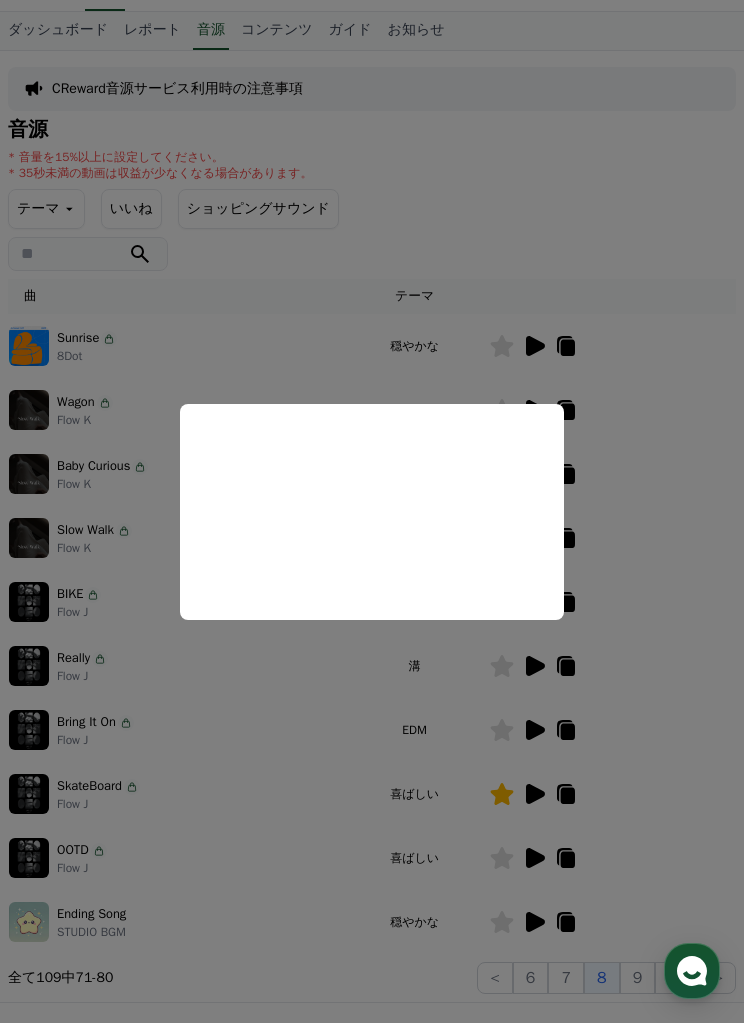 click at bounding box center (372, 511) 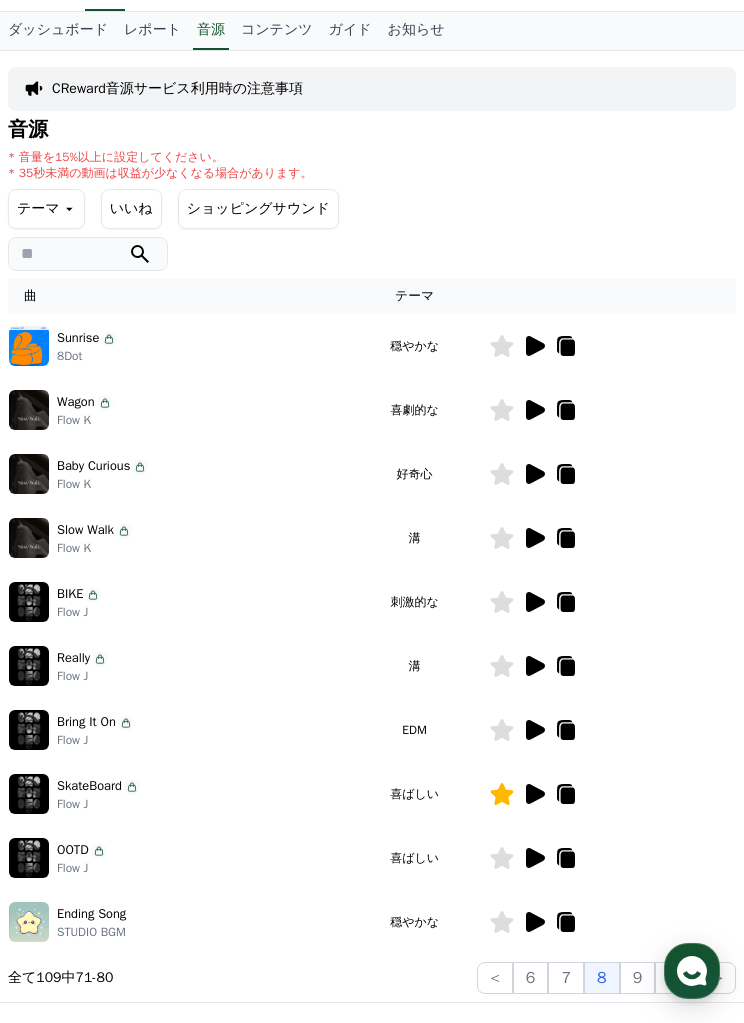 click 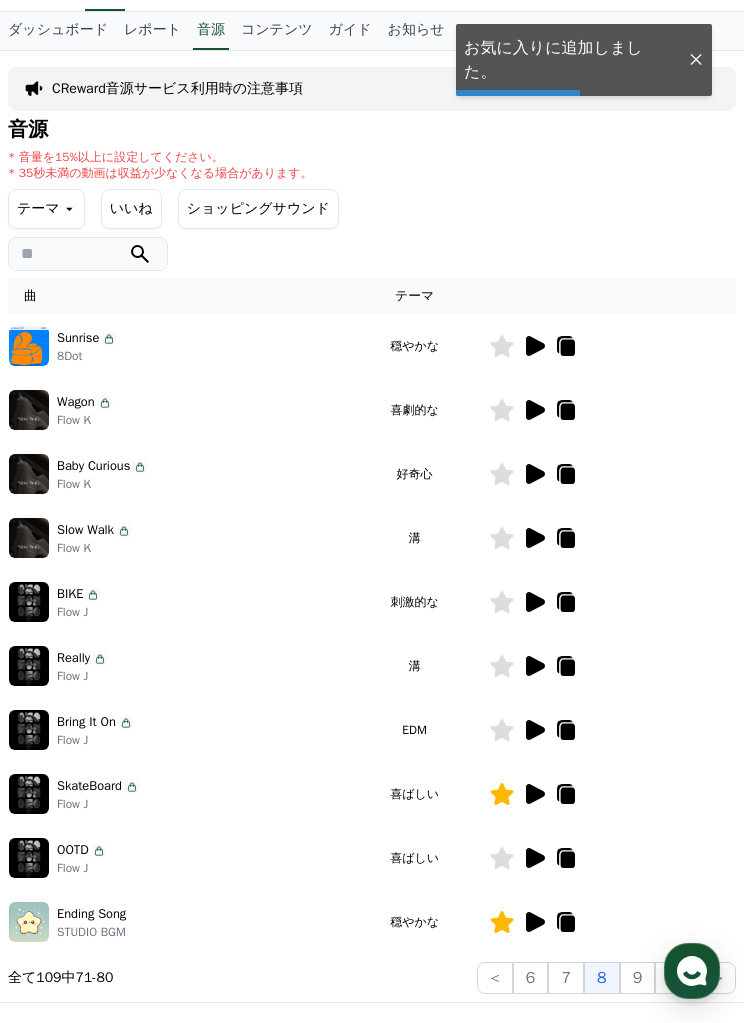 click on "9" 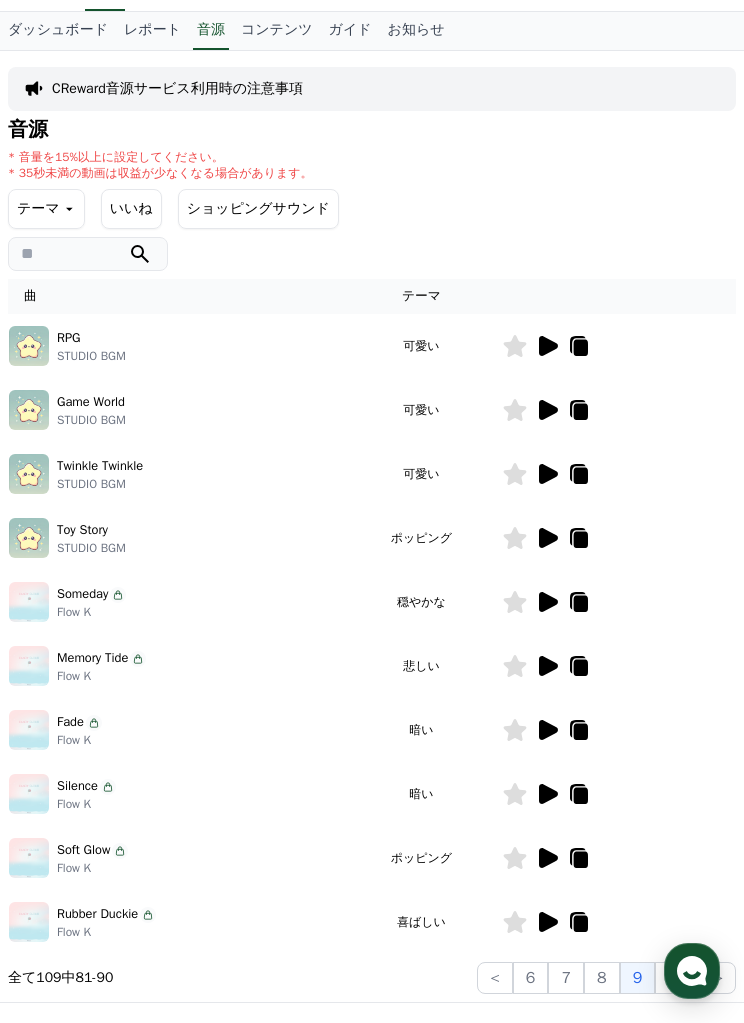 click 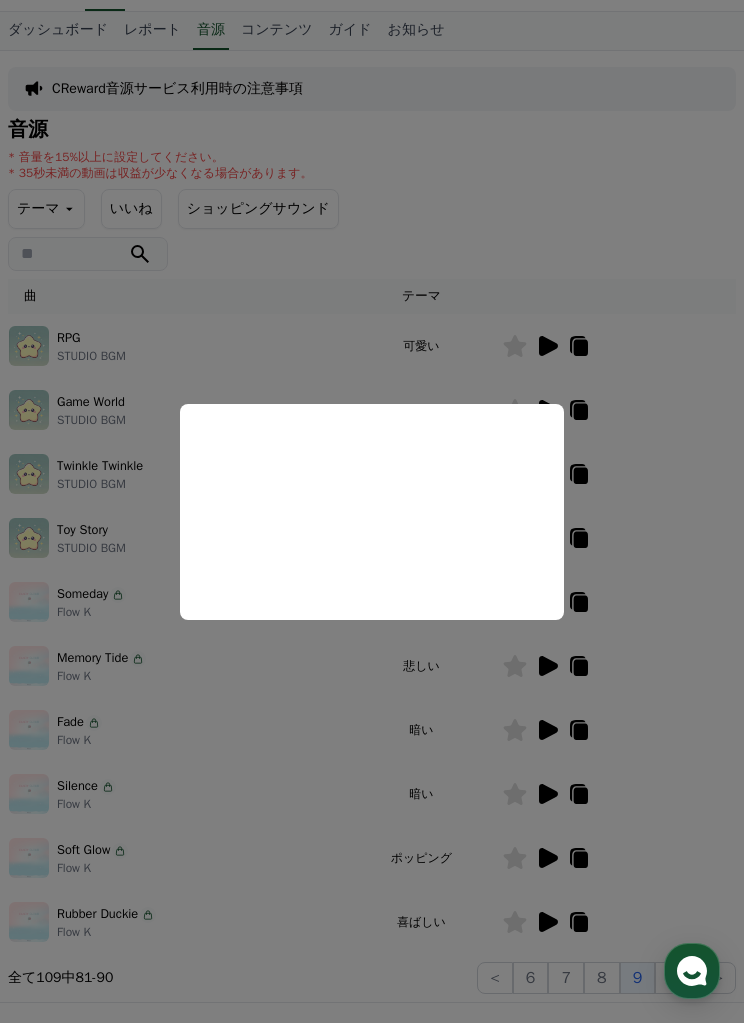 click at bounding box center (372, 511) 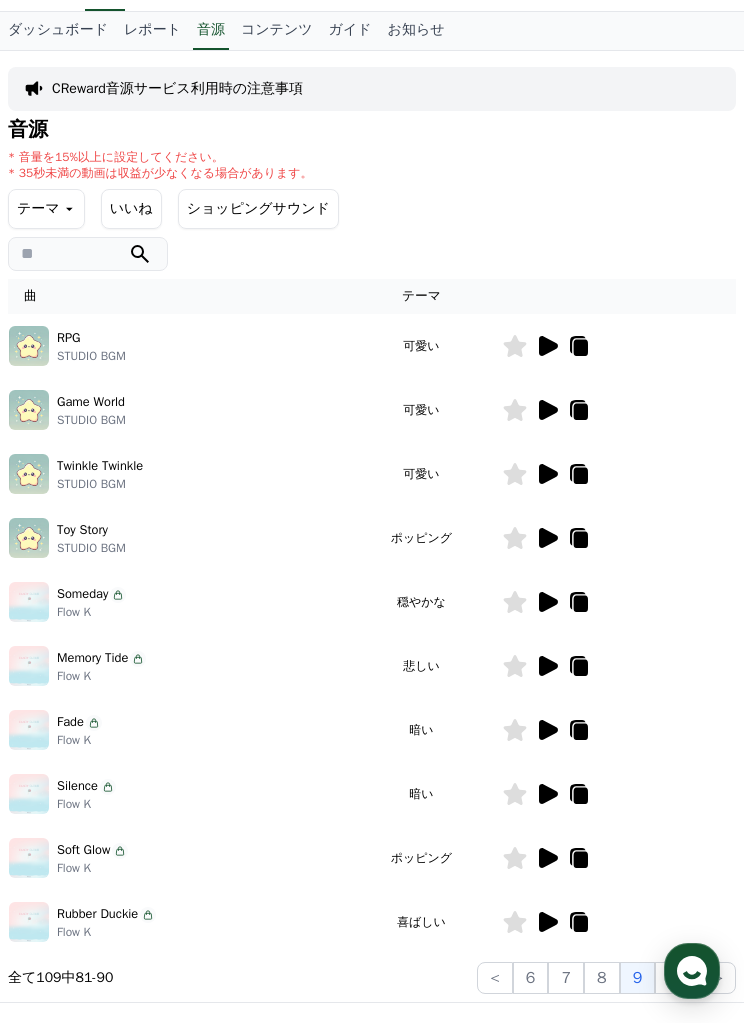 click 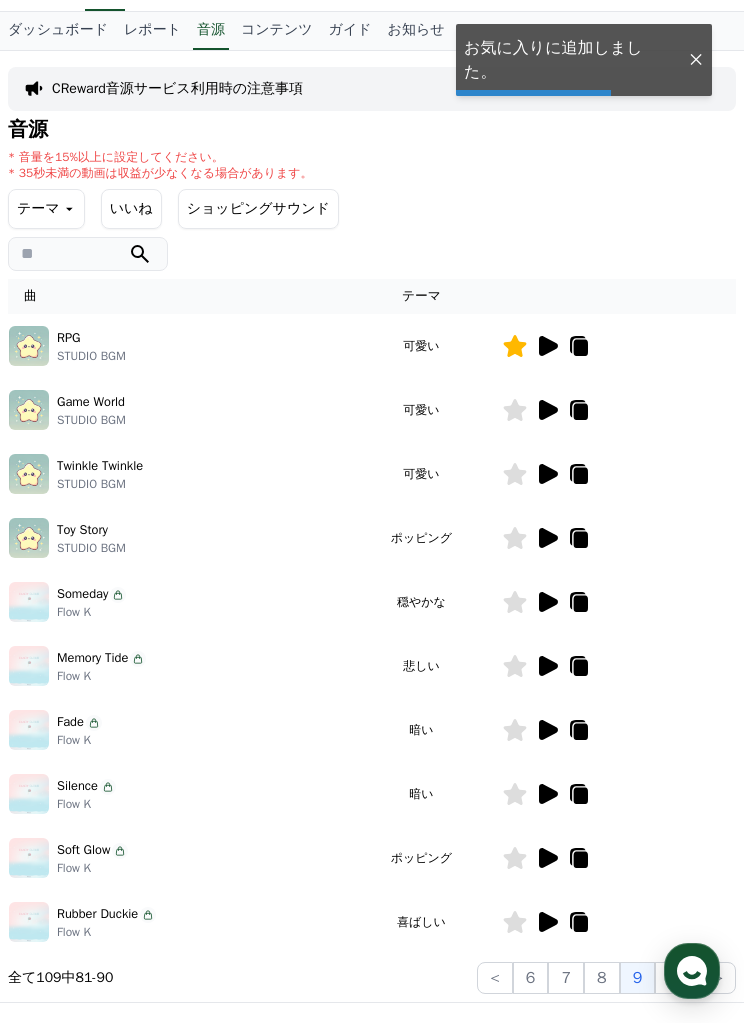 click 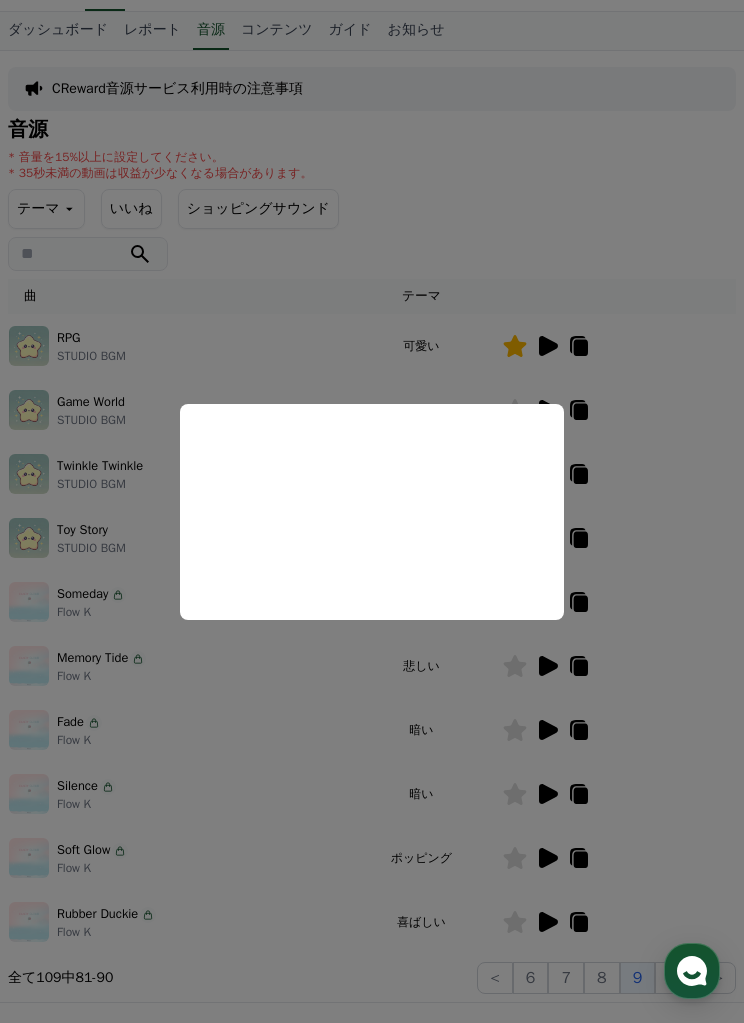 click at bounding box center [372, 511] 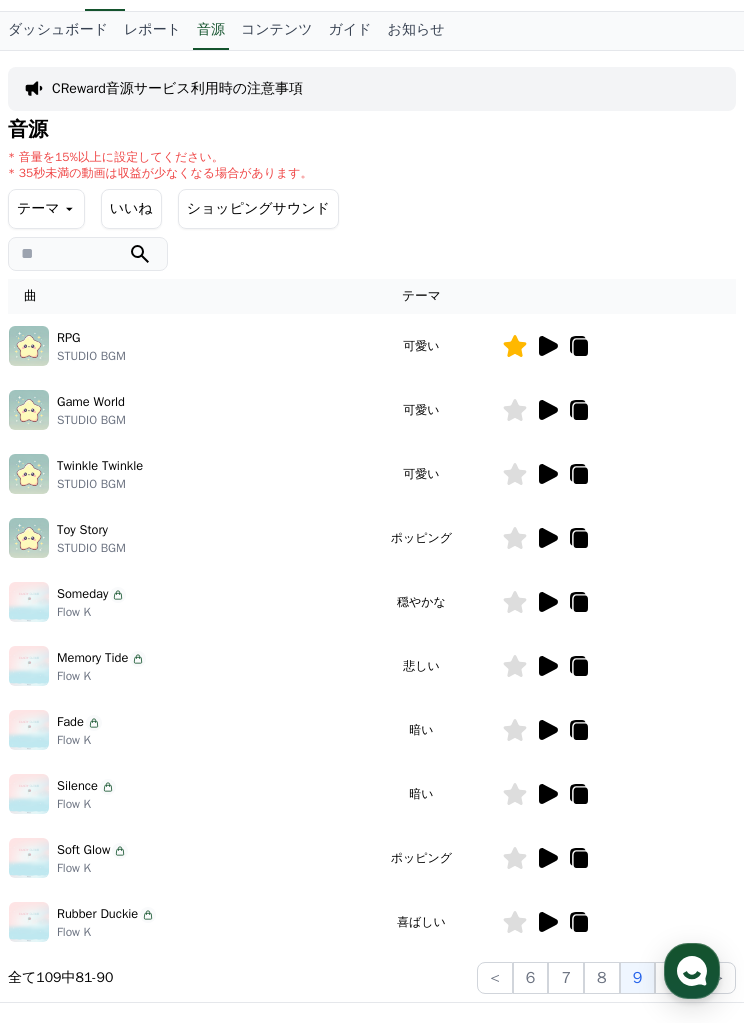 click 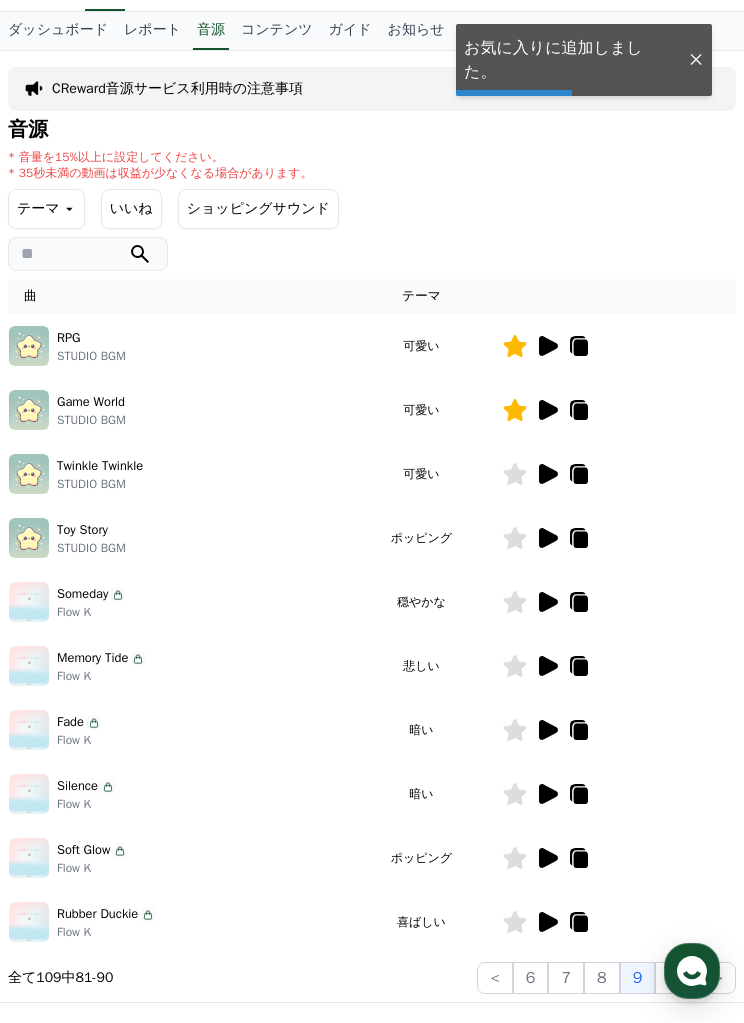 click 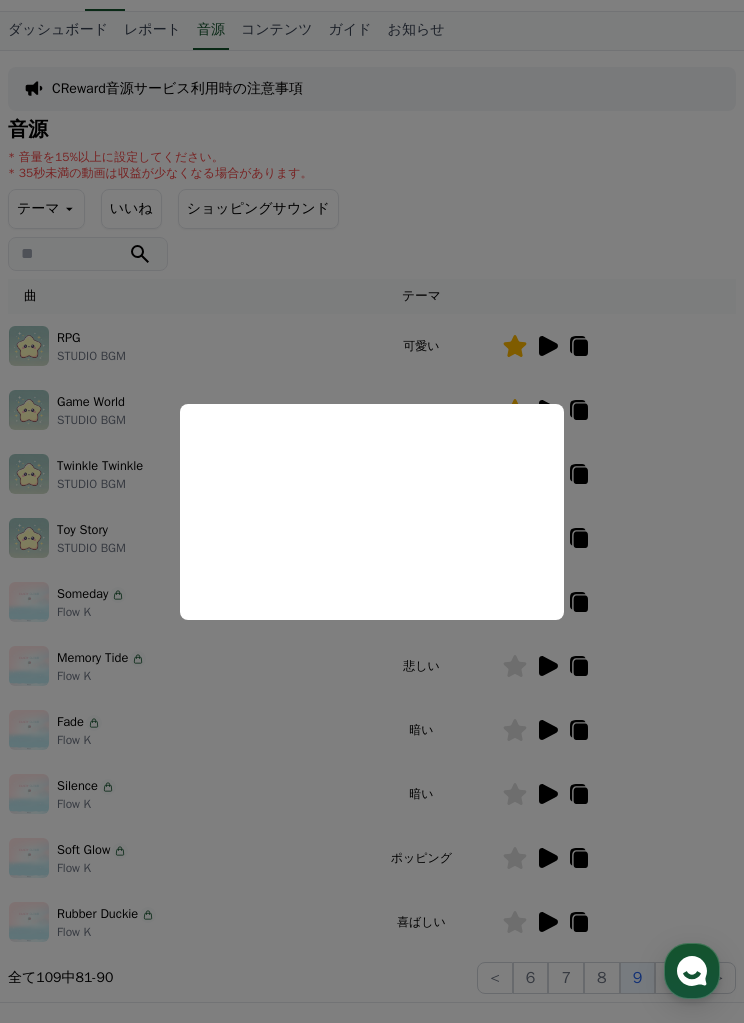 click at bounding box center (372, 511) 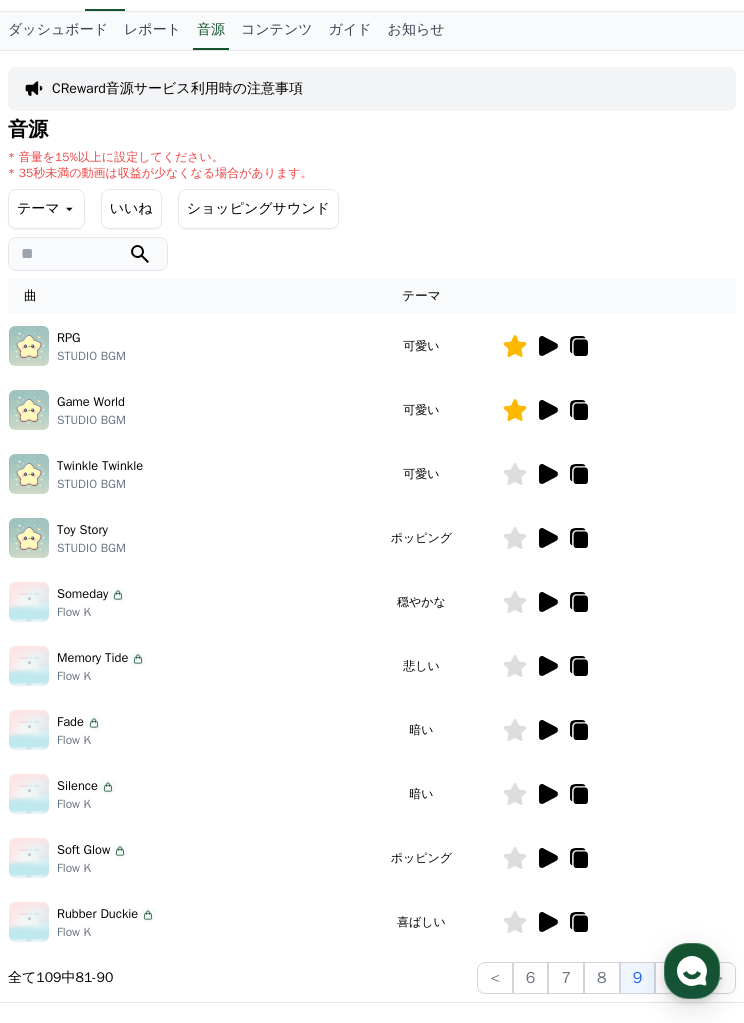 click 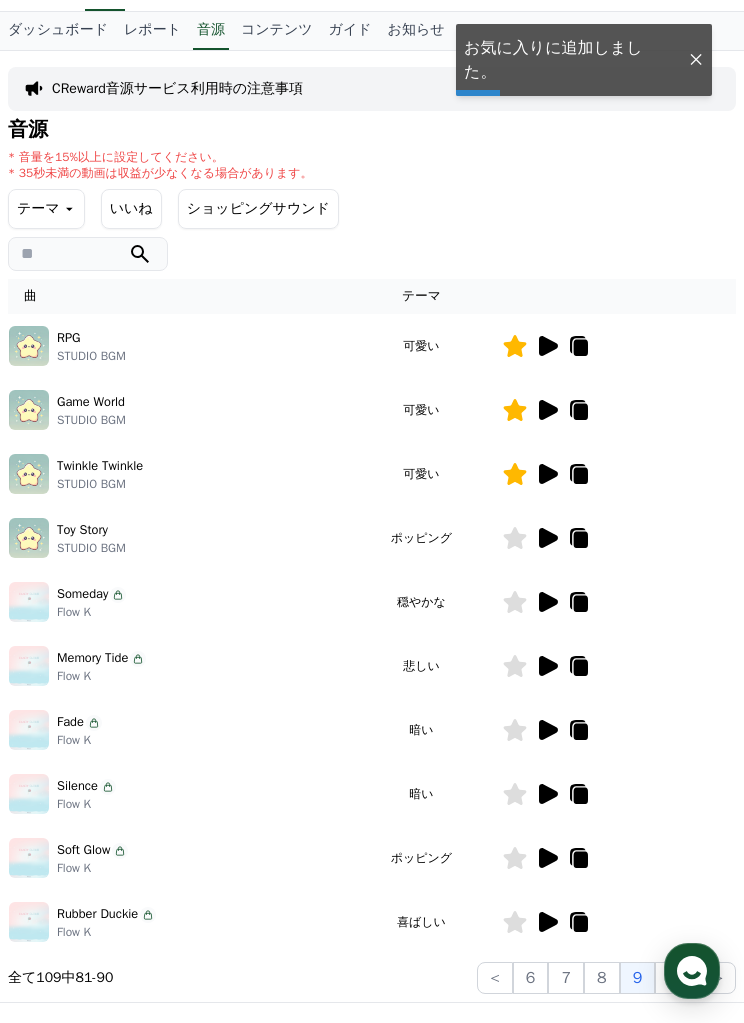 click 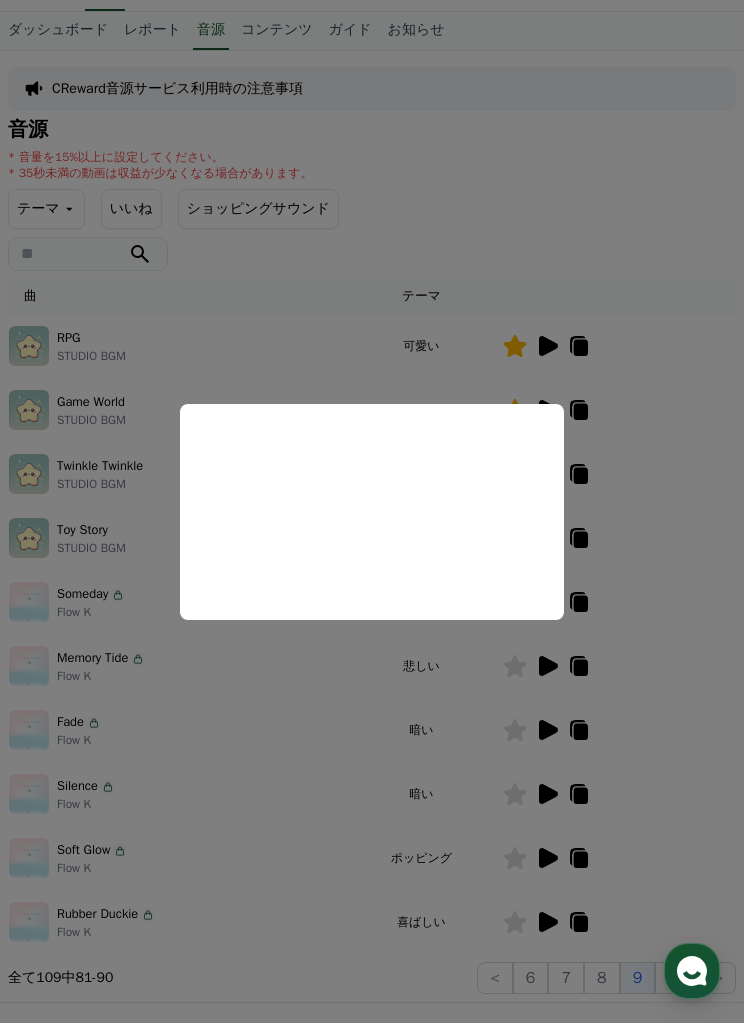 click at bounding box center [372, 511] 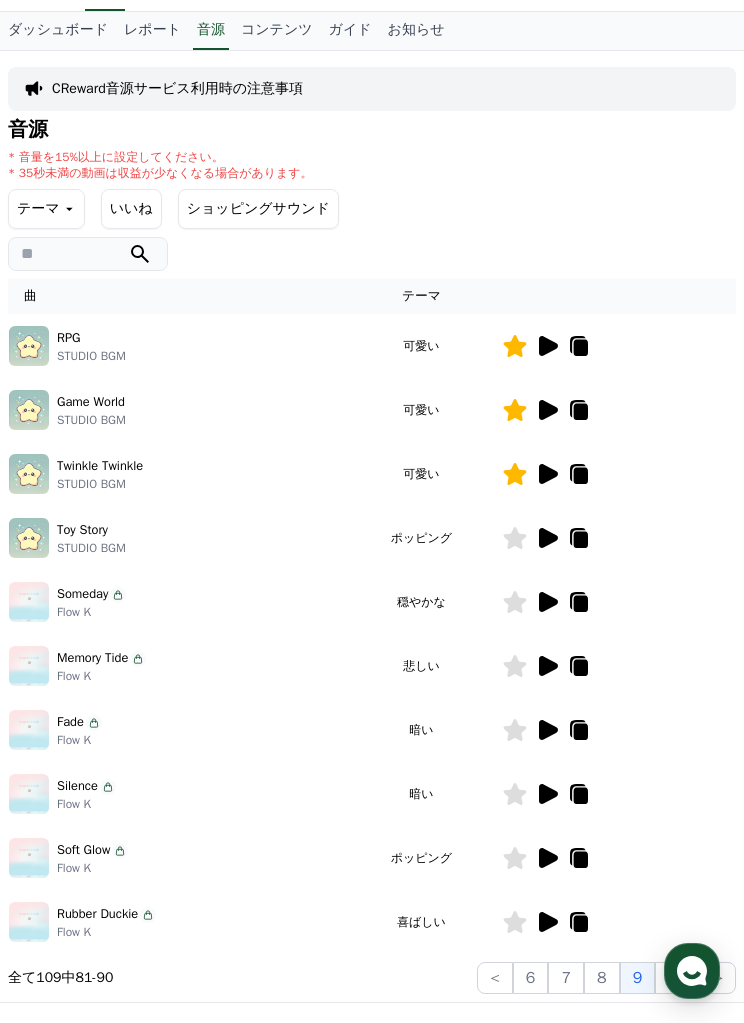 click 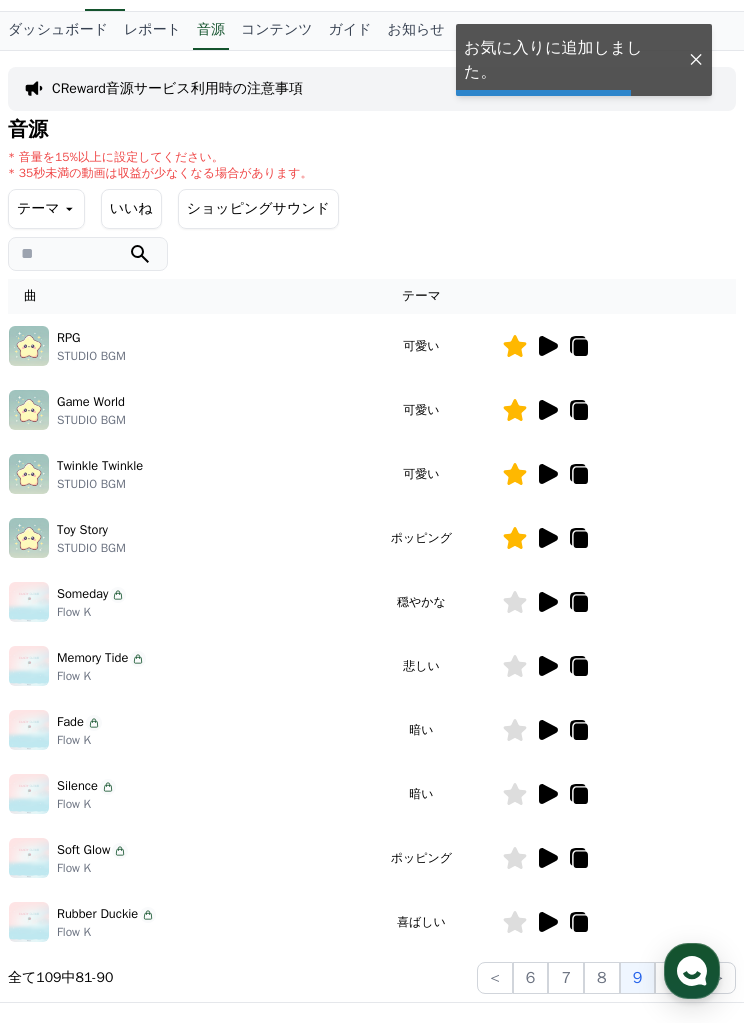 click 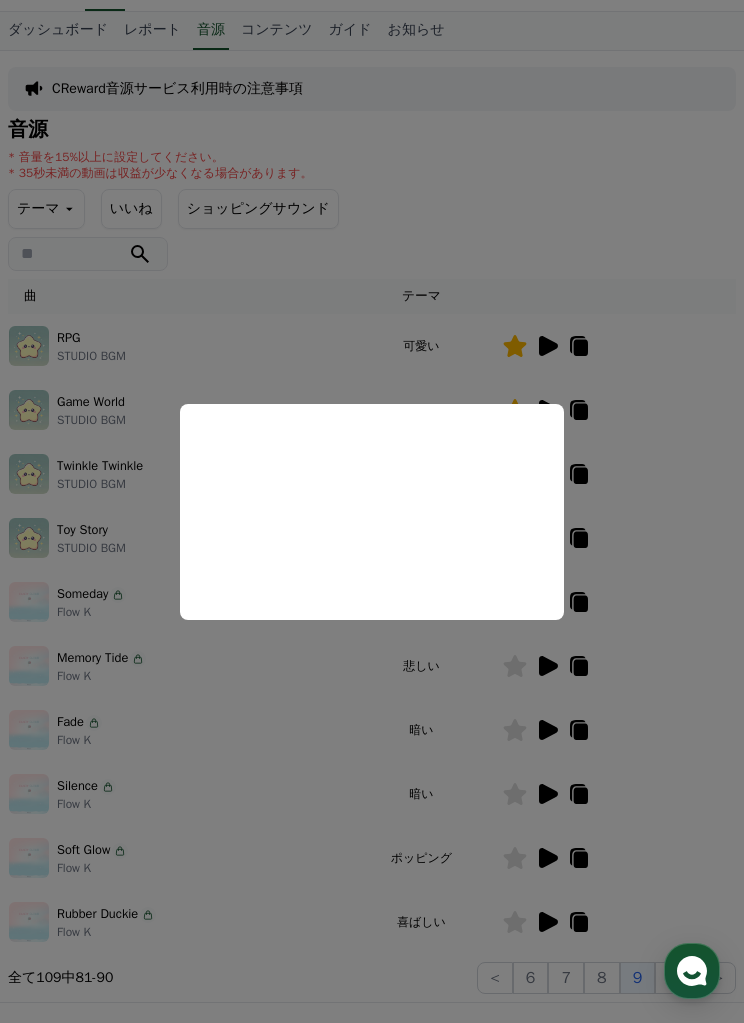 click at bounding box center (372, 511) 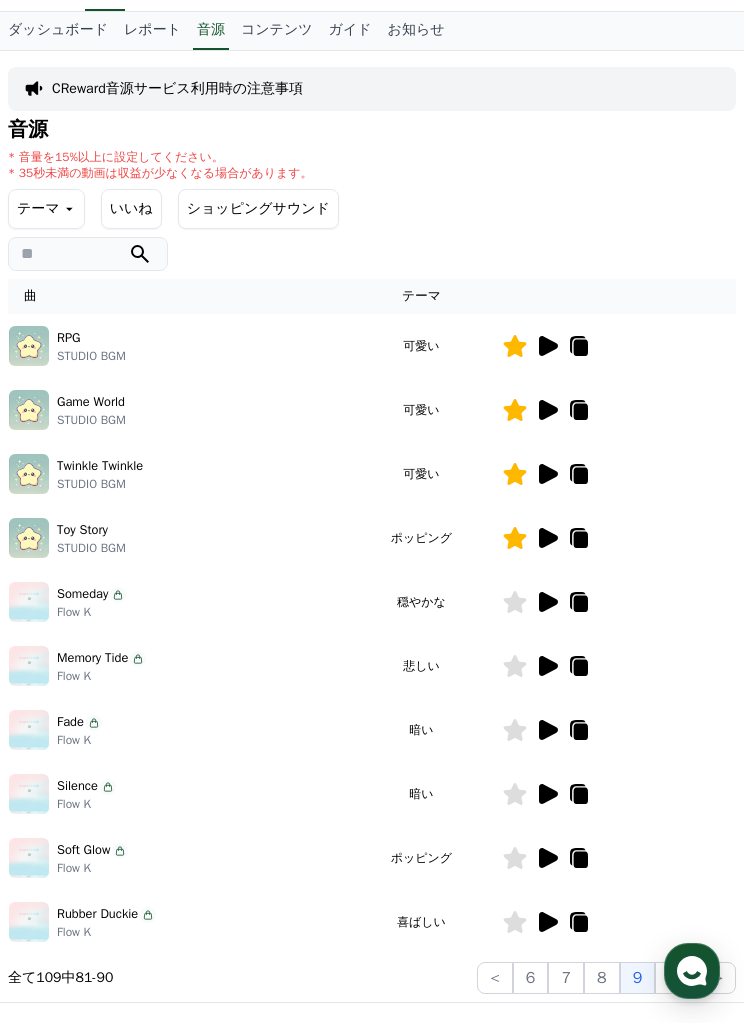 click 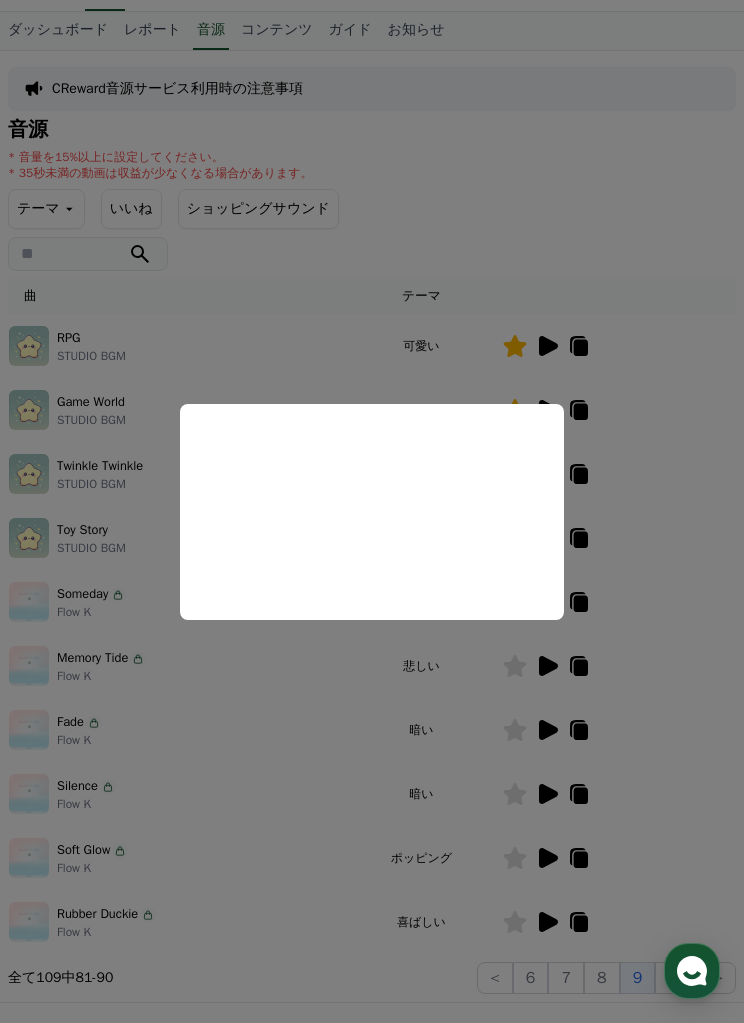 click at bounding box center (372, 511) 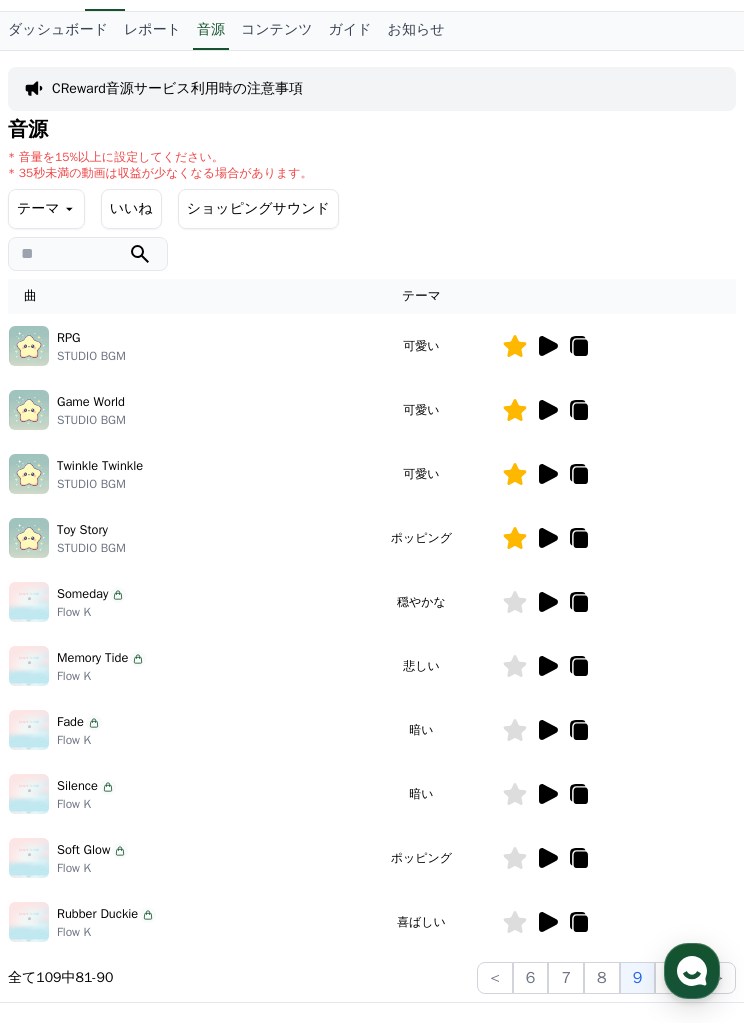 click 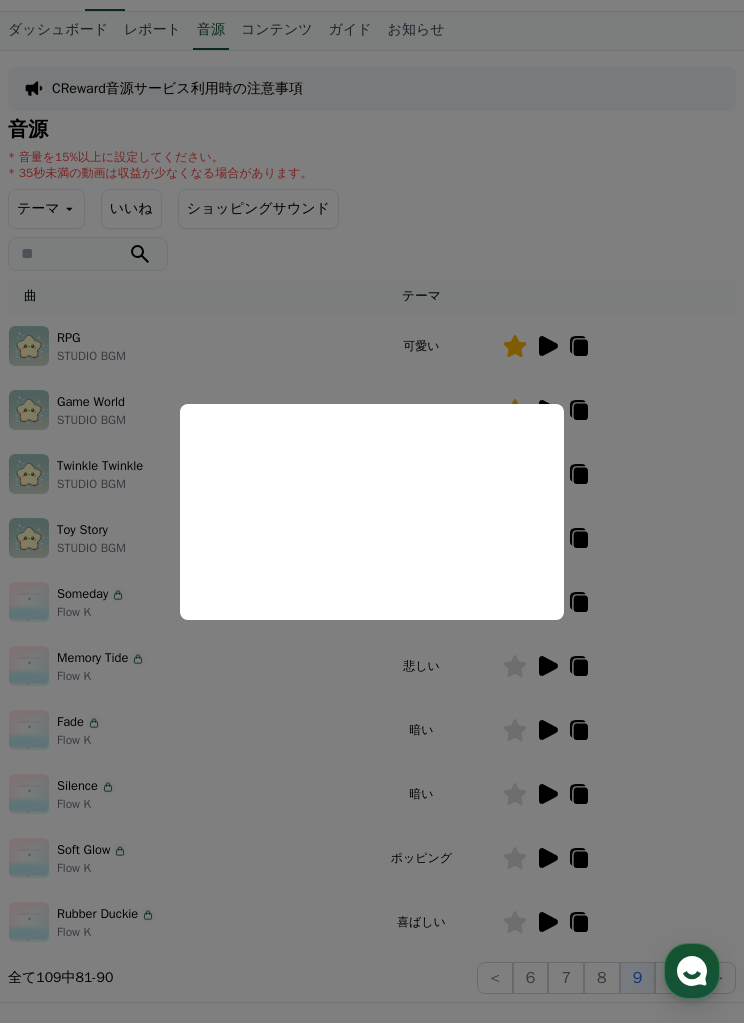 click at bounding box center [372, 511] 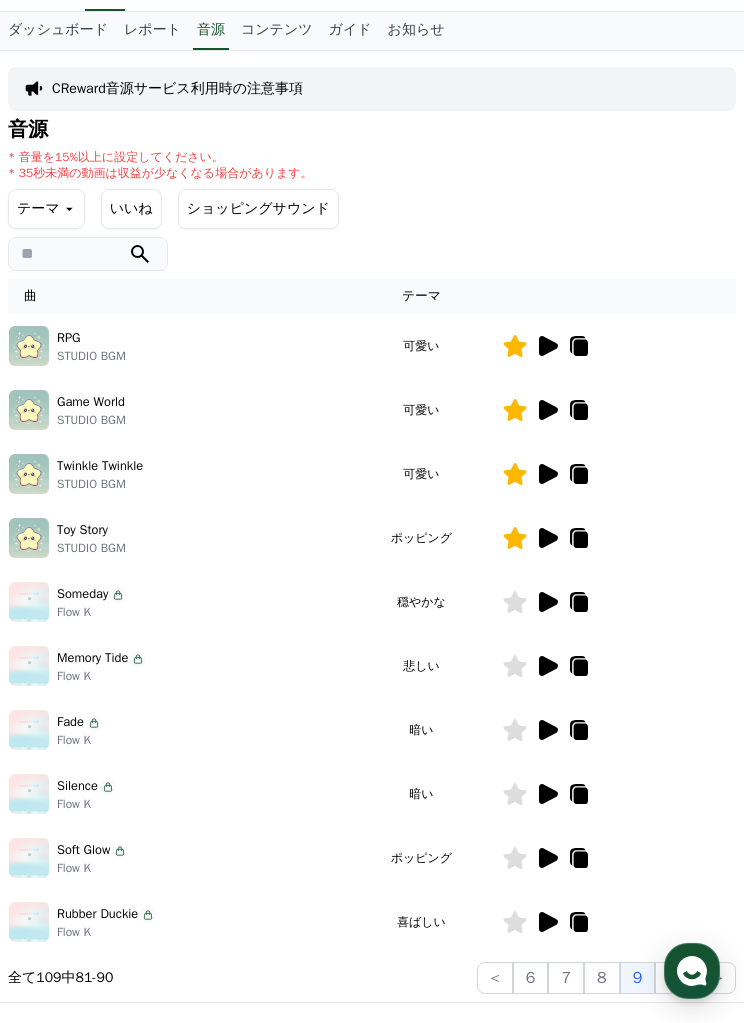 click 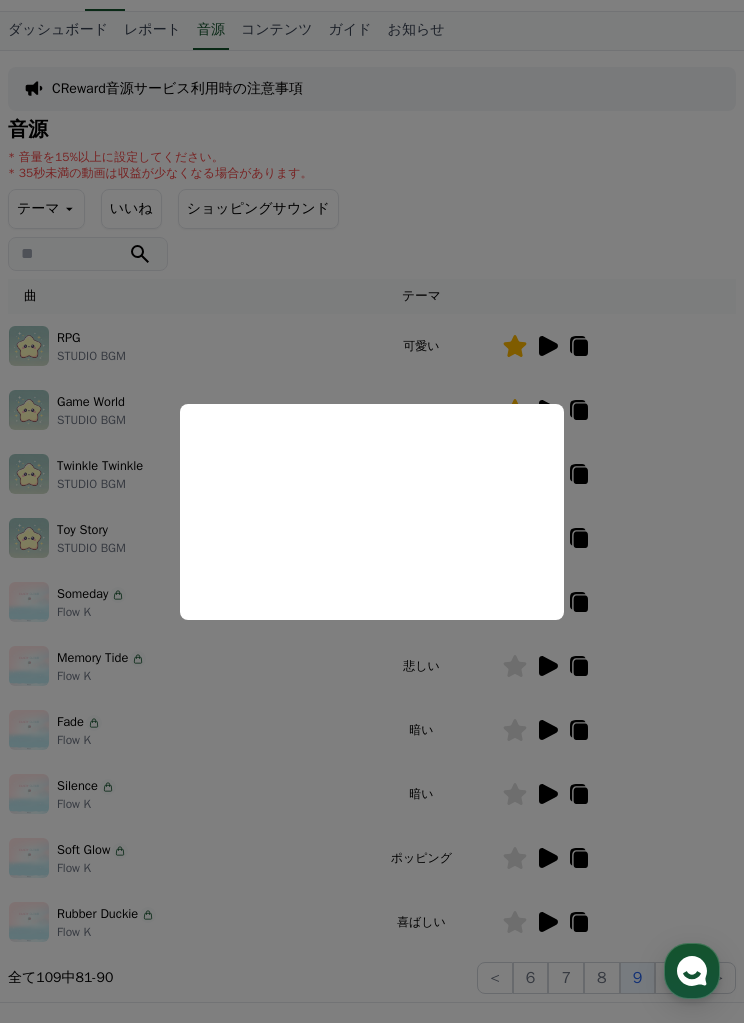 click at bounding box center [372, 511] 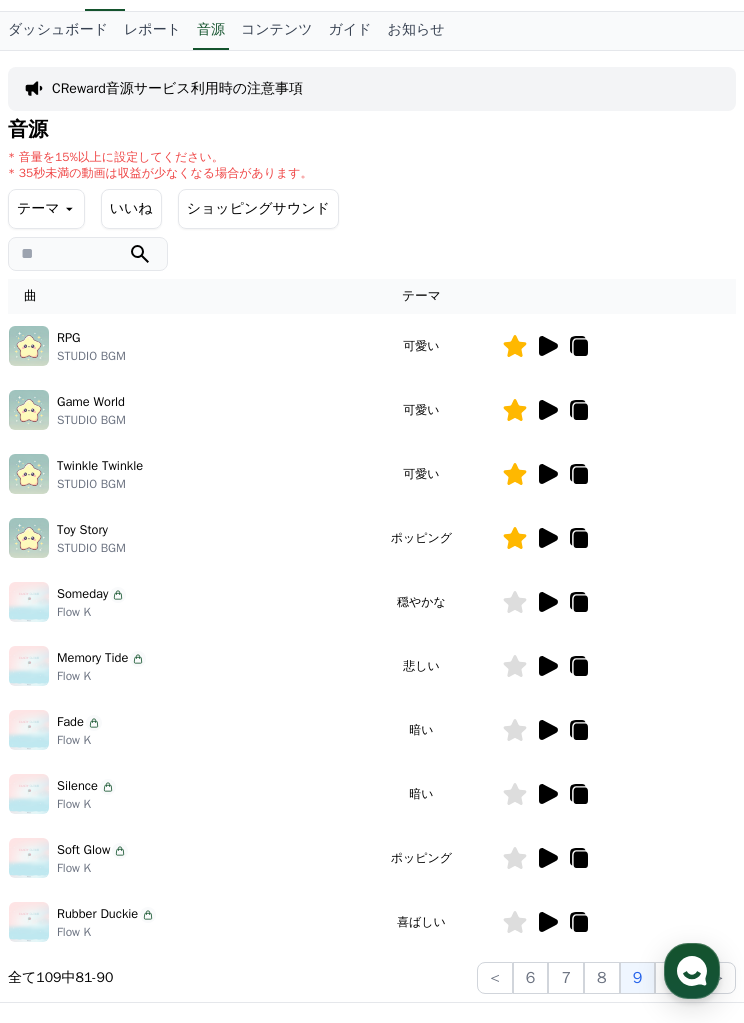 click 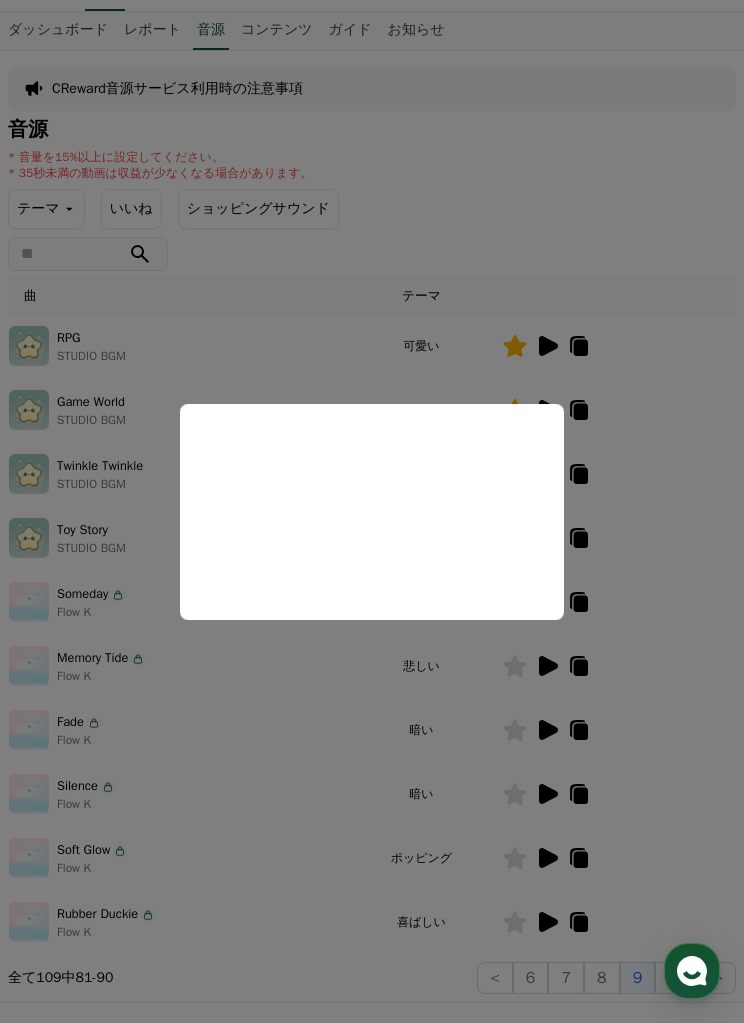 click at bounding box center [372, 511] 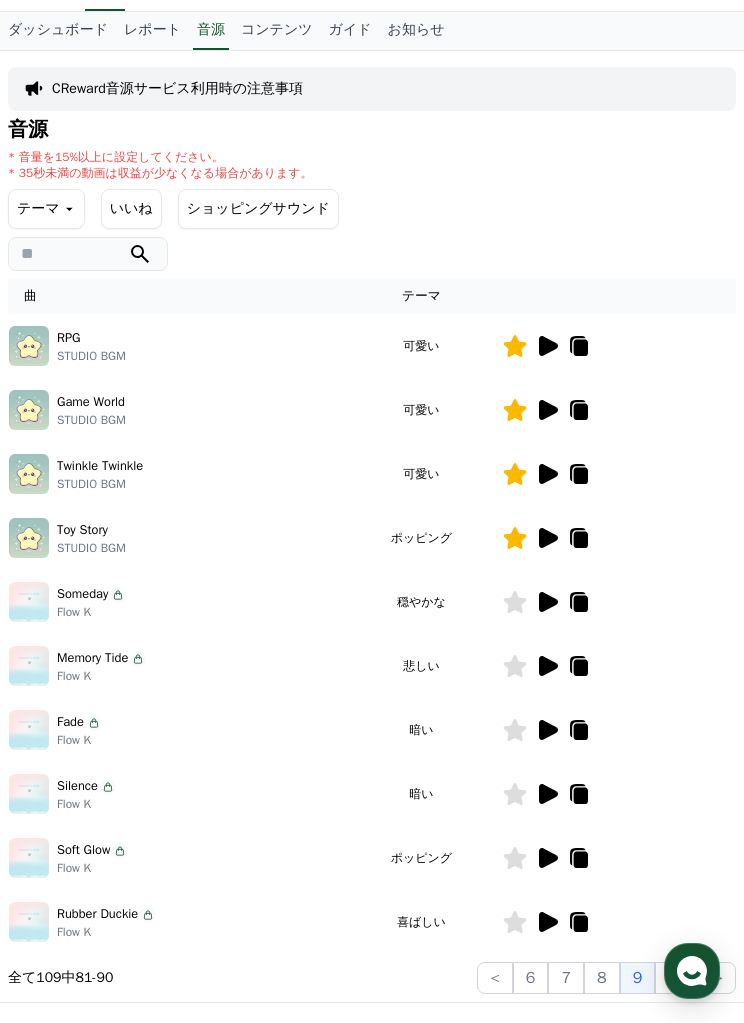 click 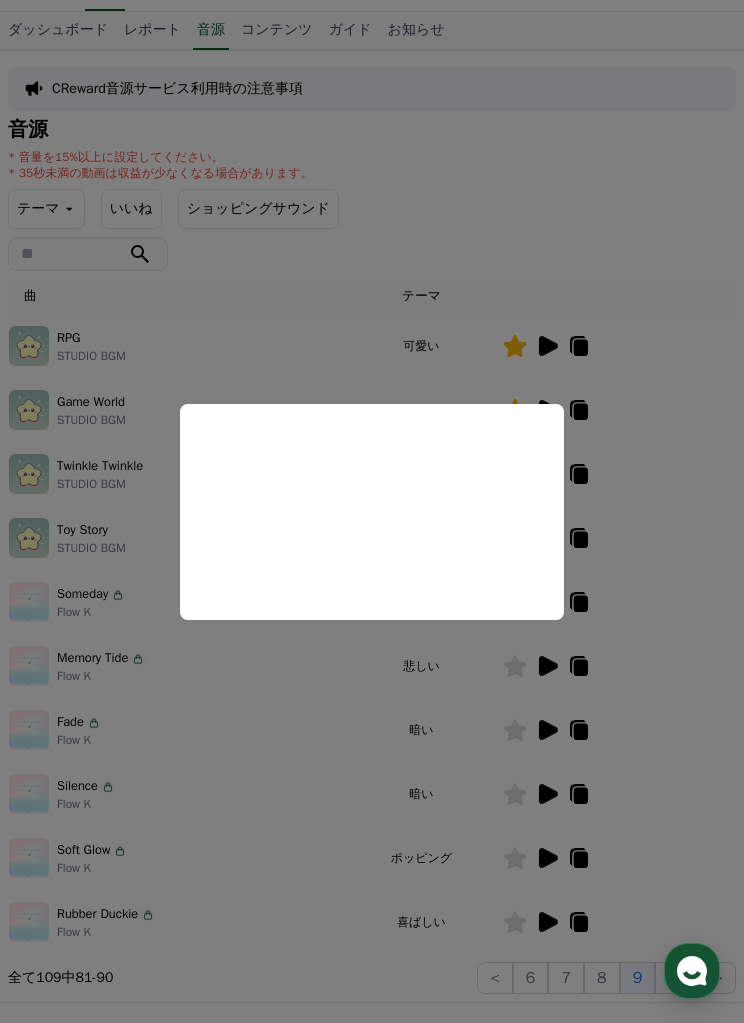 click at bounding box center (372, 511) 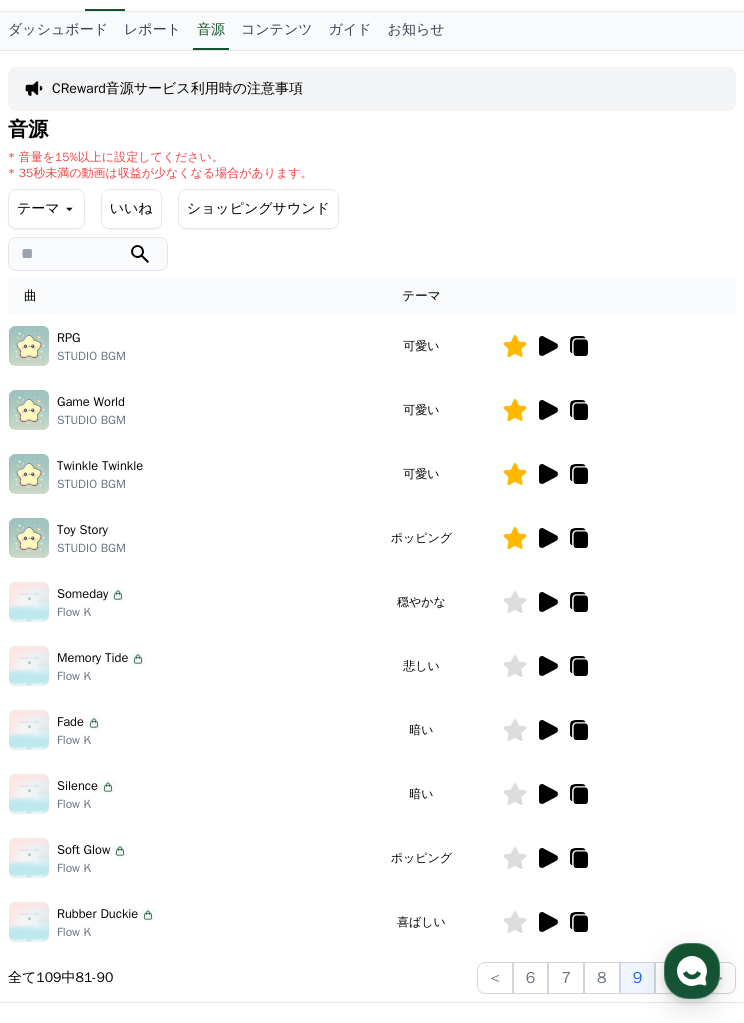 click on "10" 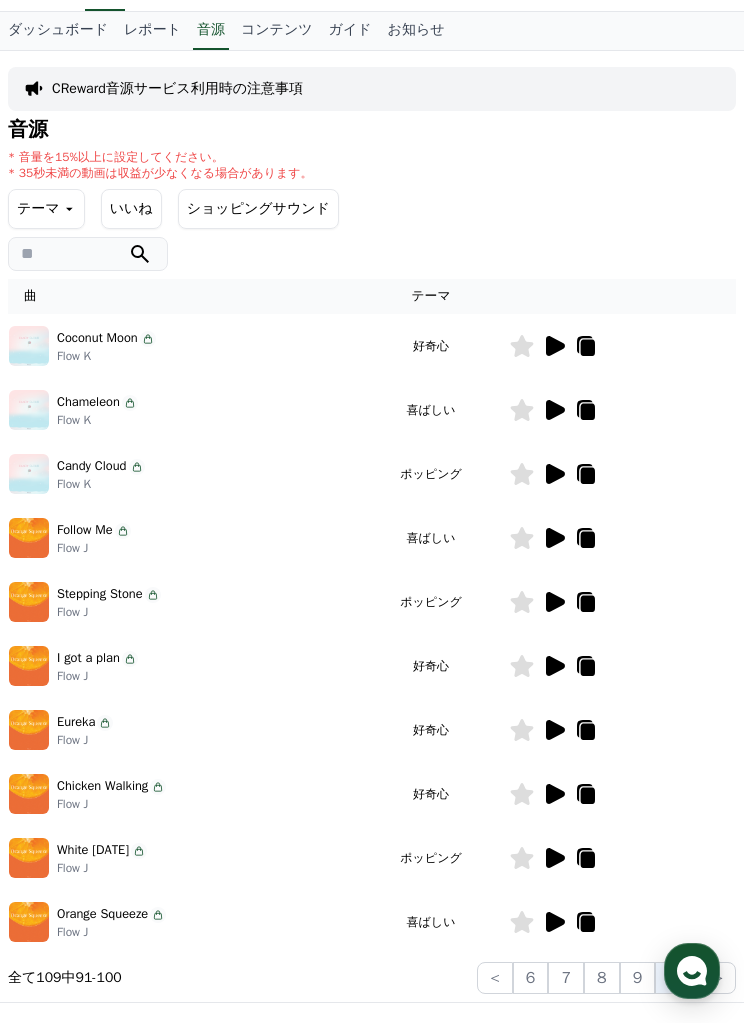 click 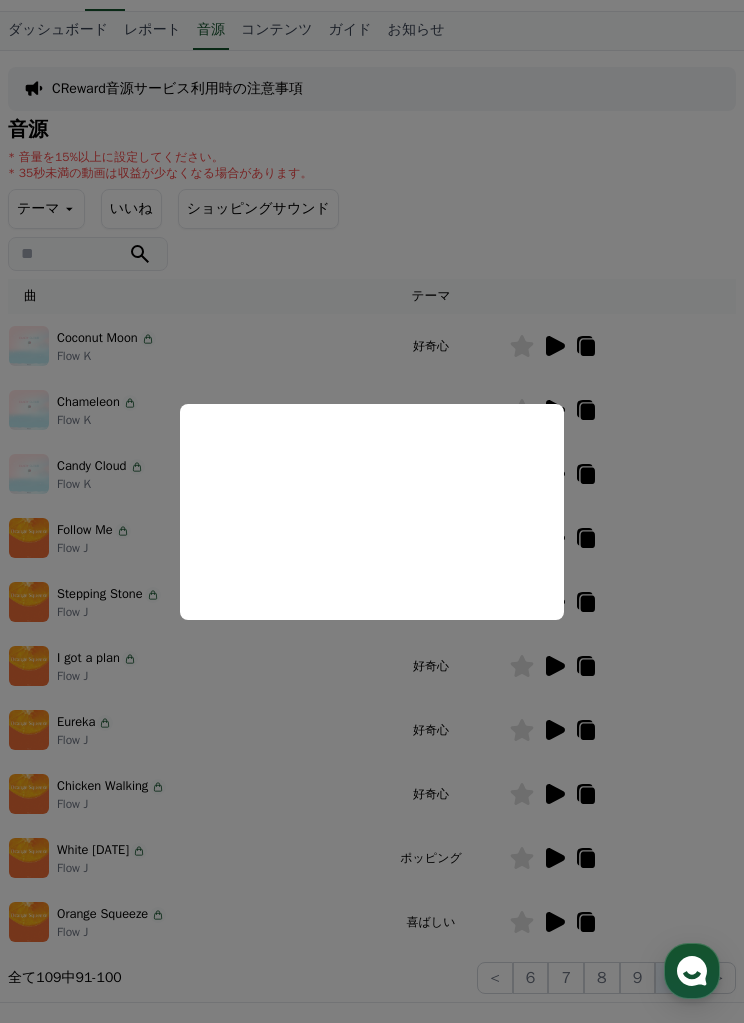 click at bounding box center [372, 511] 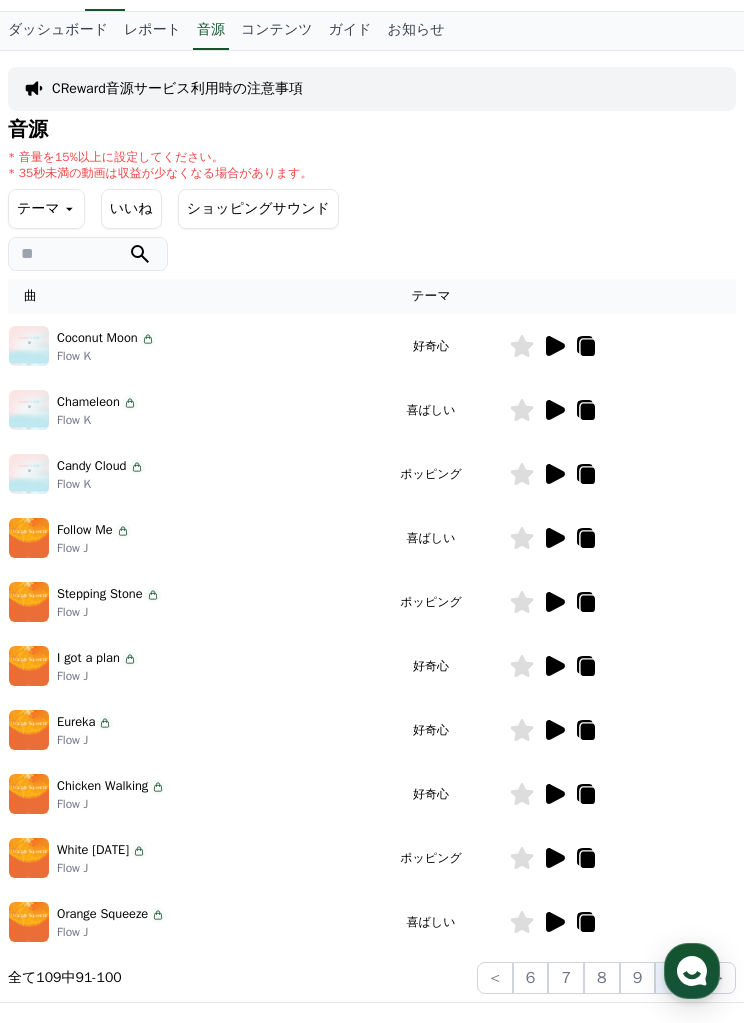 click 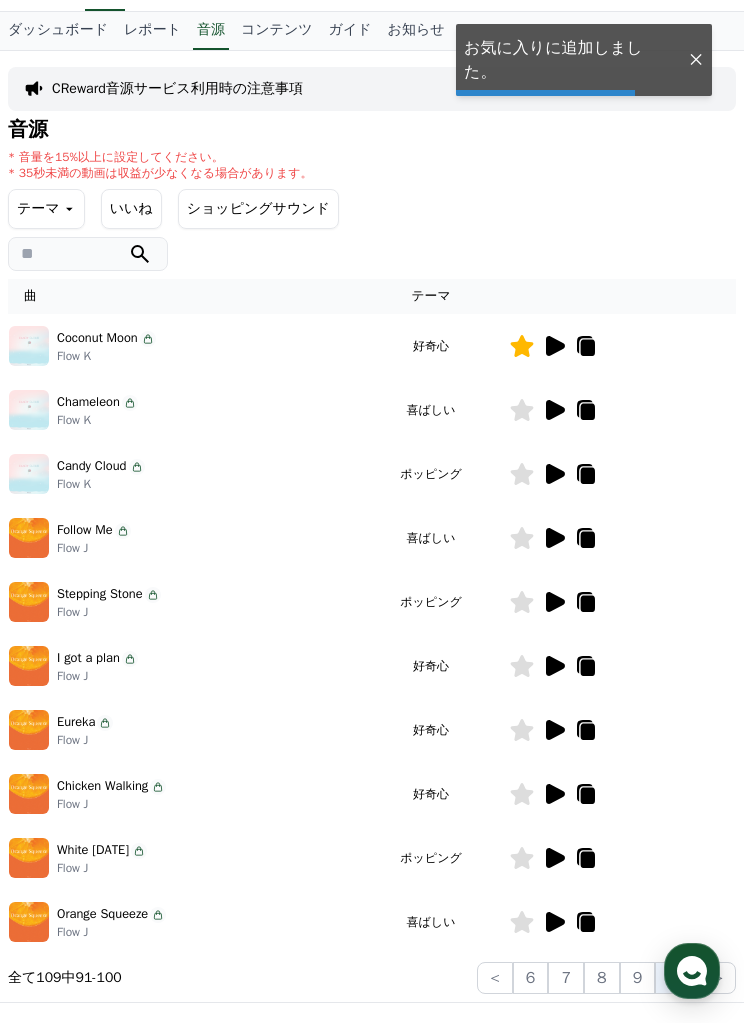 click 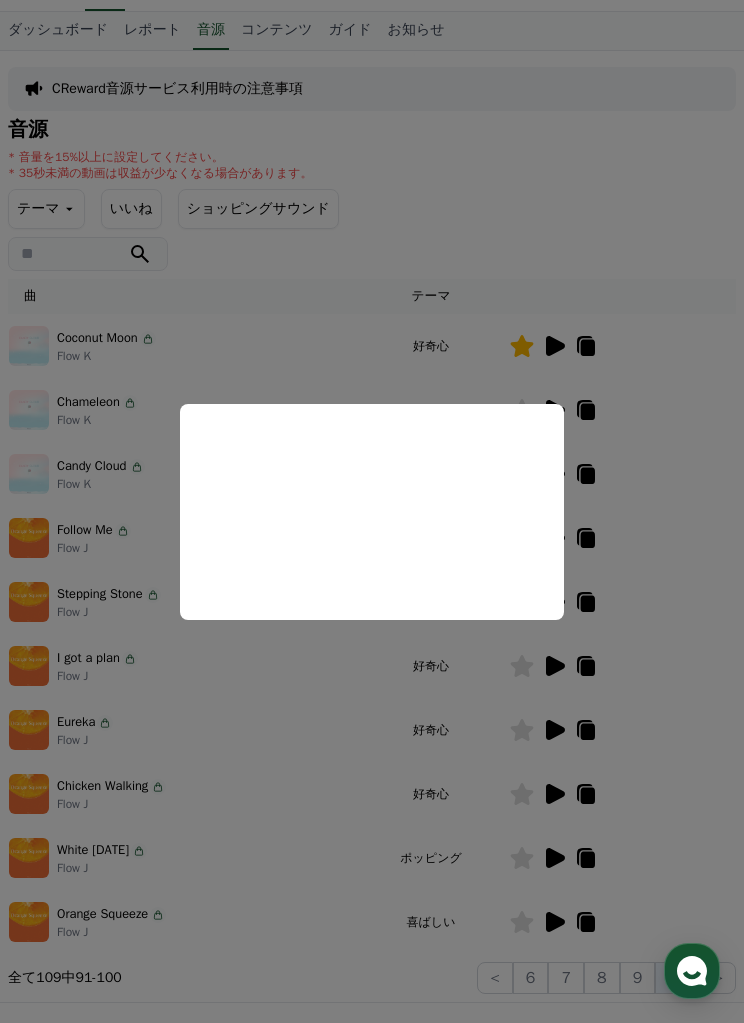 click at bounding box center [372, 511] 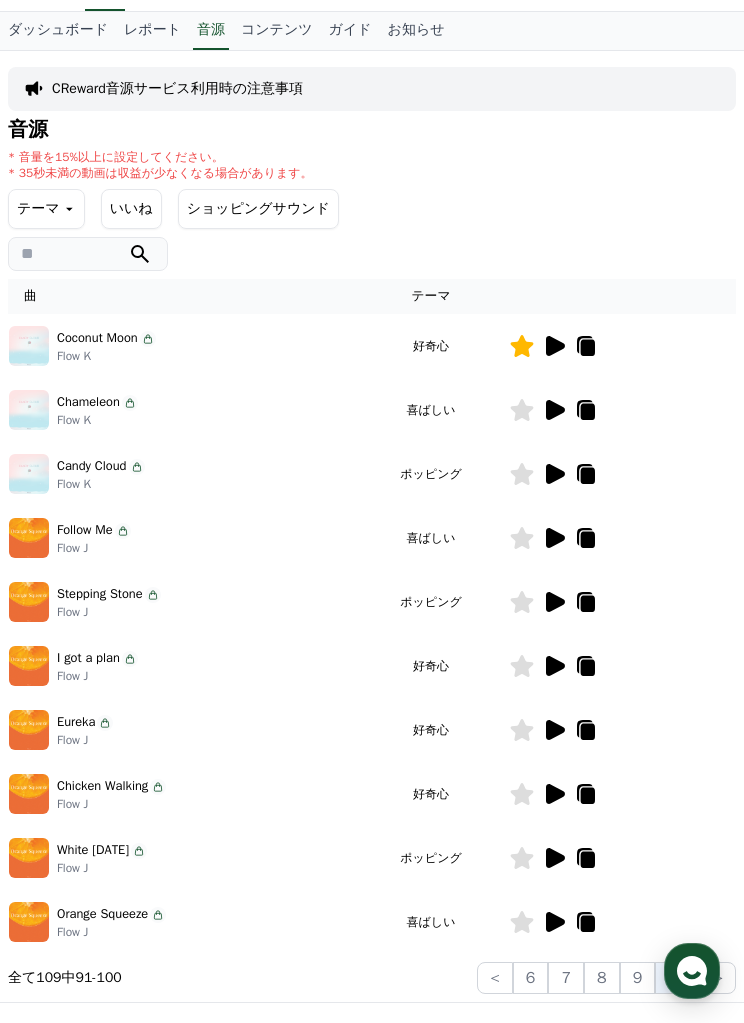 click 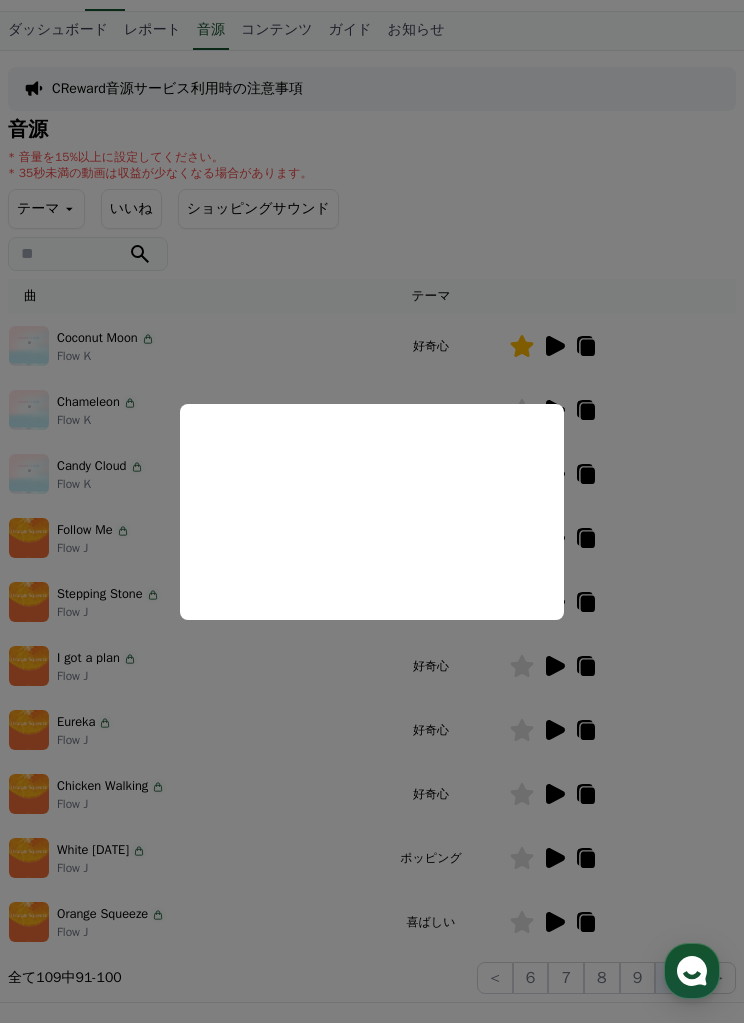 click at bounding box center (372, 511) 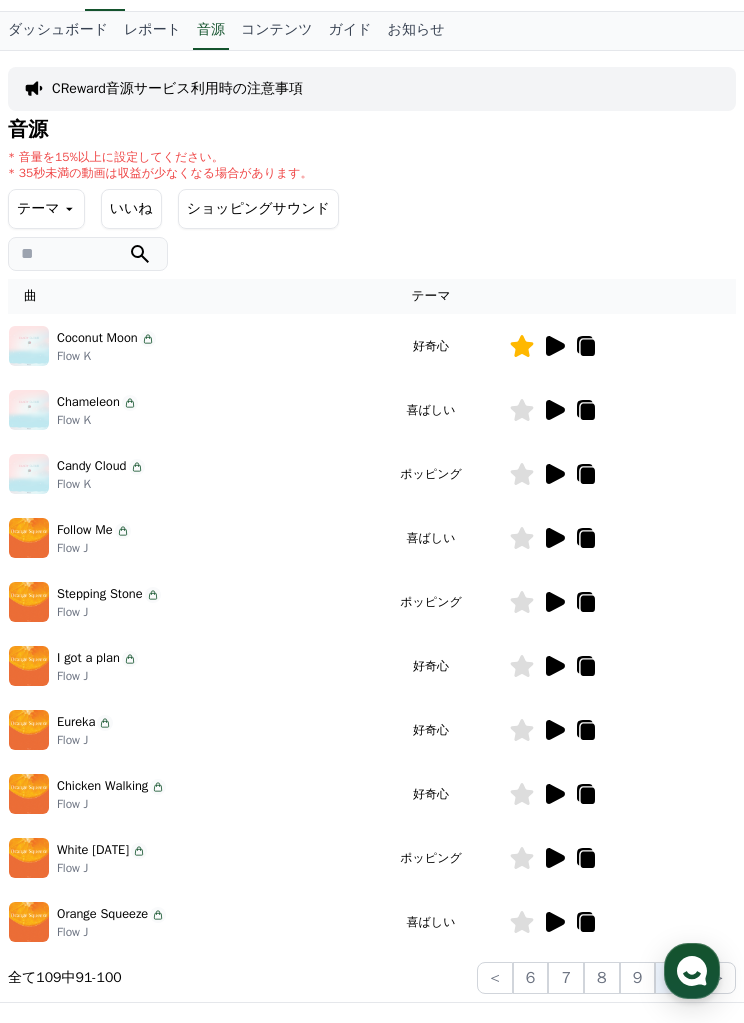 click 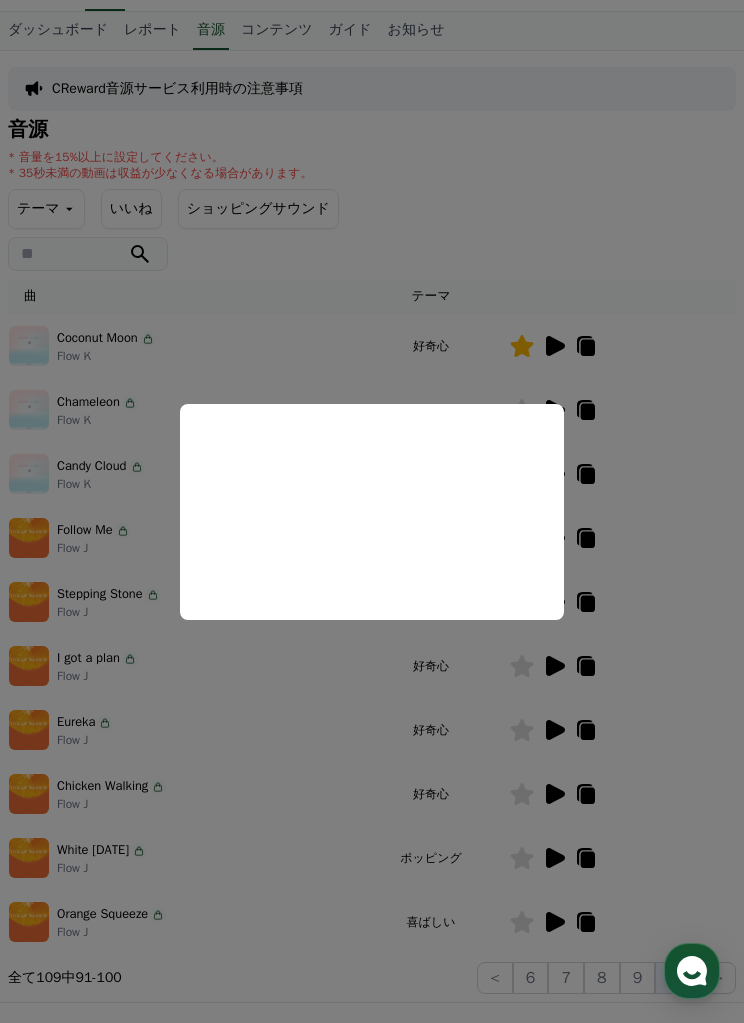 click at bounding box center [372, 511] 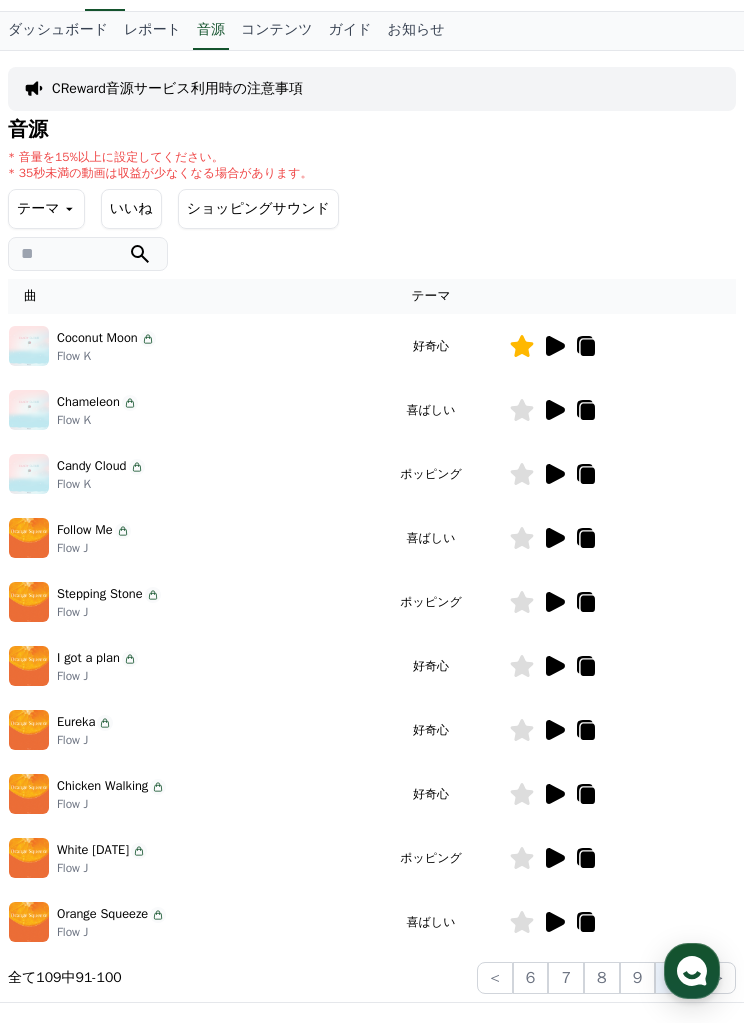 click 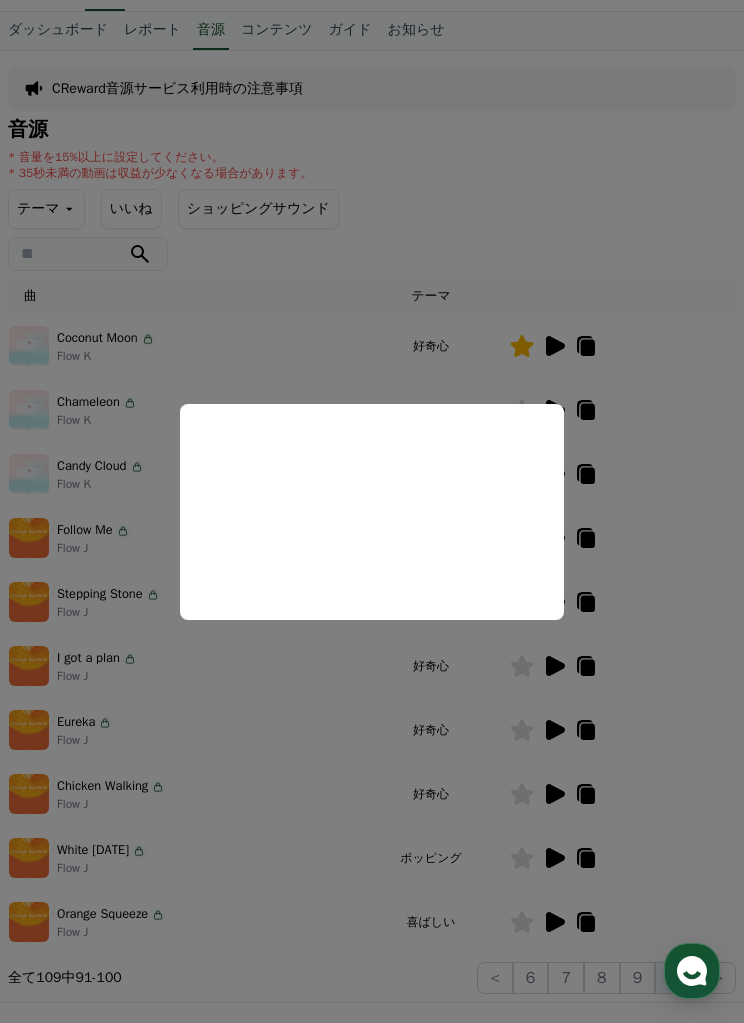 click at bounding box center [372, 511] 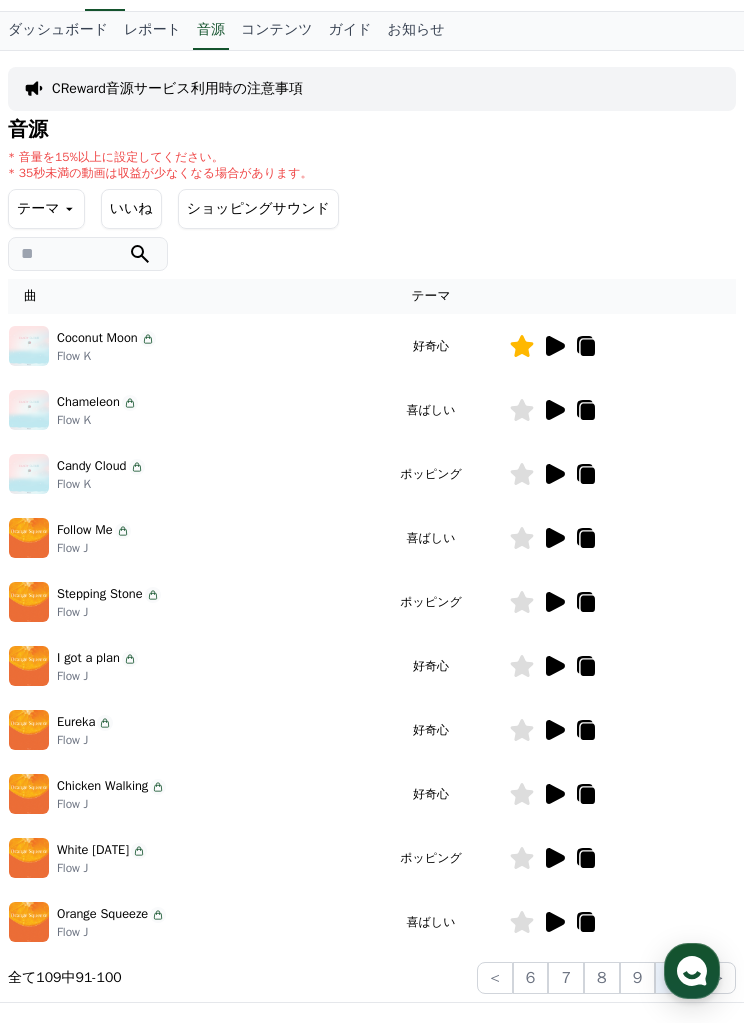 click 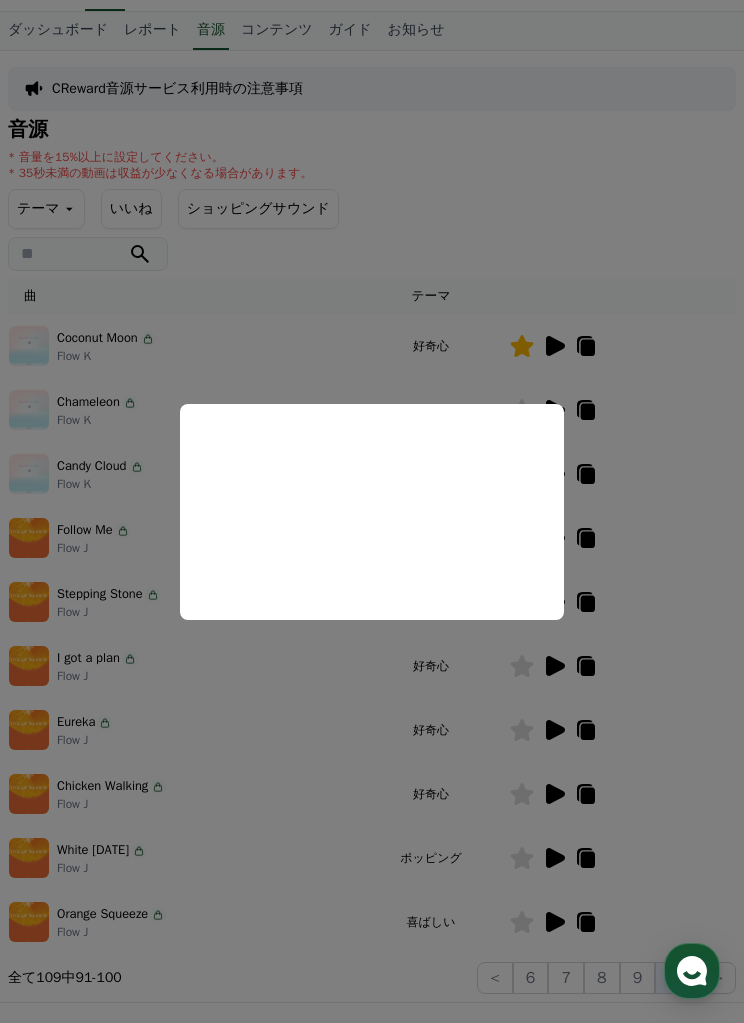 click at bounding box center (372, 511) 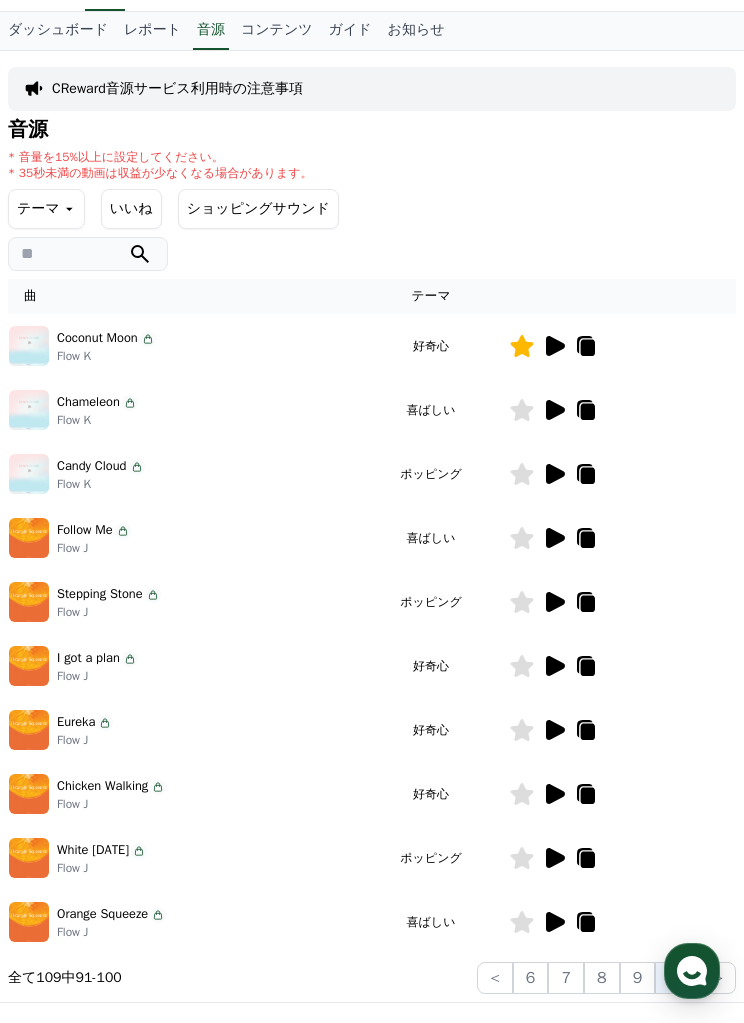 click 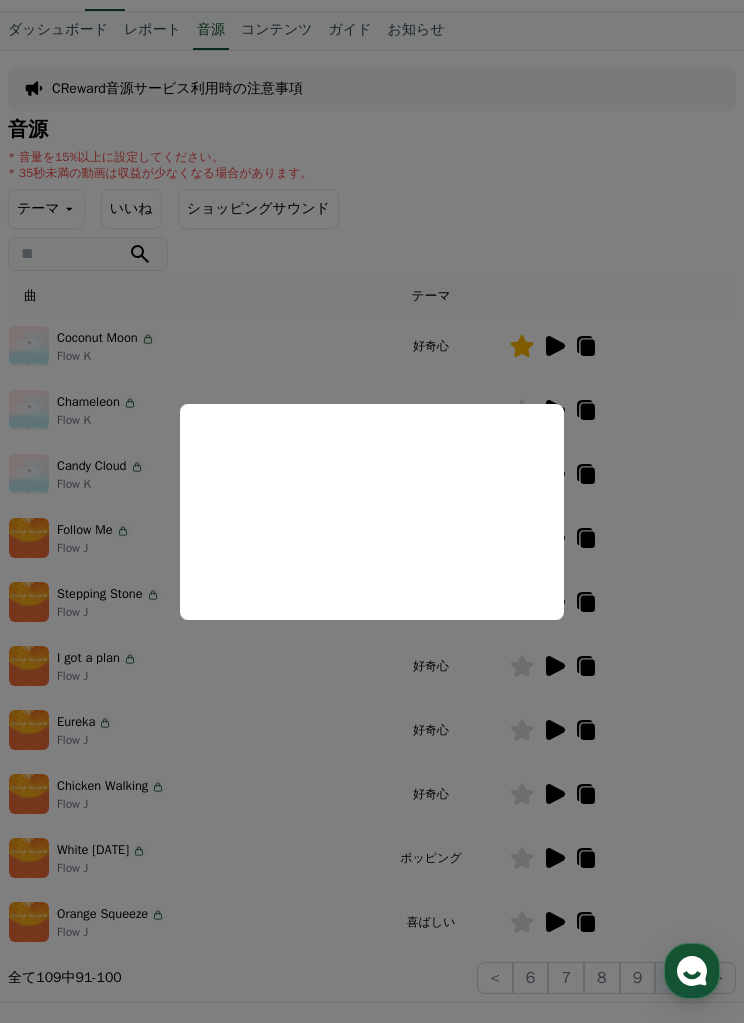 click at bounding box center [372, 511] 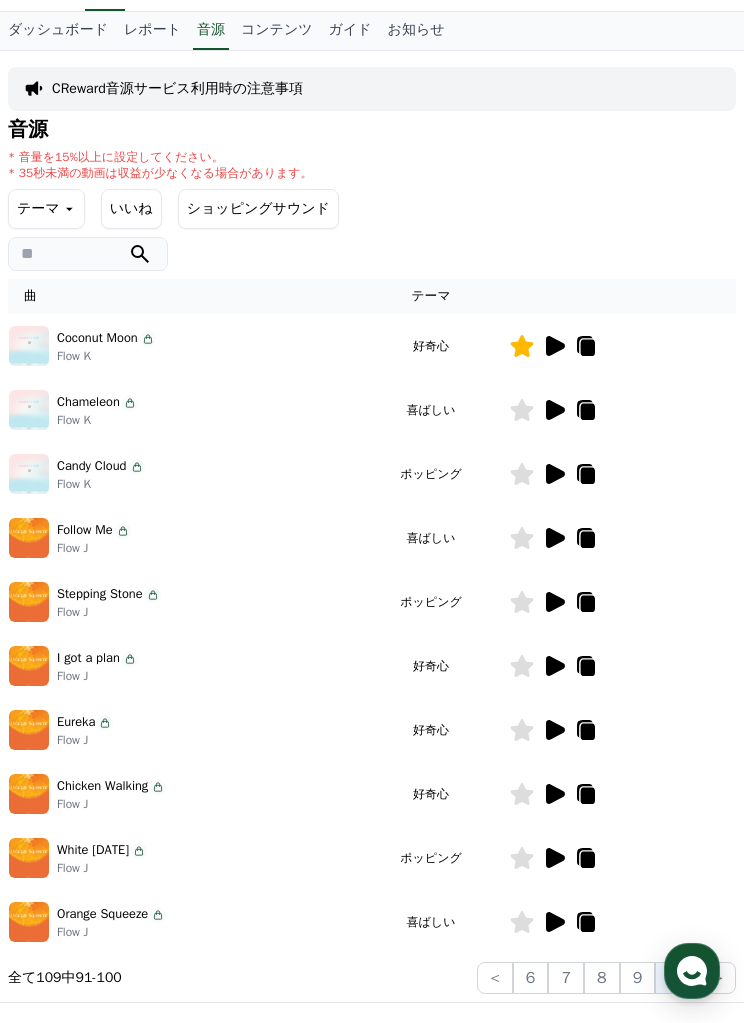 click 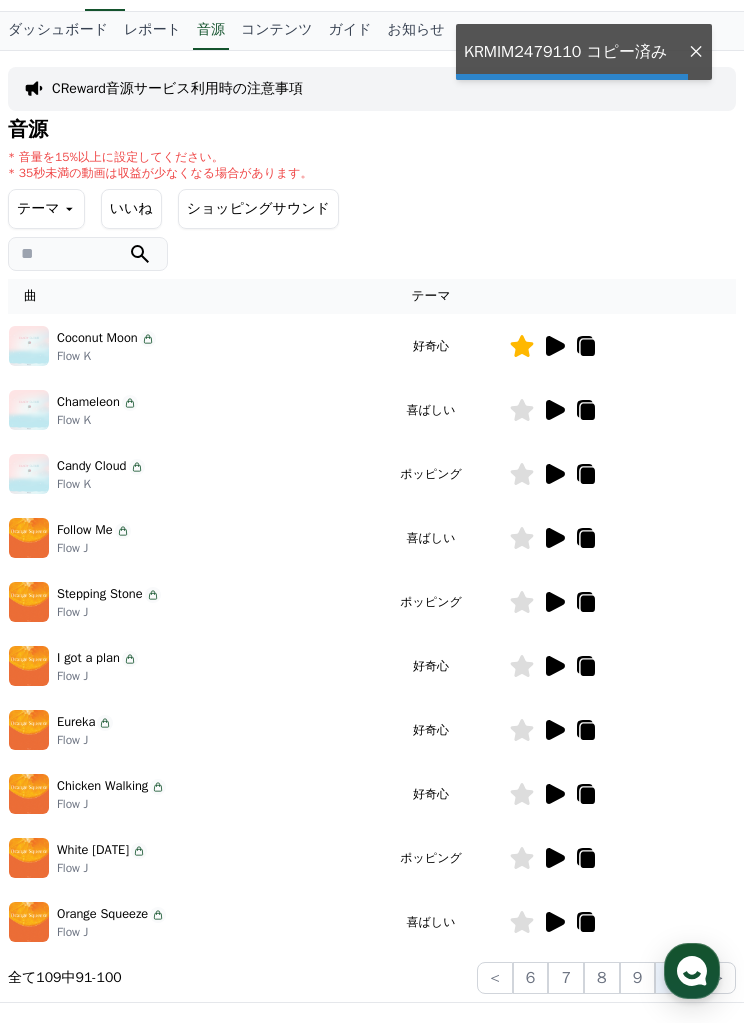 click 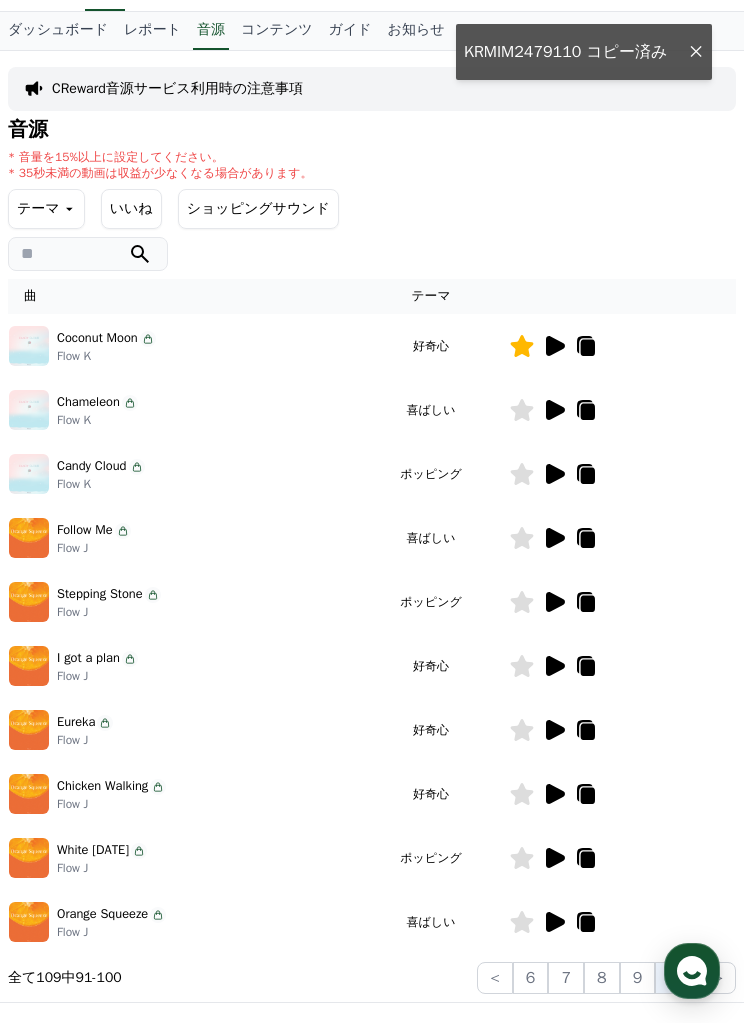 click 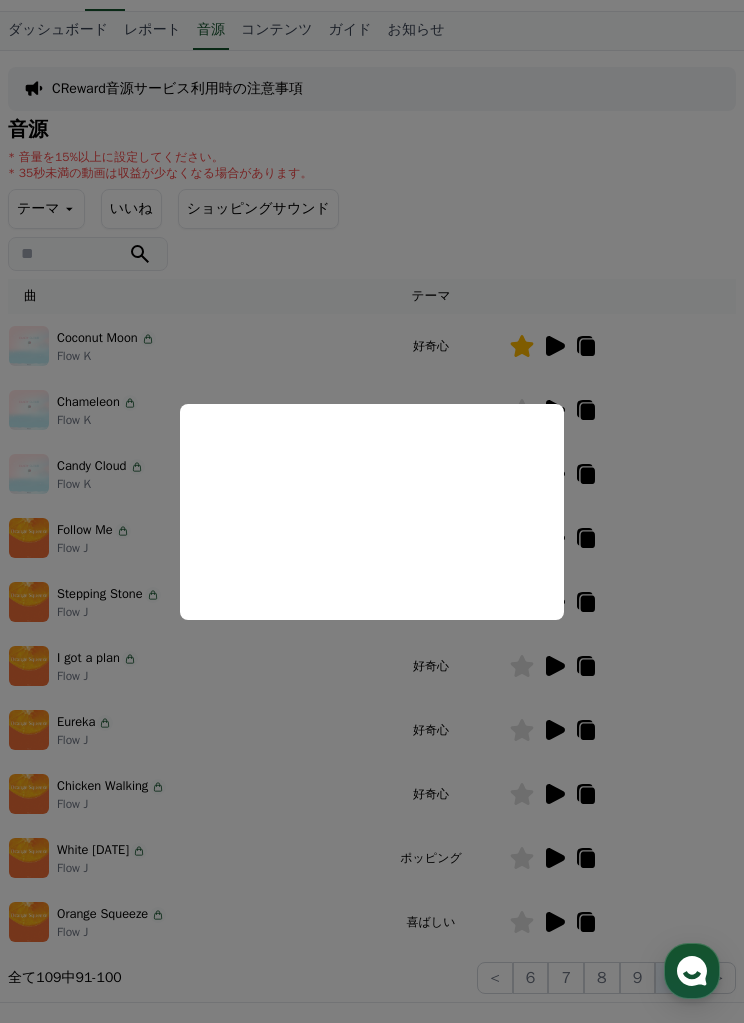 click at bounding box center [372, 511] 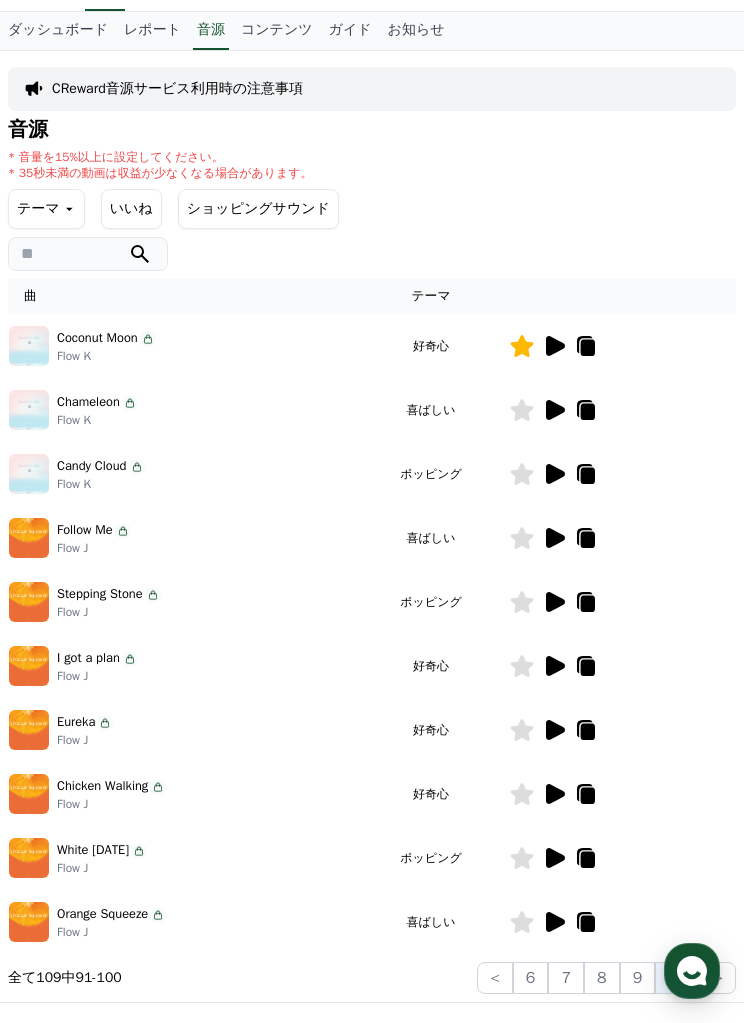 click 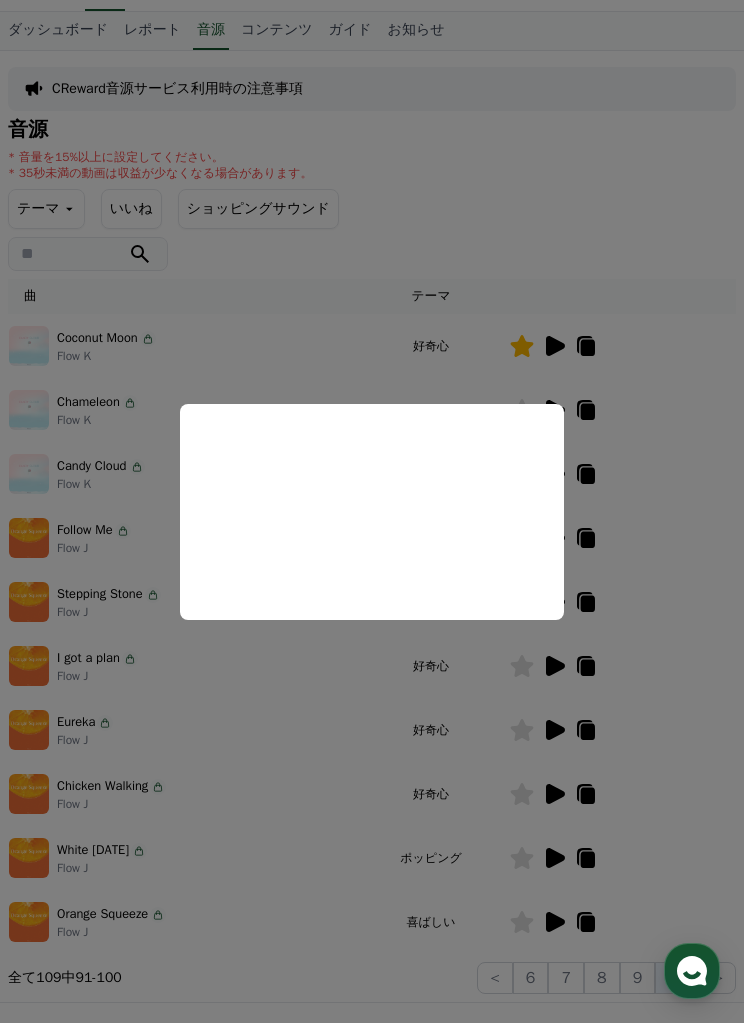 click at bounding box center (372, 511) 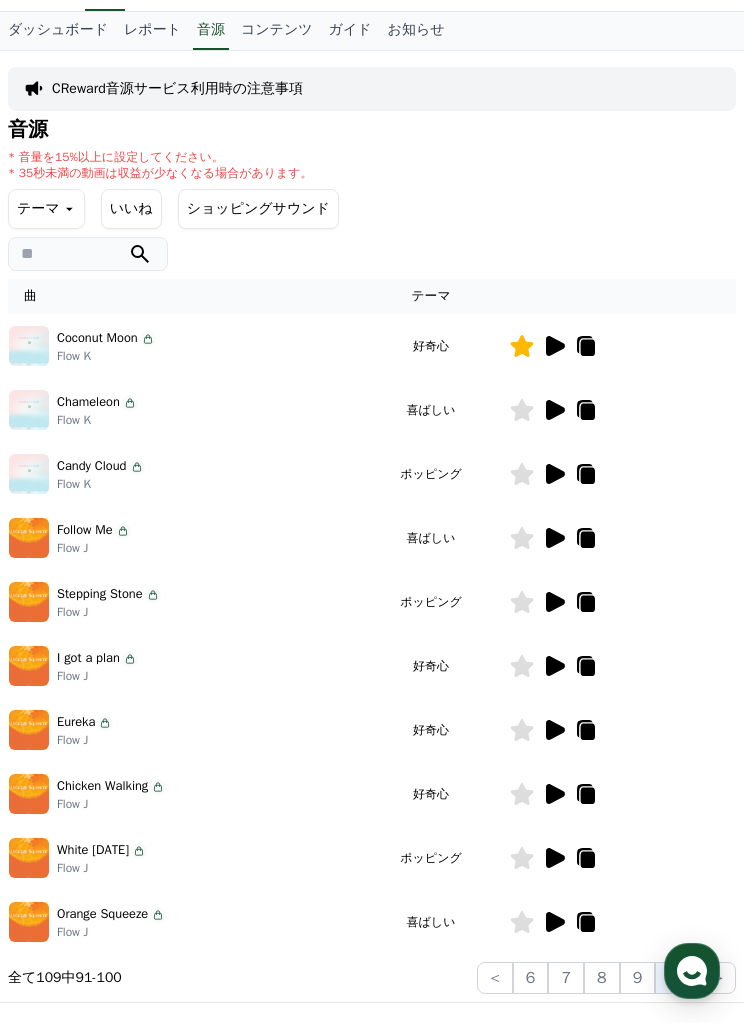 click 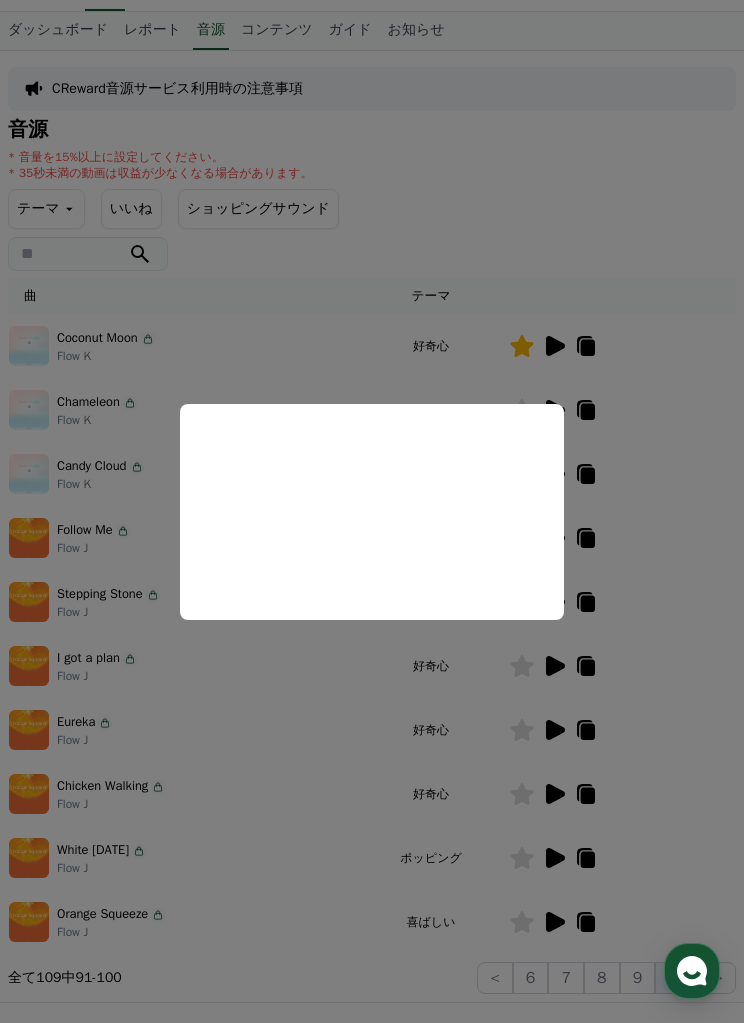 click at bounding box center [372, 511] 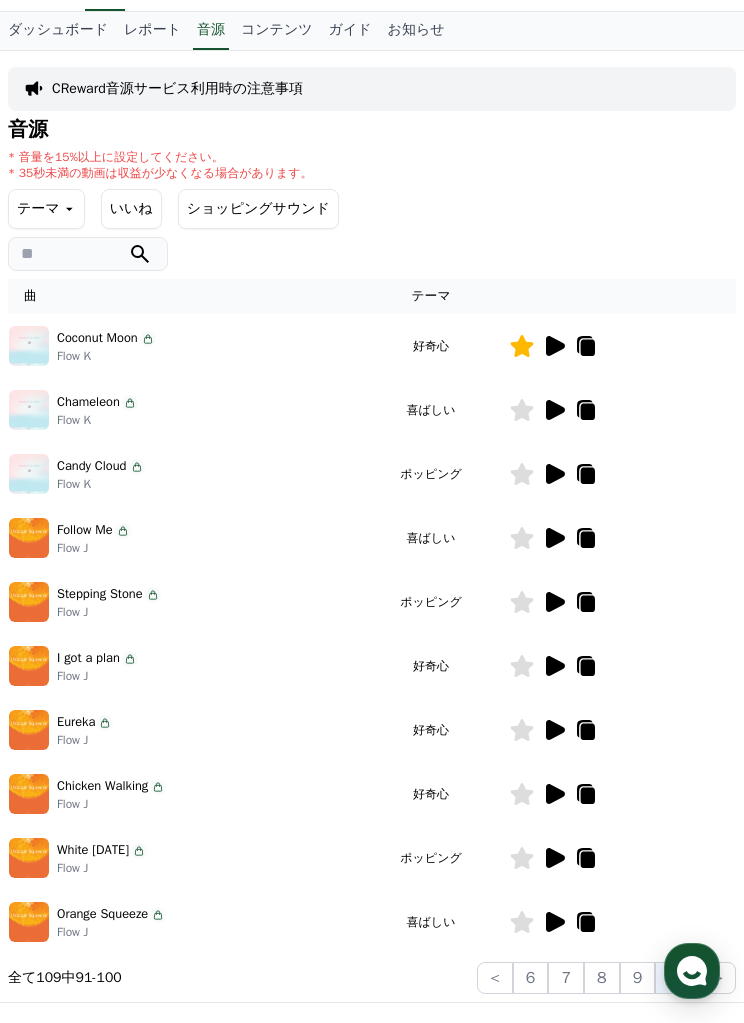 click 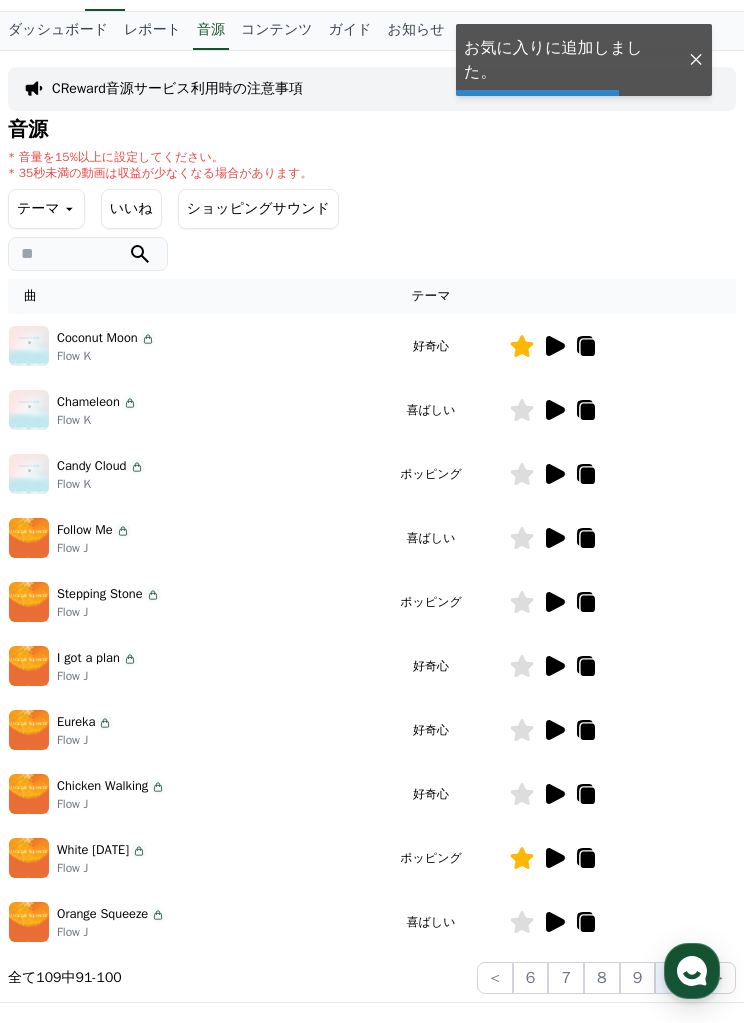 click 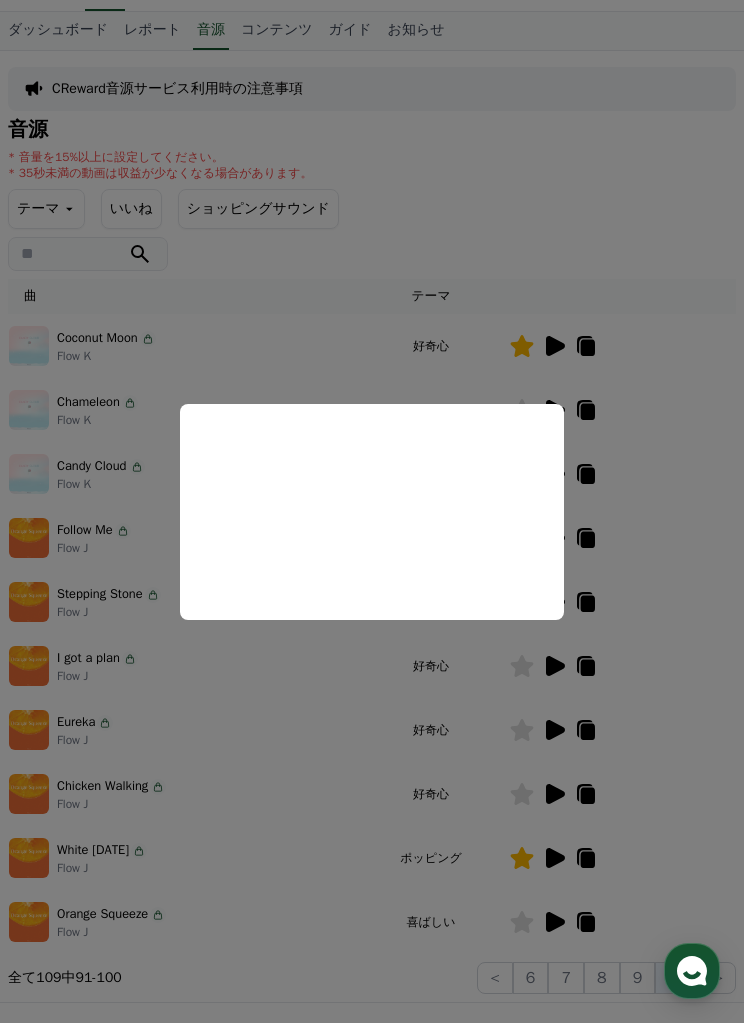 click at bounding box center (372, 511) 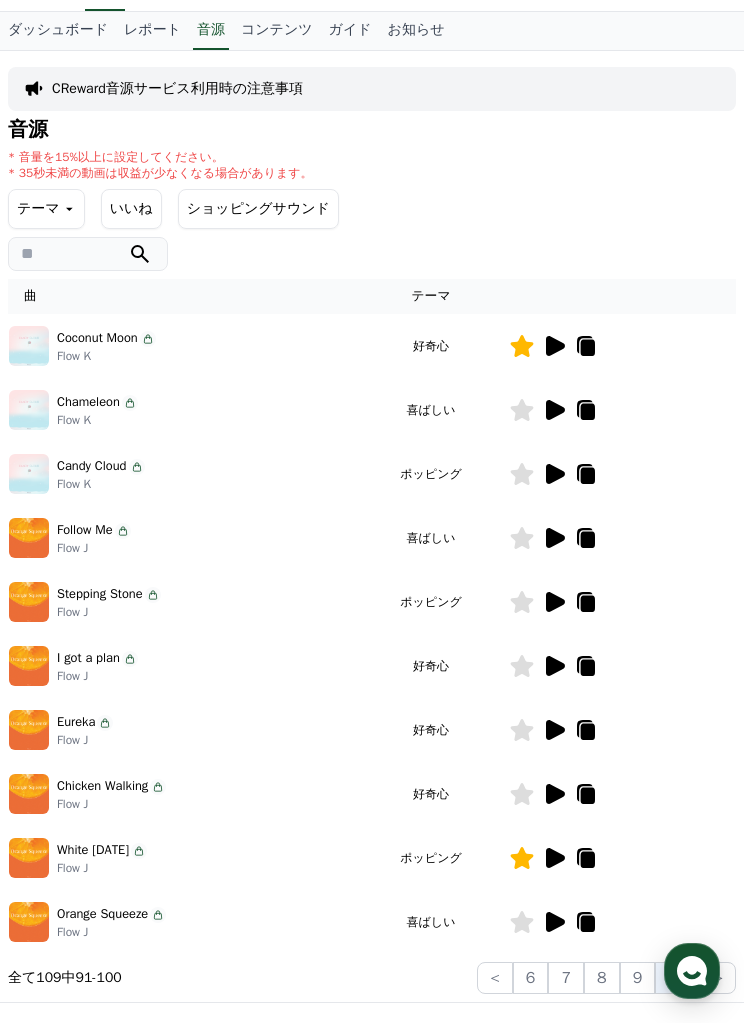 click on ">" 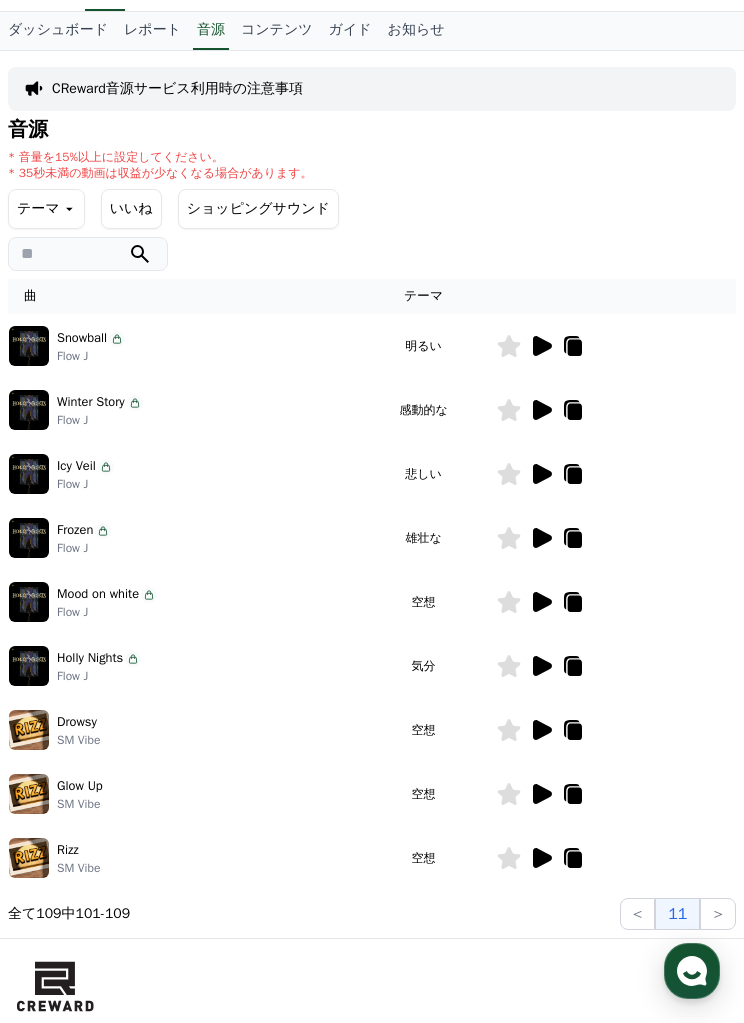 click 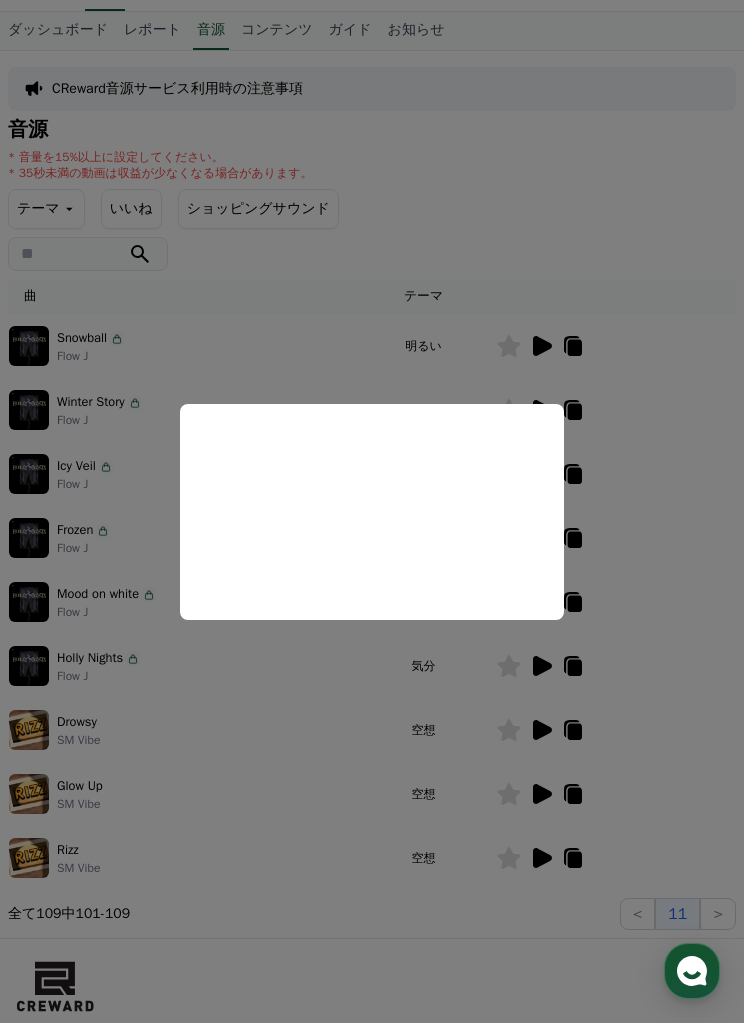 click at bounding box center (372, 511) 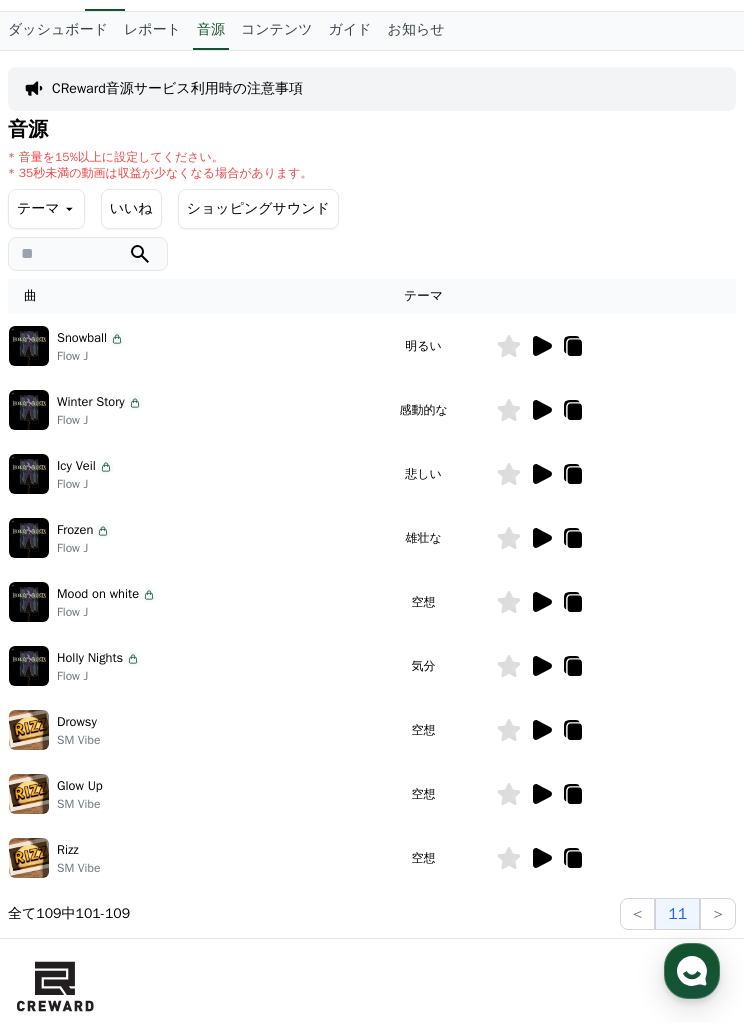 click 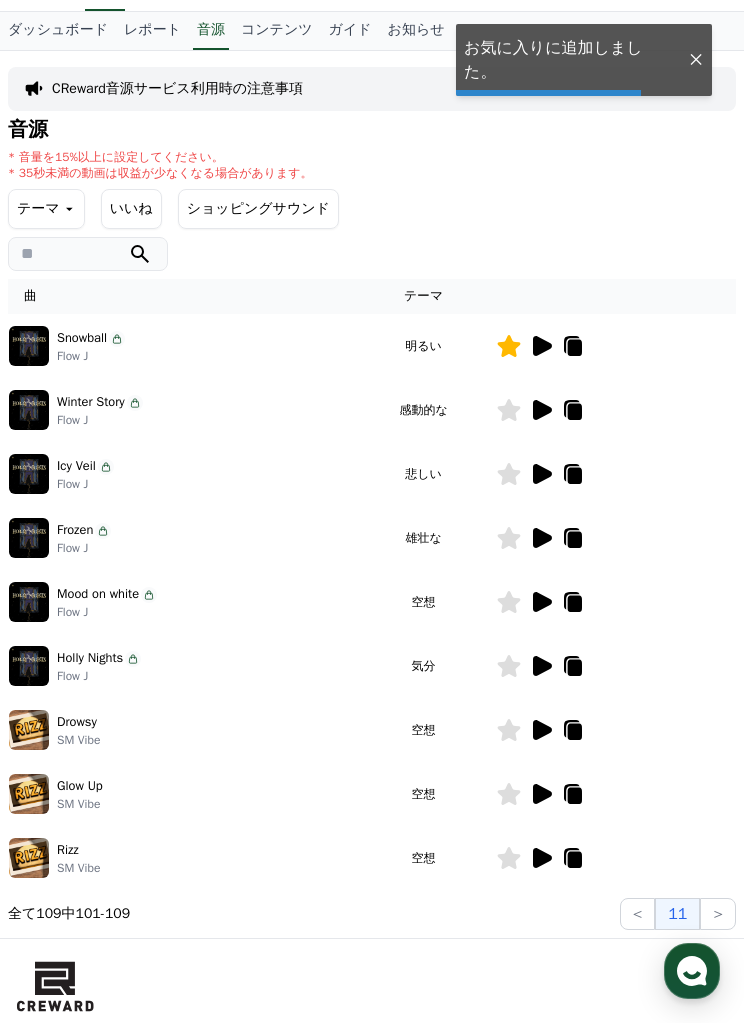 click 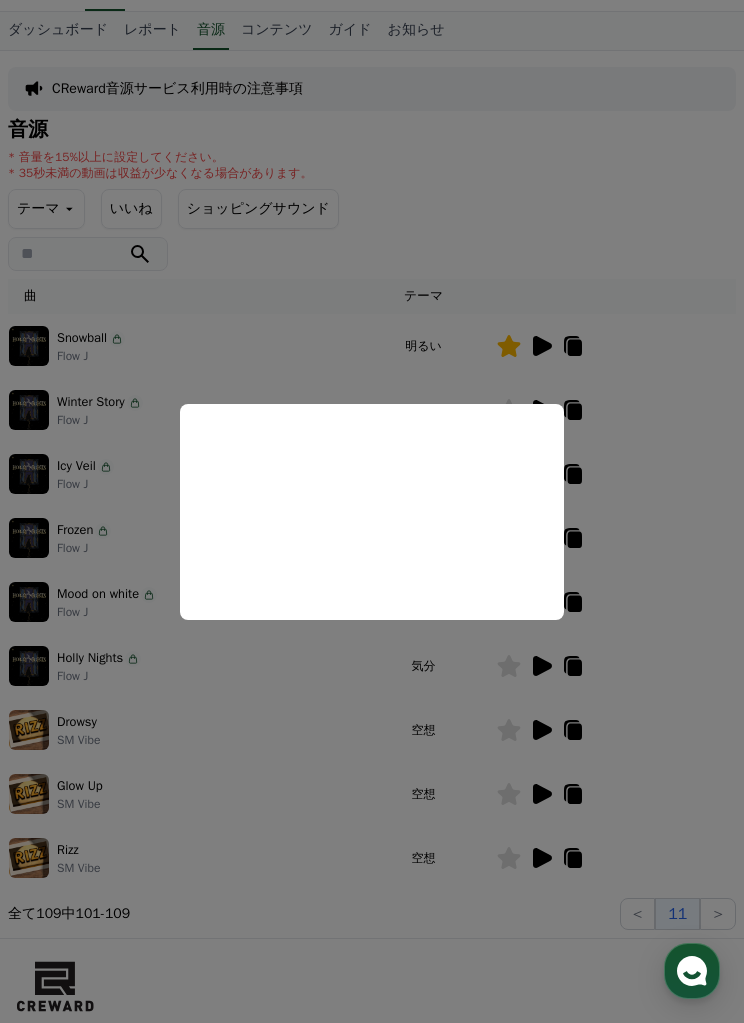 click at bounding box center [372, 511] 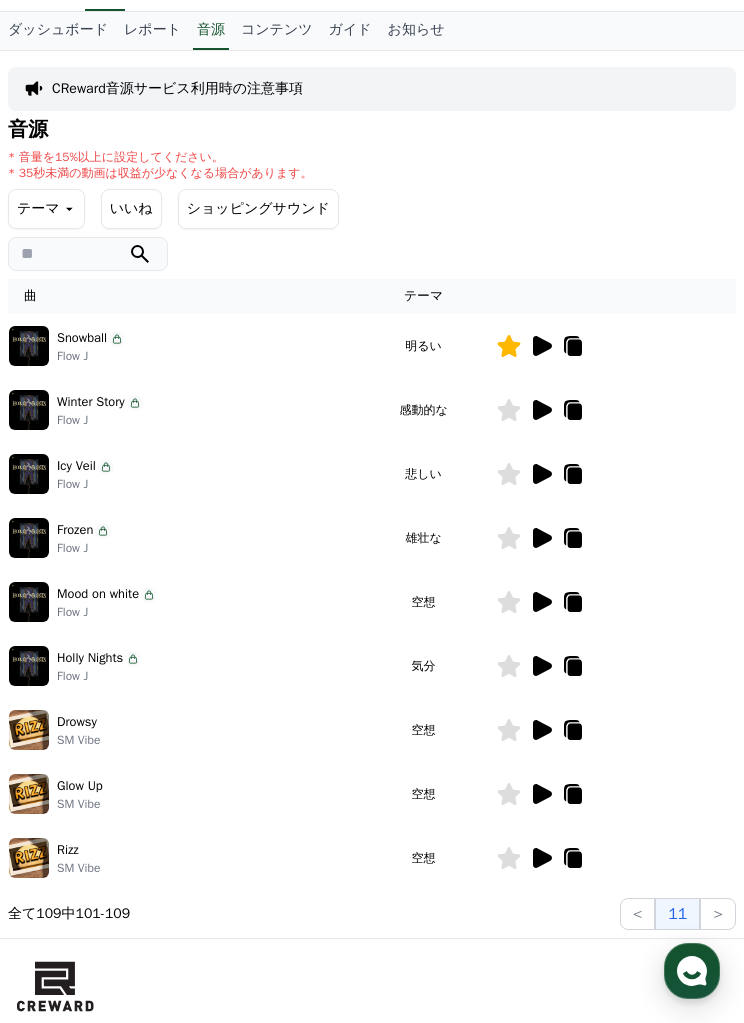click 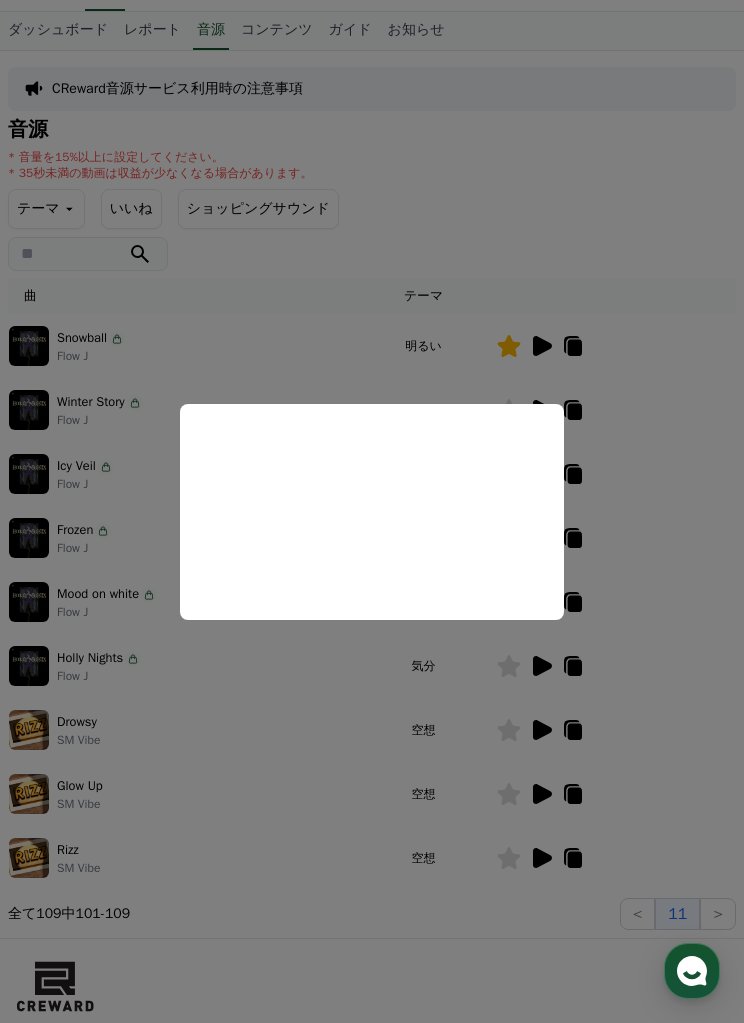 click at bounding box center [372, 511] 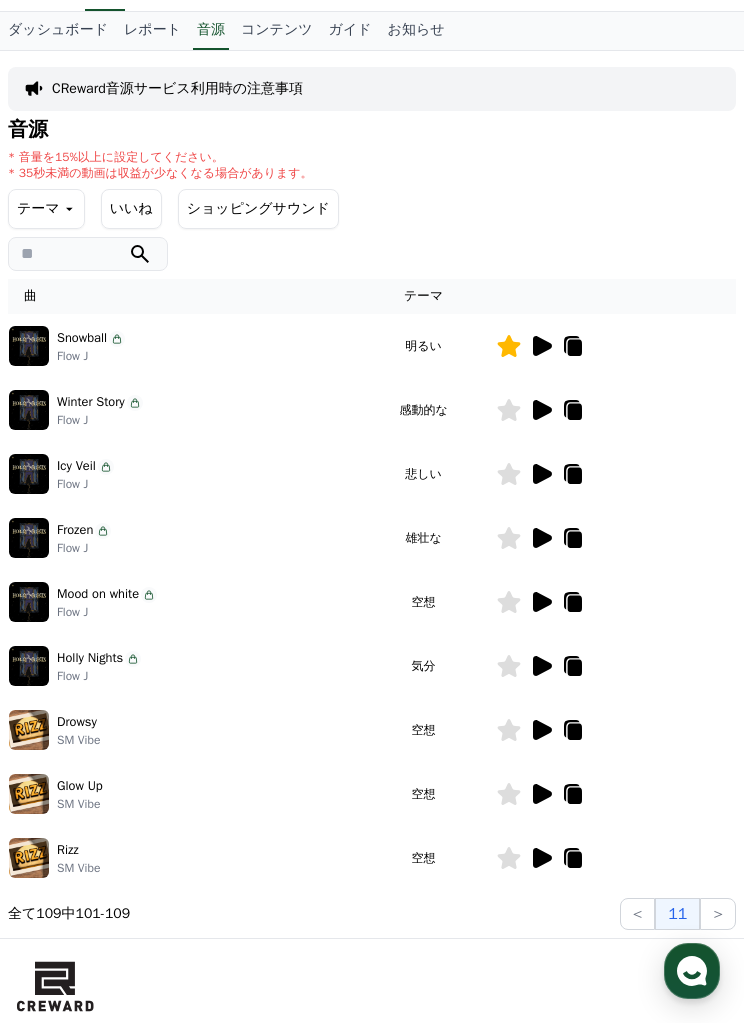 click 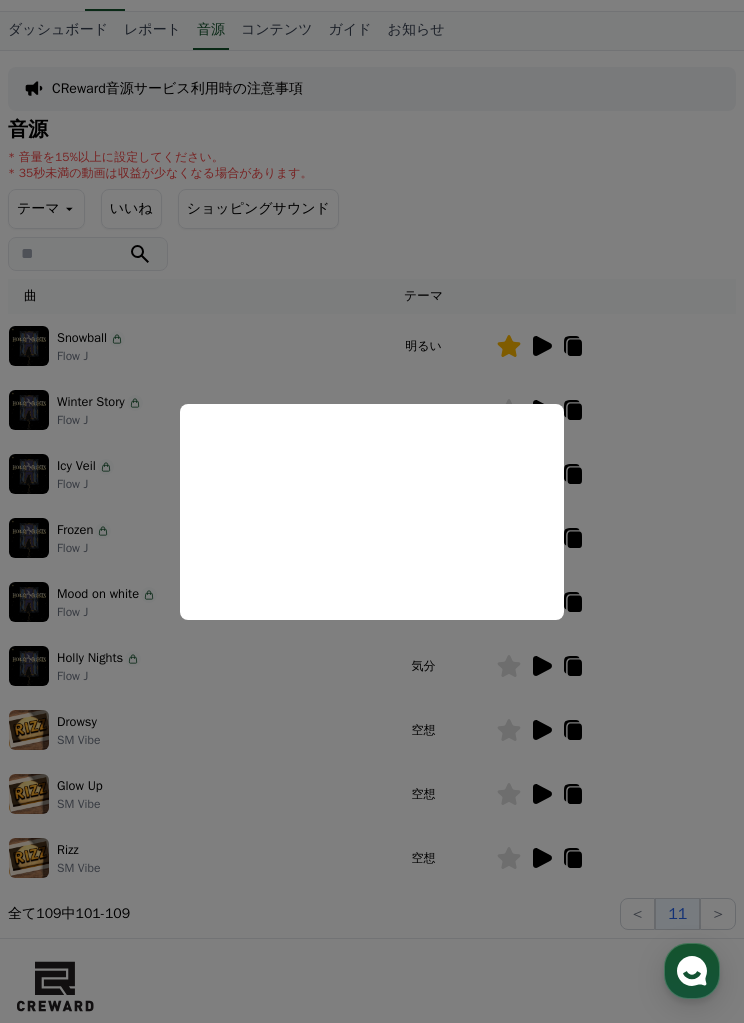 click at bounding box center [372, 511] 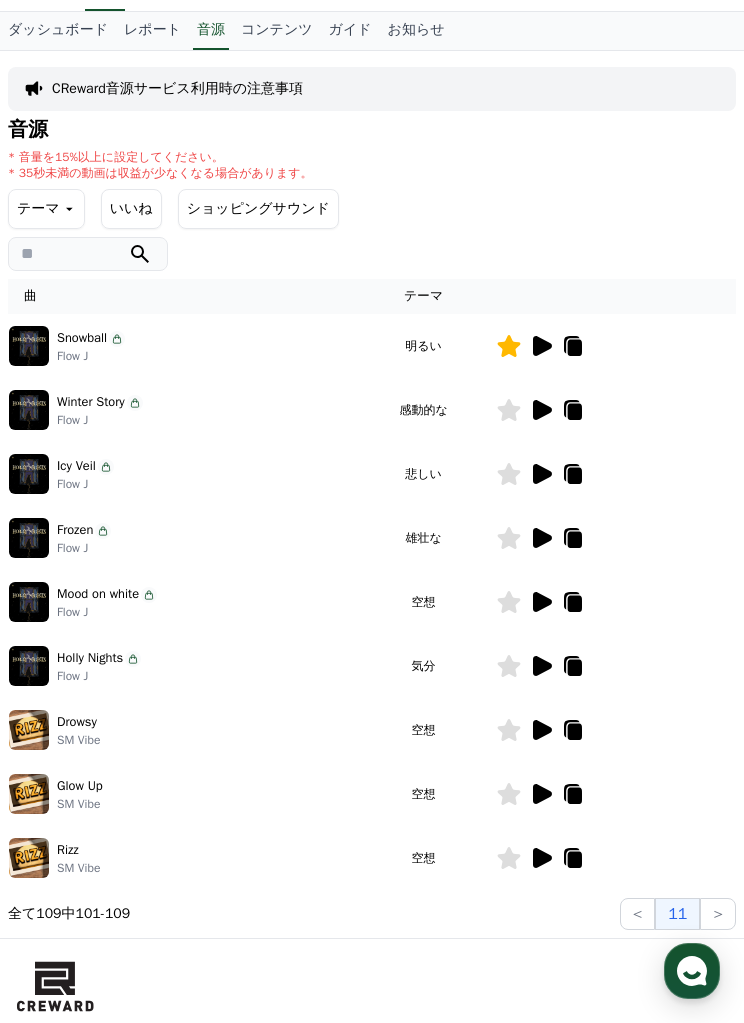 click 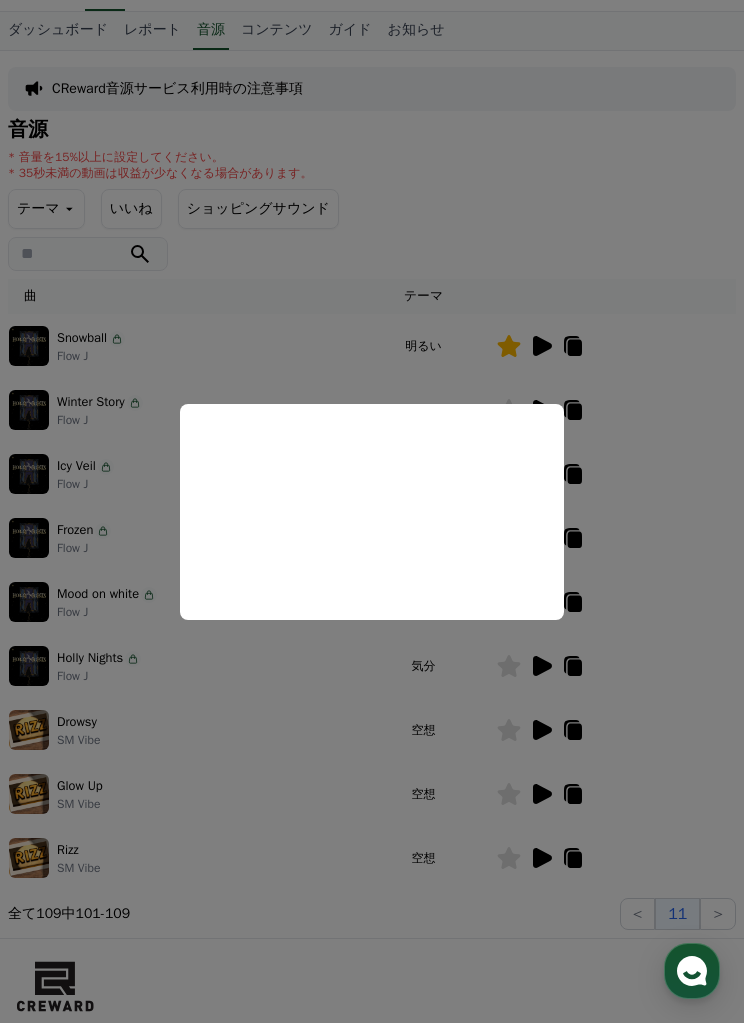 click at bounding box center [372, 511] 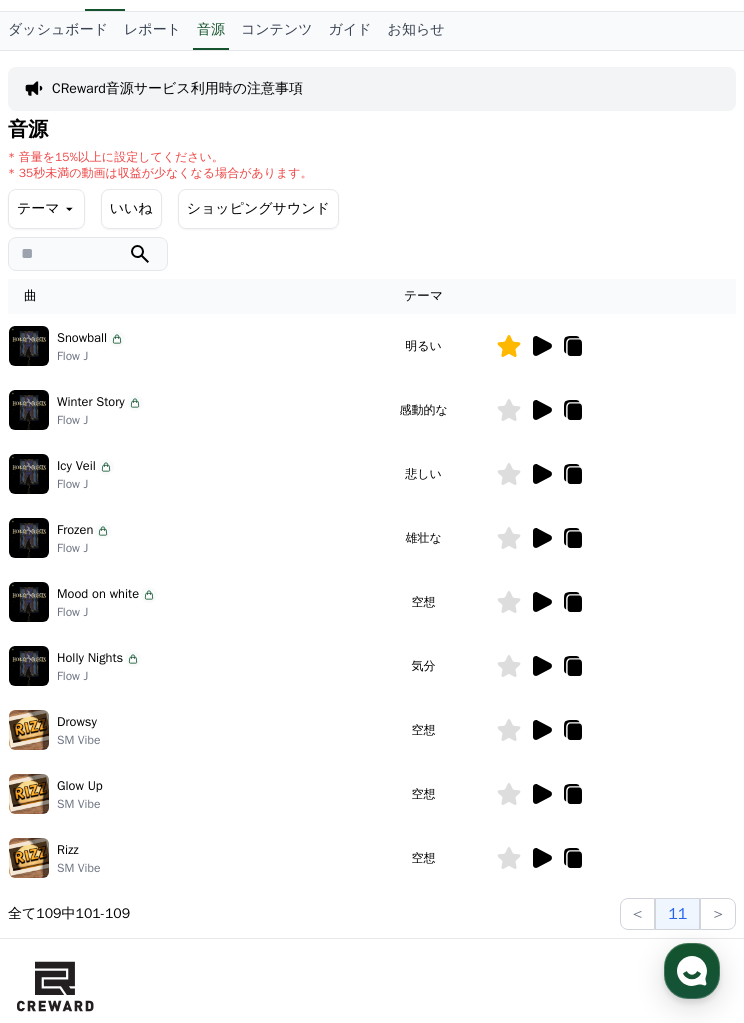 click 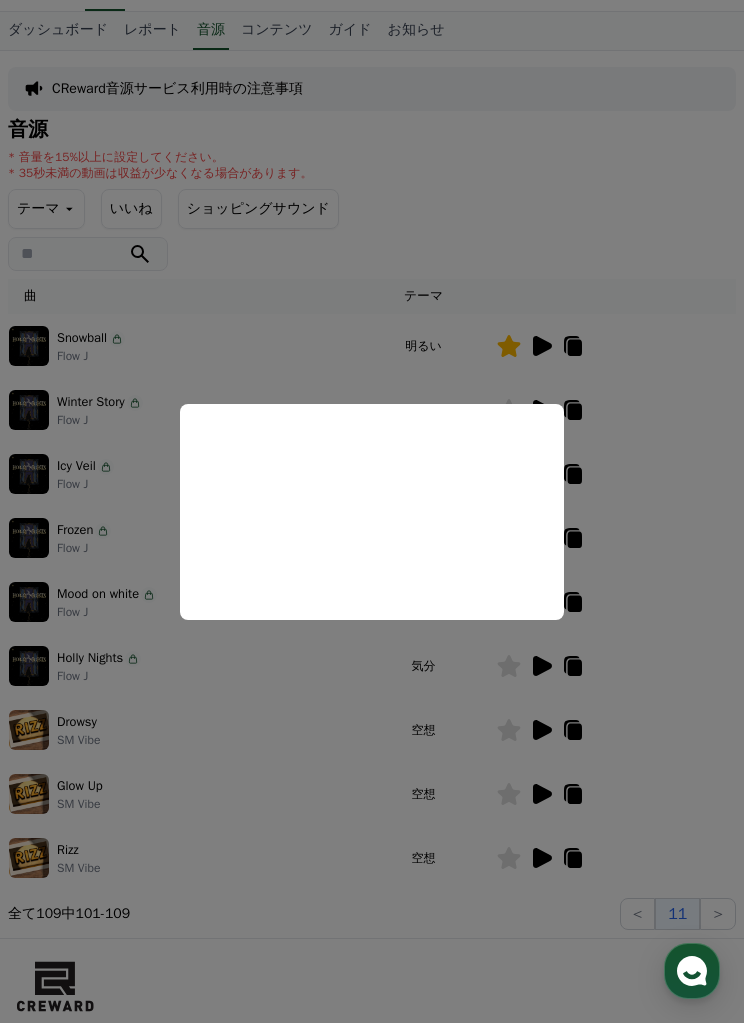 click at bounding box center (372, 511) 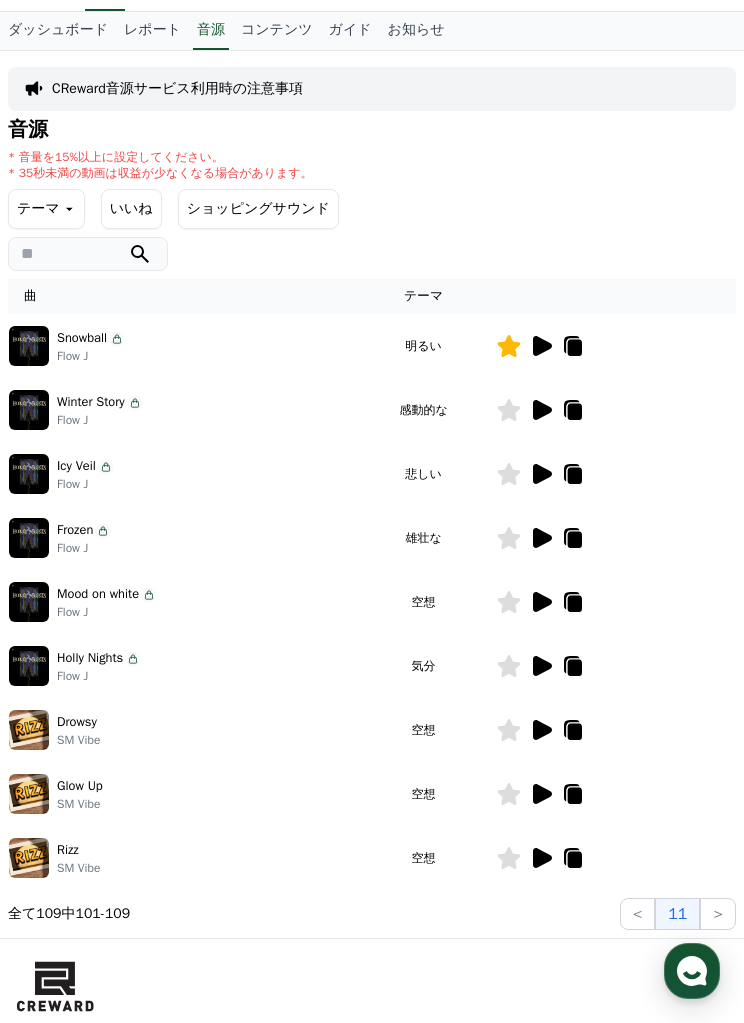 click 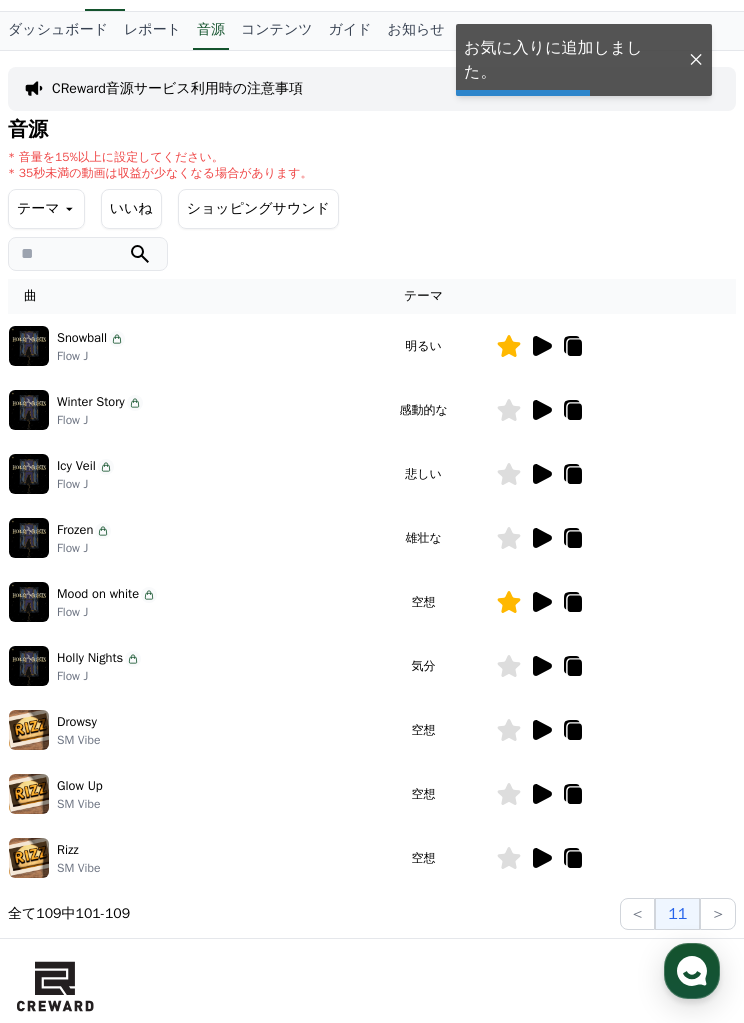 click 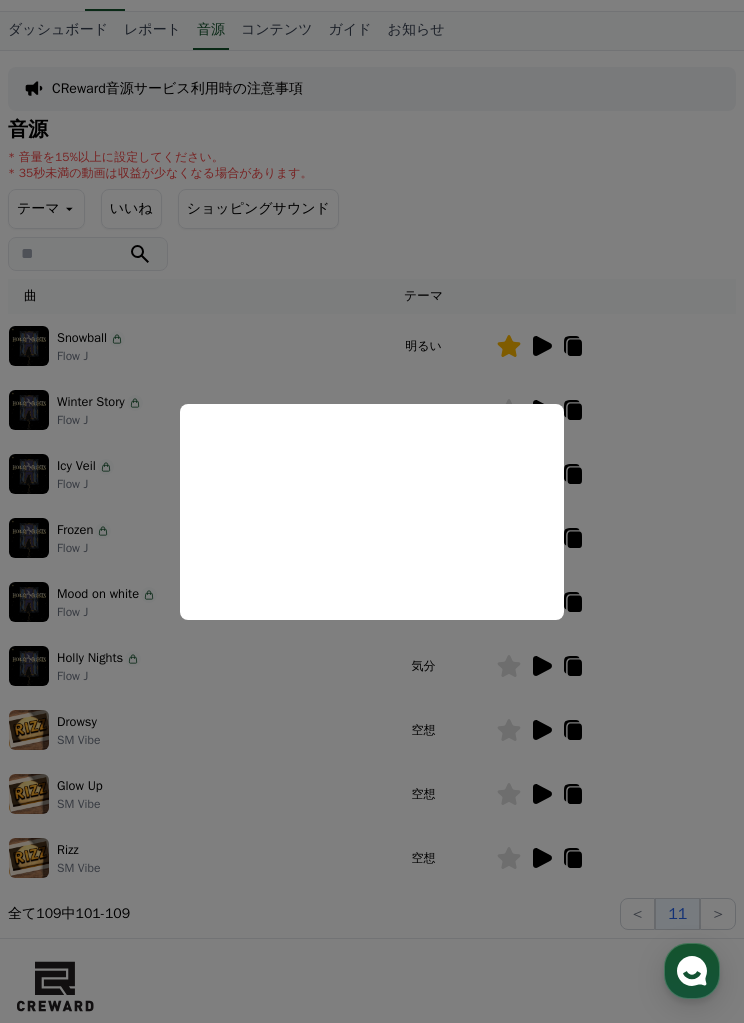 click at bounding box center (372, 511) 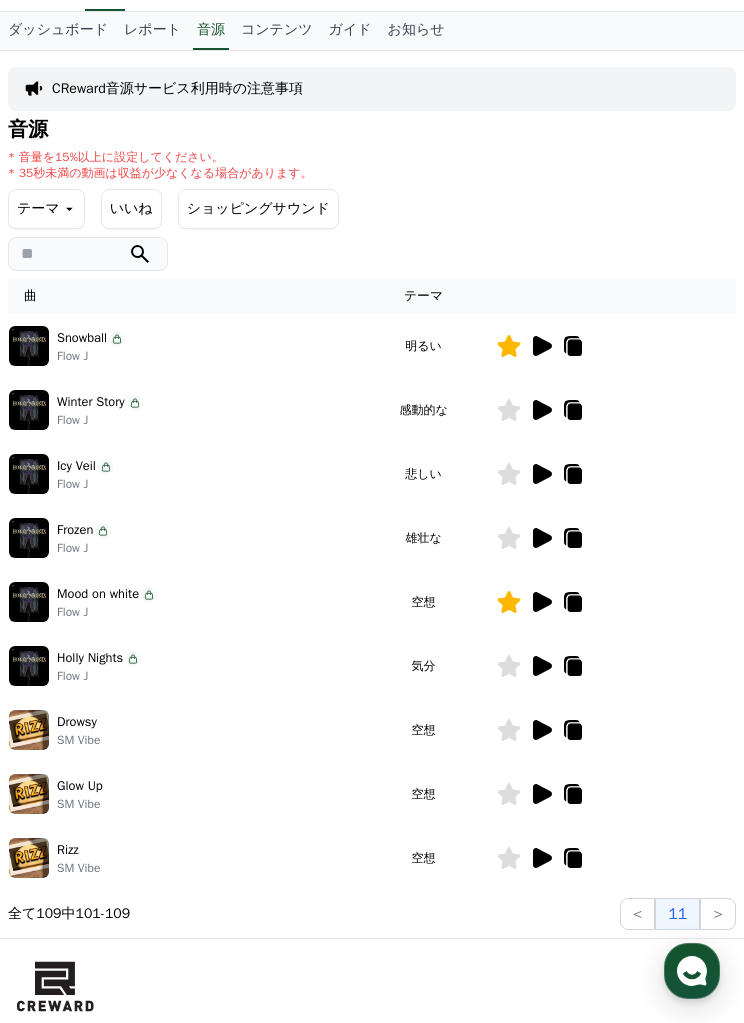 click 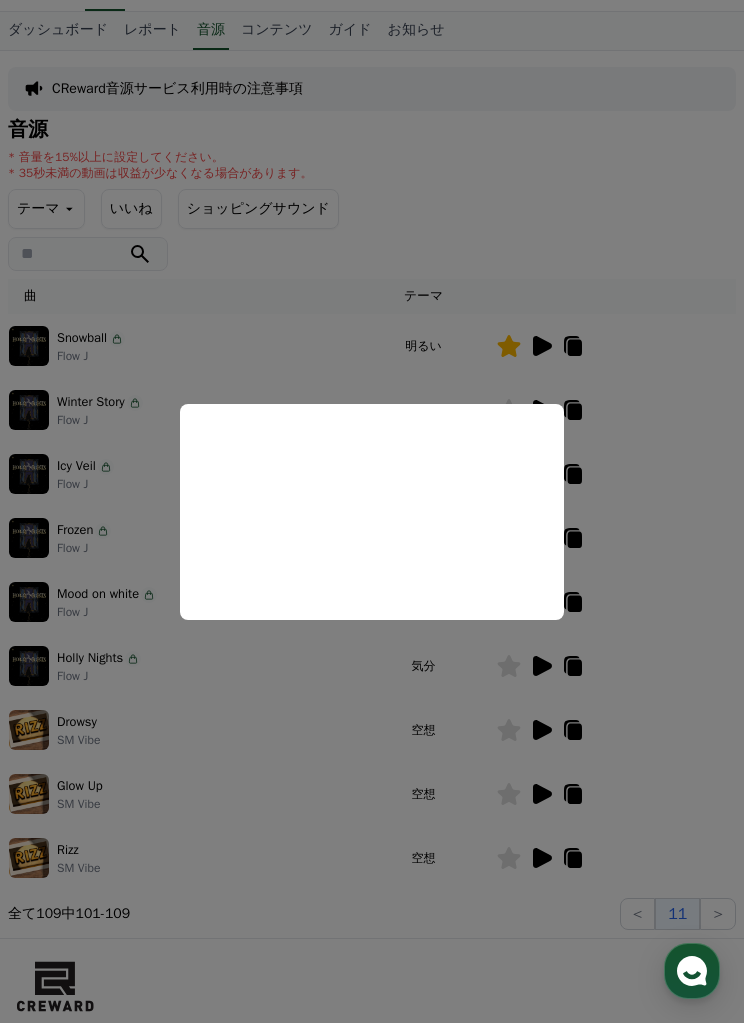 click at bounding box center [372, 511] 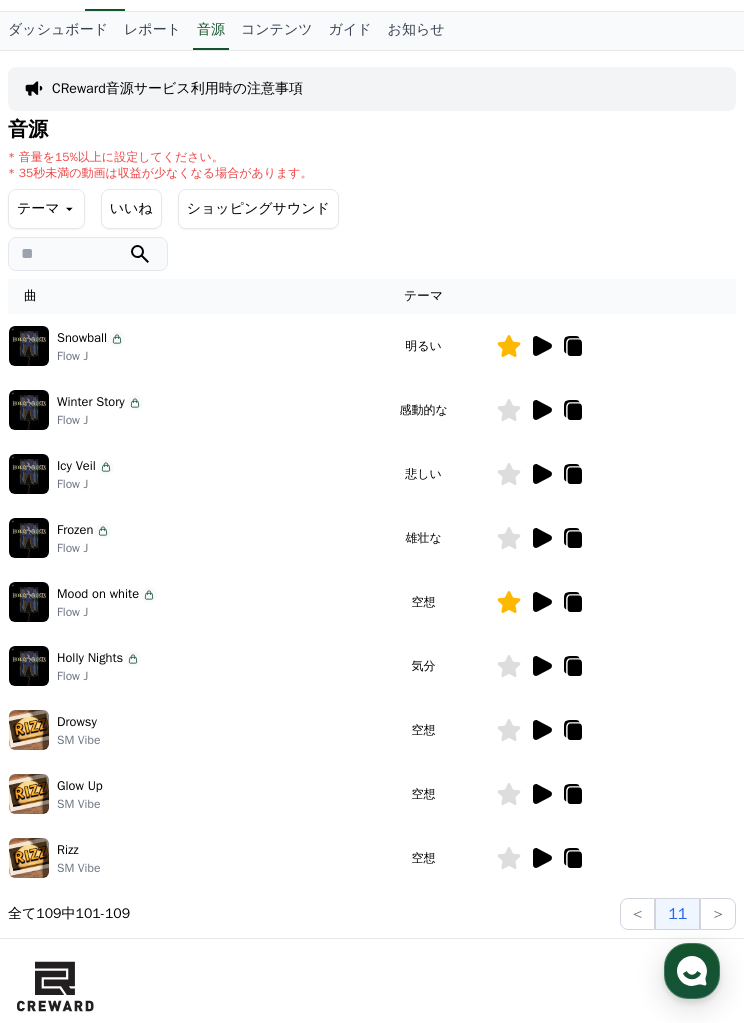 click 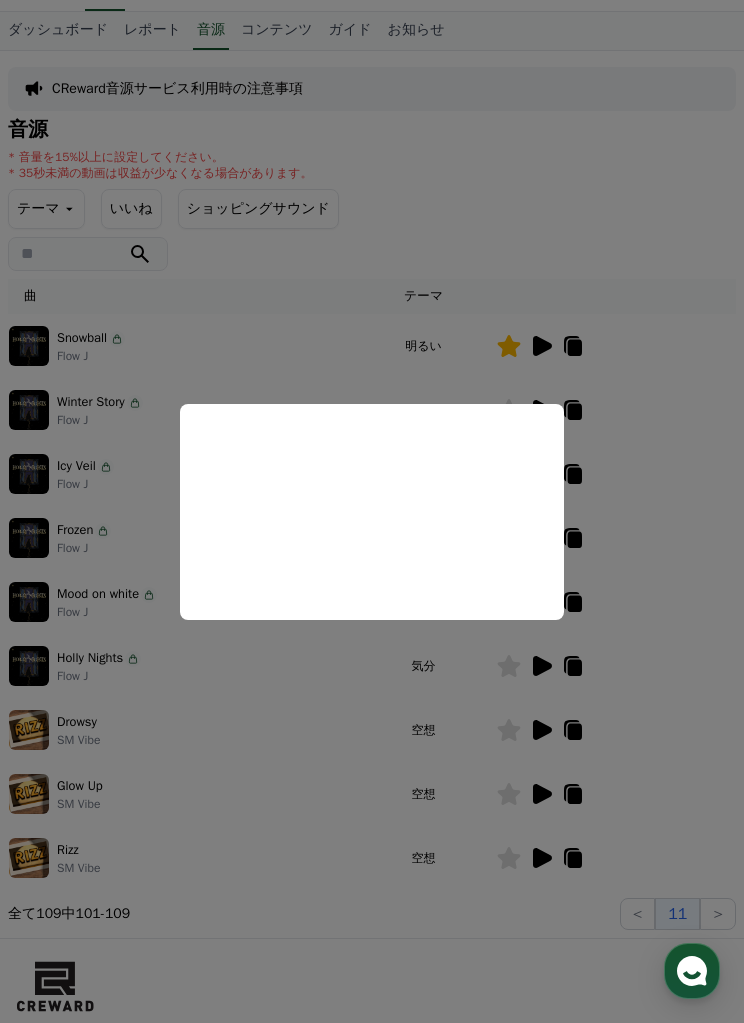 click at bounding box center [372, 511] 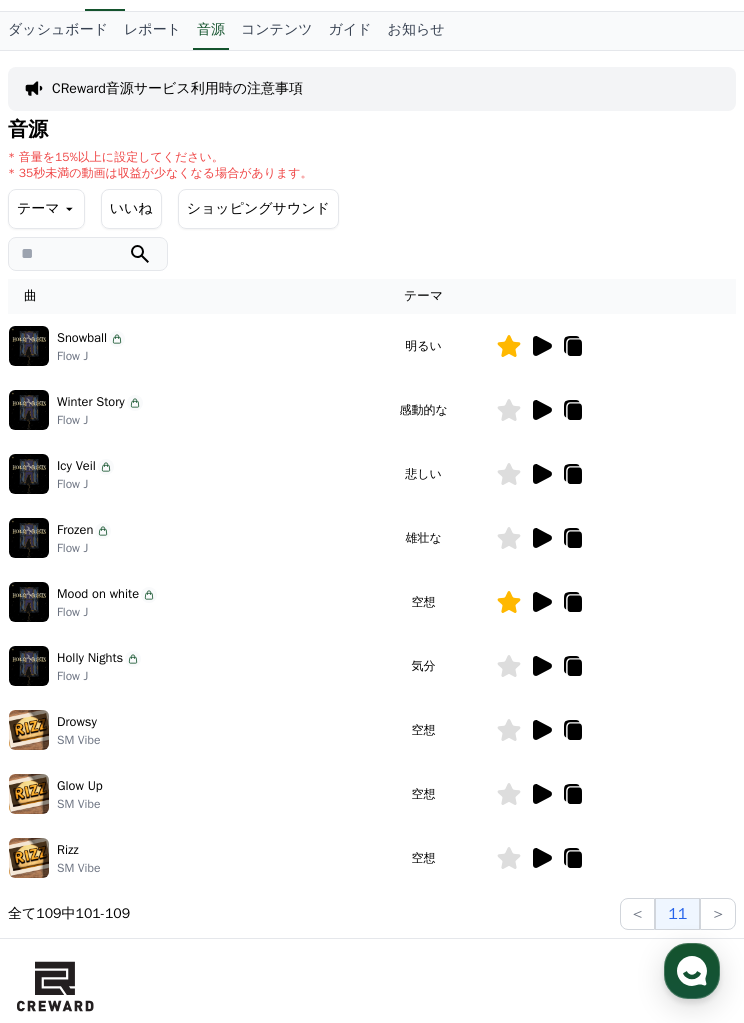 click 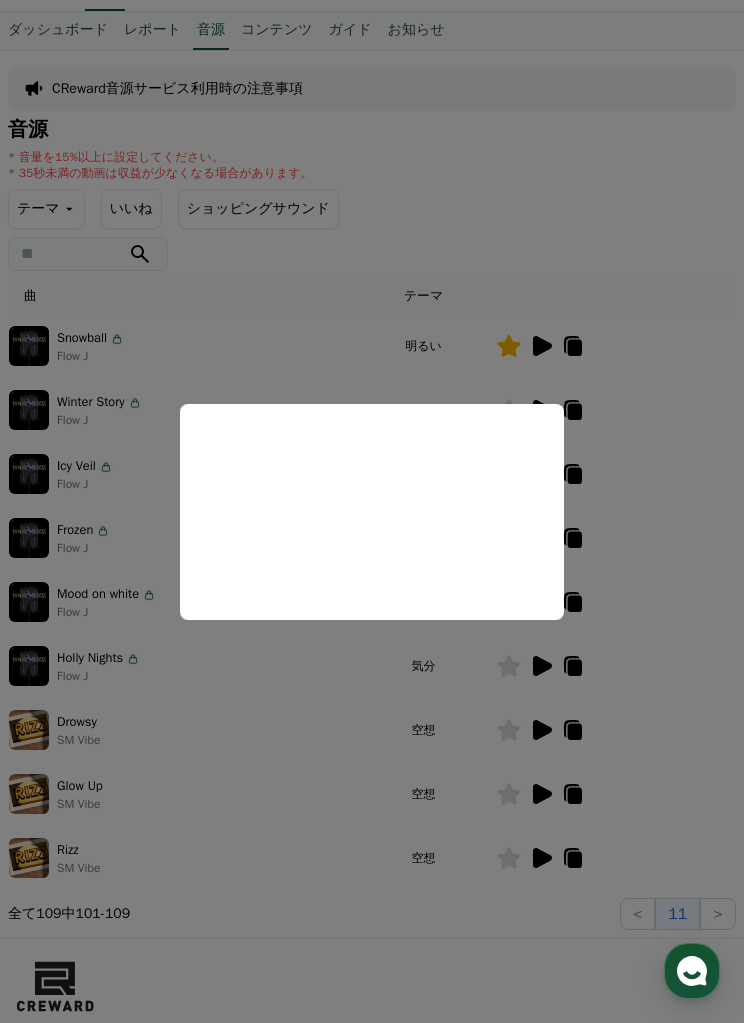 click at bounding box center (372, 511) 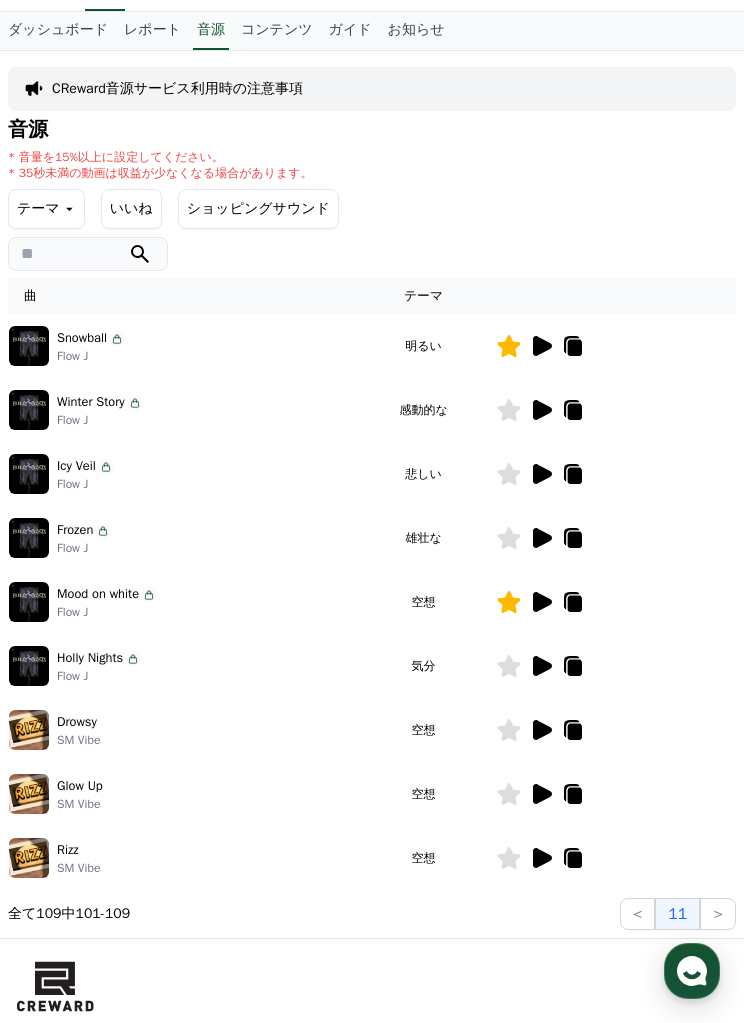 click on ">" 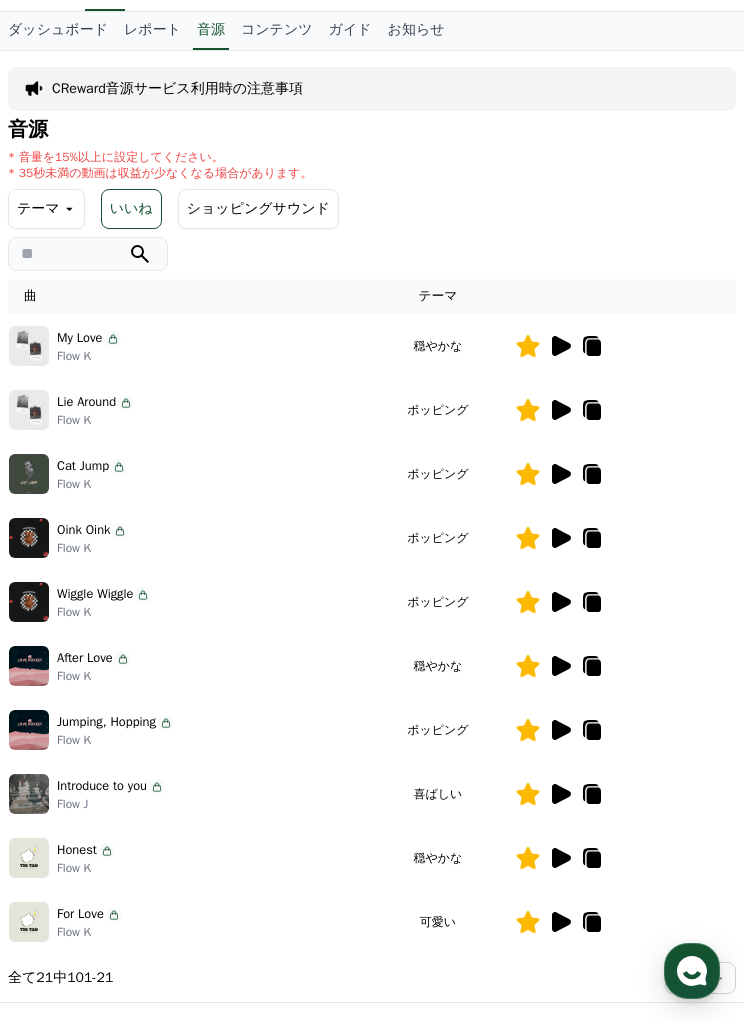 click 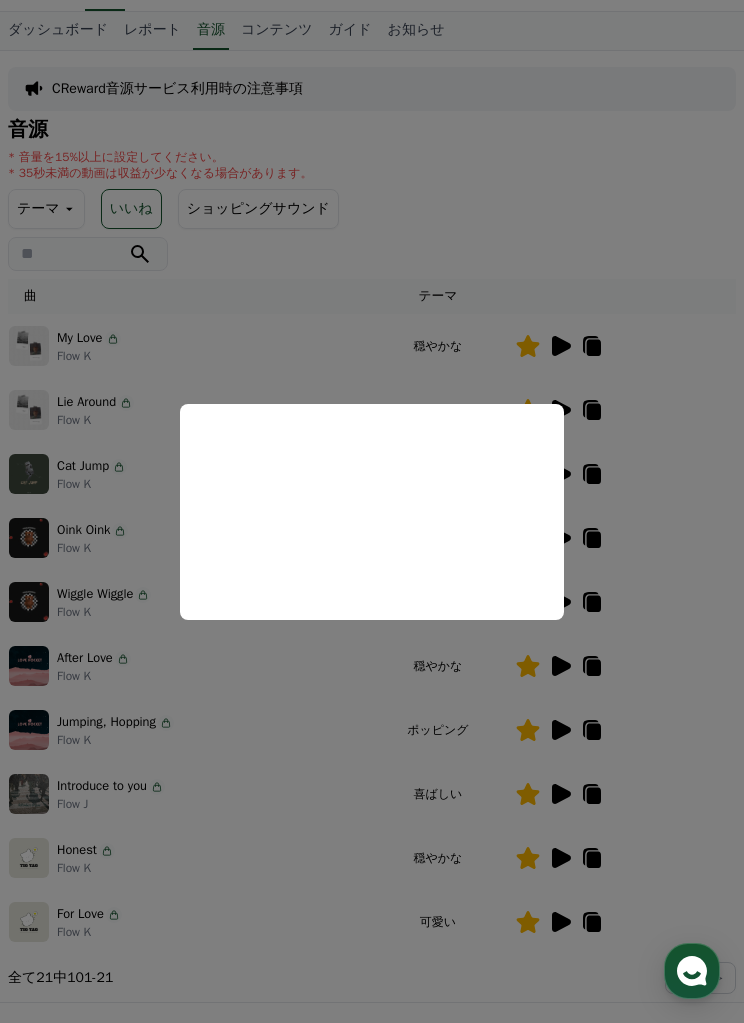 click at bounding box center [372, 511] 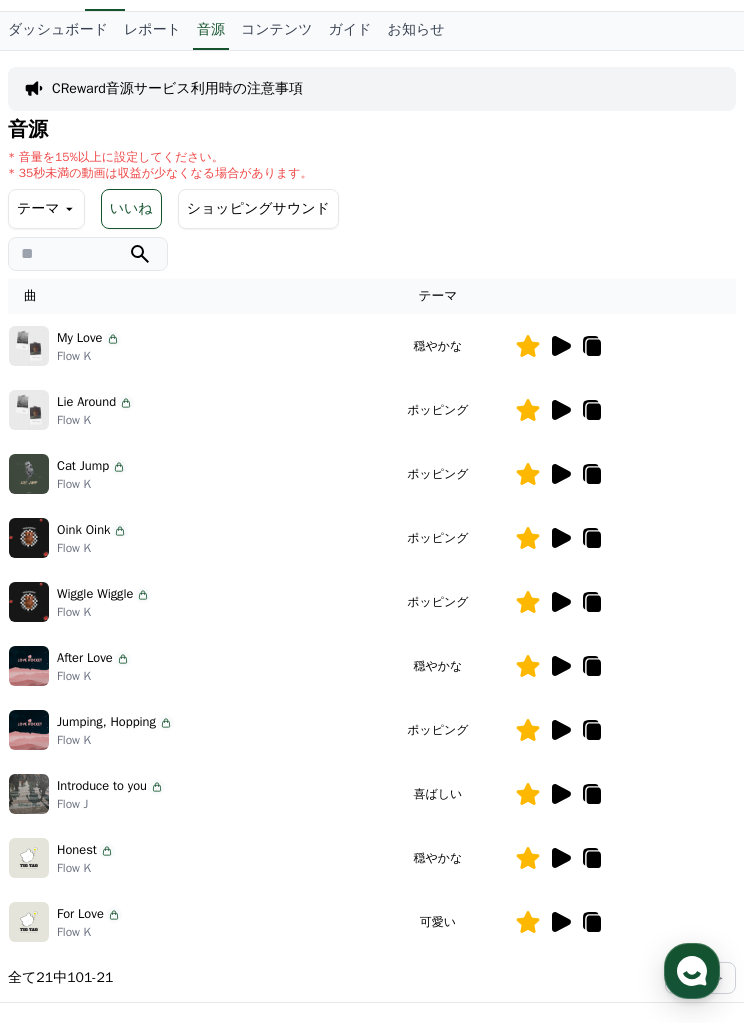 click 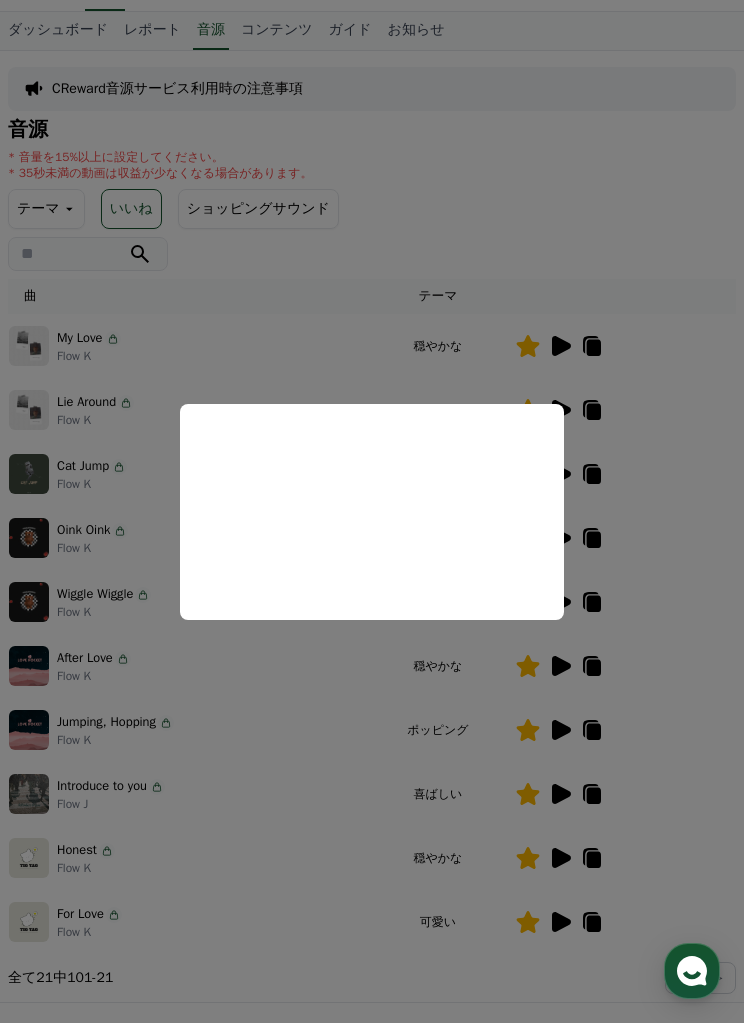 click at bounding box center (372, 511) 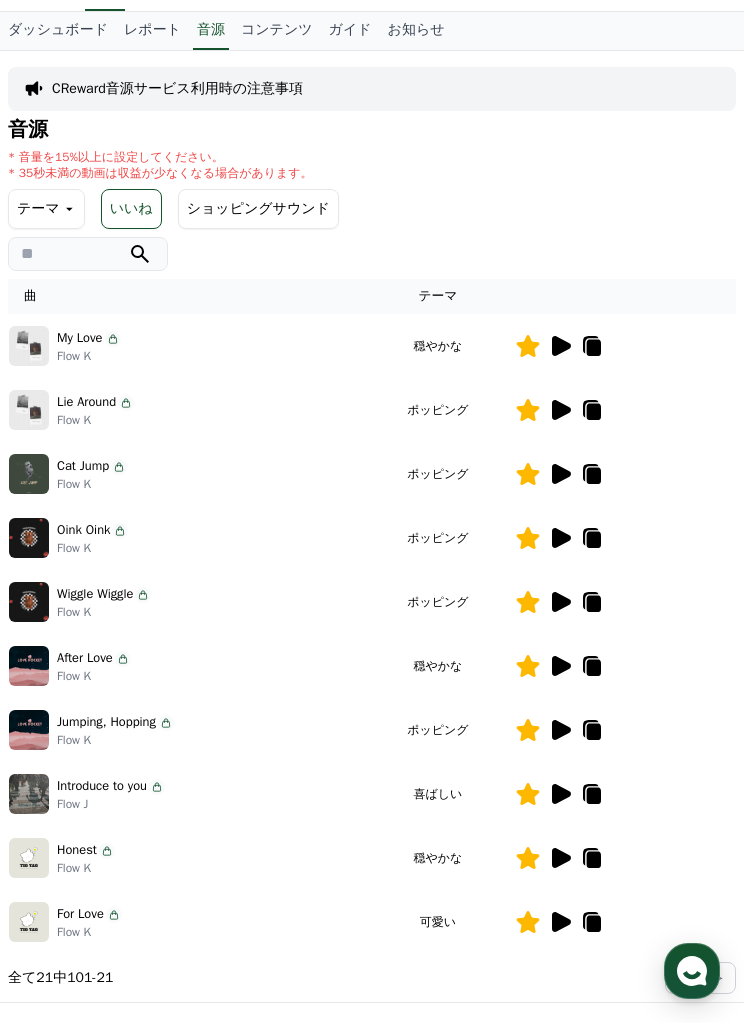 click 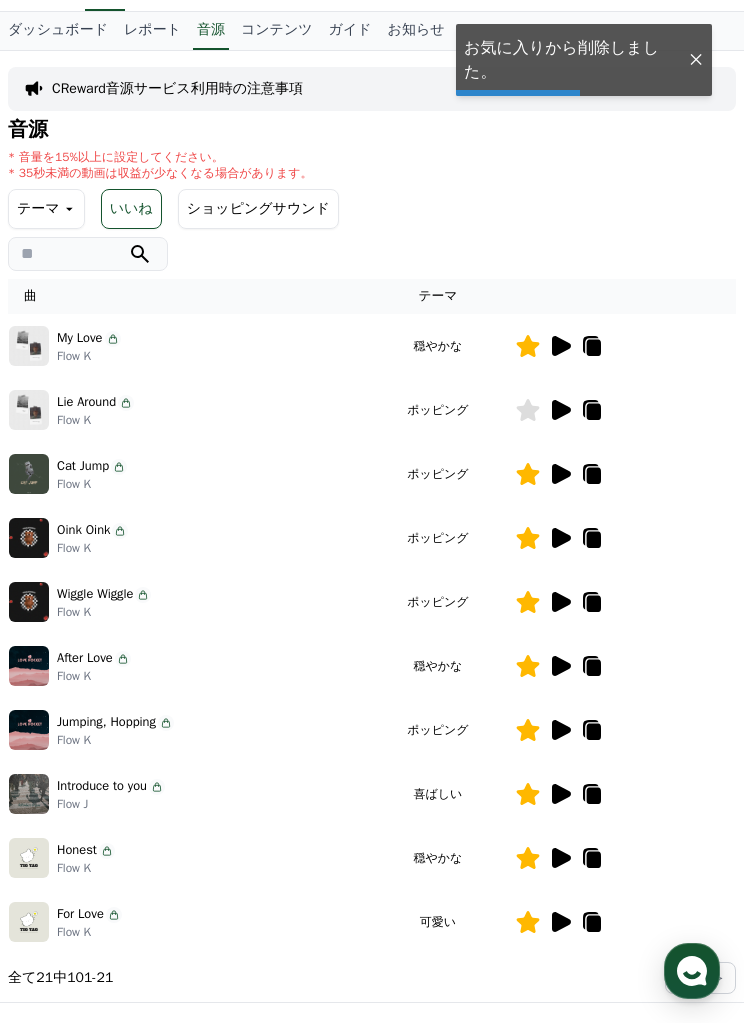 click 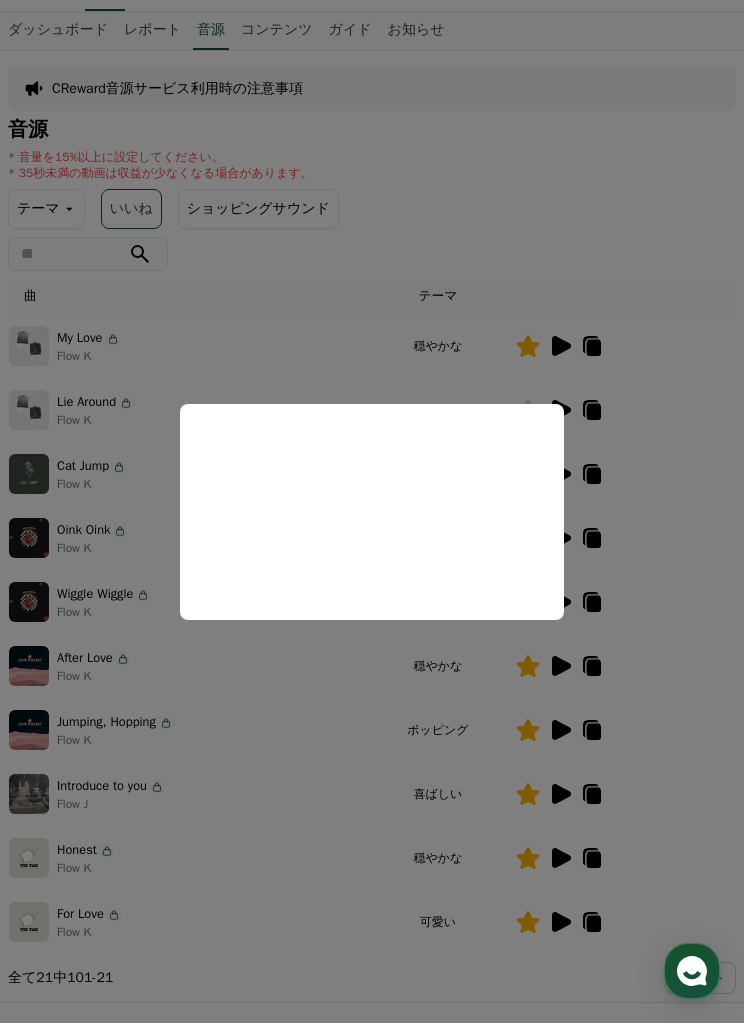 click at bounding box center [372, 511] 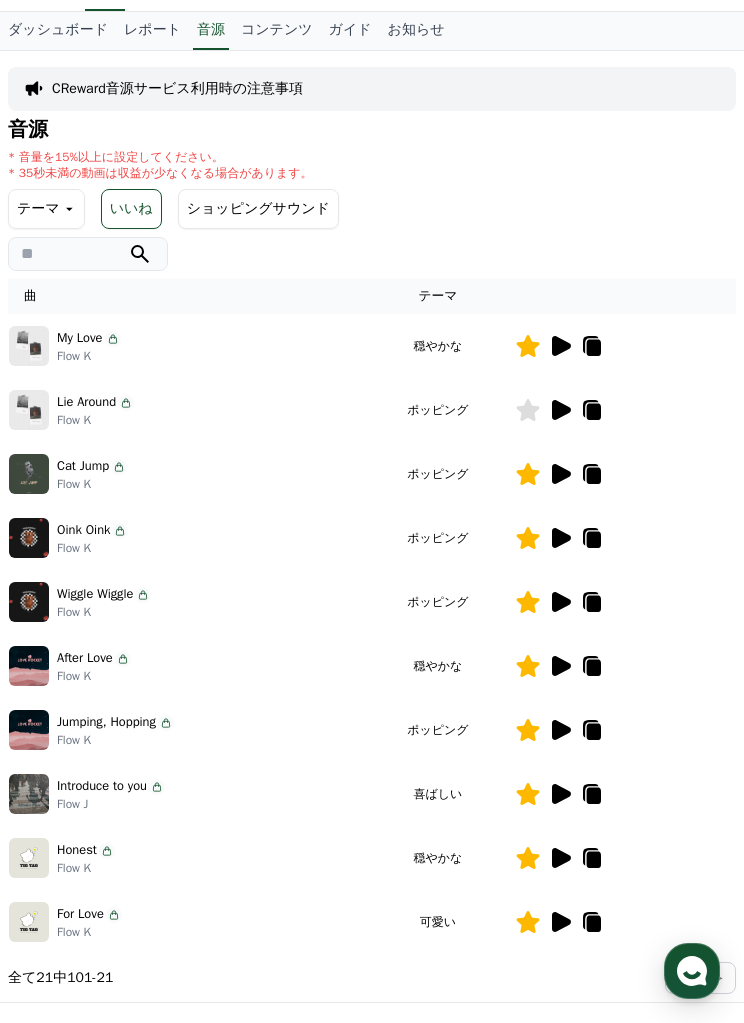 click 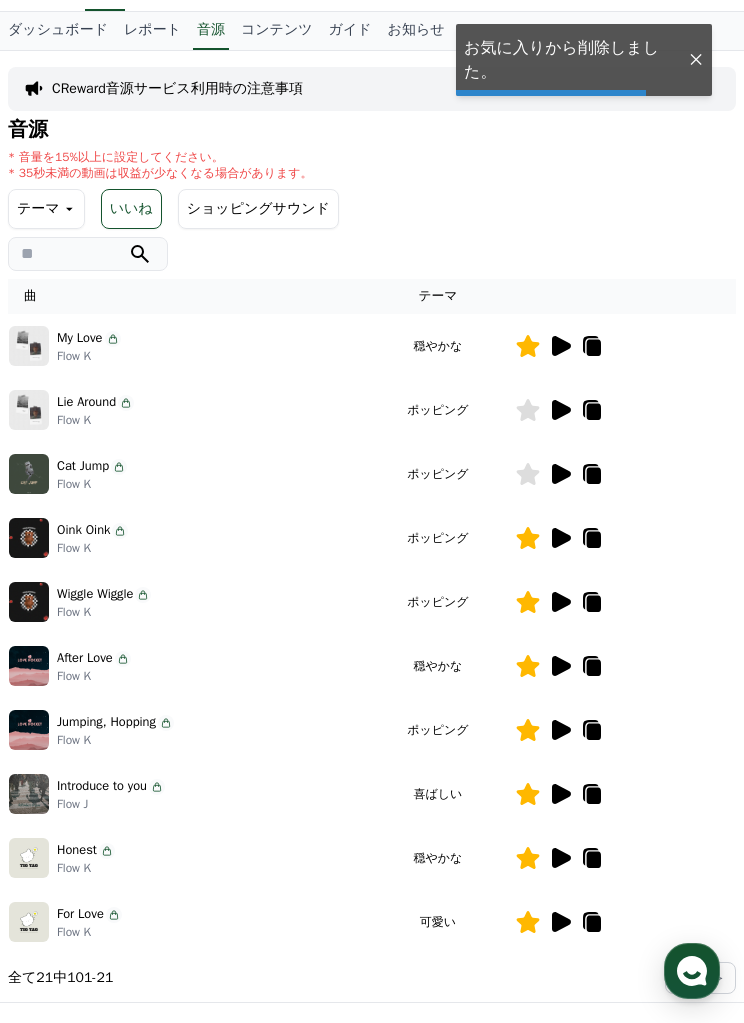 click 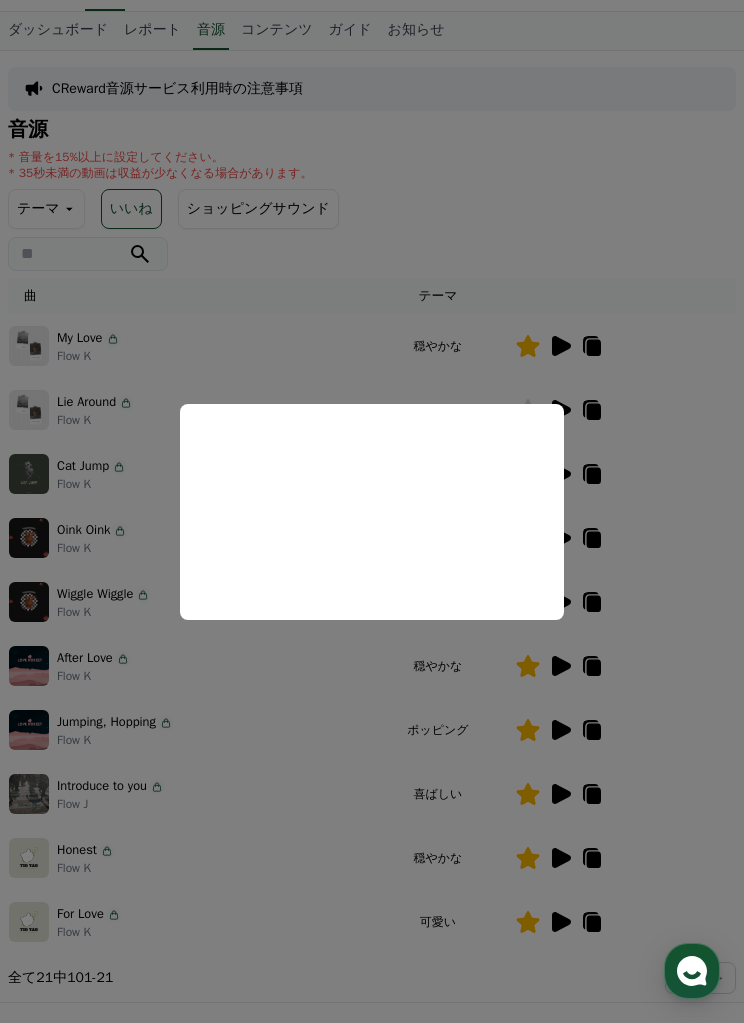 click at bounding box center (372, 511) 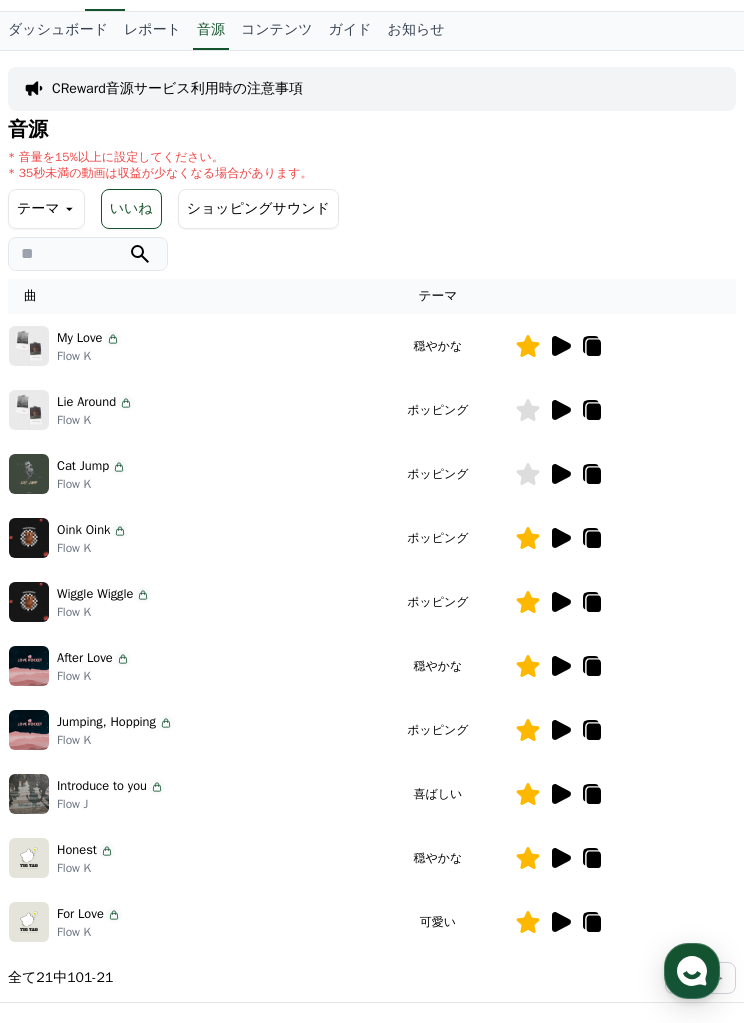 click 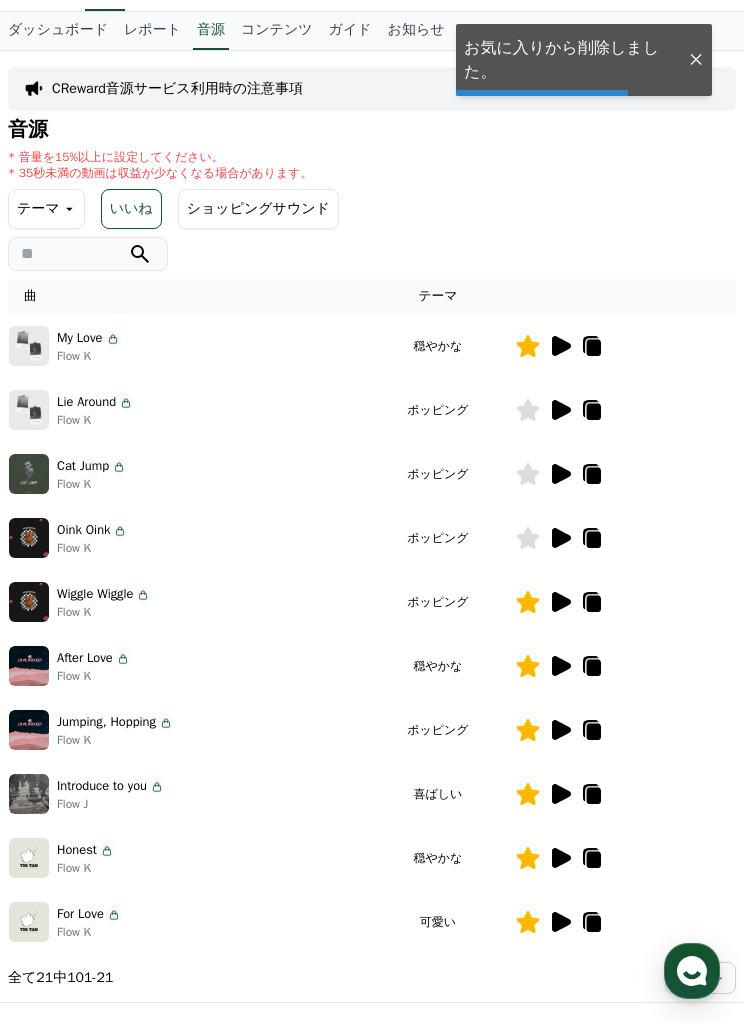 click 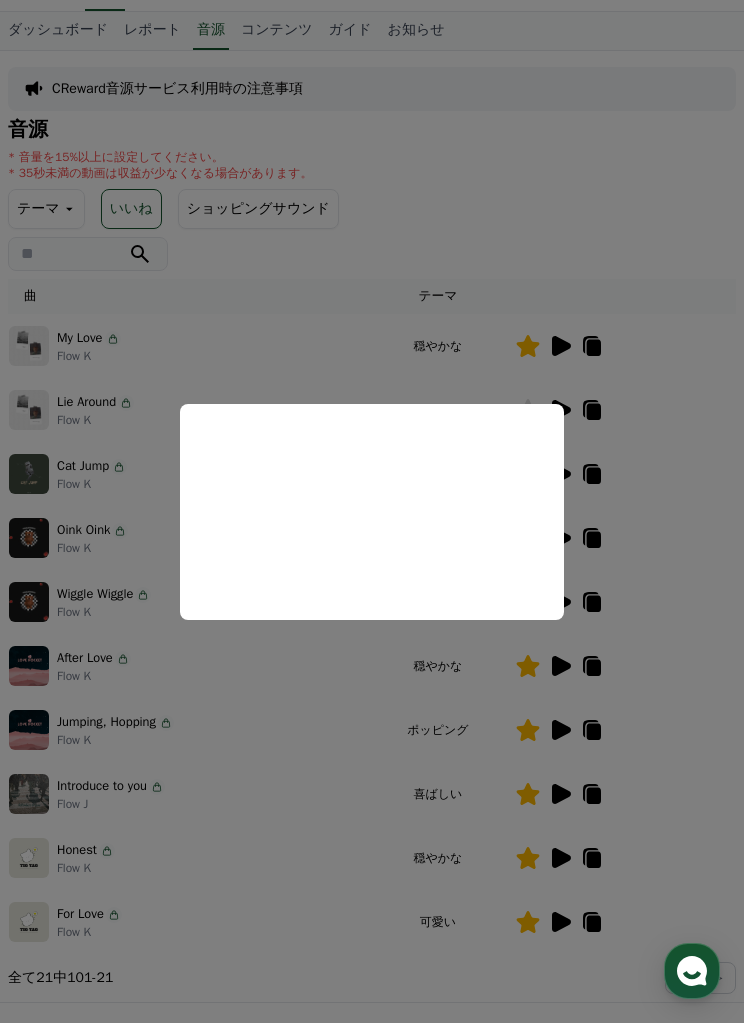click at bounding box center [372, 511] 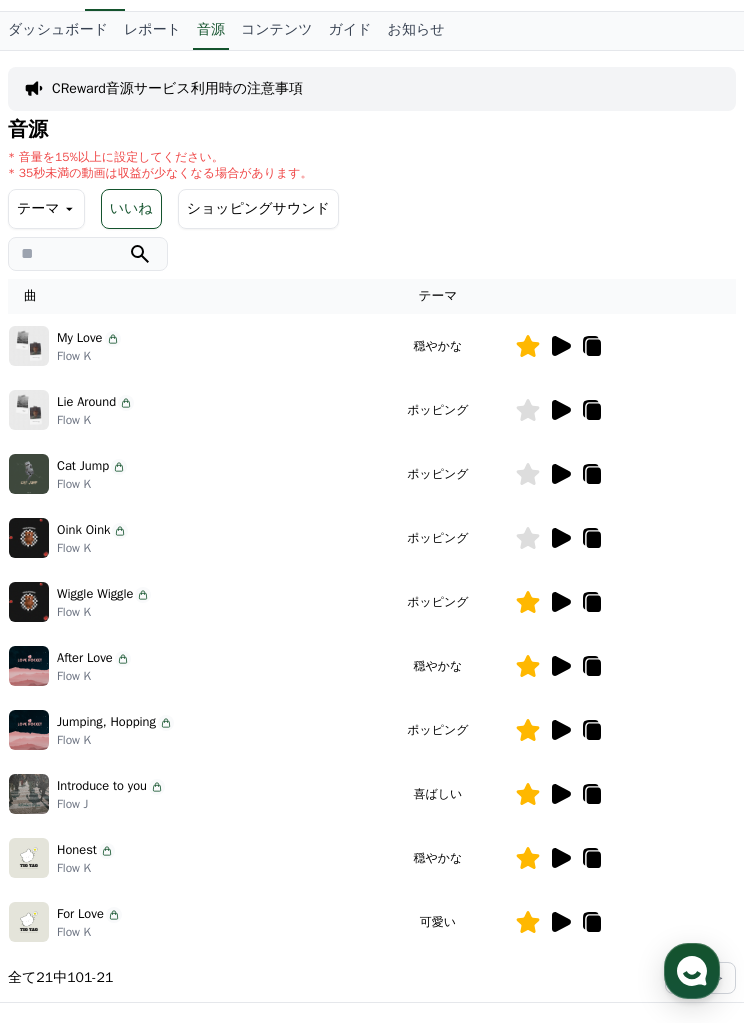 click 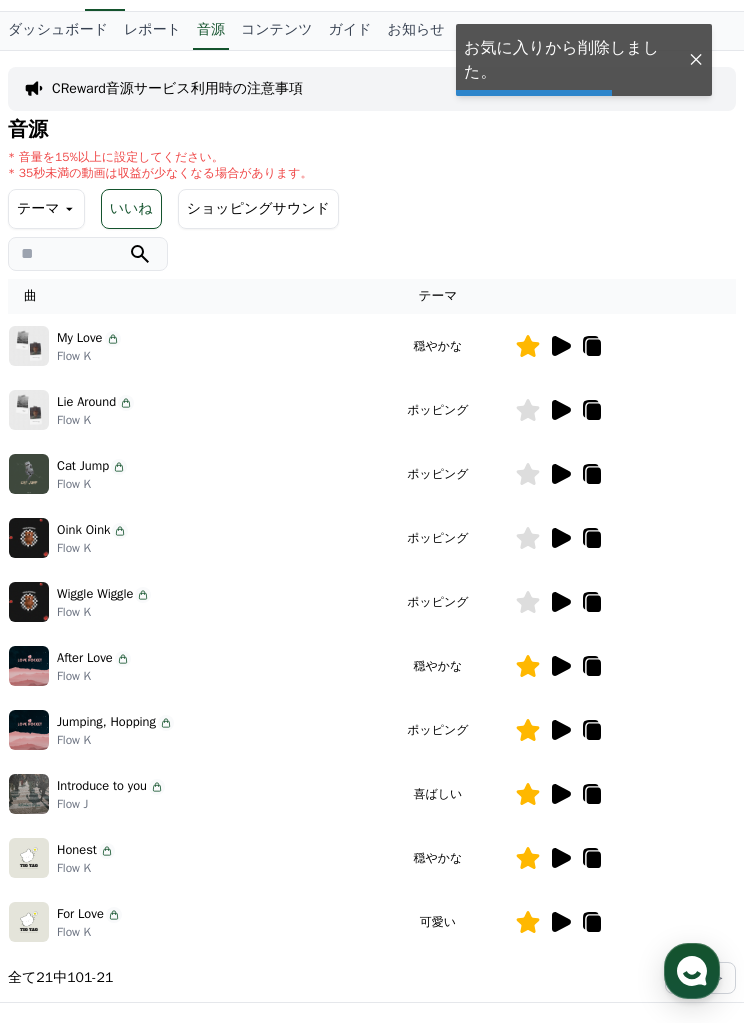 click 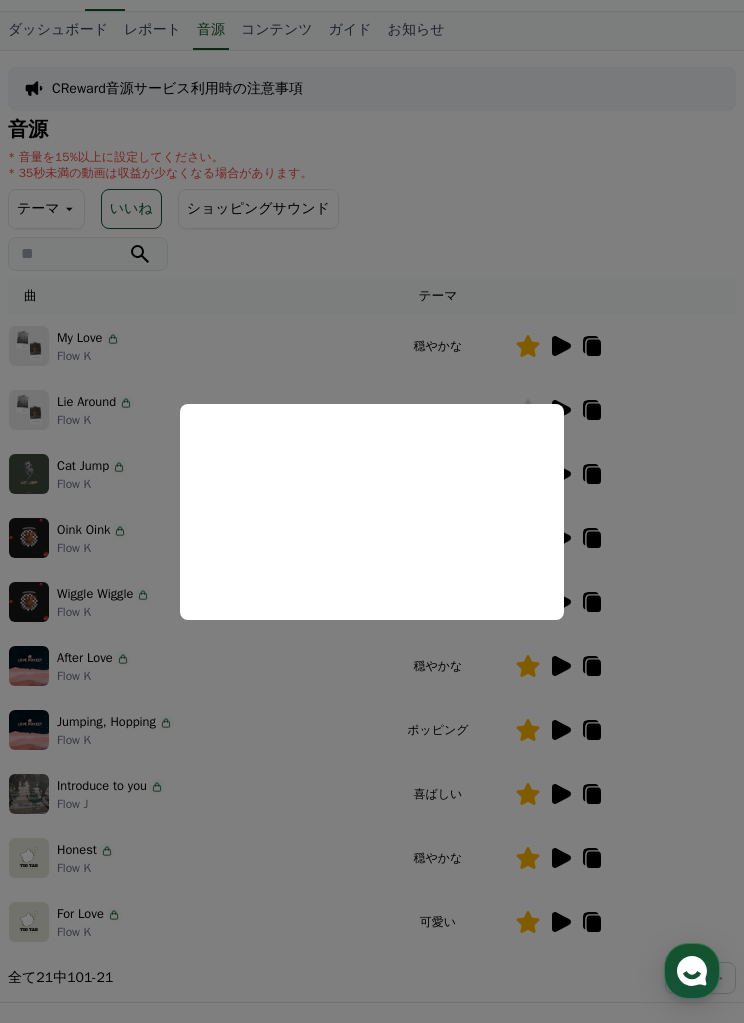 click at bounding box center (372, 511) 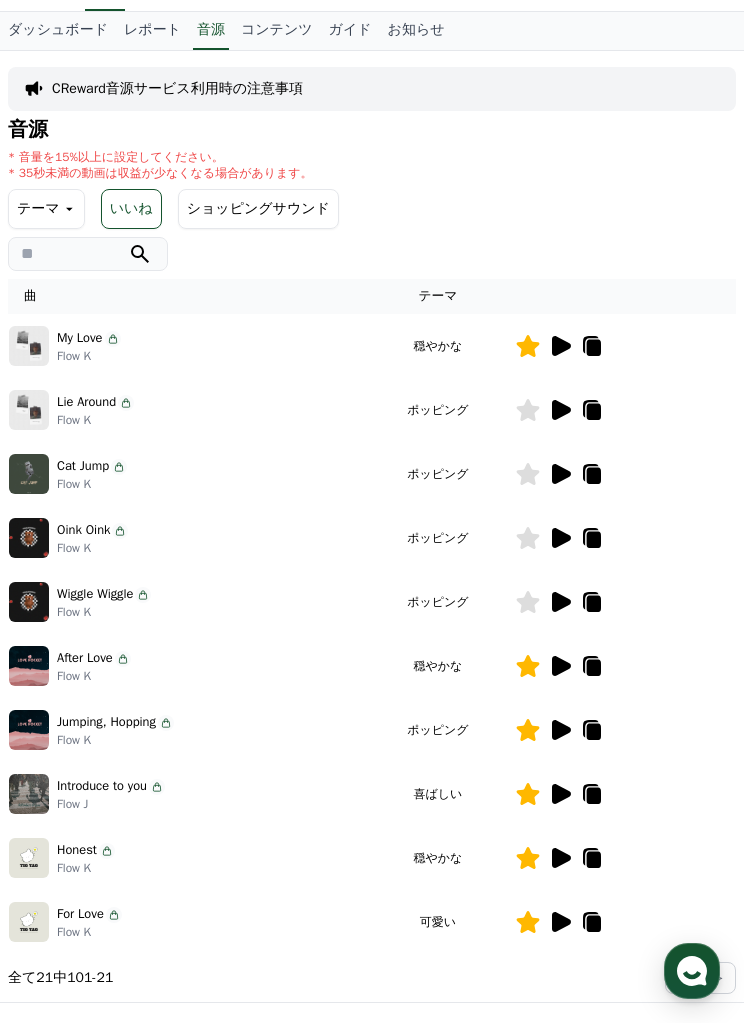 click 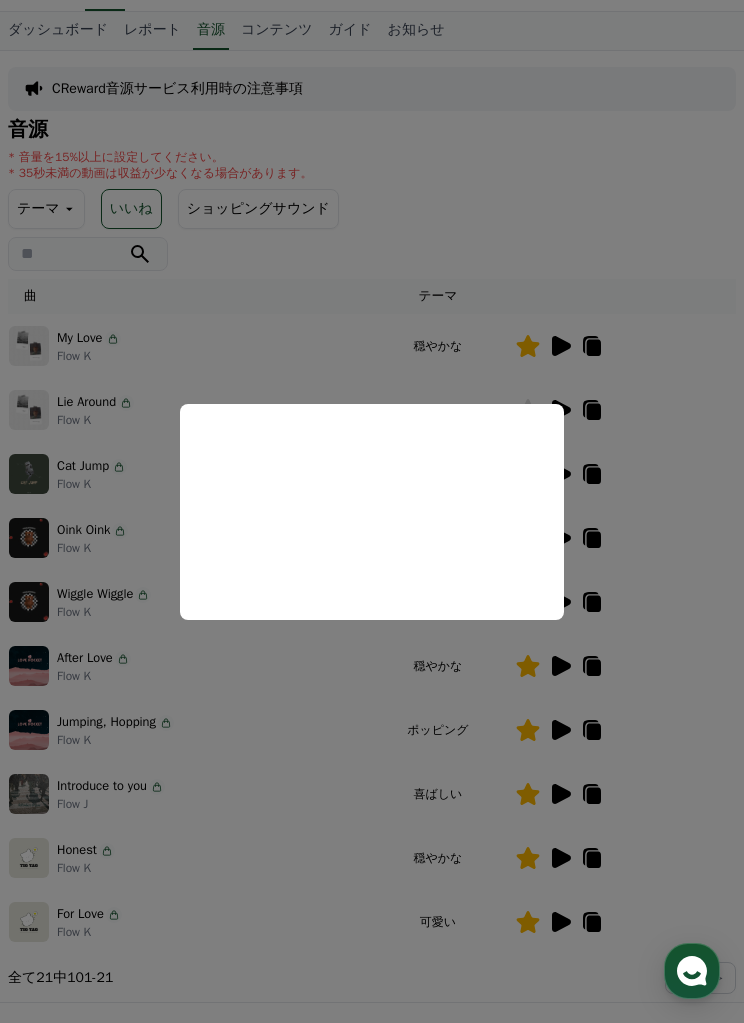click at bounding box center [372, 511] 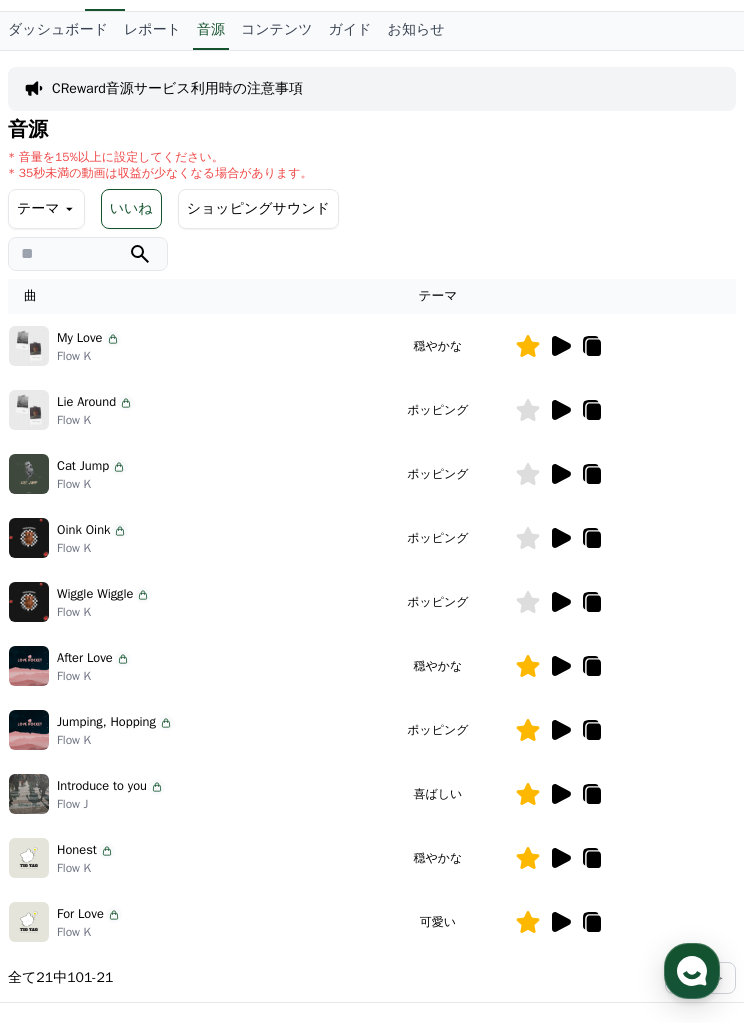 click 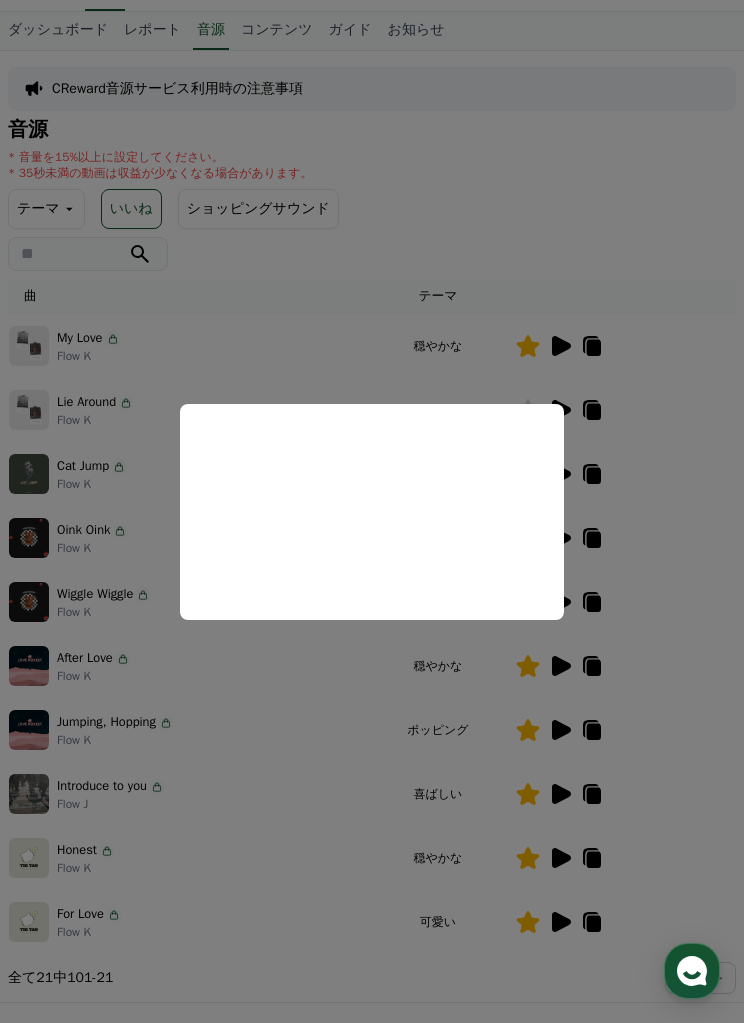 click at bounding box center (372, 511) 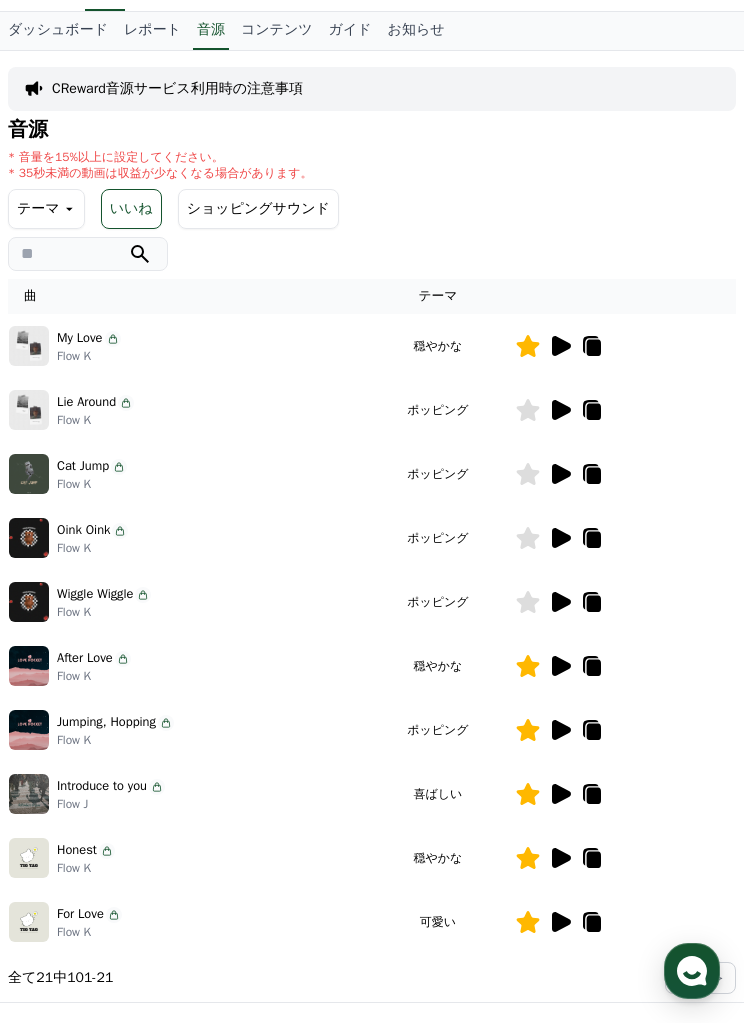click 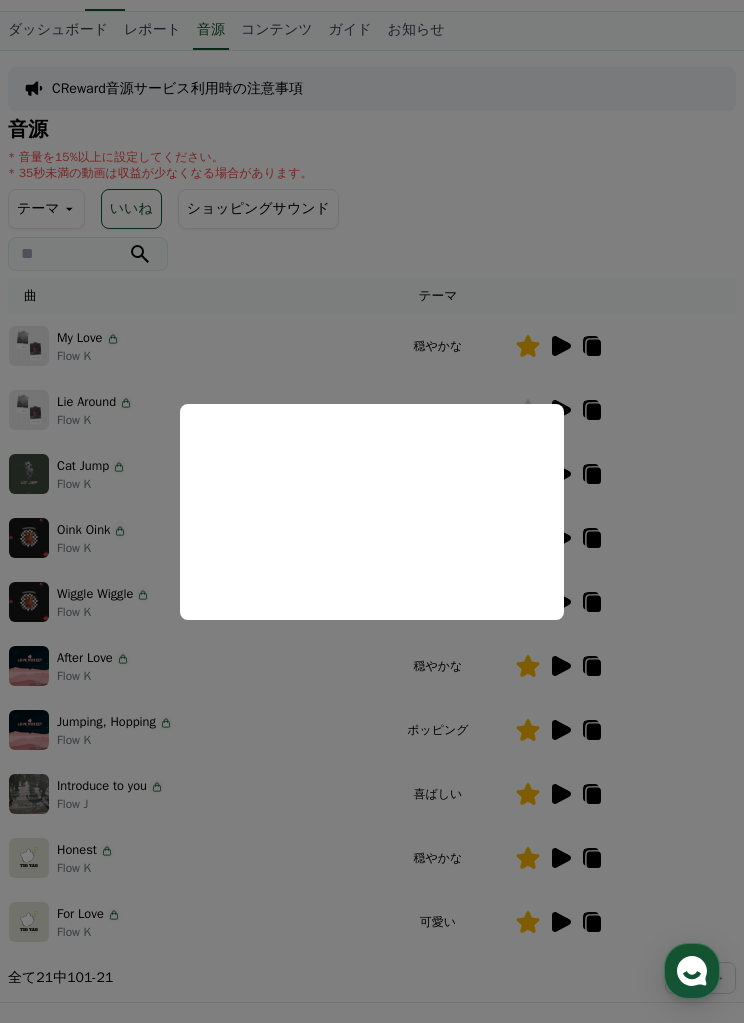 click at bounding box center [372, 511] 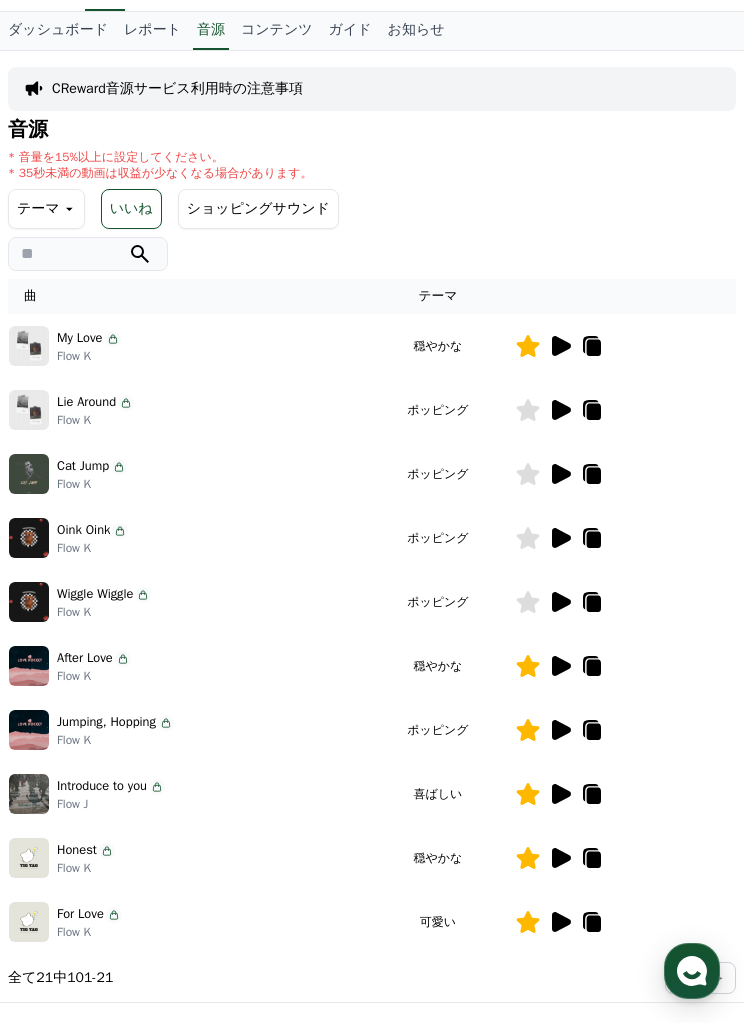 click 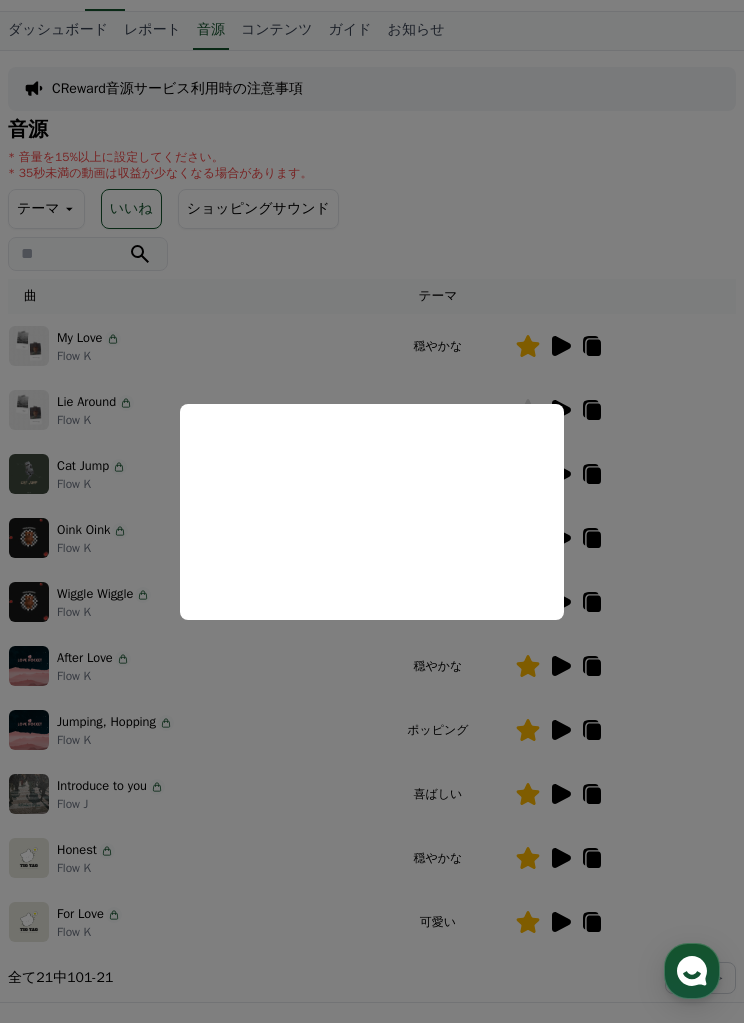 click at bounding box center (372, 511) 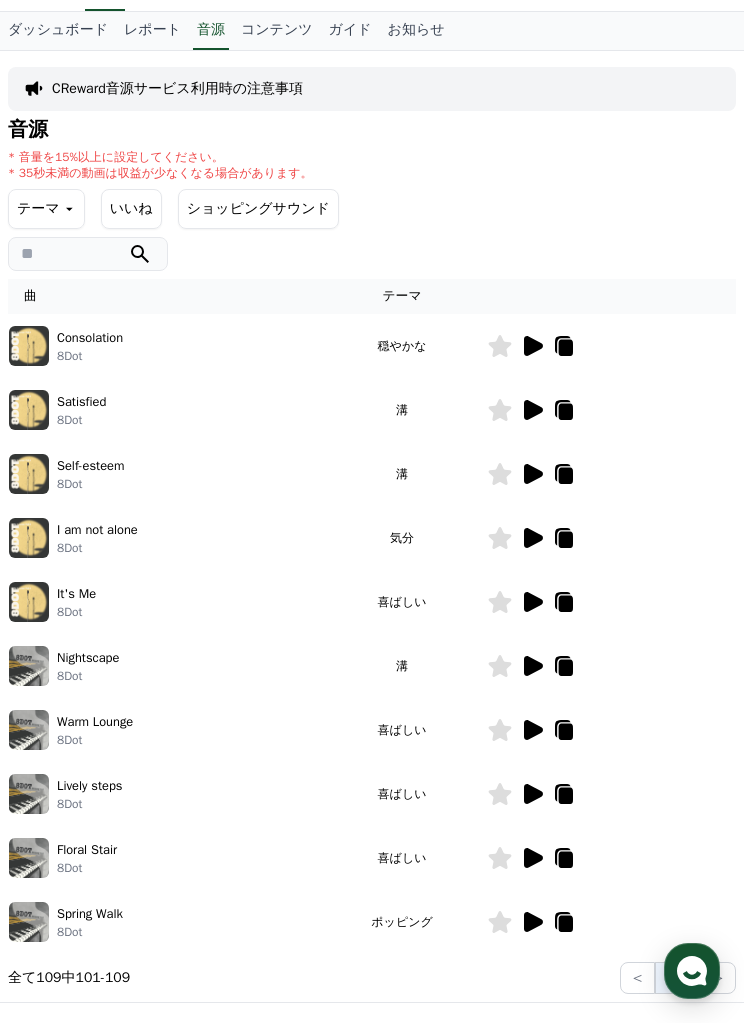 click on "いいね" at bounding box center [131, 209] 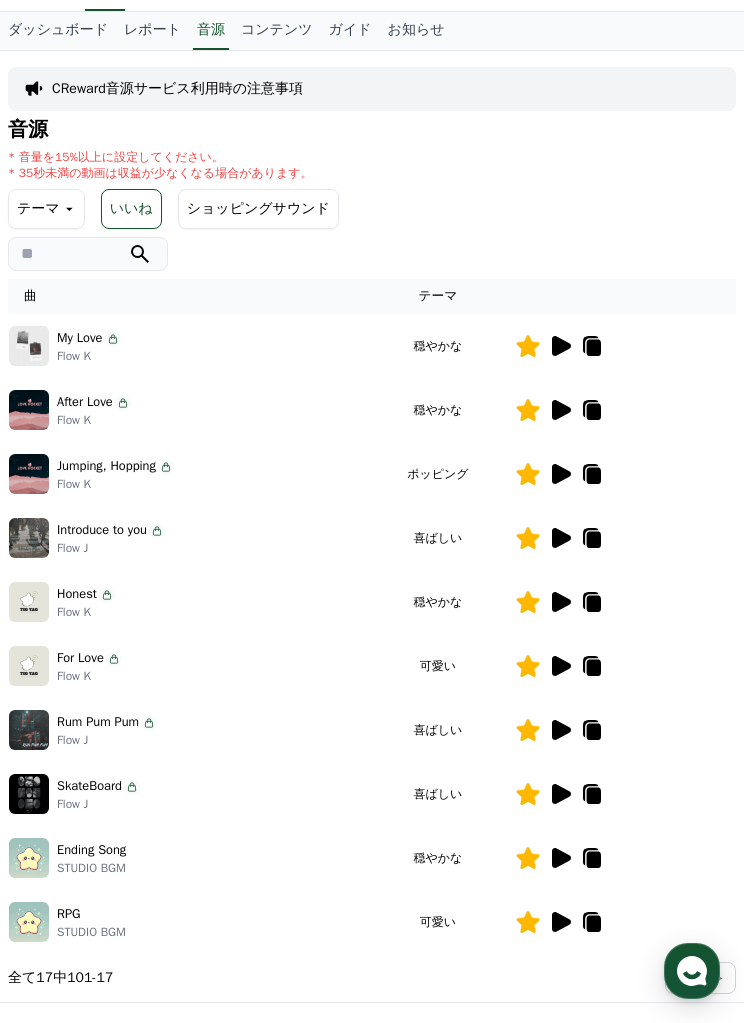 click 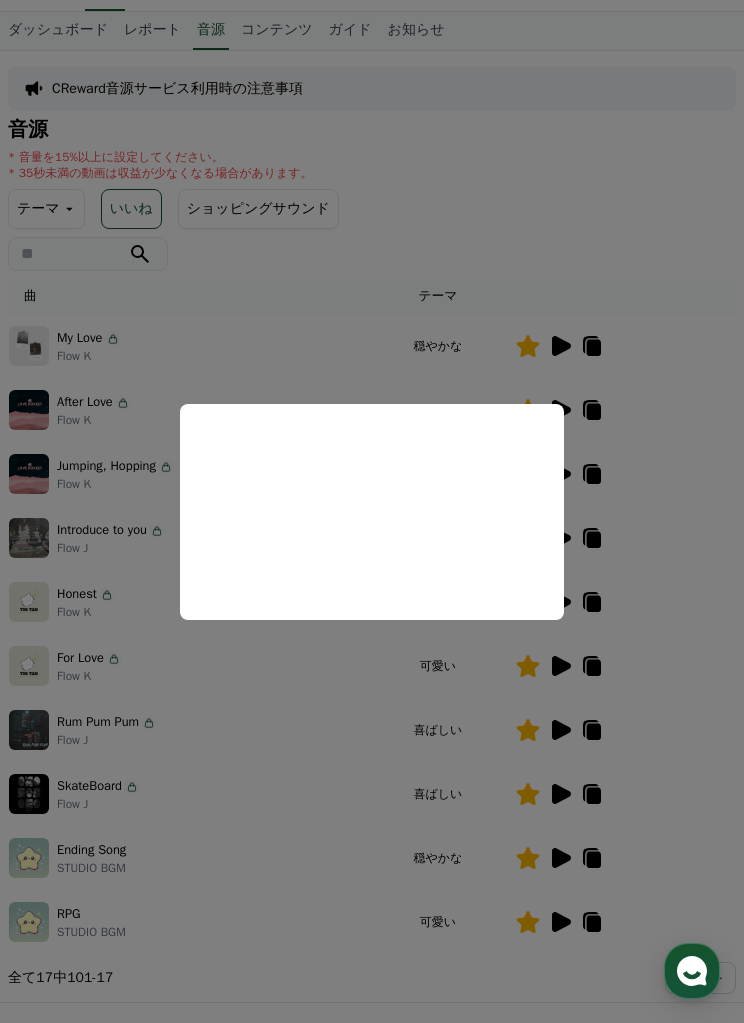 click at bounding box center [372, 511] 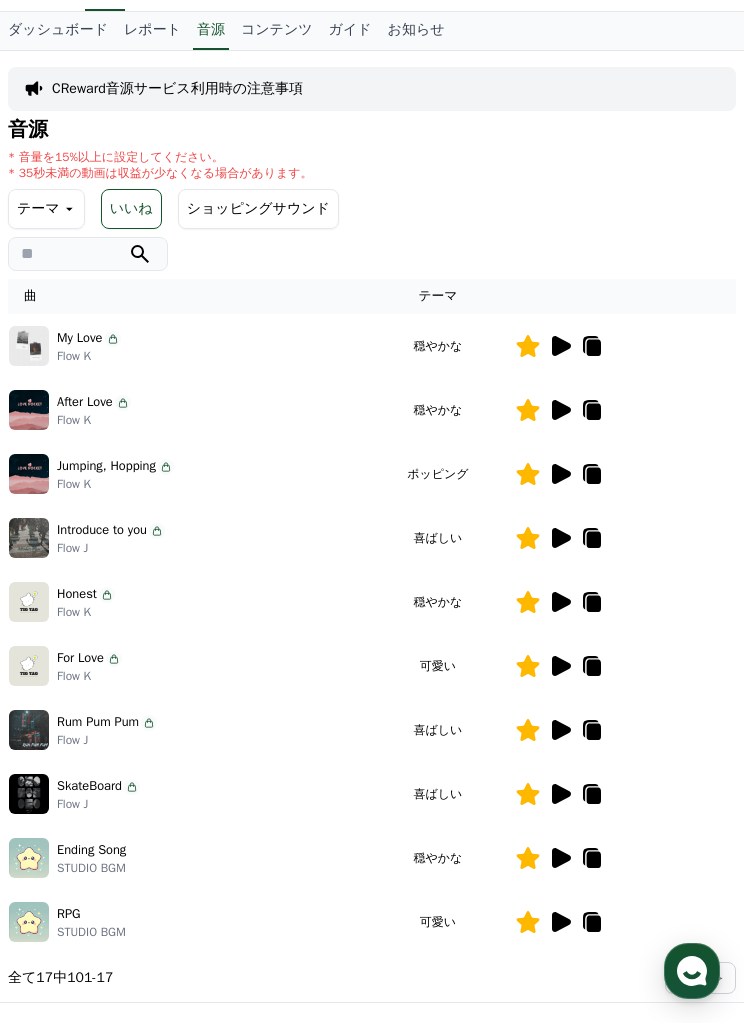 click 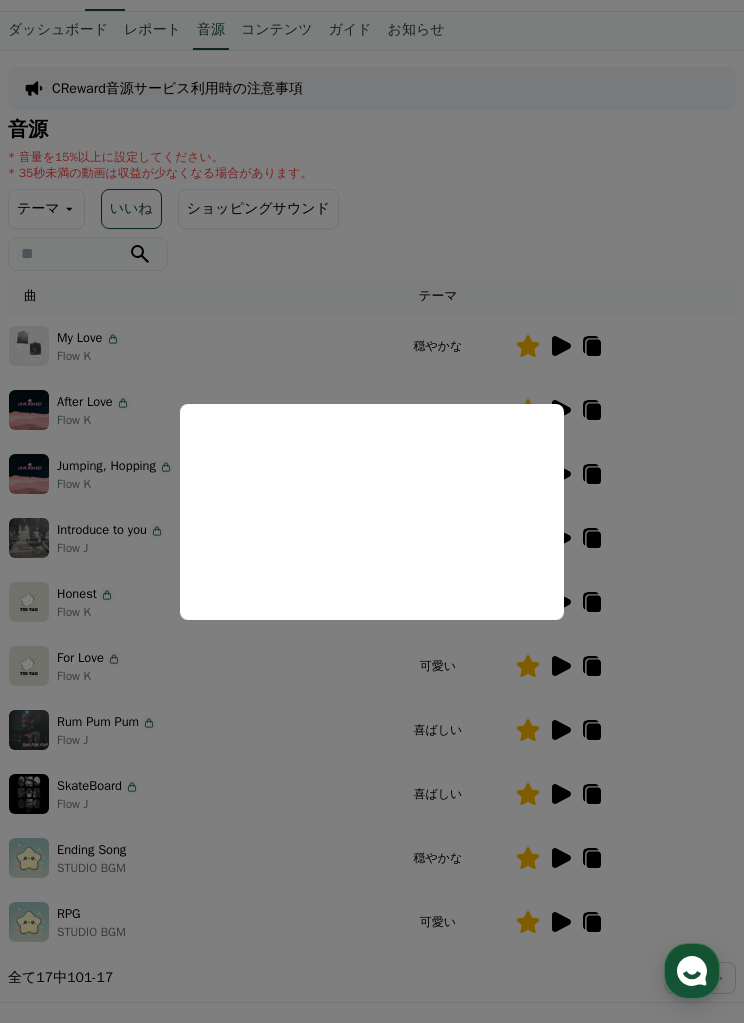 click at bounding box center [372, 511] 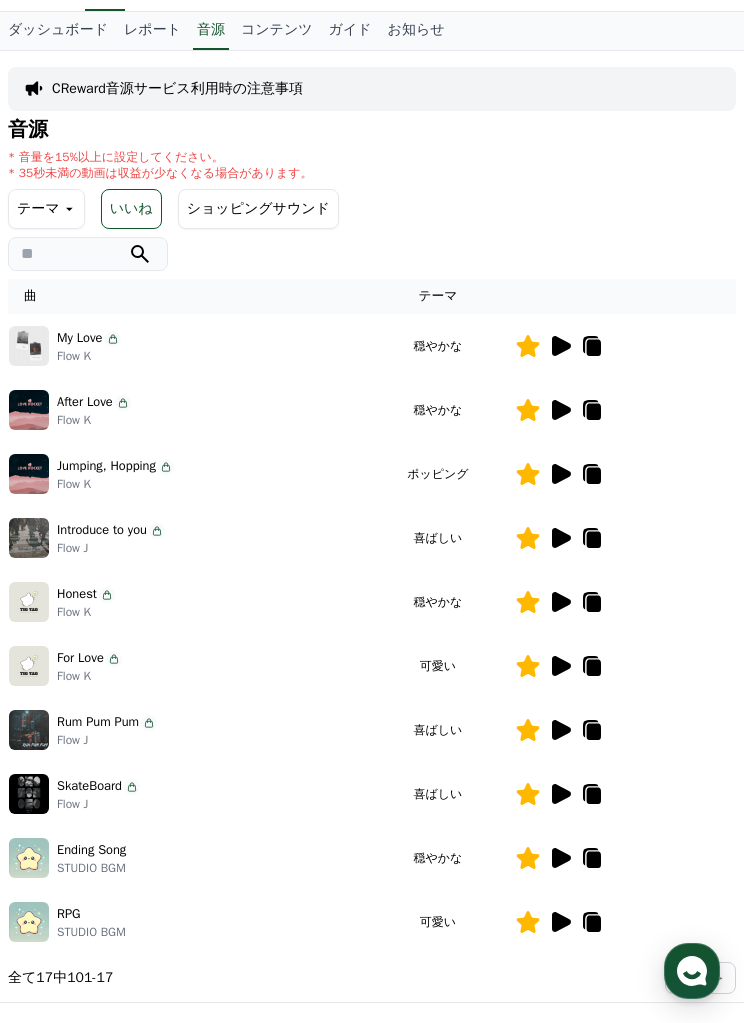 click 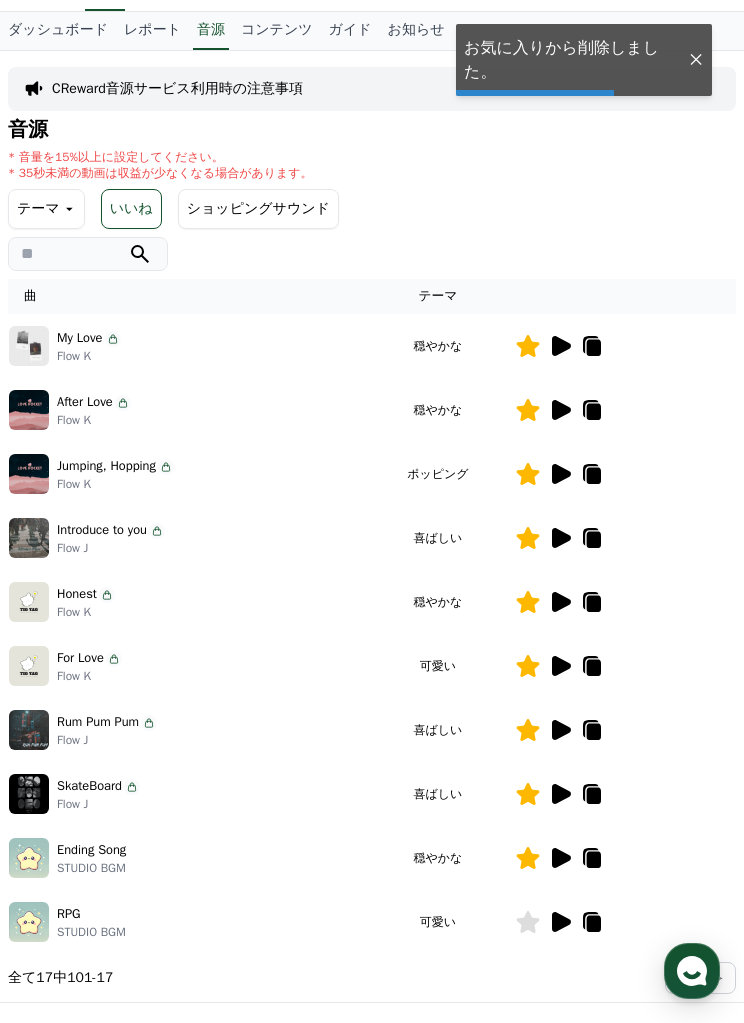 click 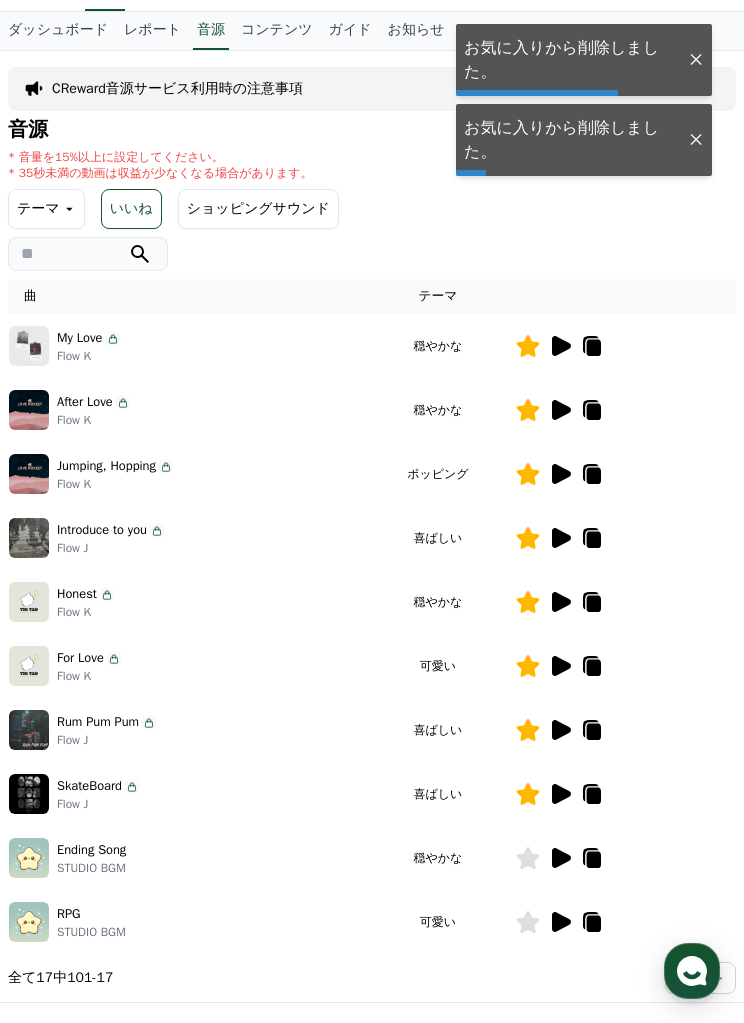 click 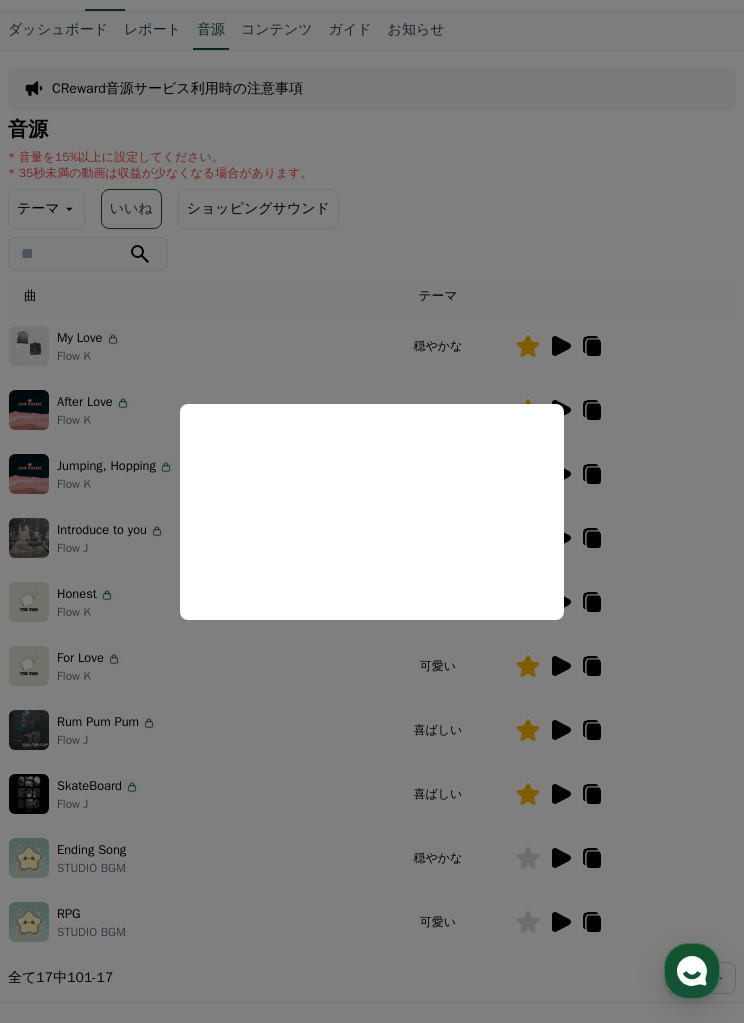 click at bounding box center (372, 511) 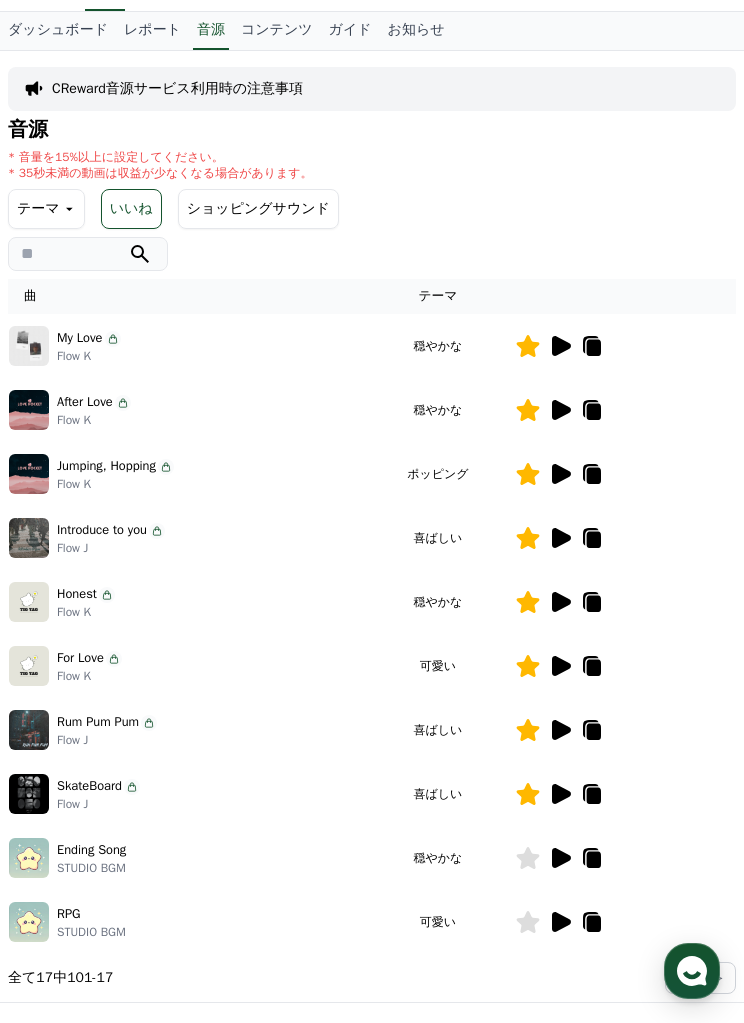 click 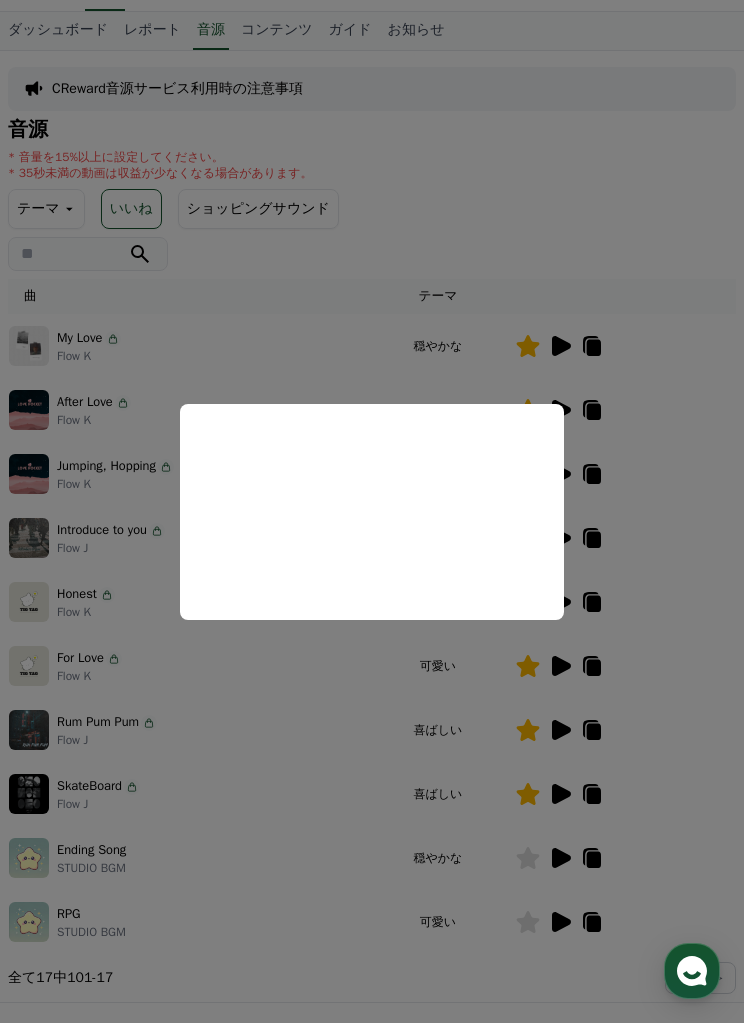 click at bounding box center (372, 511) 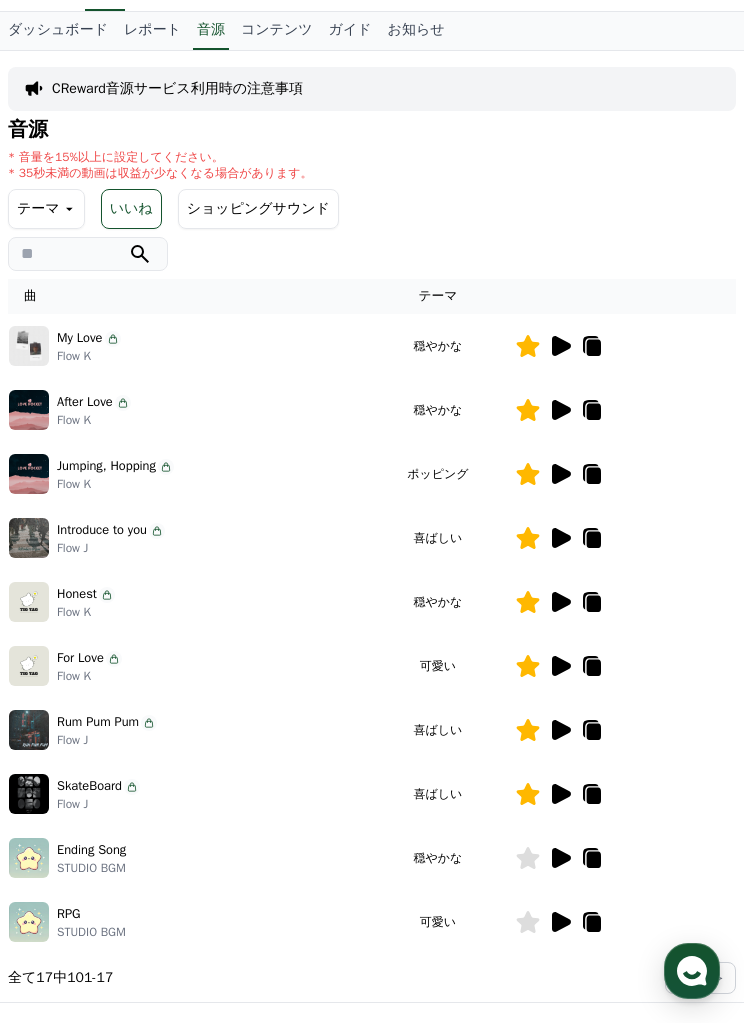 click on "ショッピングサウンド" at bounding box center (258, 209) 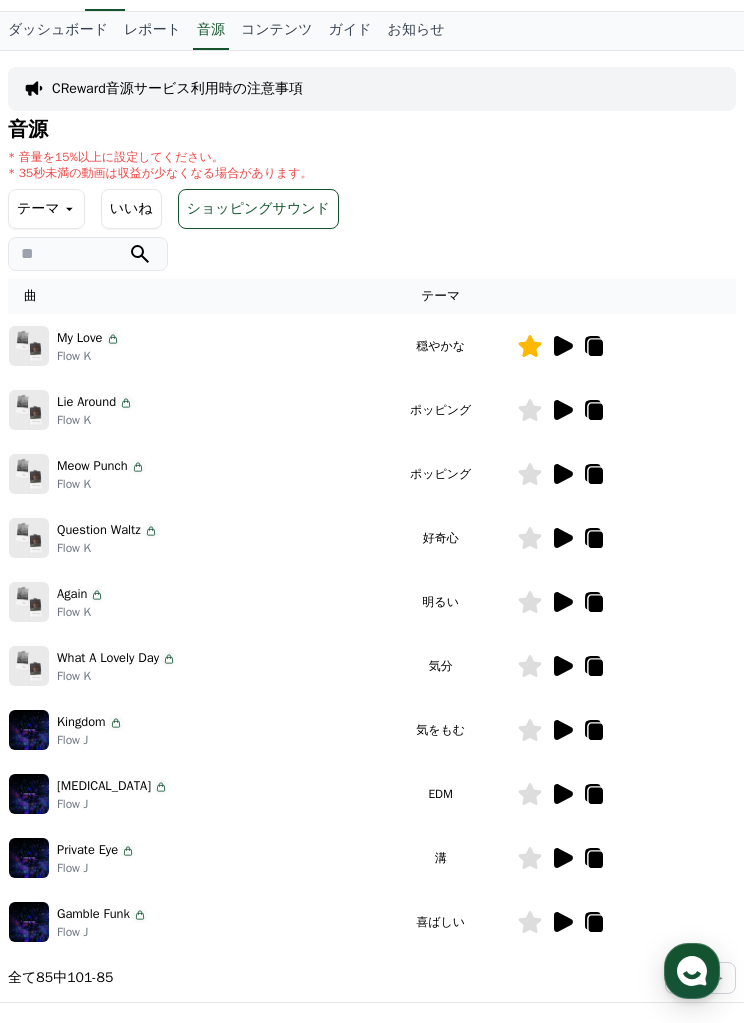 click on "いいね" at bounding box center (131, 209) 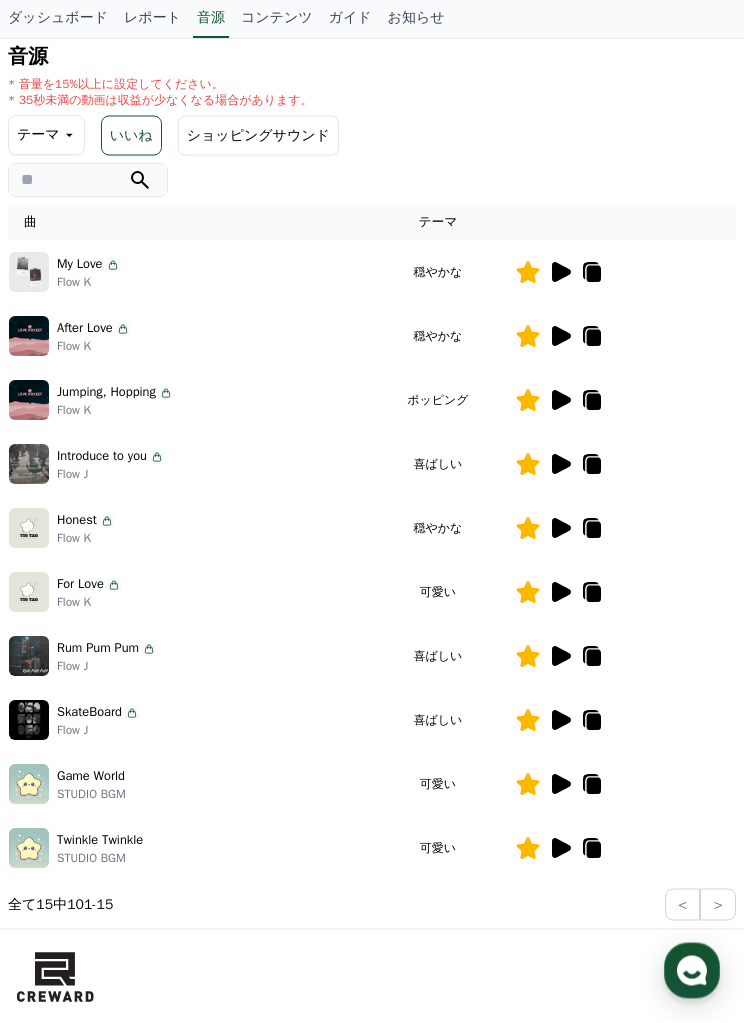 scroll, scrollTop: 161, scrollLeft: 0, axis: vertical 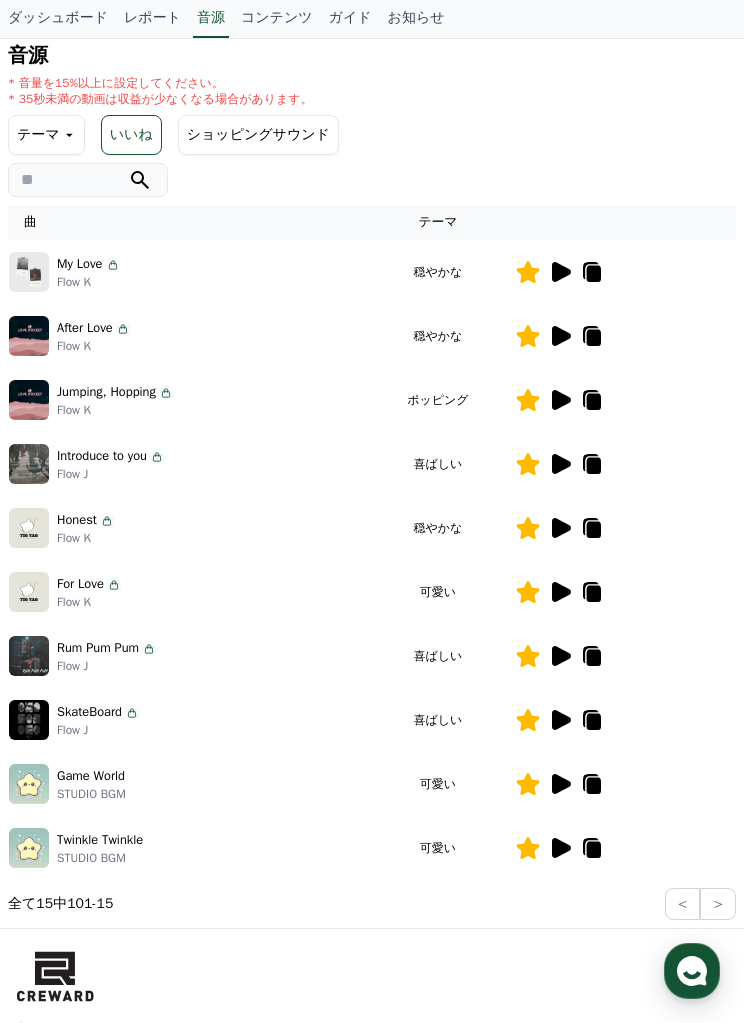 click on ">" at bounding box center [718, 904] 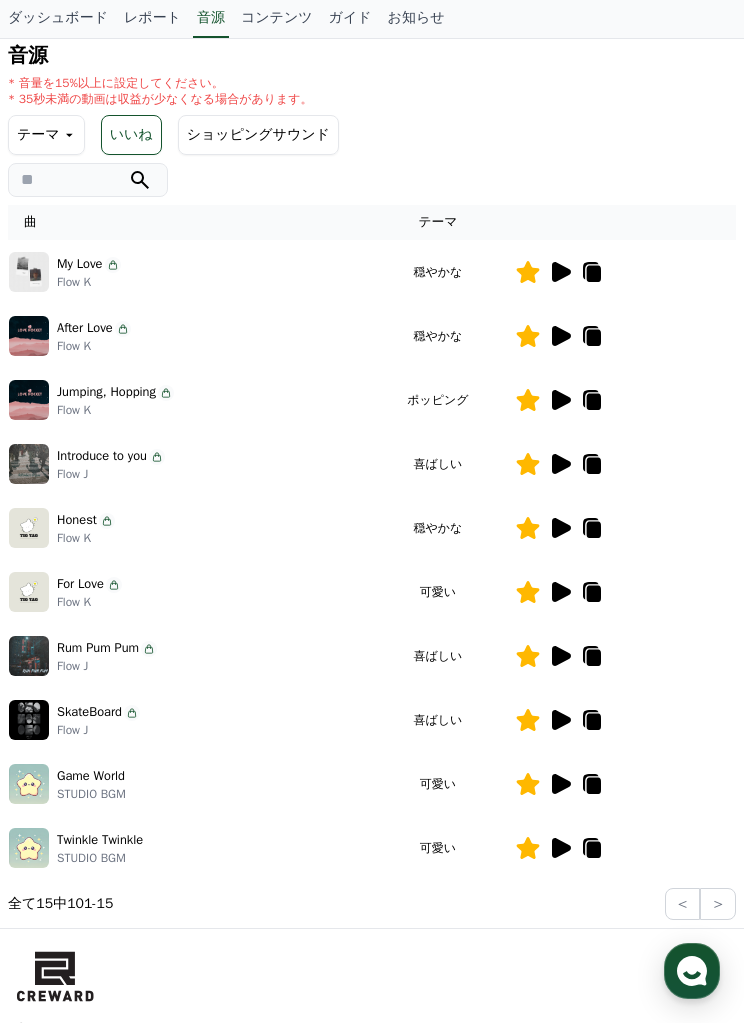 click on ">" at bounding box center [718, 904] 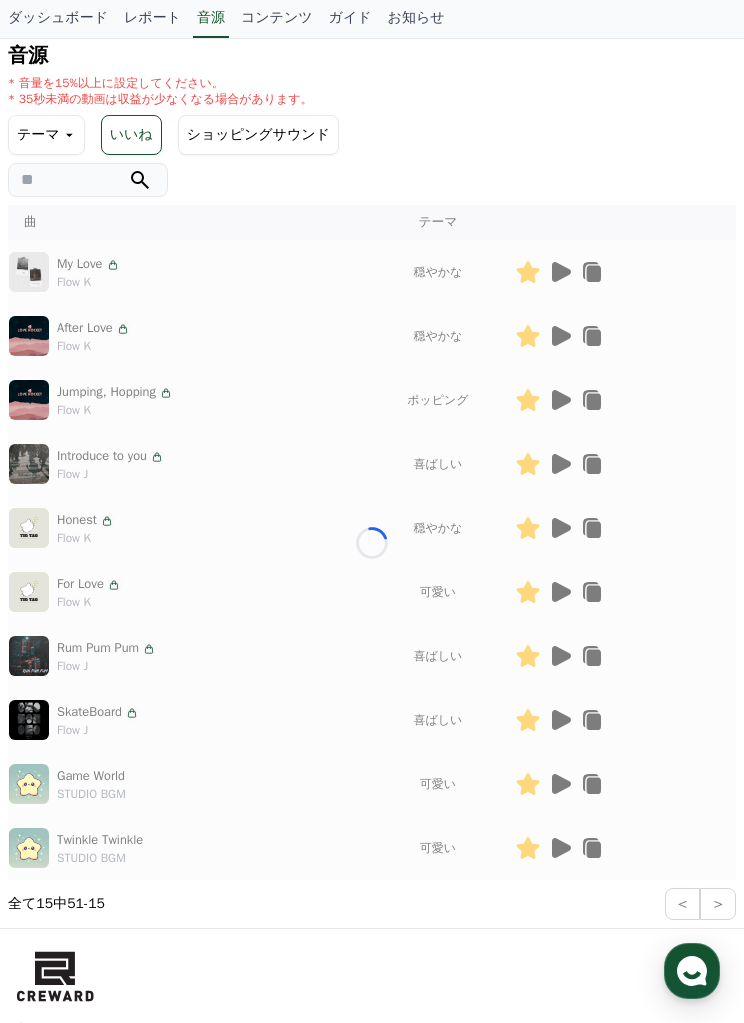 scroll, scrollTop: 0, scrollLeft: 0, axis: both 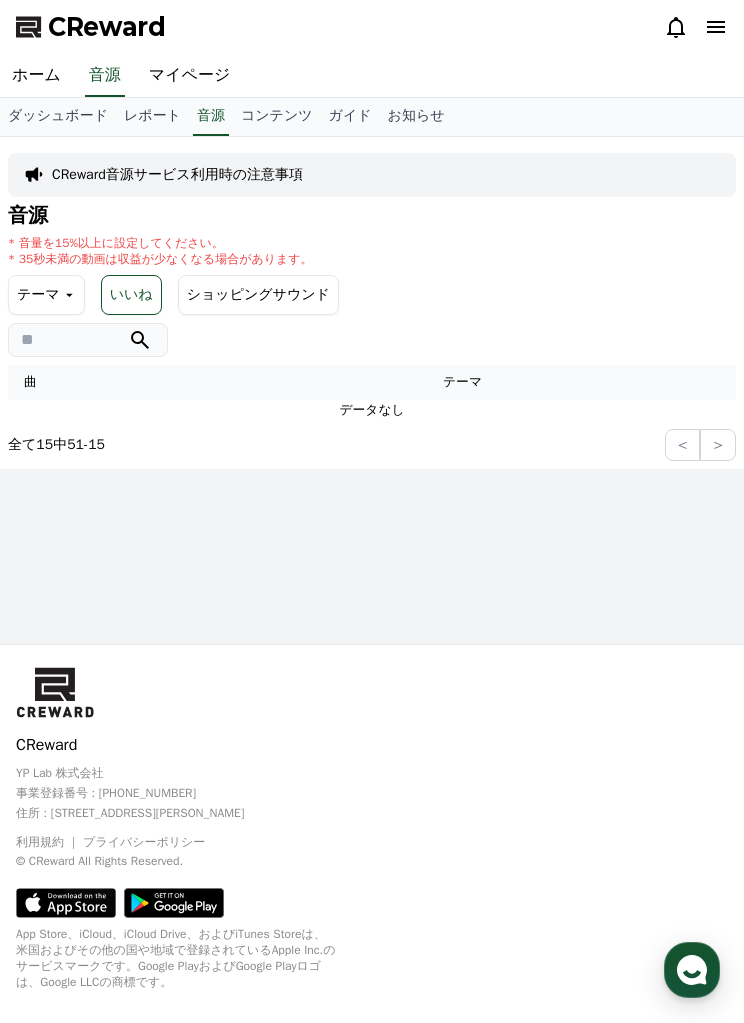 click on "いいね" at bounding box center [131, 296] 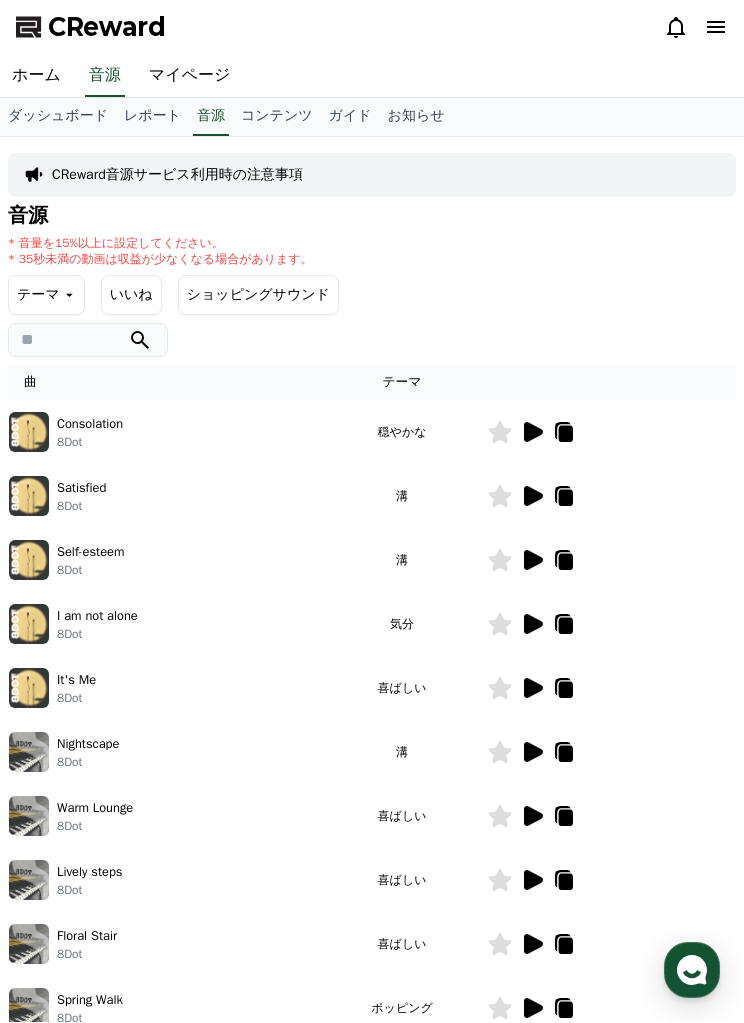 scroll, scrollTop: 1, scrollLeft: 0, axis: vertical 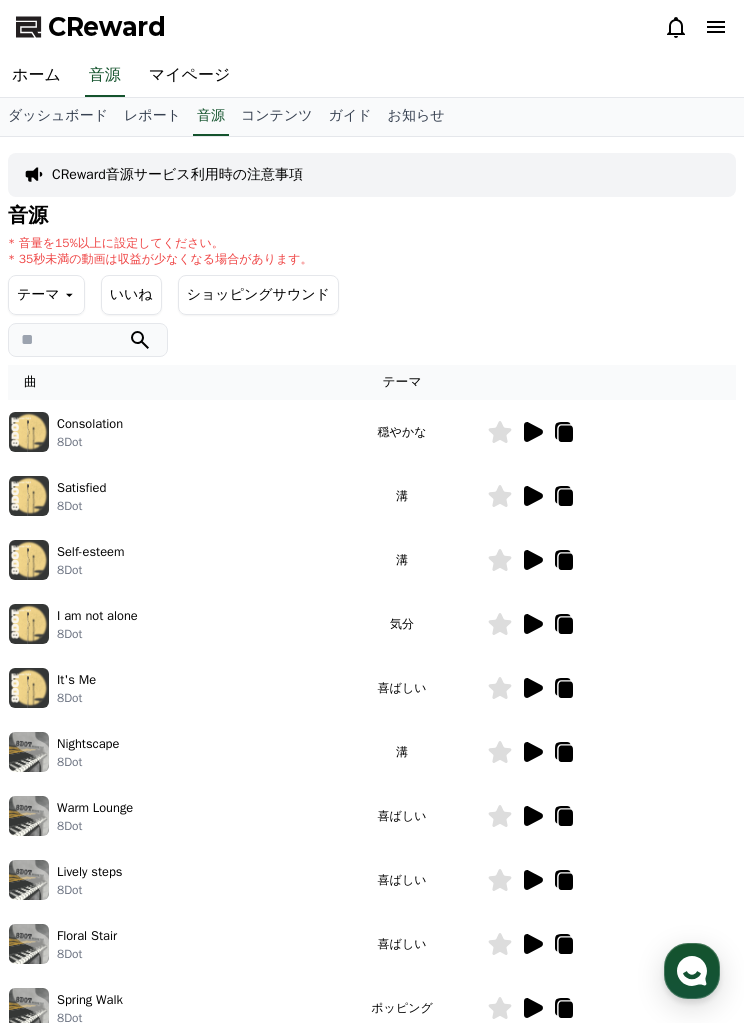 click on "いいね" at bounding box center (131, 295) 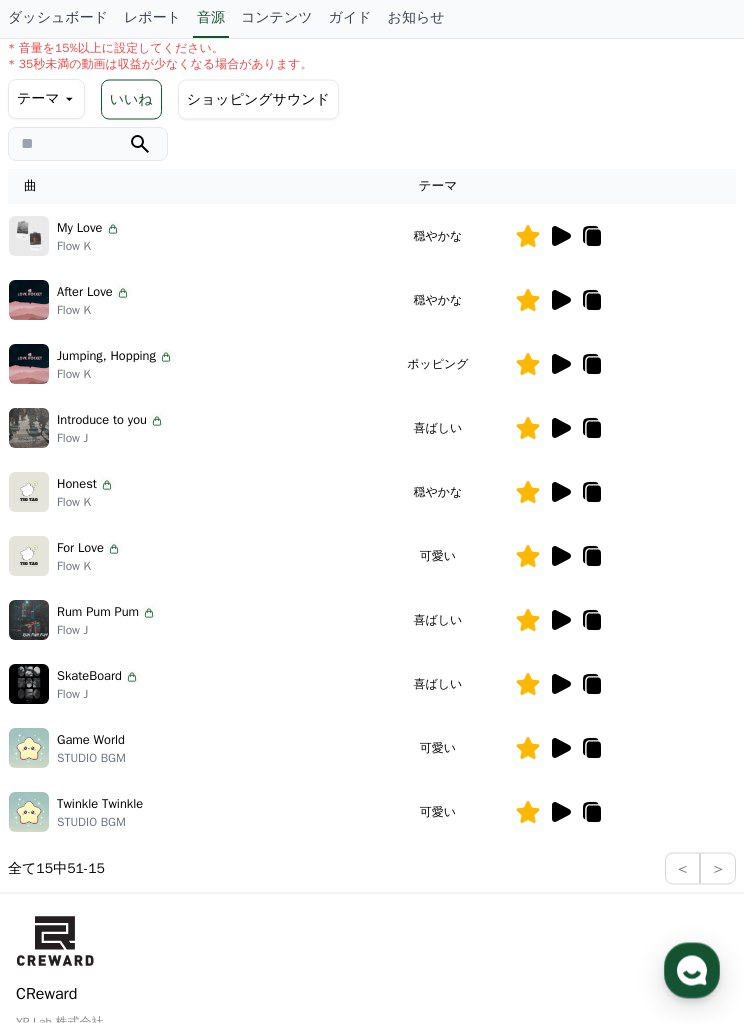 scroll, scrollTop: 211, scrollLeft: 0, axis: vertical 